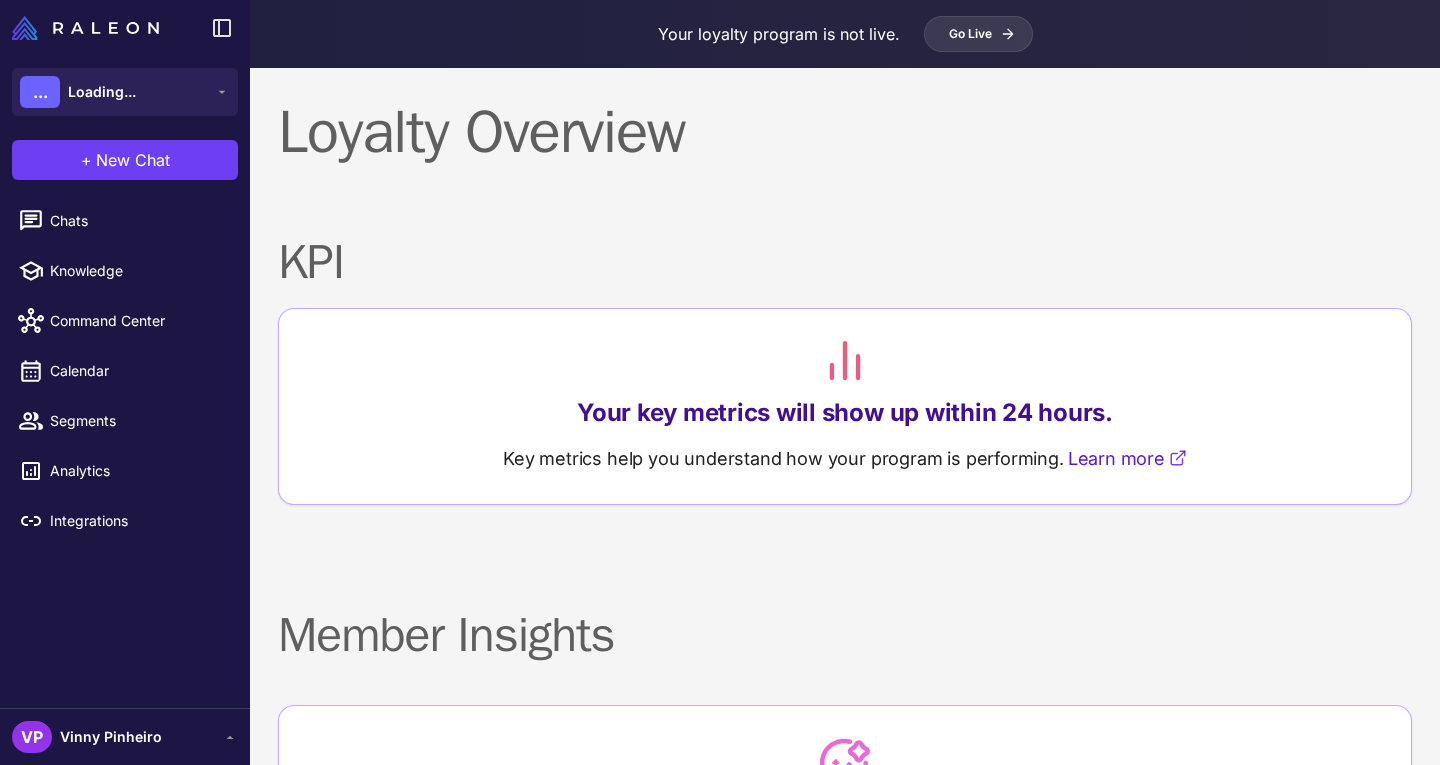 scroll, scrollTop: 0, scrollLeft: 0, axis: both 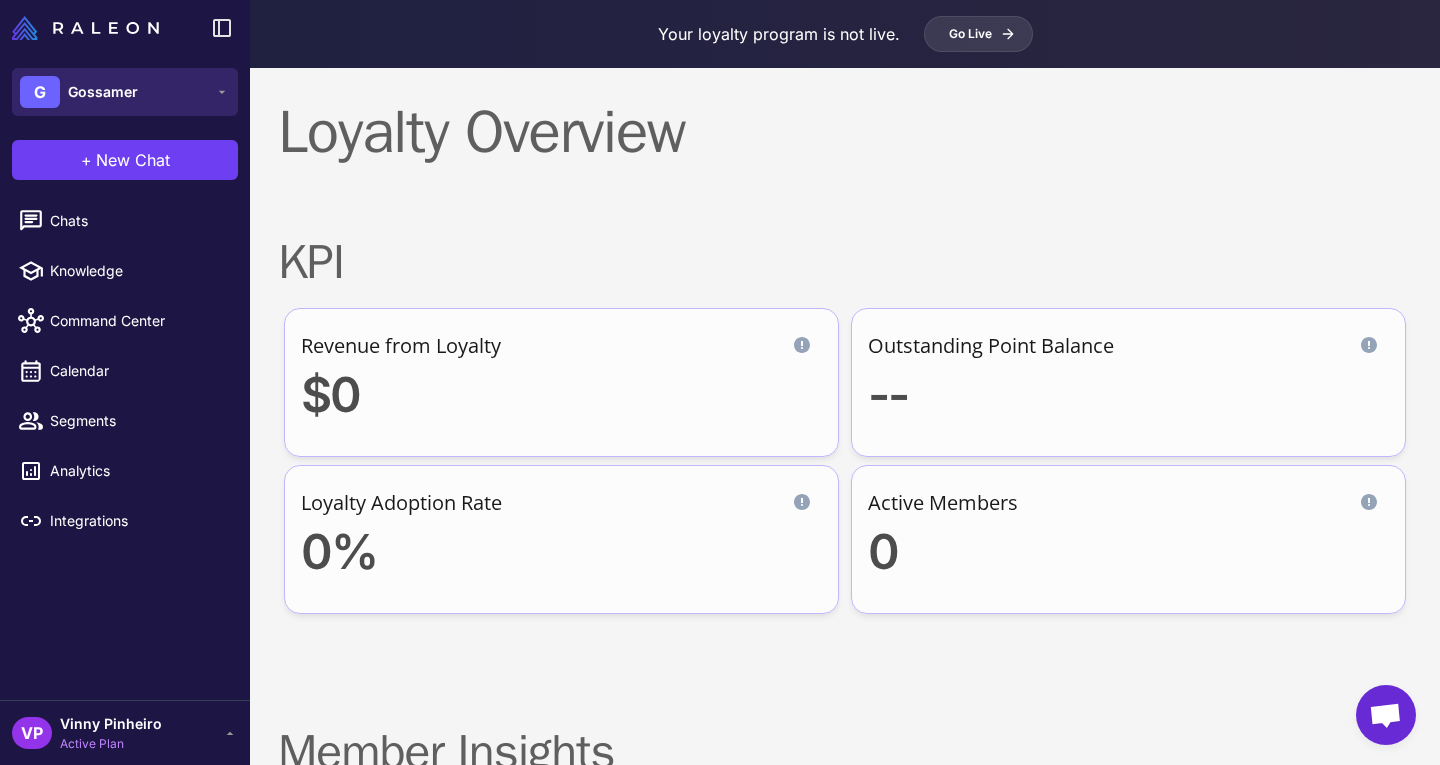 click on "G Gossamer" at bounding box center [125, 92] 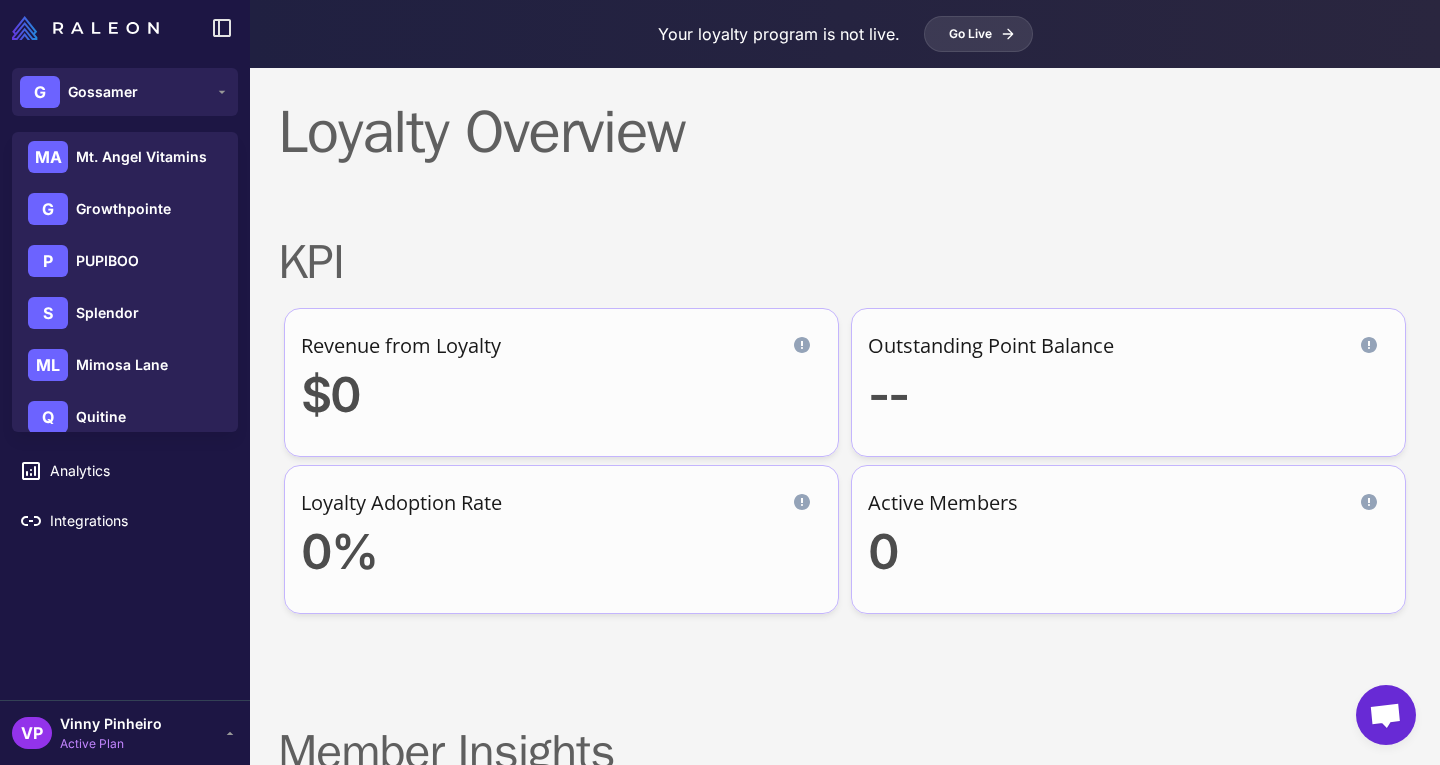 scroll, scrollTop: 288, scrollLeft: 0, axis: vertical 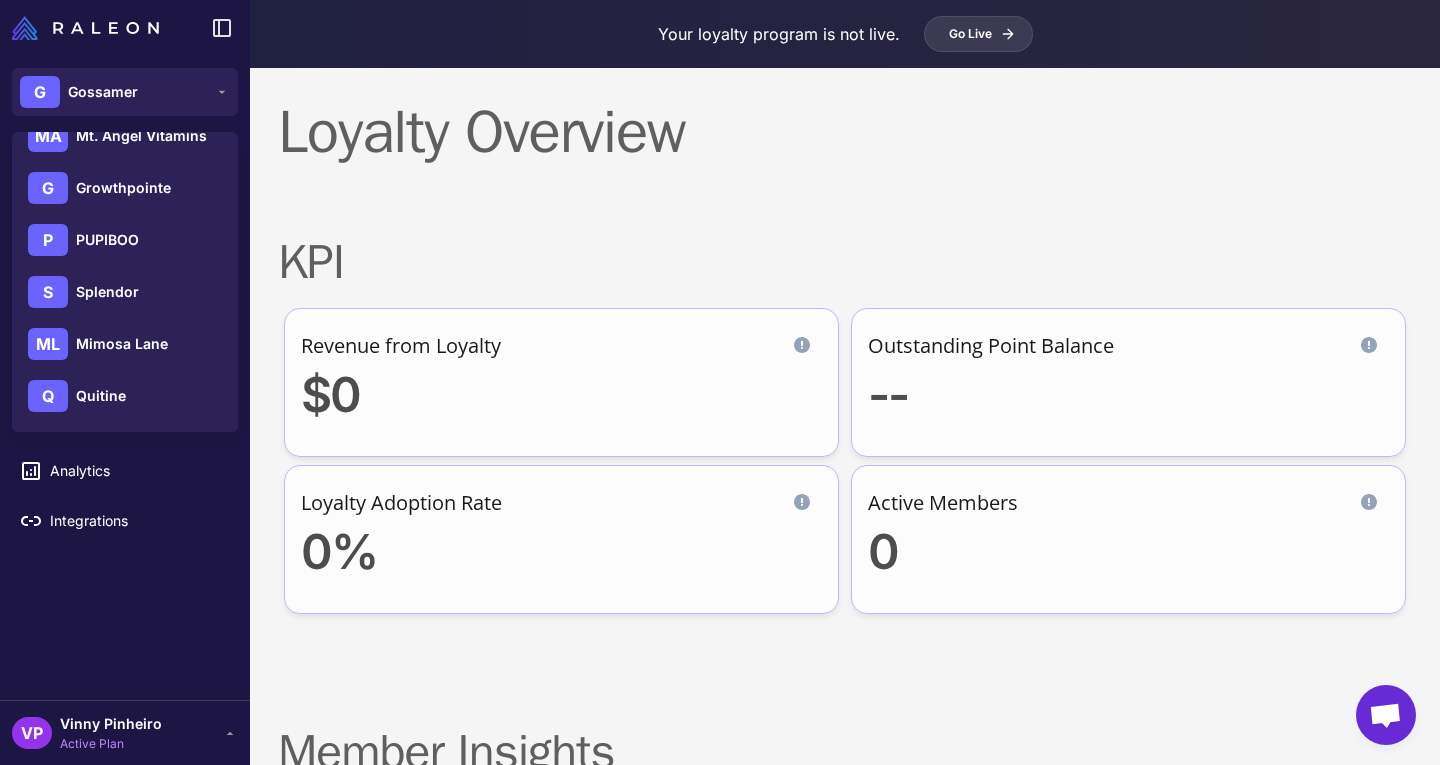click on "Loyalty Overview" at bounding box center [845, 132] 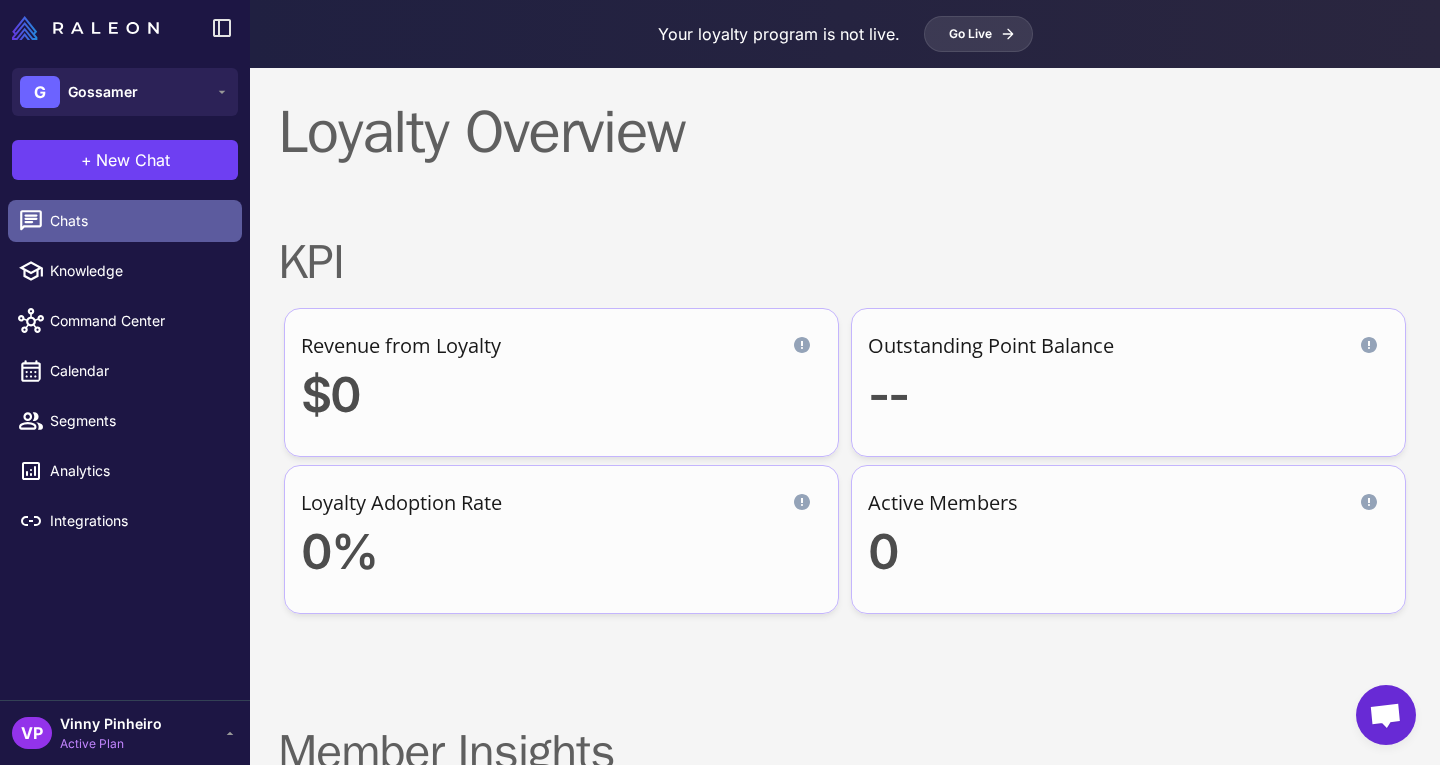 click on "Chats" at bounding box center (138, 221) 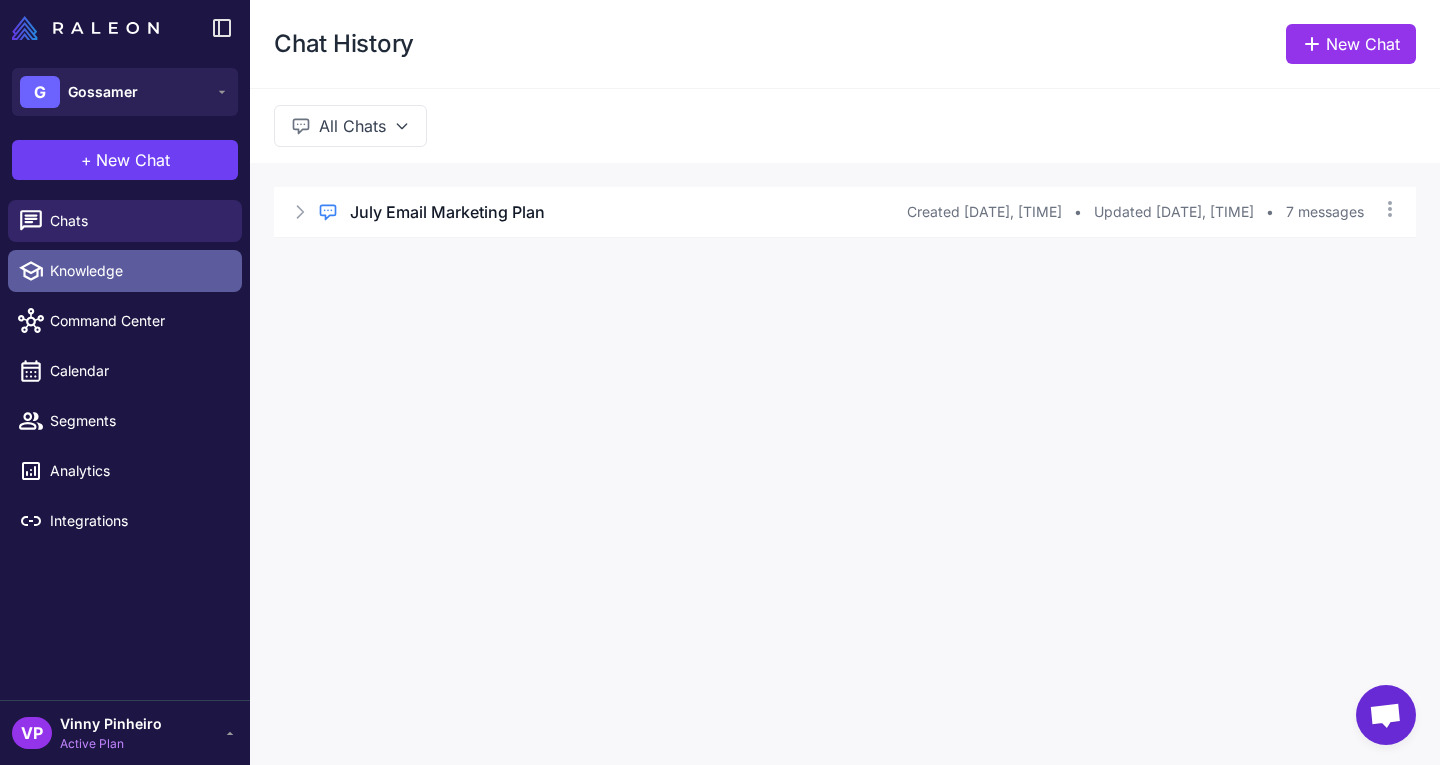 click on "Knowledge" at bounding box center (138, 271) 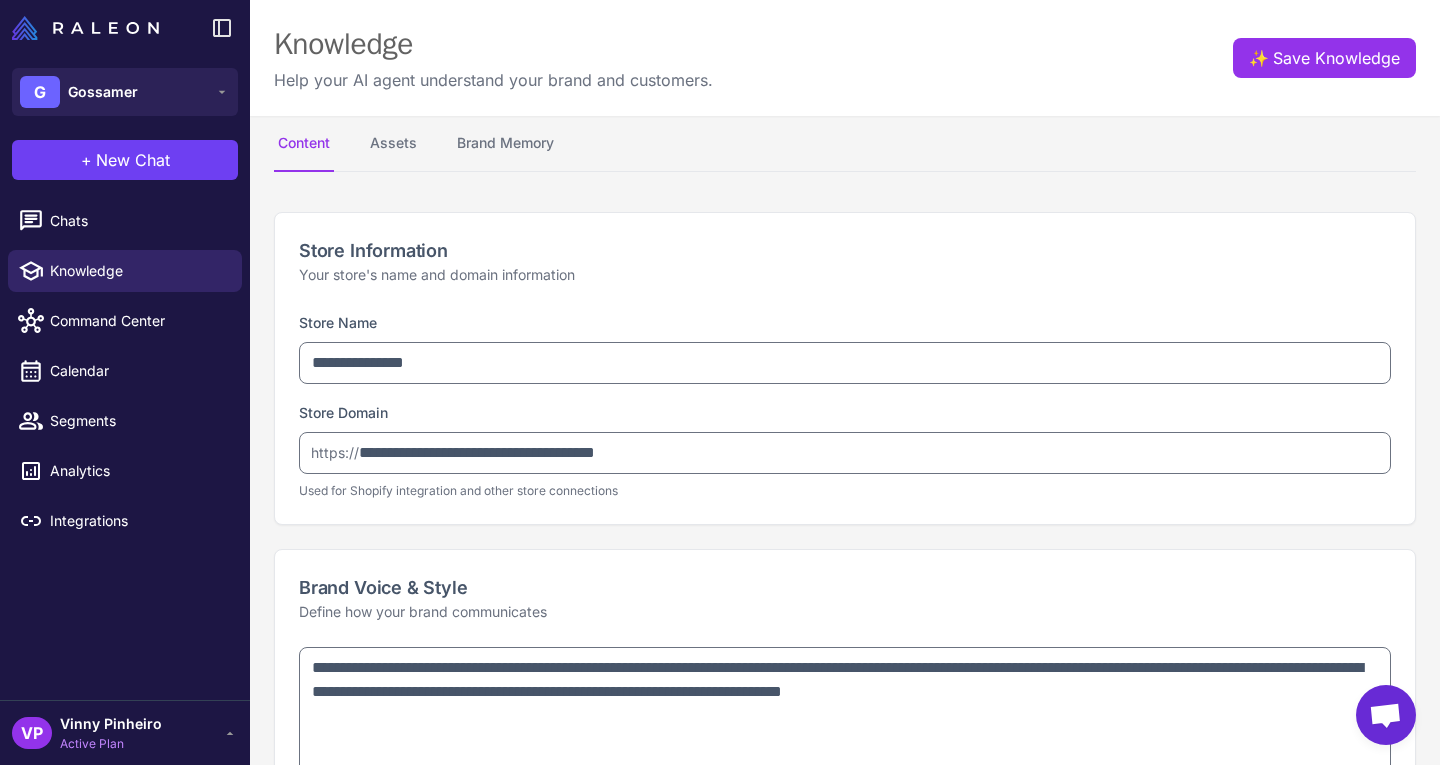 type on "**********" 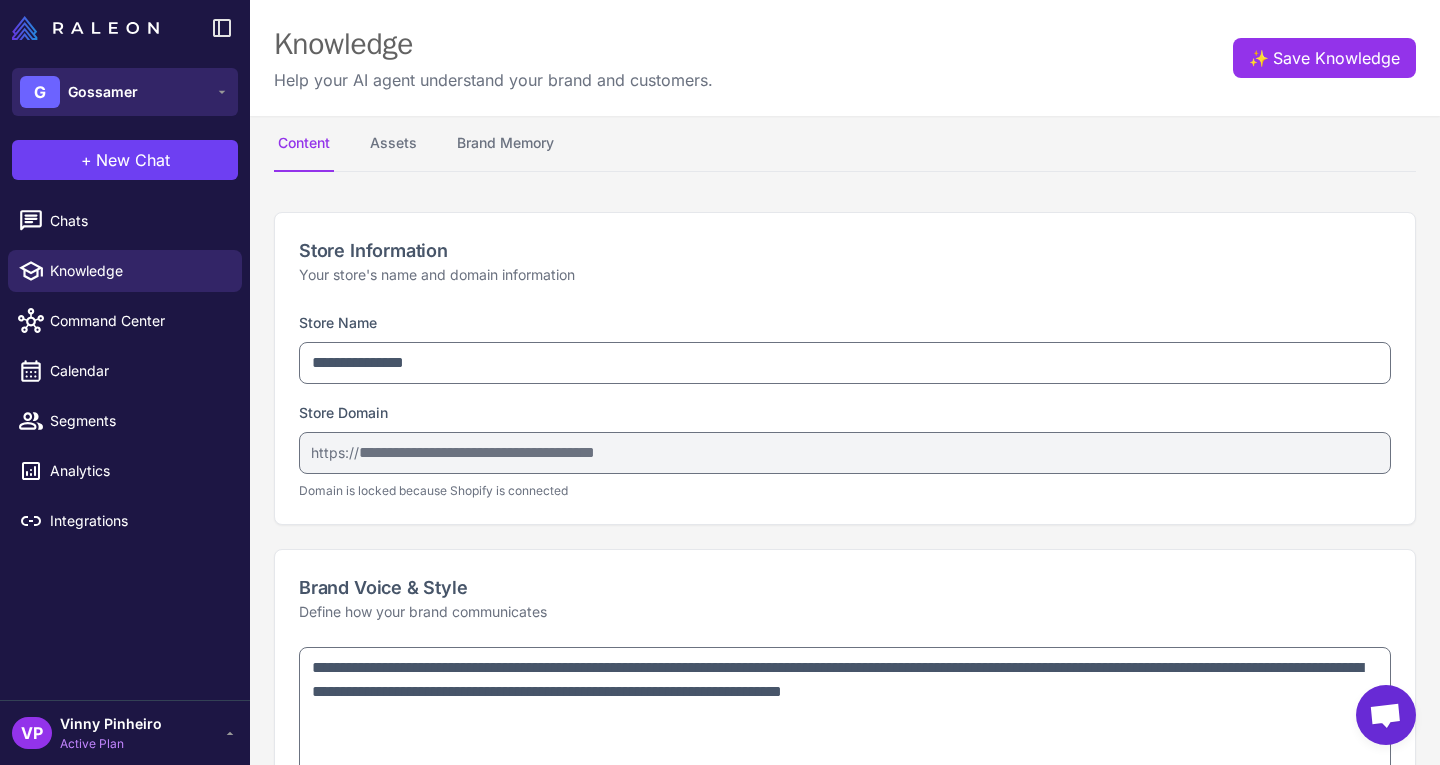 click on "G Gossamer" at bounding box center (125, 92) 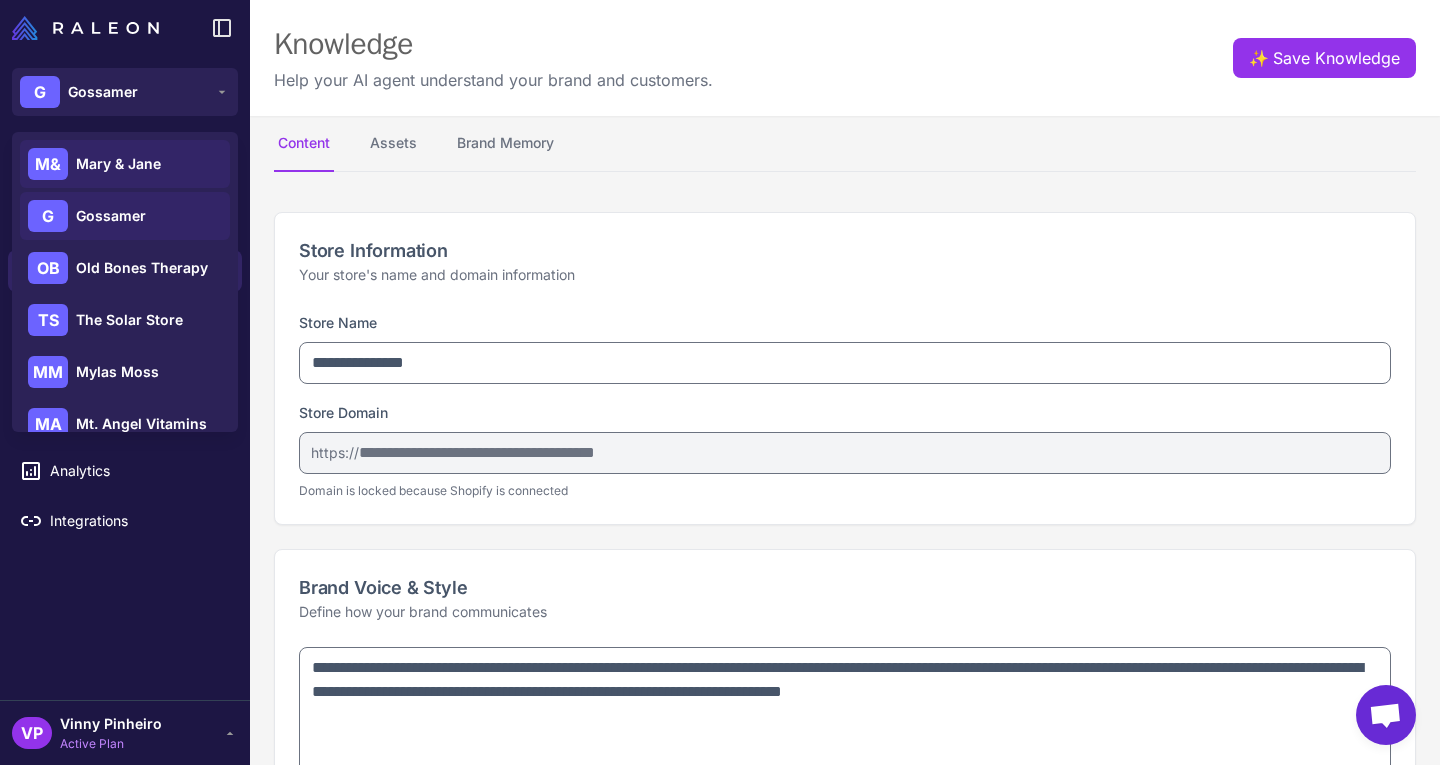 click on "M& Mary & Jane" 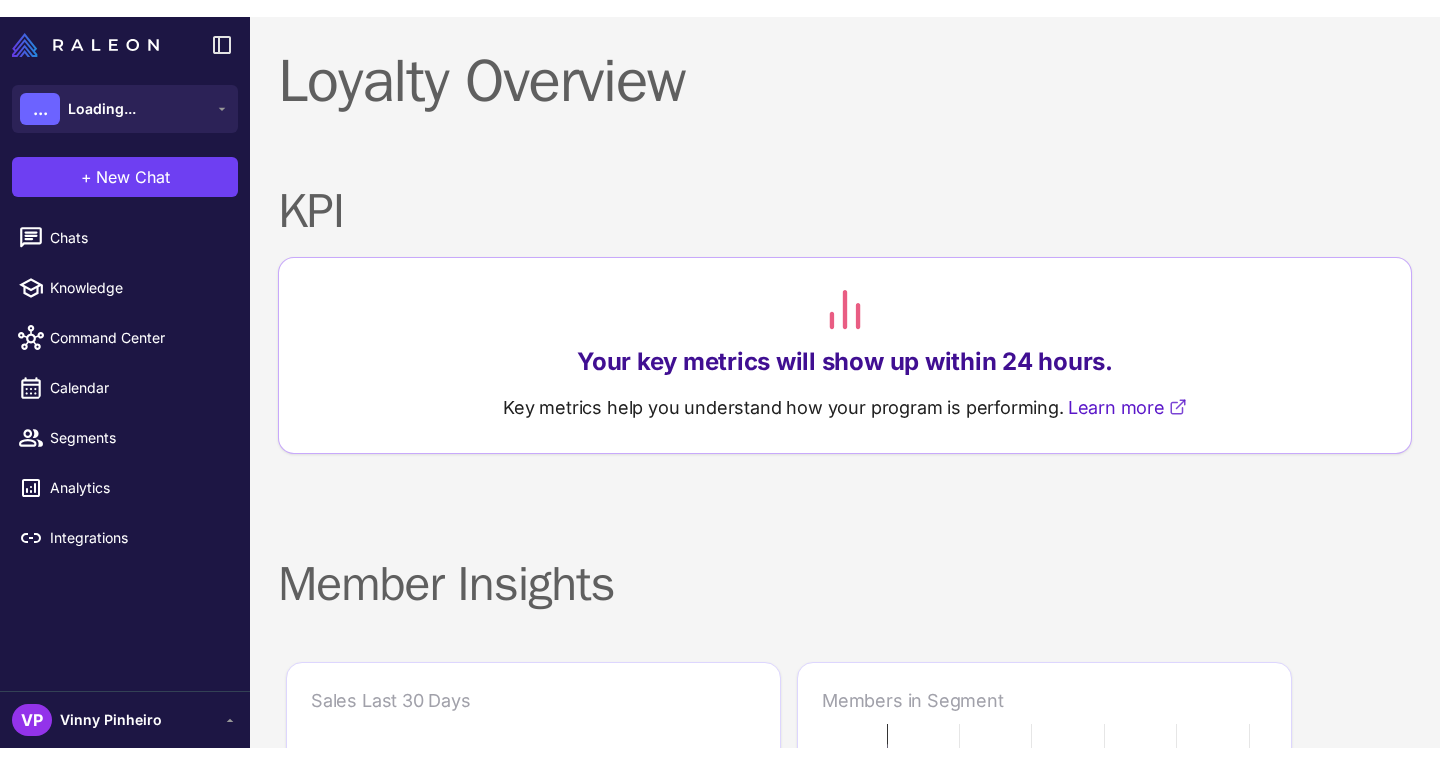 scroll, scrollTop: 0, scrollLeft: 0, axis: both 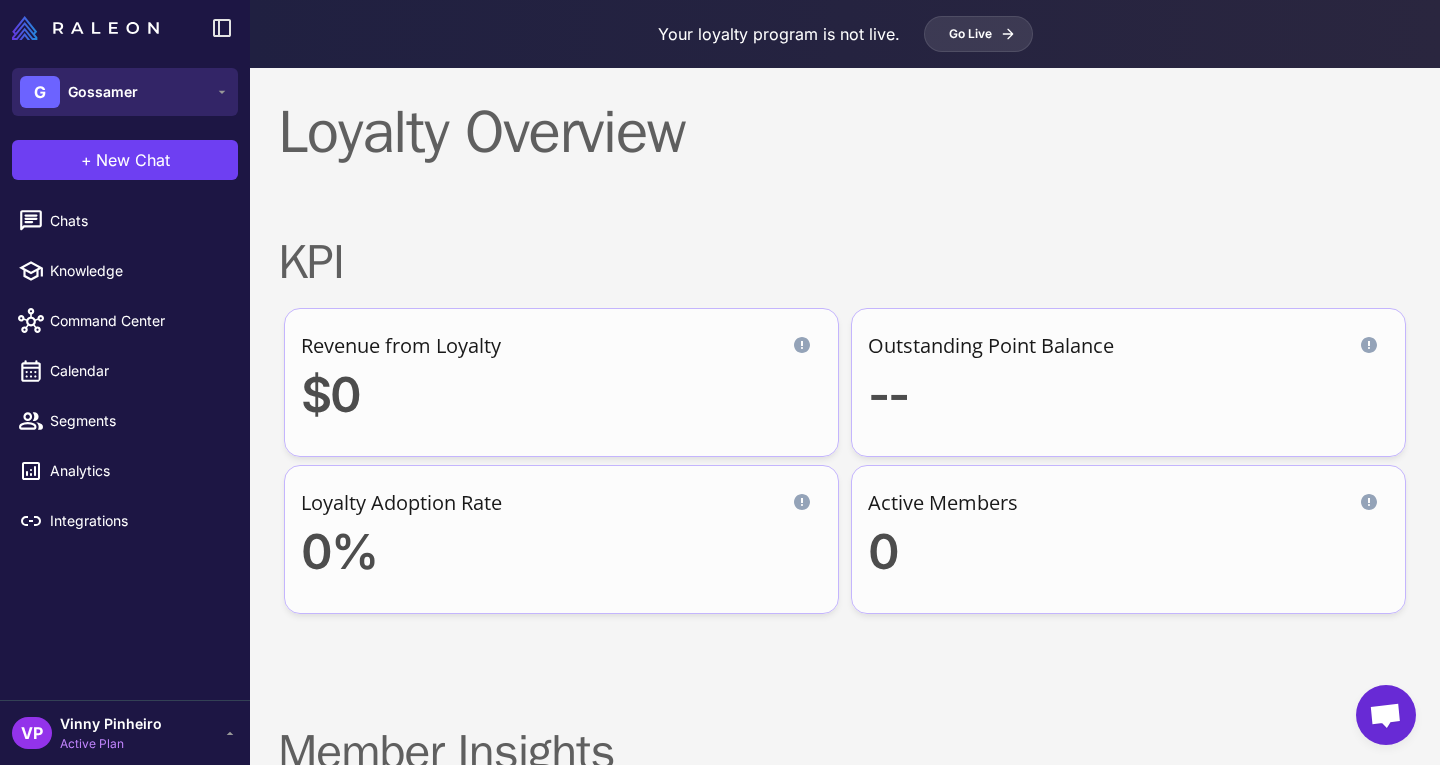 click on "G Gossamer" at bounding box center [125, 92] 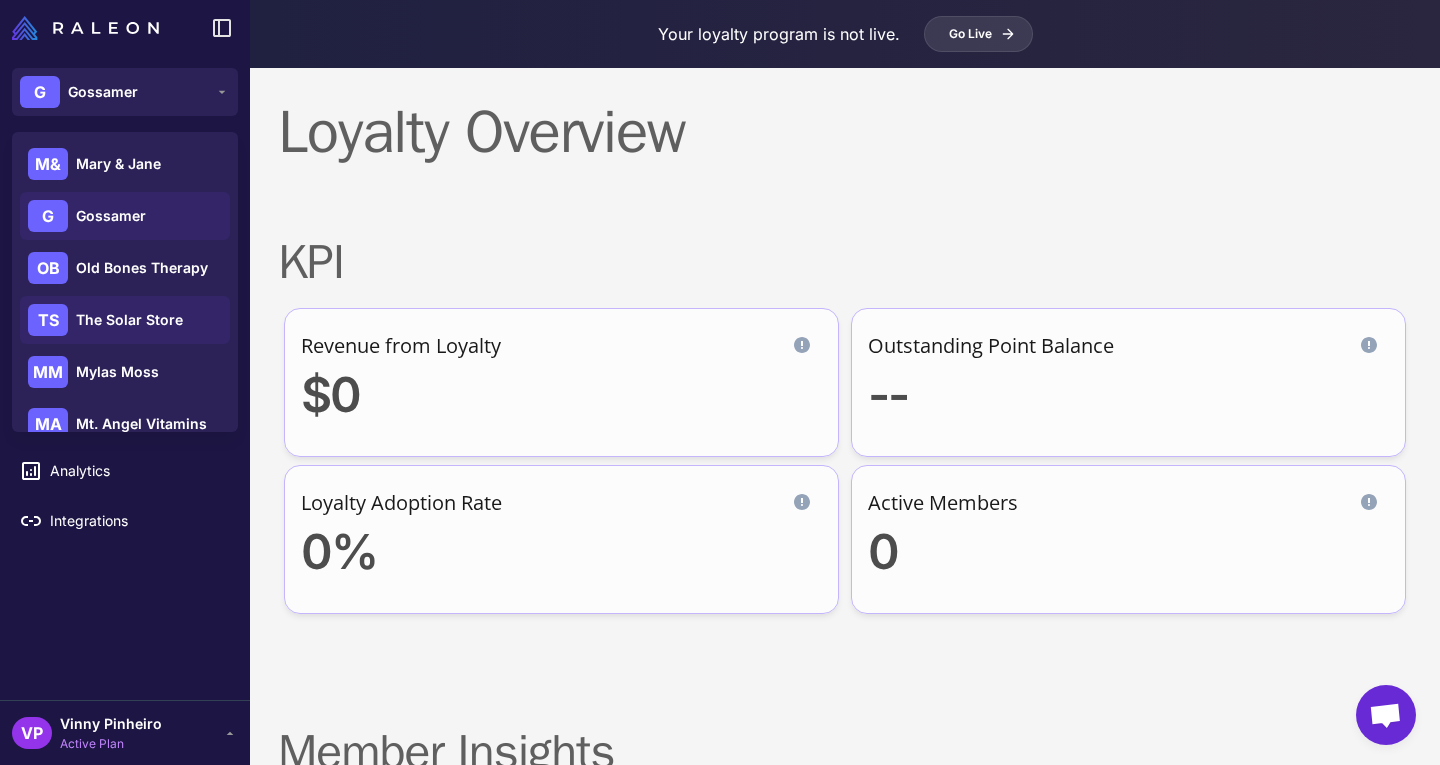 click on "TS The Solar Store" 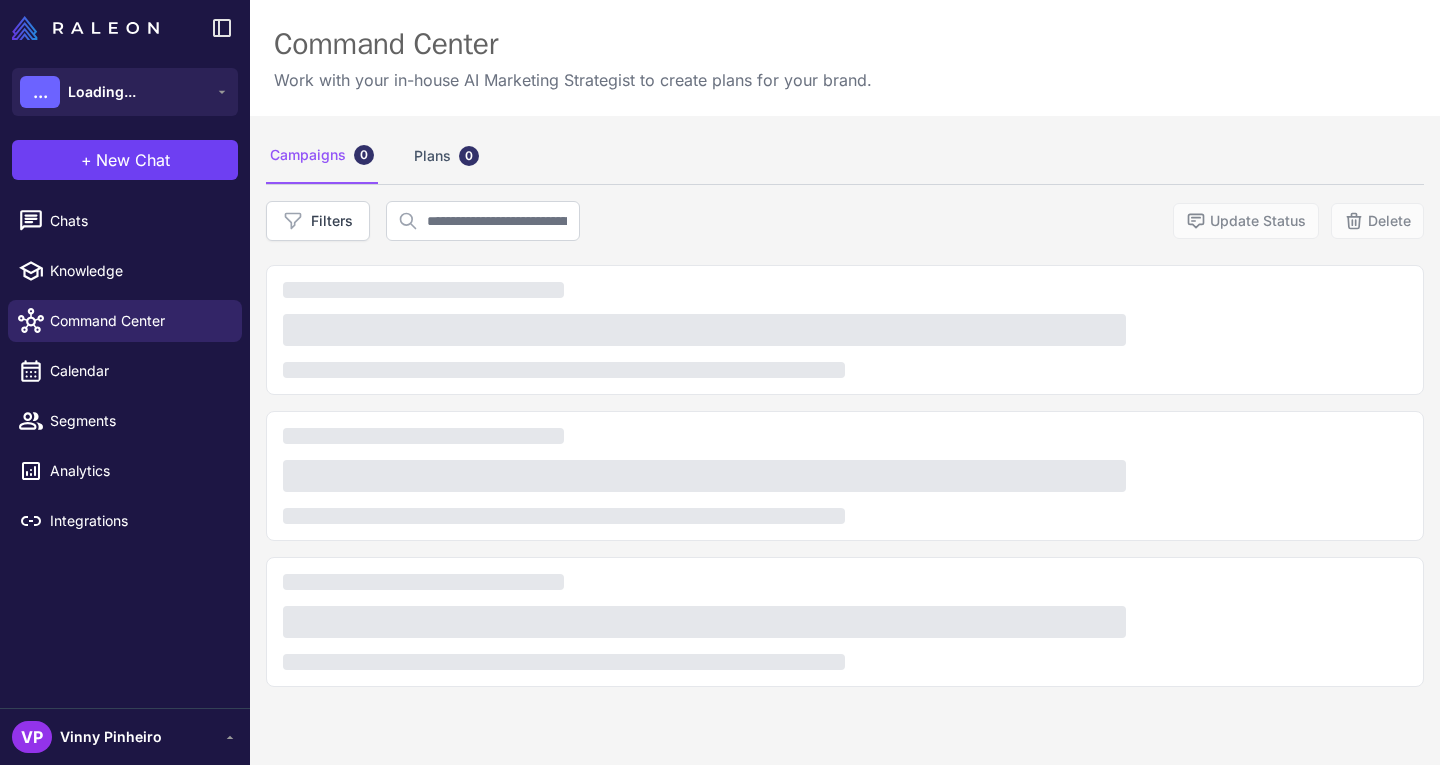 scroll, scrollTop: 0, scrollLeft: 0, axis: both 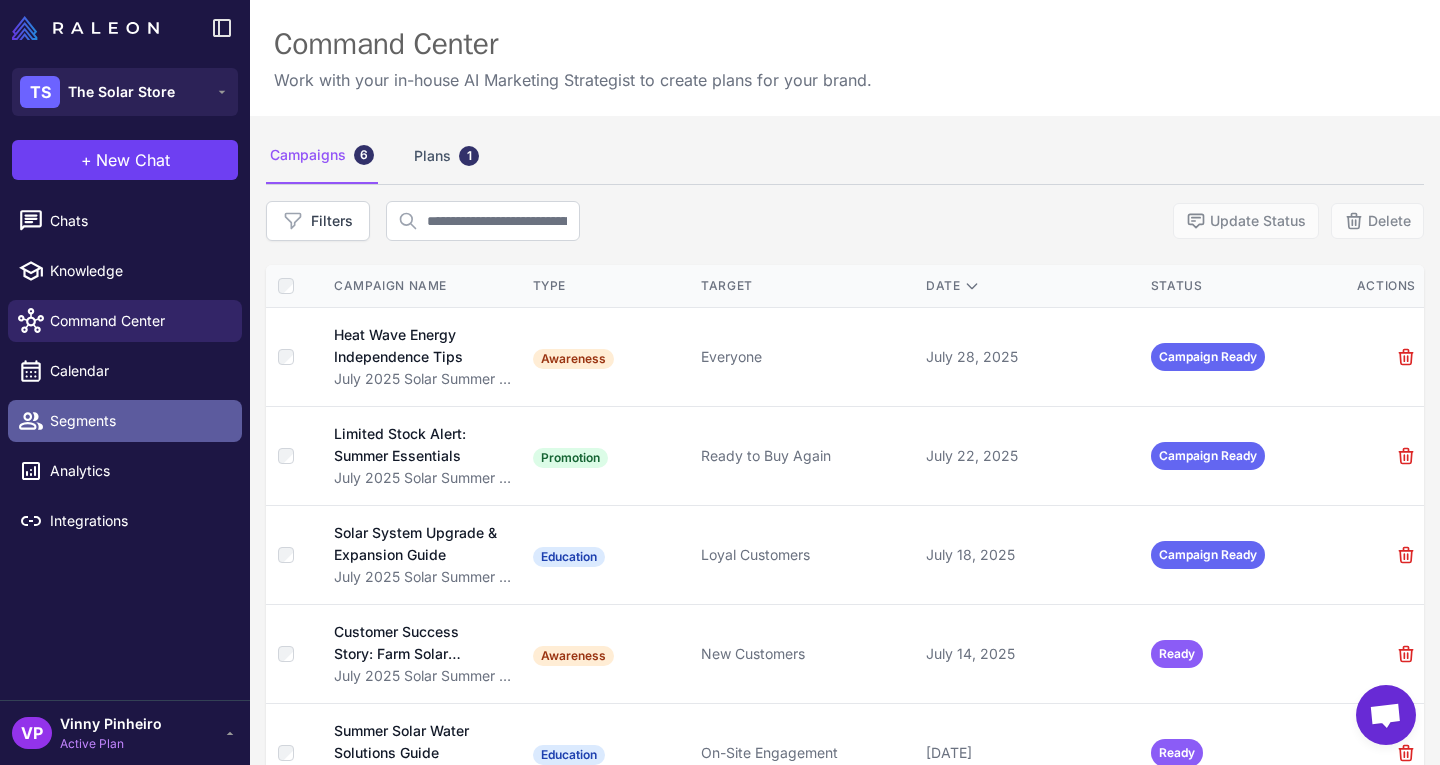 click on "Segments" at bounding box center [138, 421] 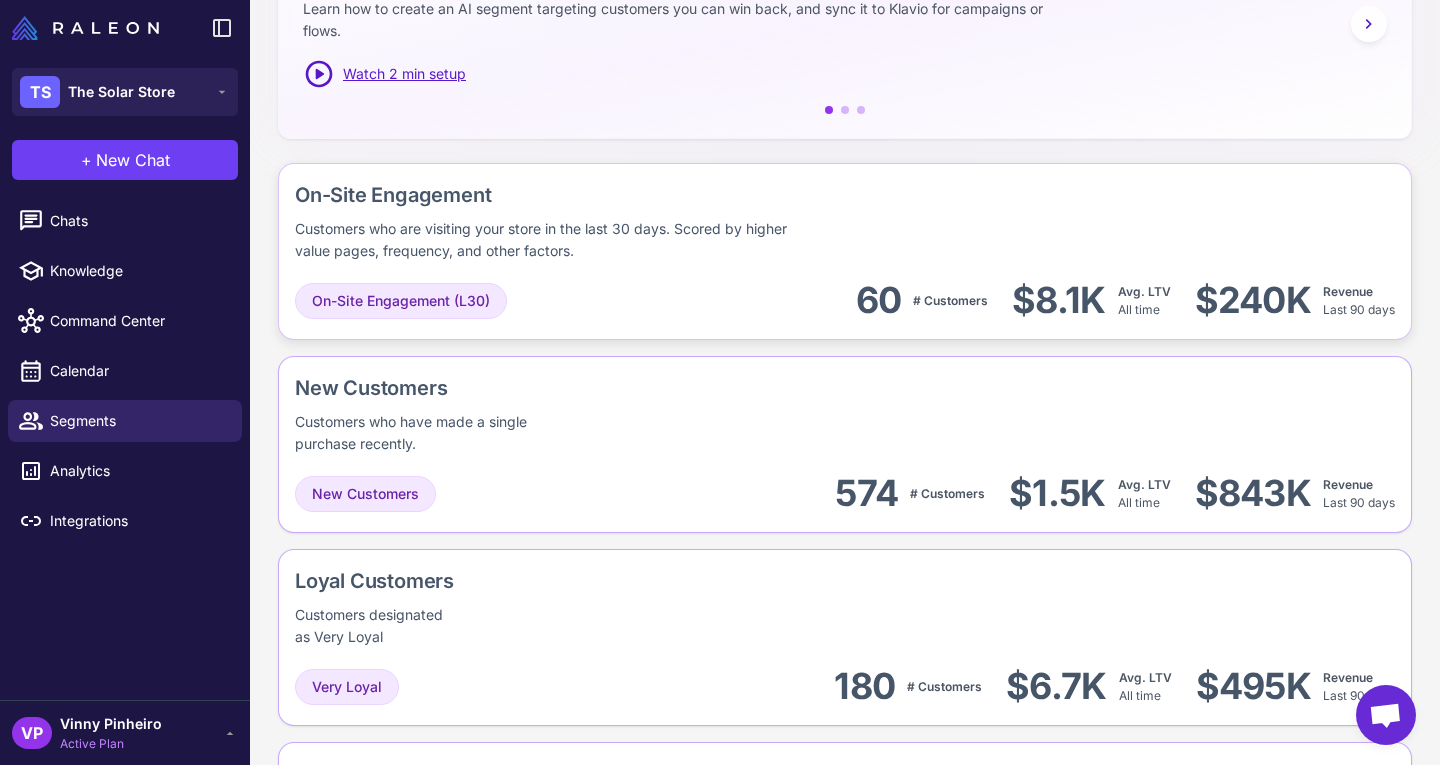 scroll, scrollTop: 427, scrollLeft: 0, axis: vertical 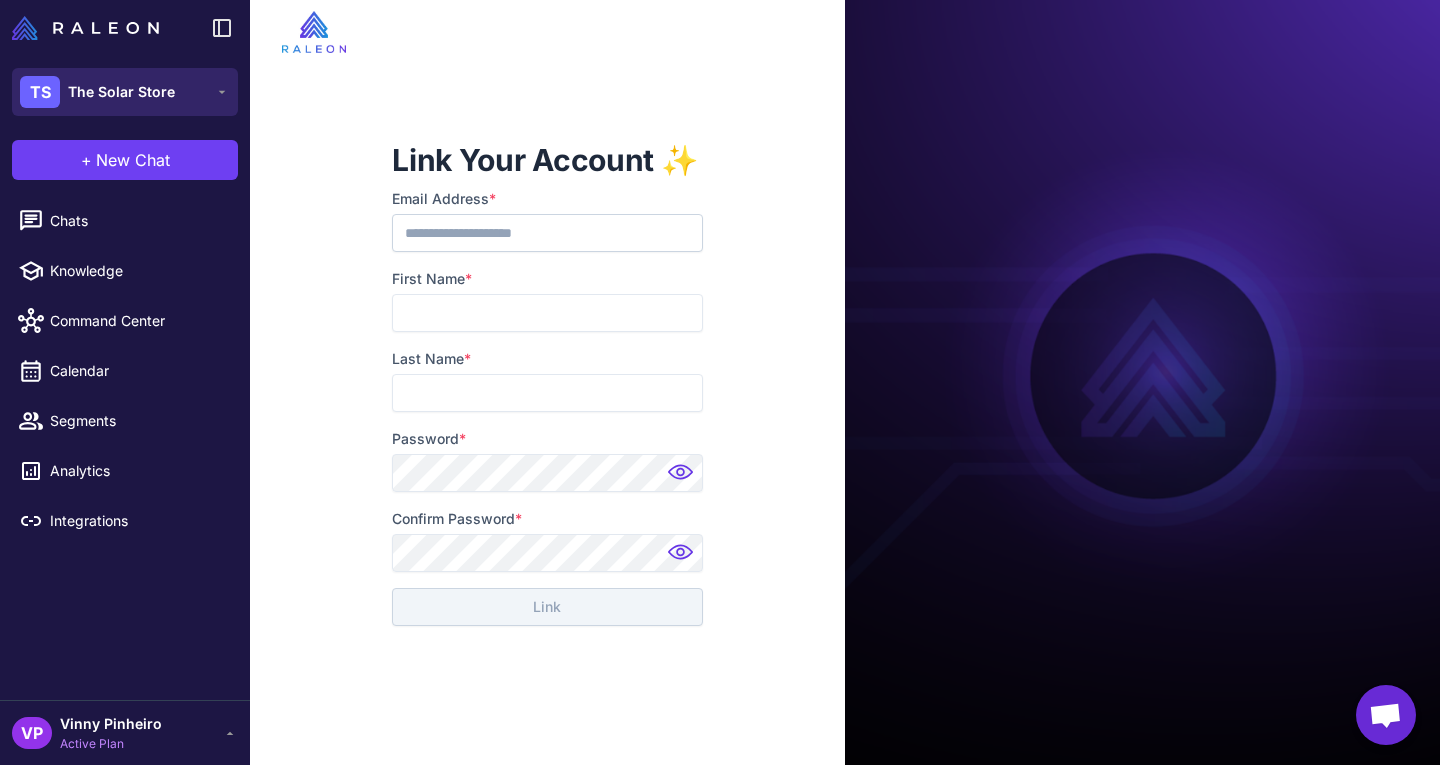 click on "TS The Solar Store" at bounding box center (125, 92) 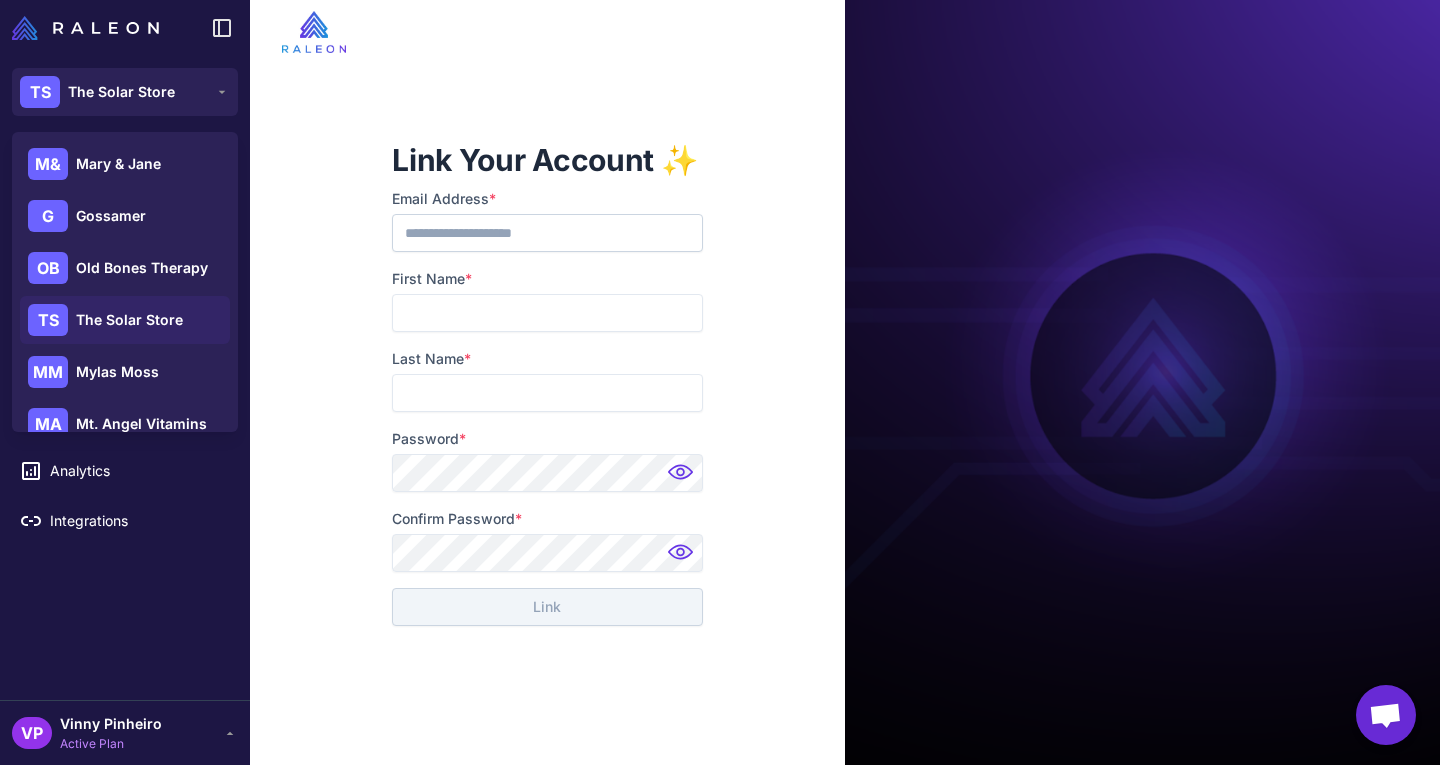 scroll, scrollTop: 288, scrollLeft: 0, axis: vertical 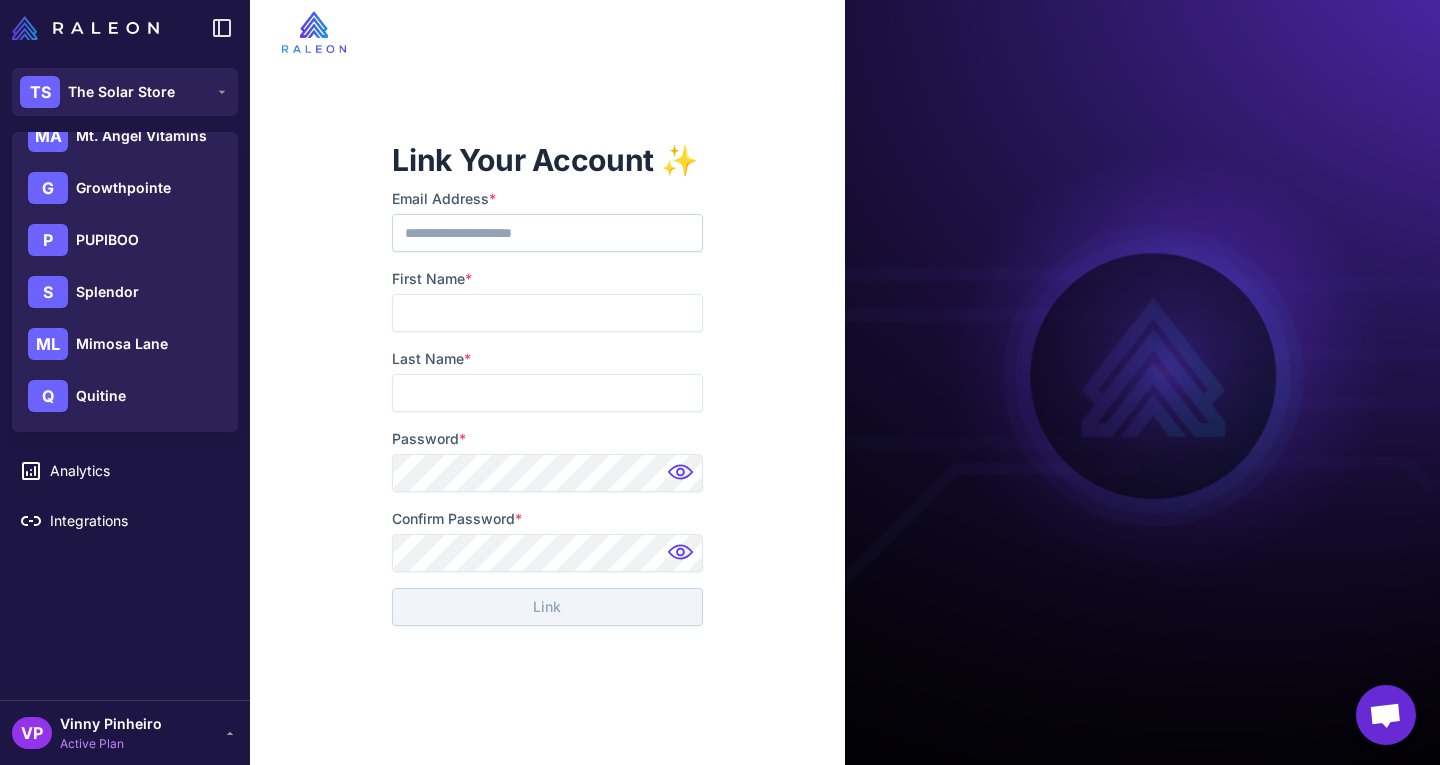 drag, startPoint x: 823, startPoint y: 221, endPoint x: 666, endPoint y: 103, distance: 196.4001 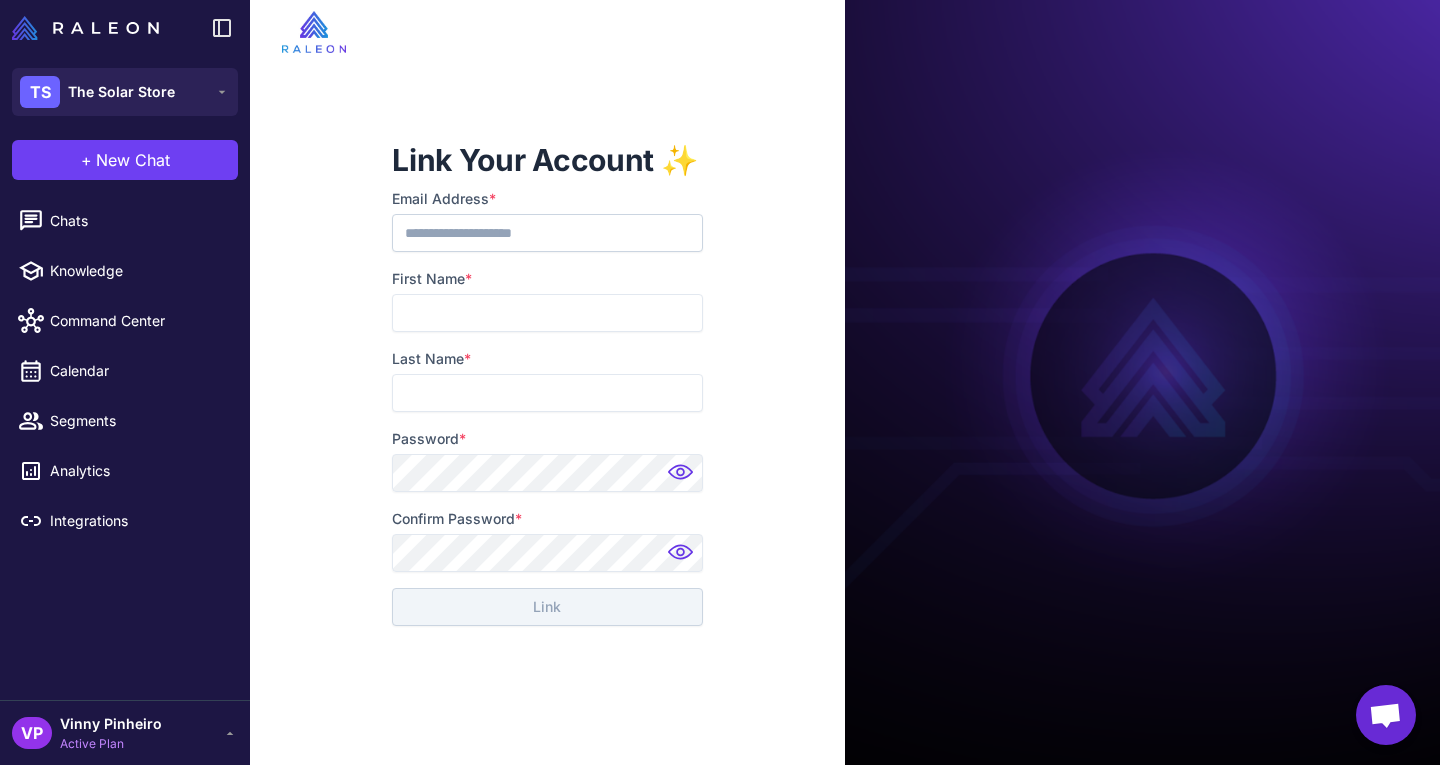 click on "**********" at bounding box center (547, 382) 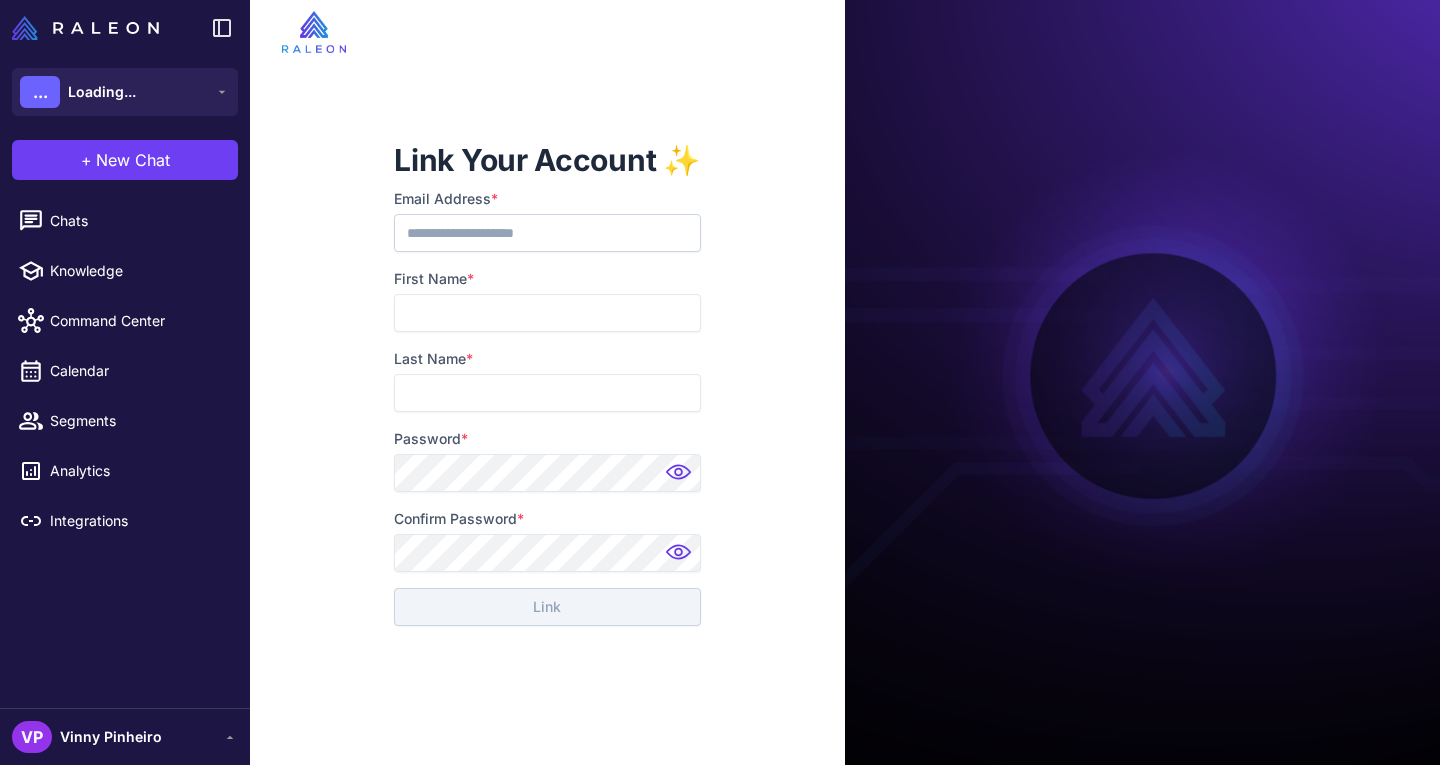 scroll, scrollTop: 0, scrollLeft: 0, axis: both 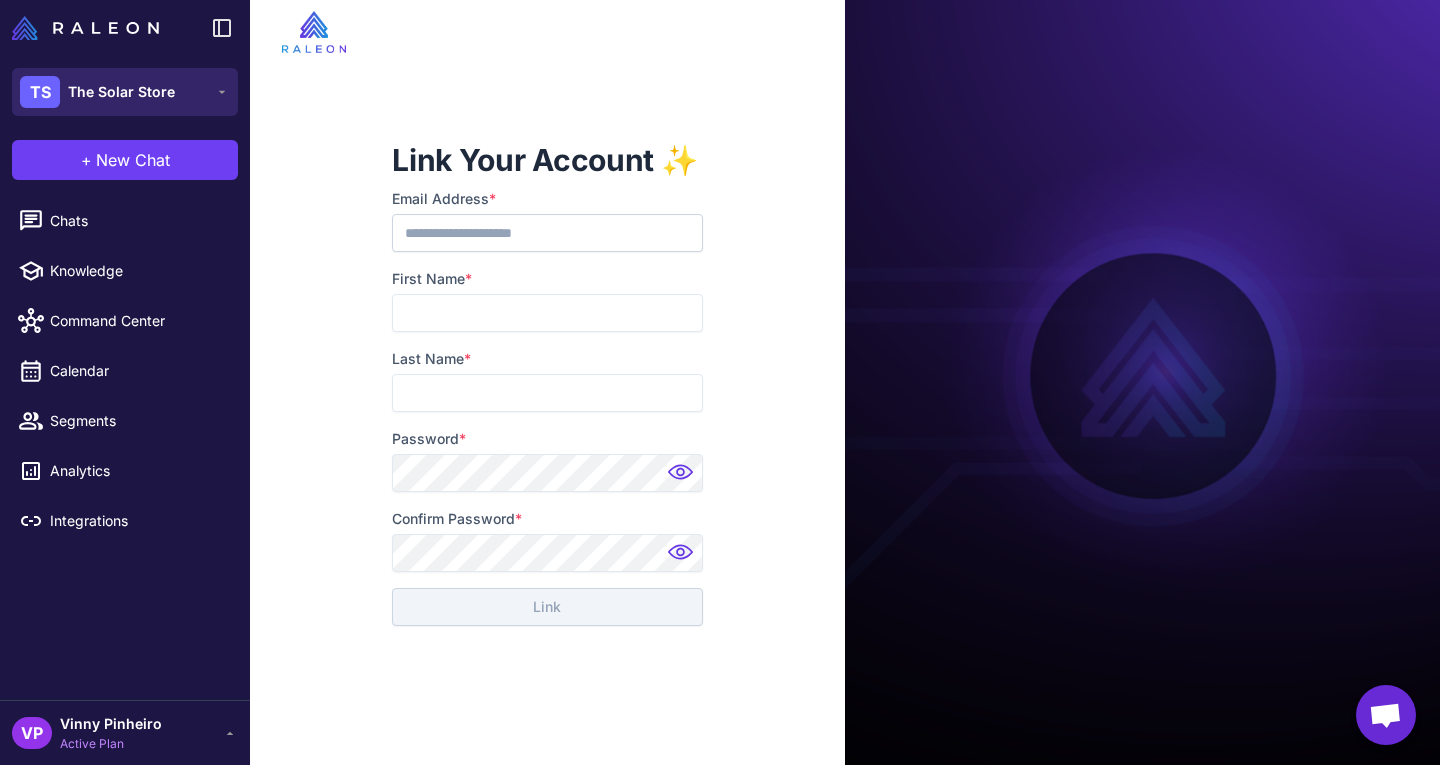 click on "TS The Solar Store" at bounding box center (97, 92) 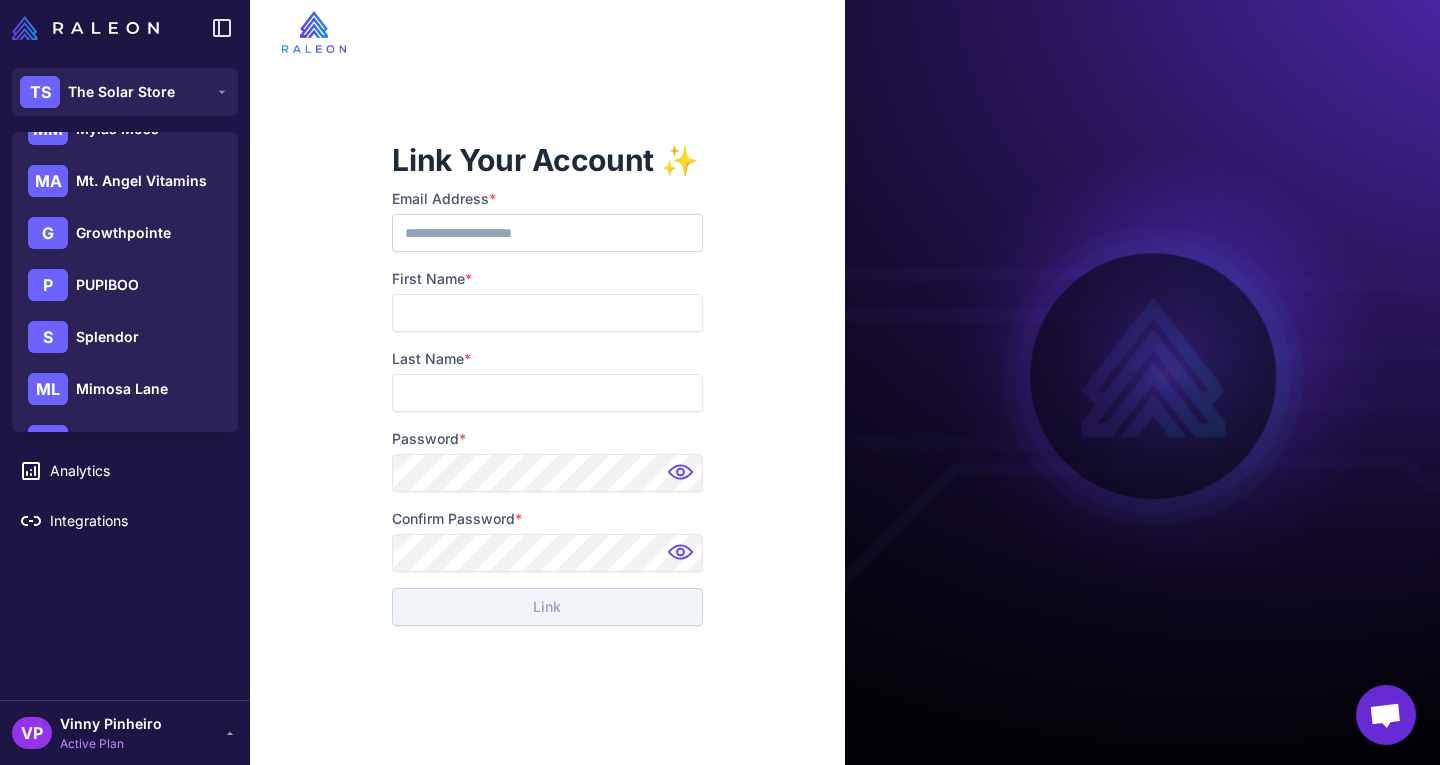 scroll, scrollTop: 288, scrollLeft: 0, axis: vertical 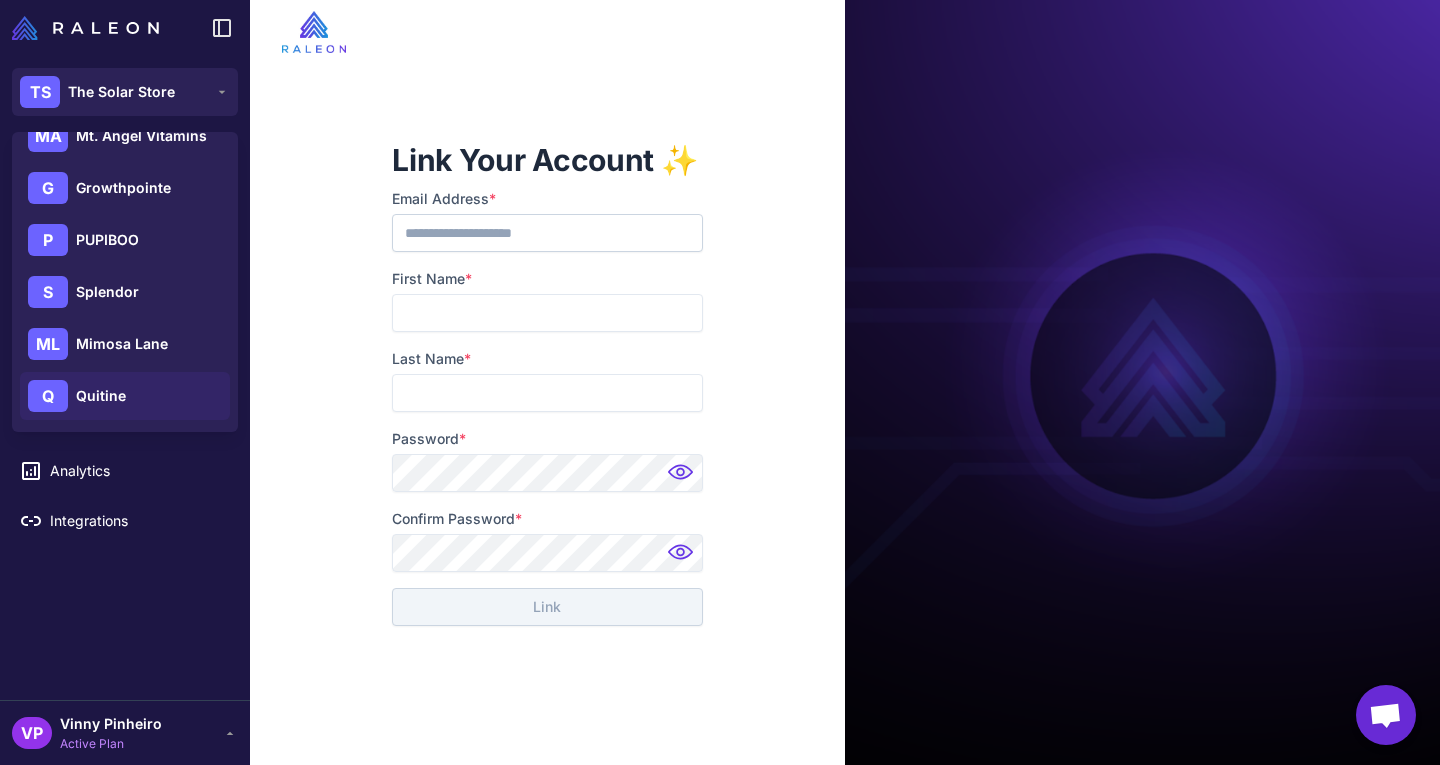 click on "Q Quitine" 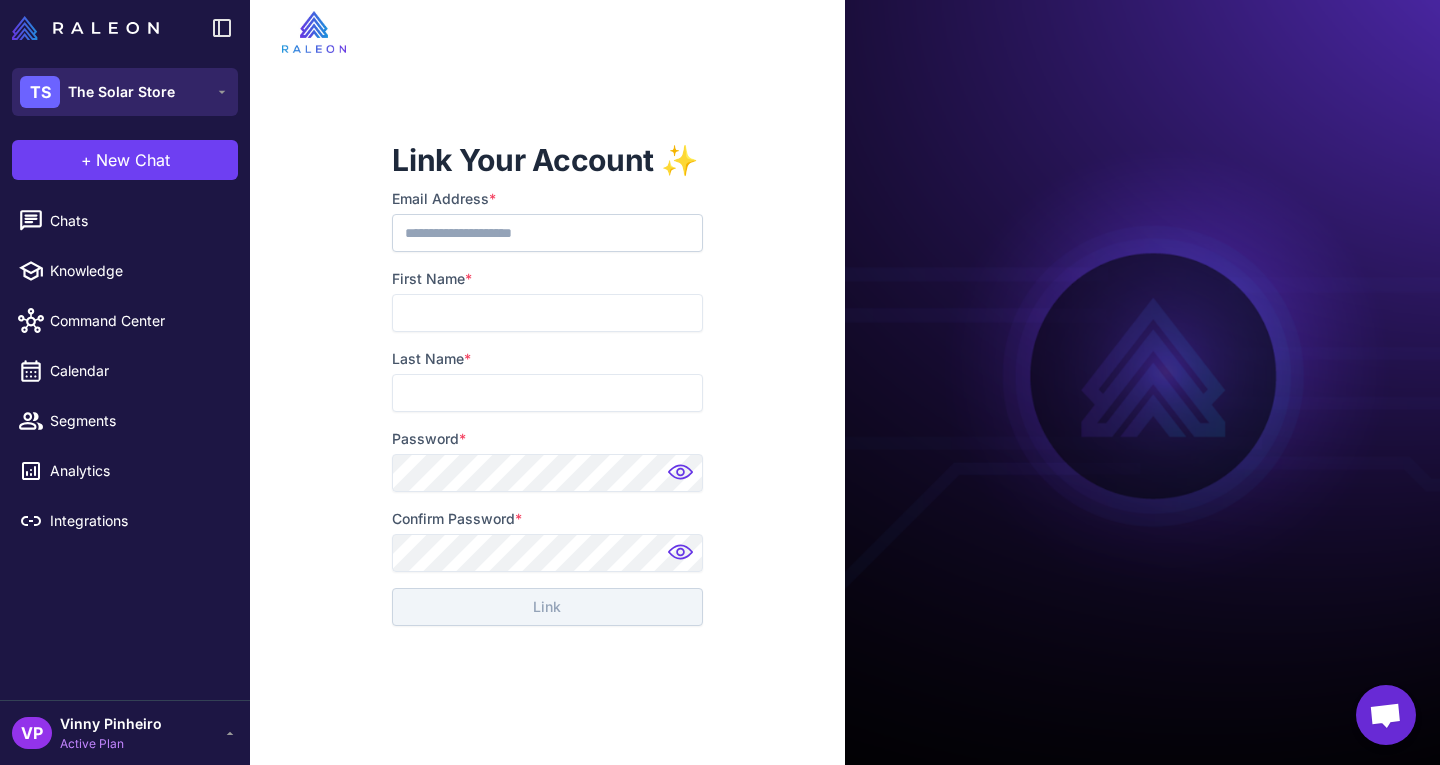 click on "TS The Solar Store" at bounding box center [125, 92] 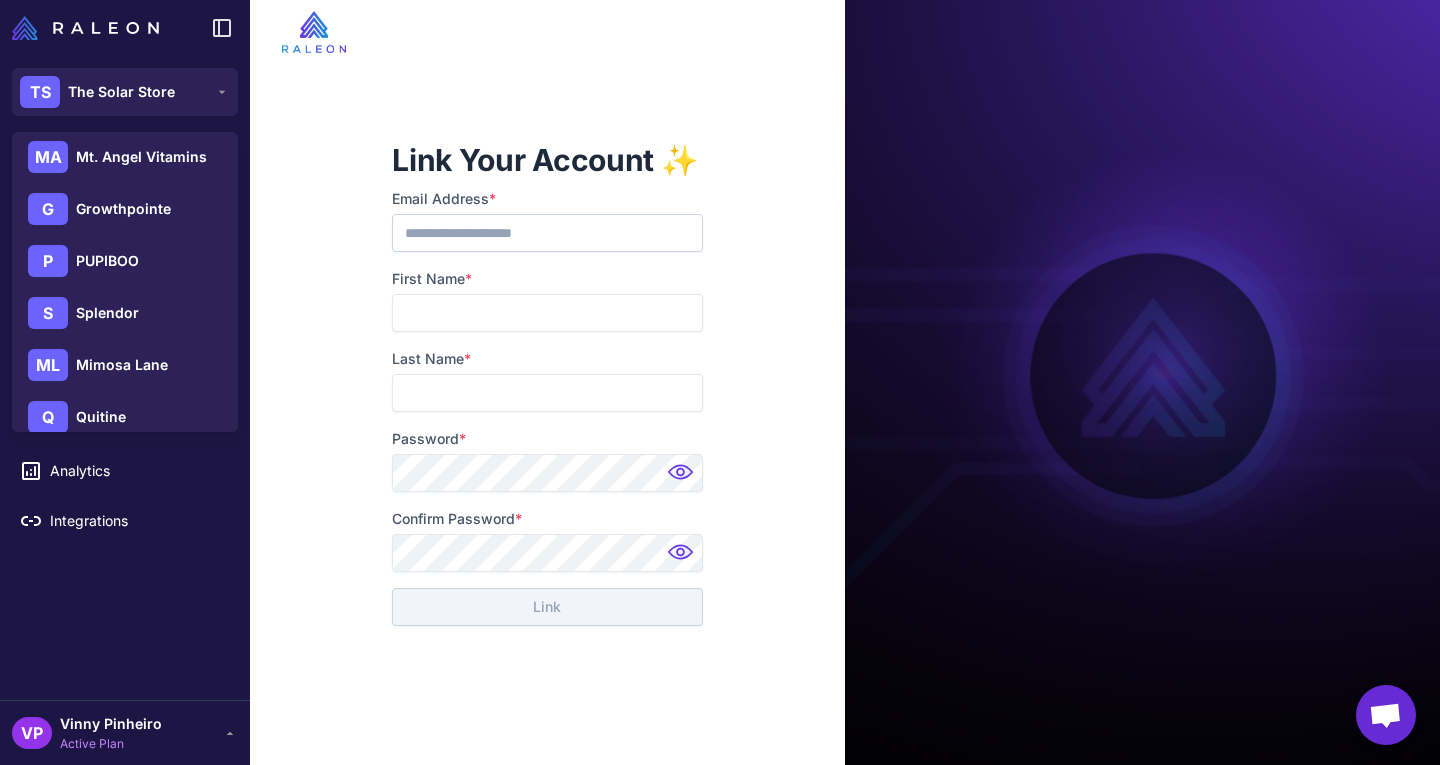 scroll, scrollTop: 268, scrollLeft: 0, axis: vertical 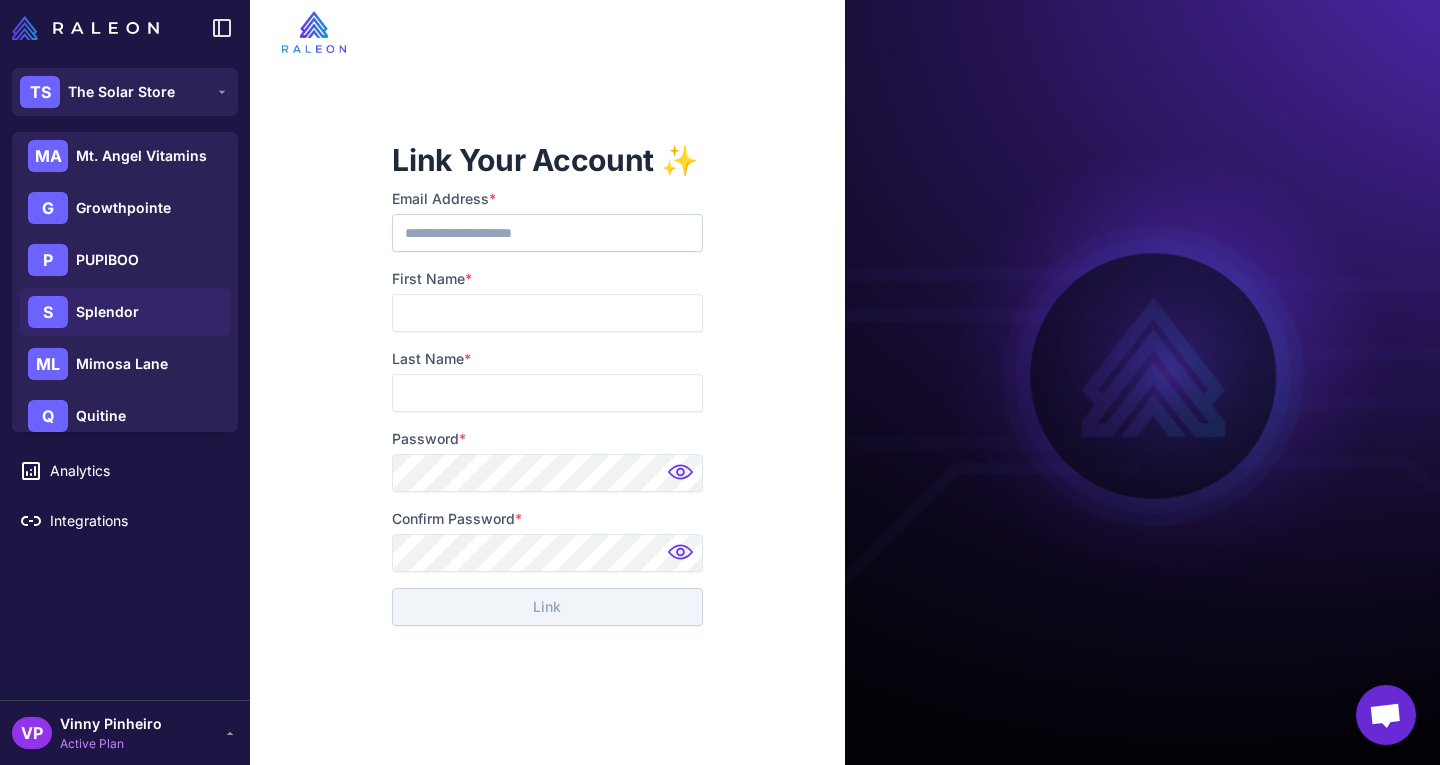 click on "S Splendor" 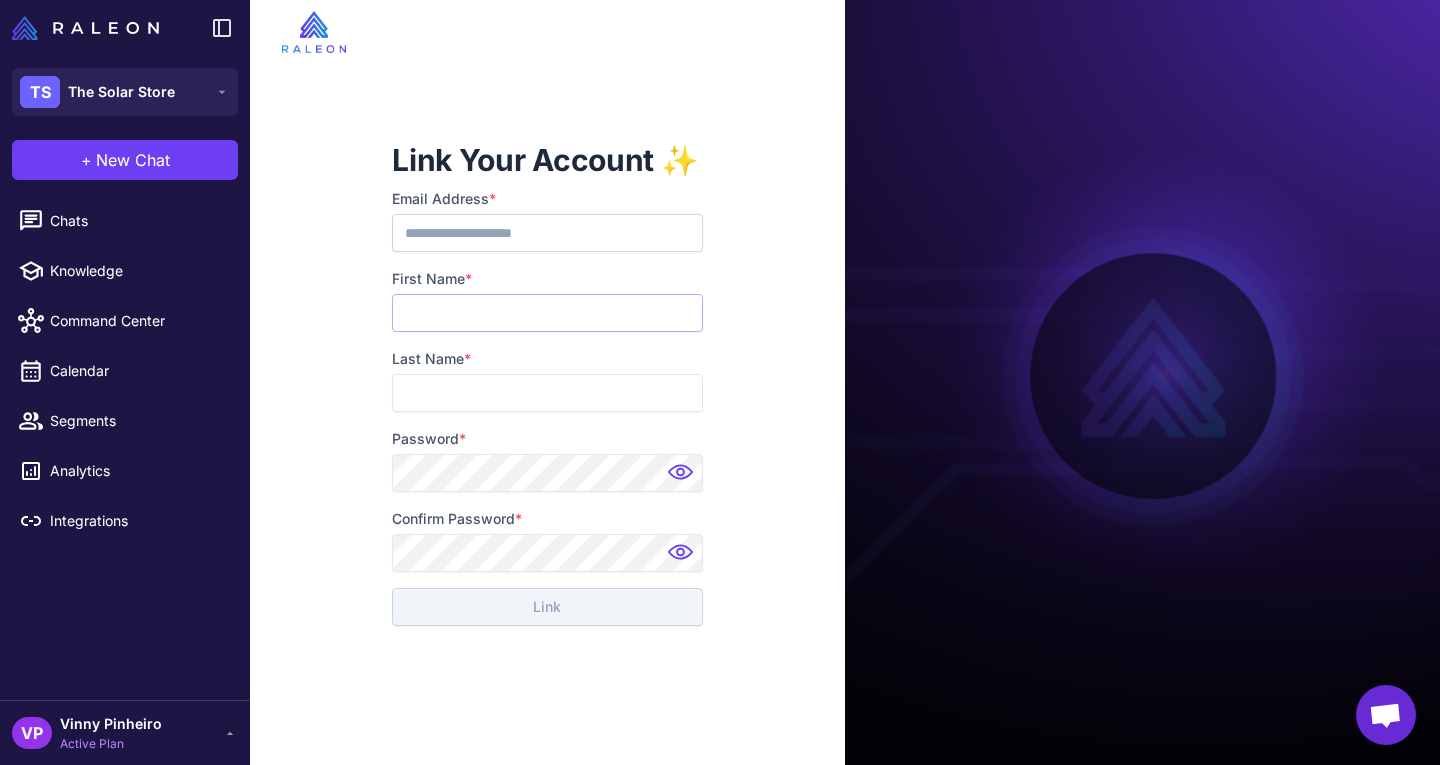 click on "First Name  *" at bounding box center (547, 313) 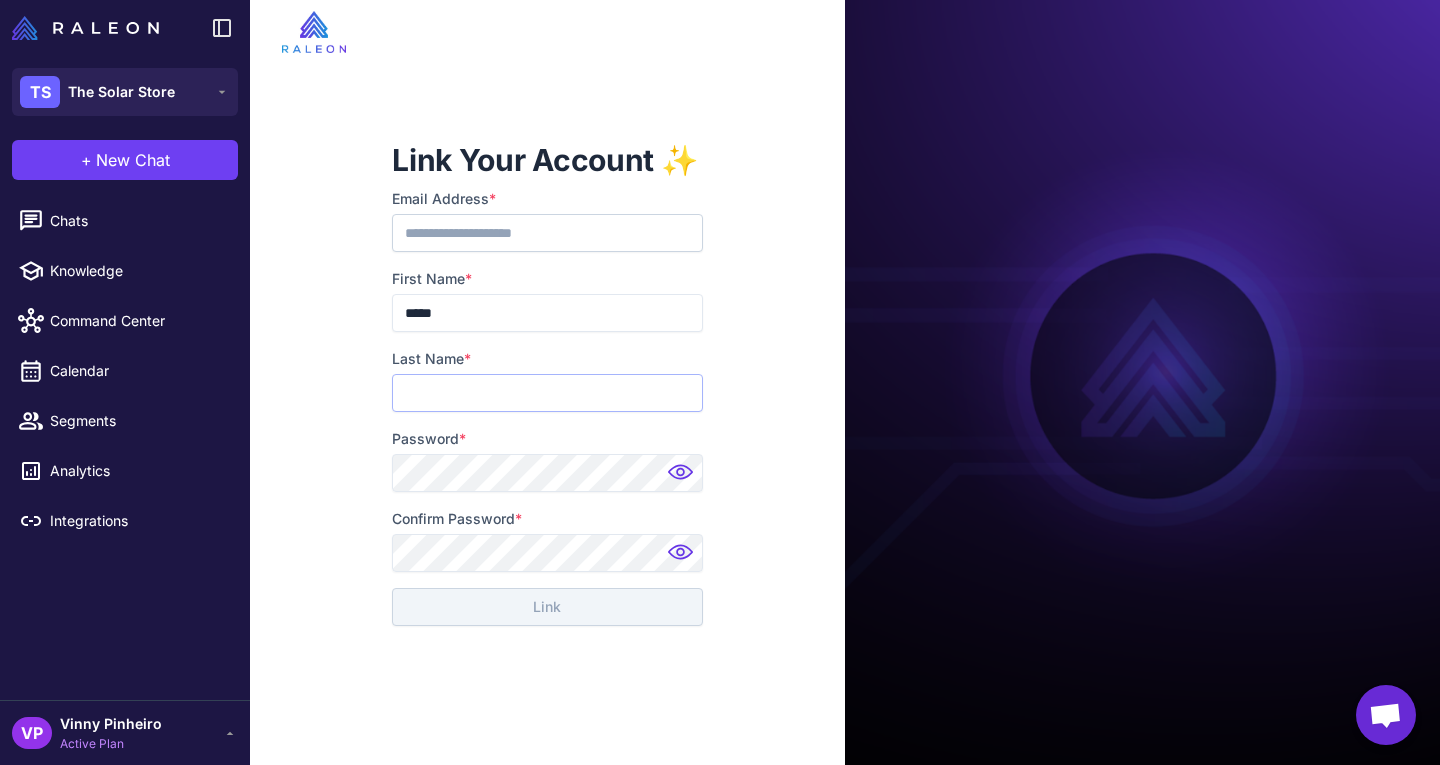 click on "Last Name  *" at bounding box center (547, 393) 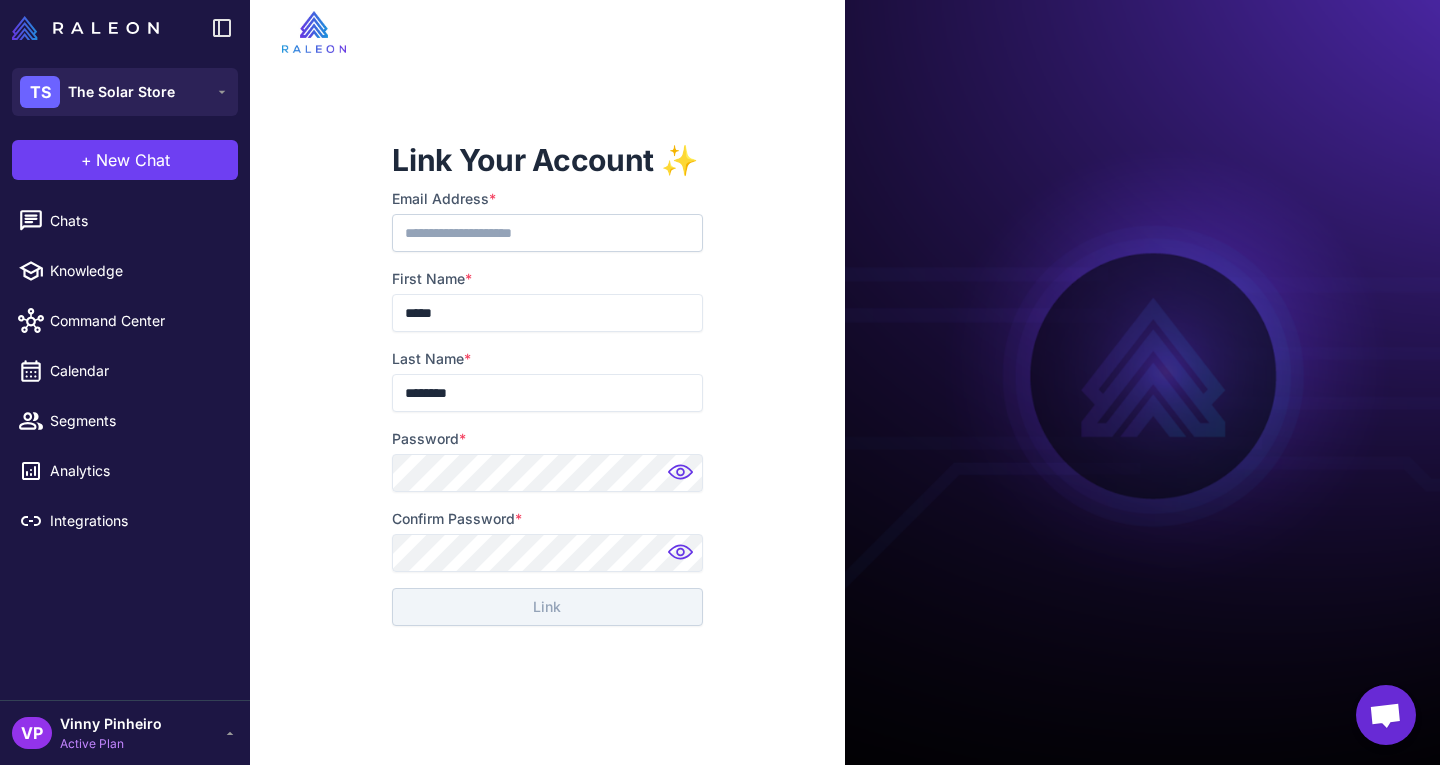click on "**********" at bounding box center [547, 382] 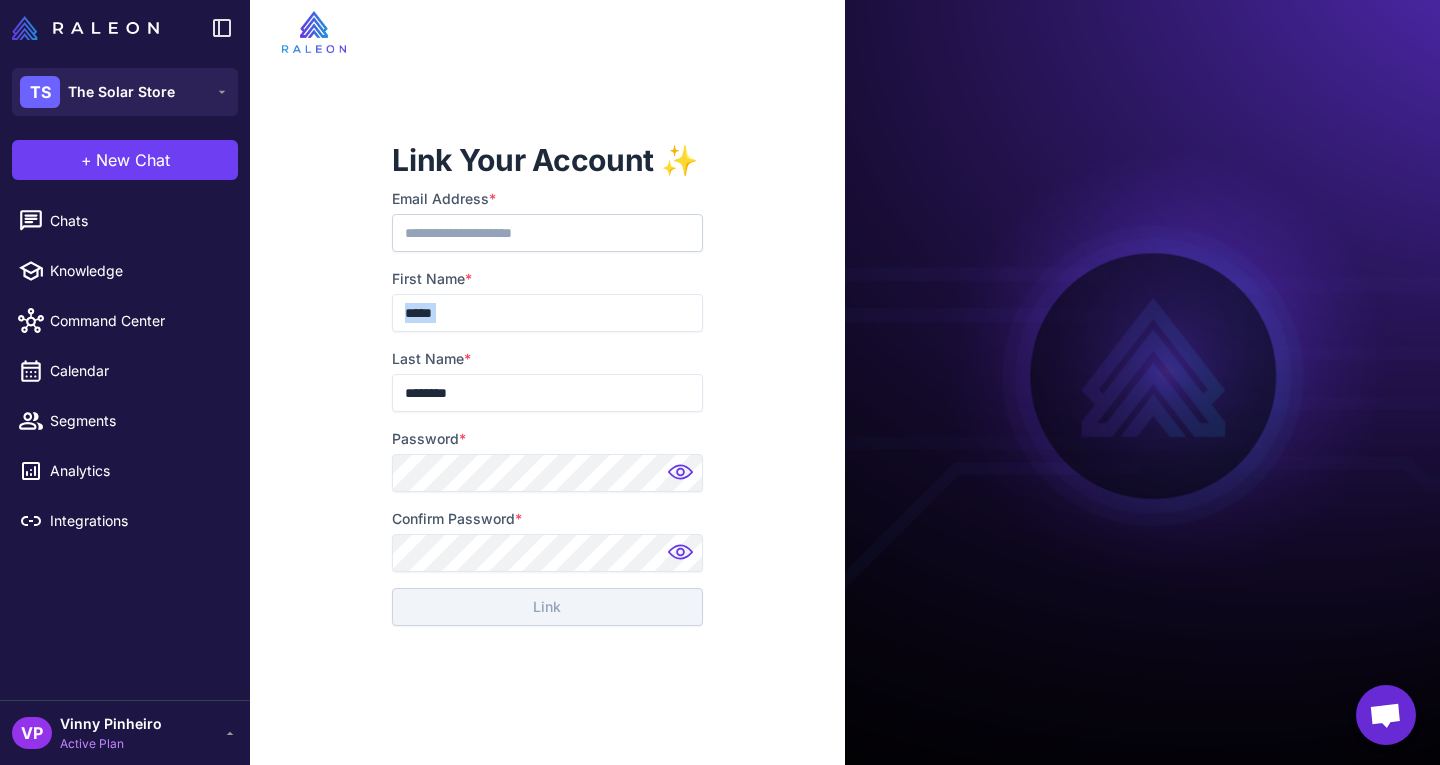 click on "**********" at bounding box center [547, 382] 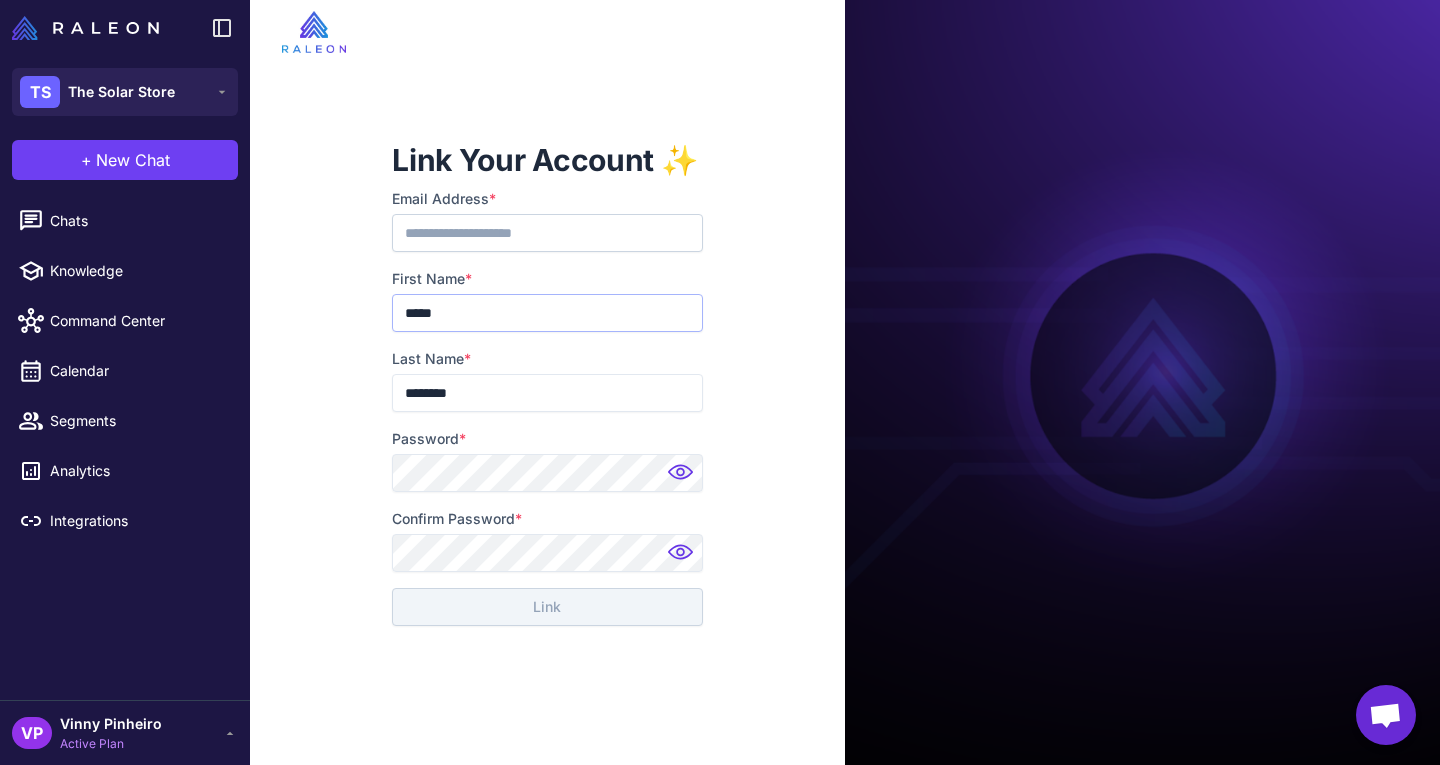drag, startPoint x: 595, startPoint y: 324, endPoint x: 331, endPoint y: 317, distance: 264.09277 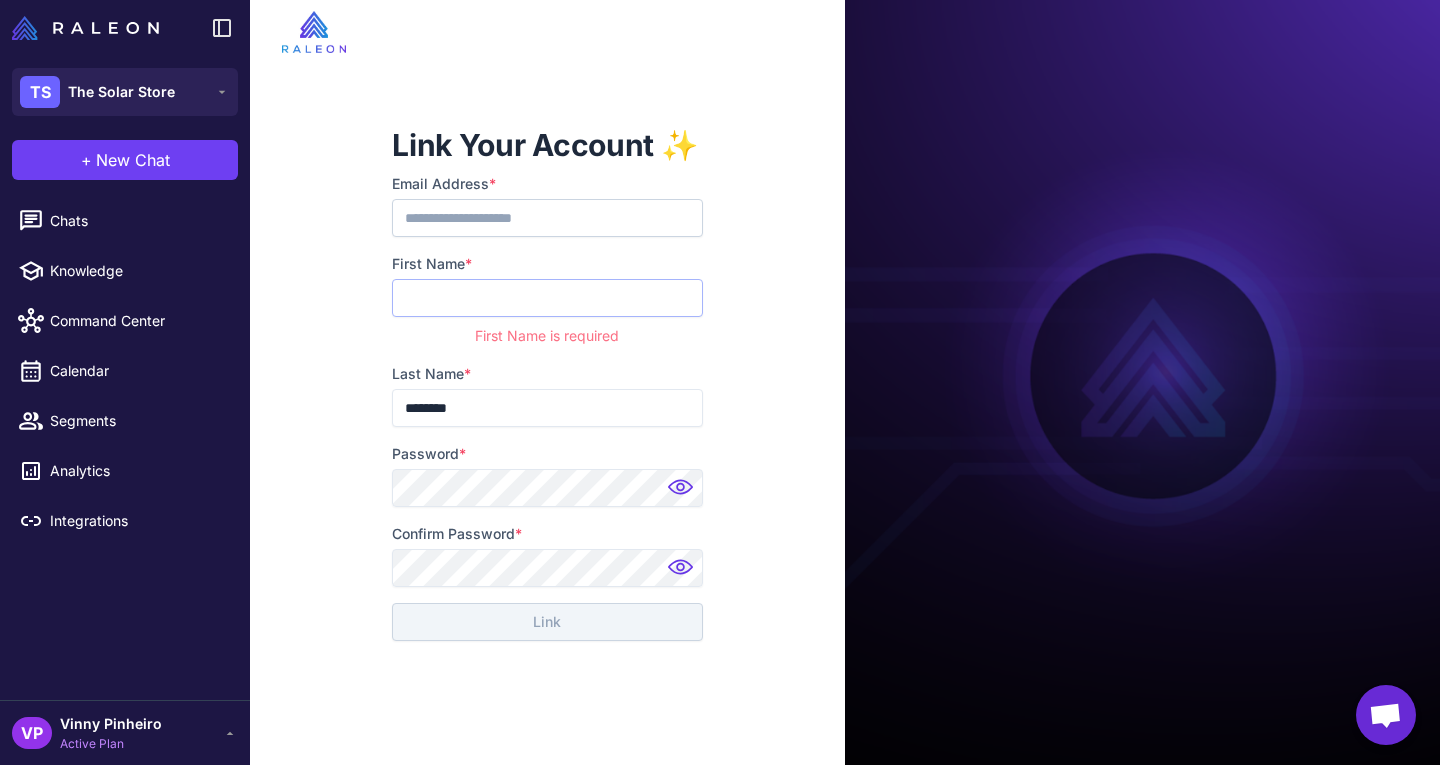 type 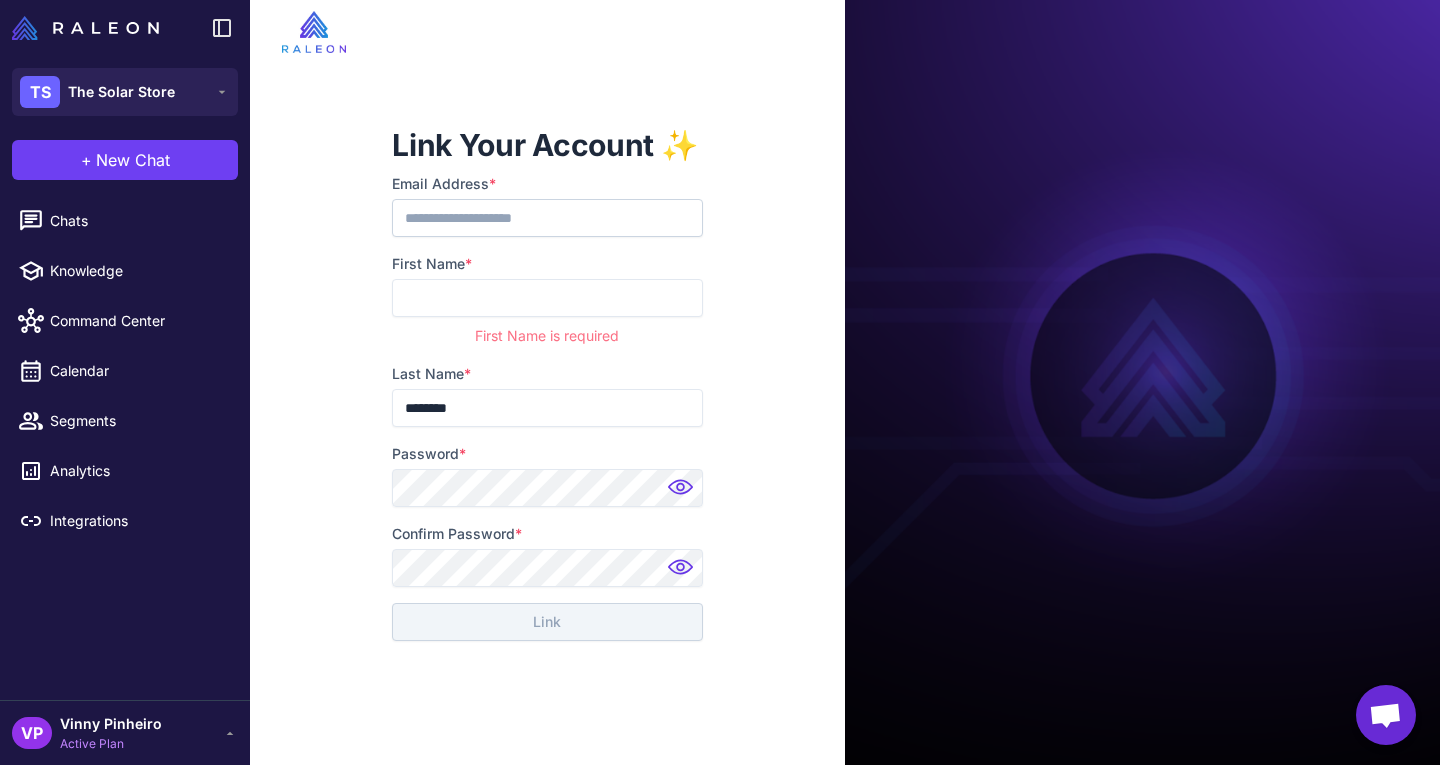 click on "**********" at bounding box center (547, 382) 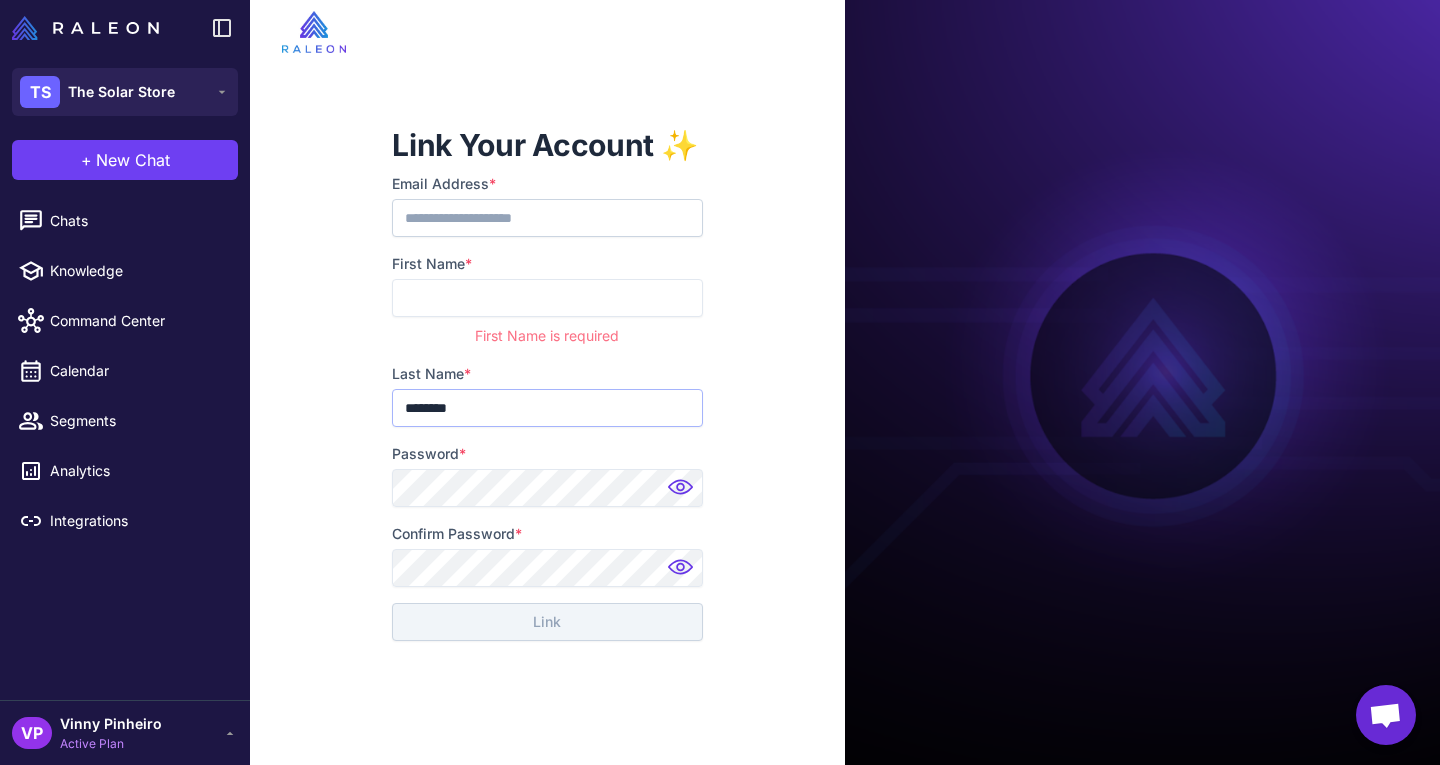 drag, startPoint x: 477, startPoint y: 401, endPoint x: 355, endPoint y: 401, distance: 122 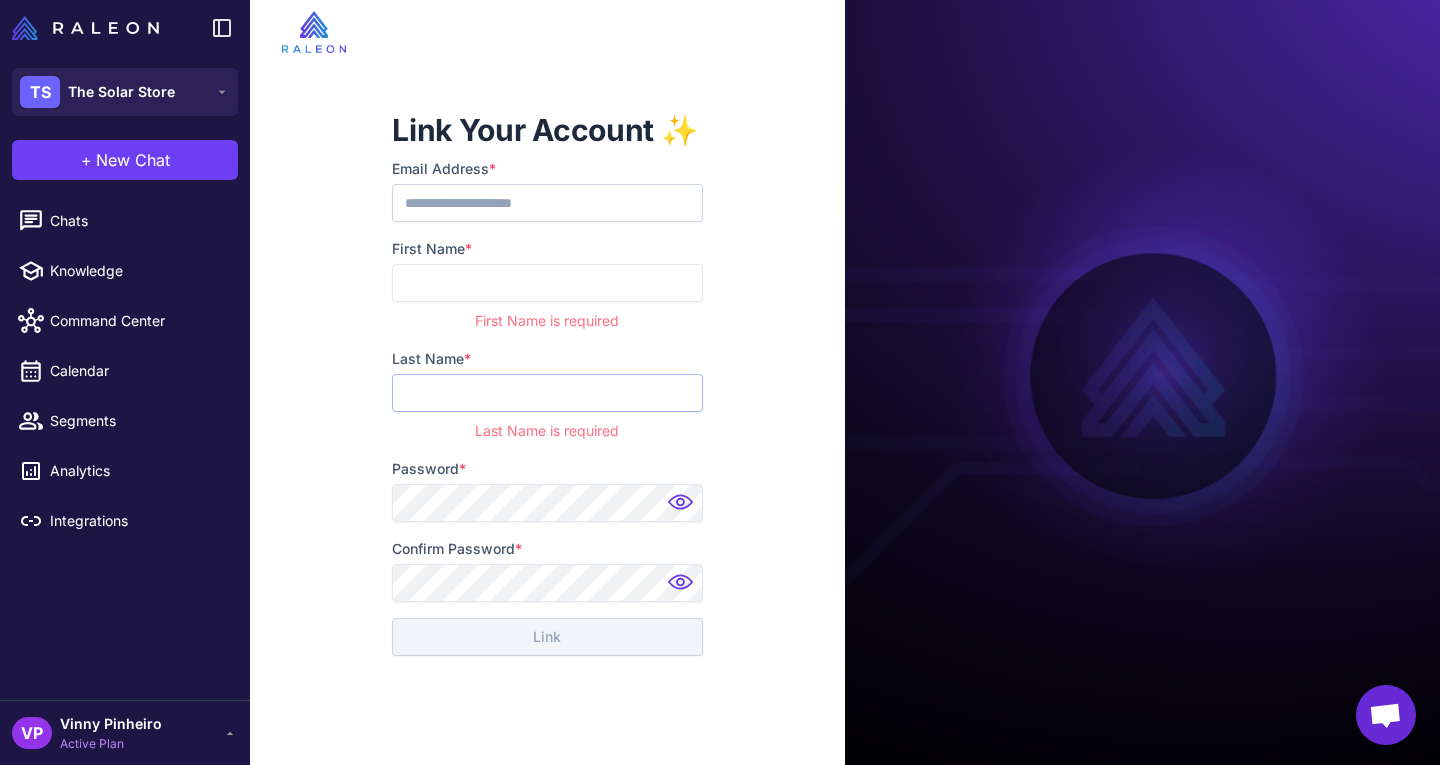type 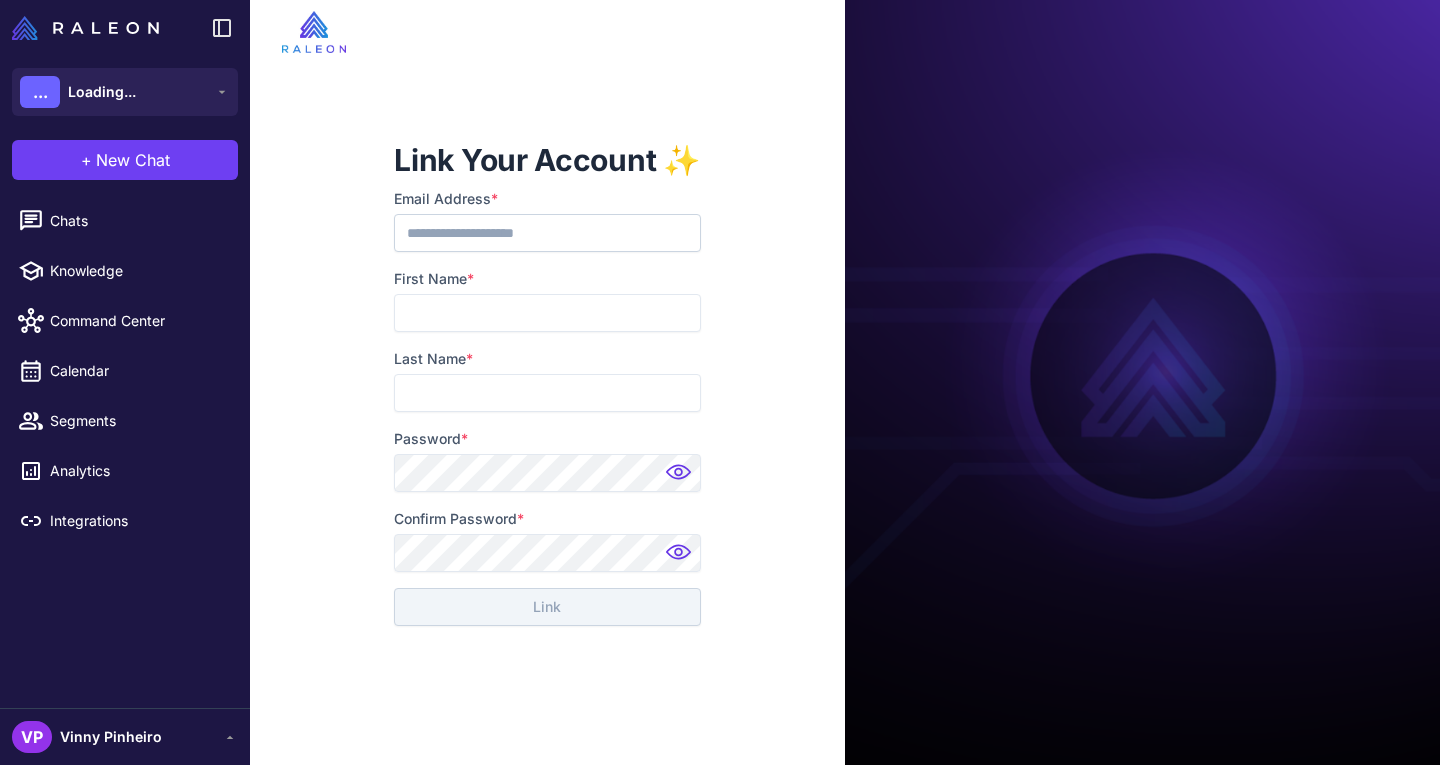 scroll, scrollTop: 0, scrollLeft: 0, axis: both 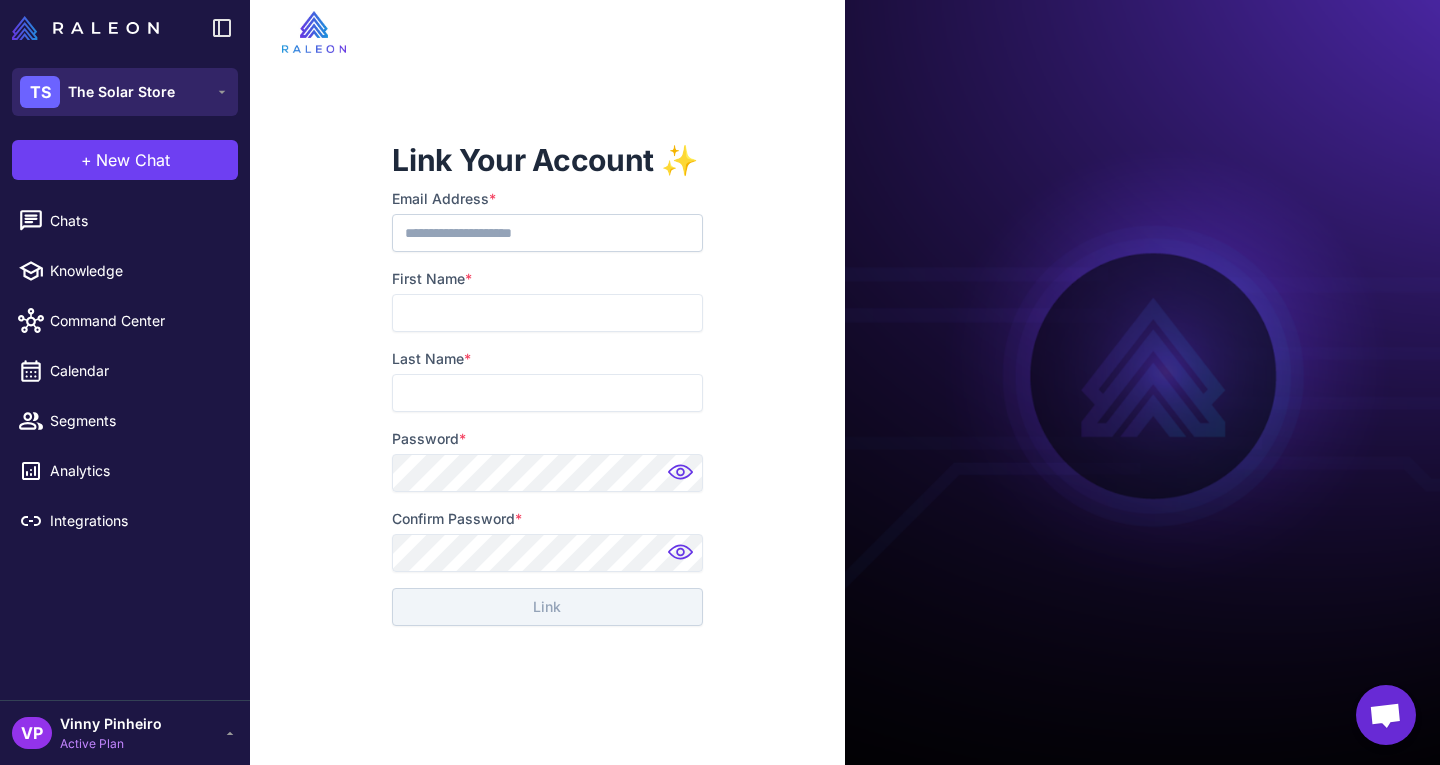 click on "TS The Solar Store" at bounding box center (125, 92) 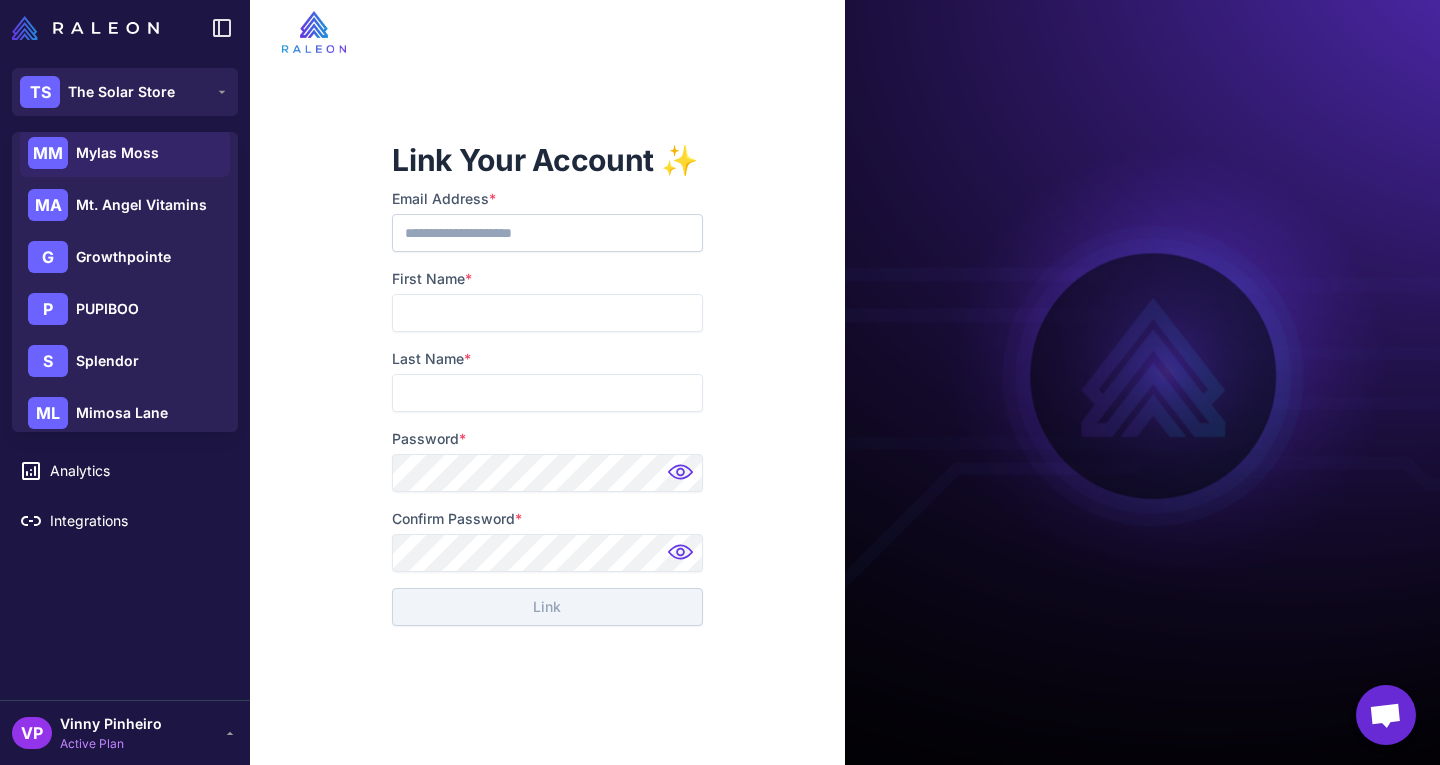 scroll, scrollTop: 220, scrollLeft: 0, axis: vertical 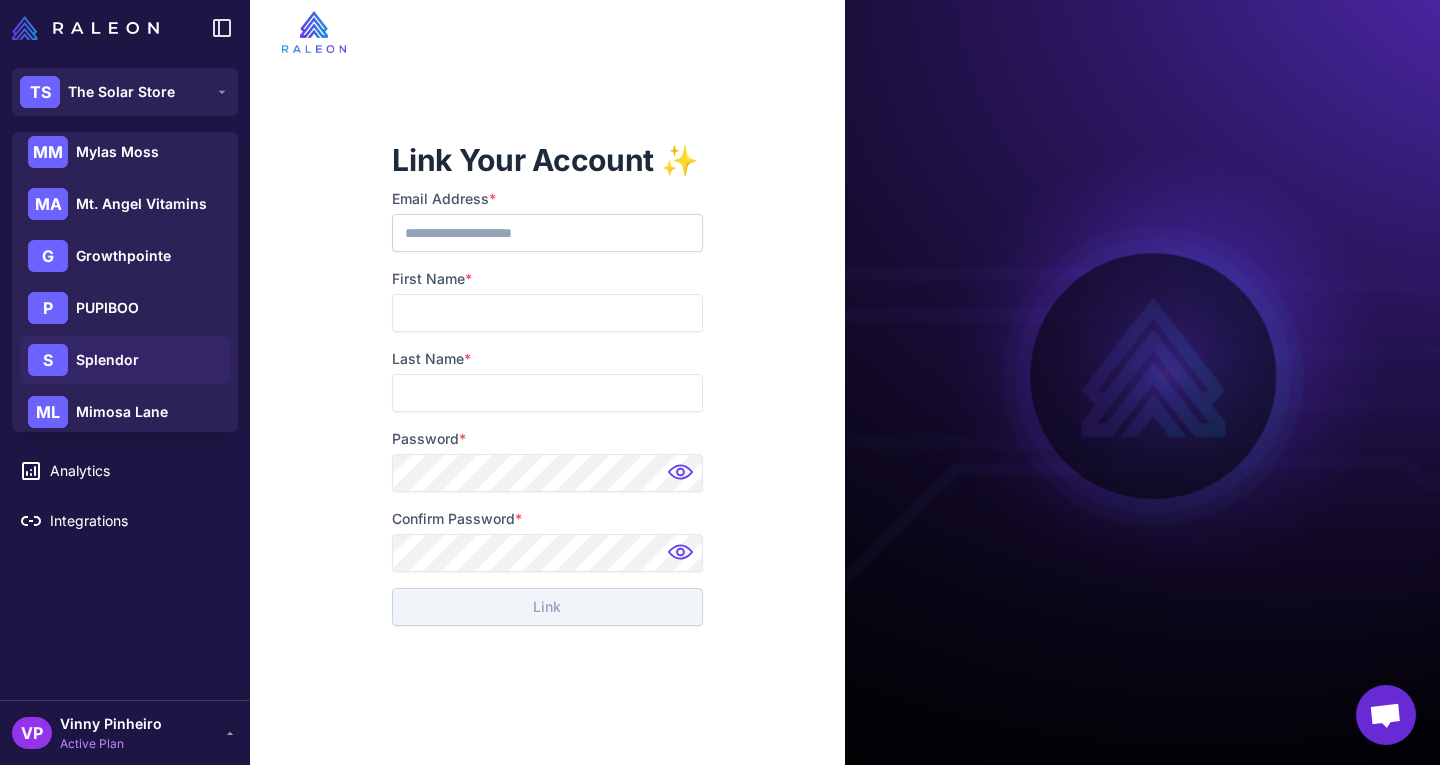 click on "S Splendor" 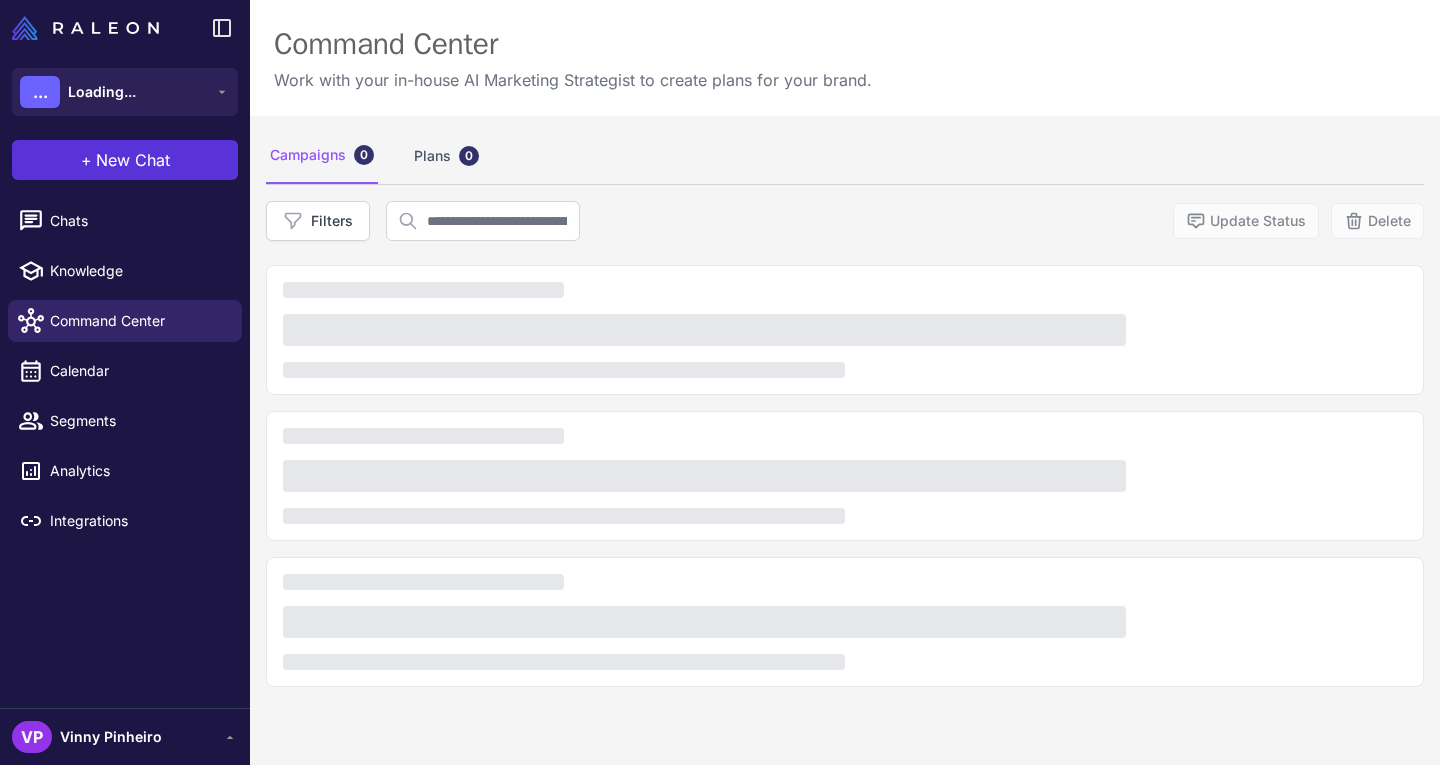 scroll, scrollTop: 0, scrollLeft: 0, axis: both 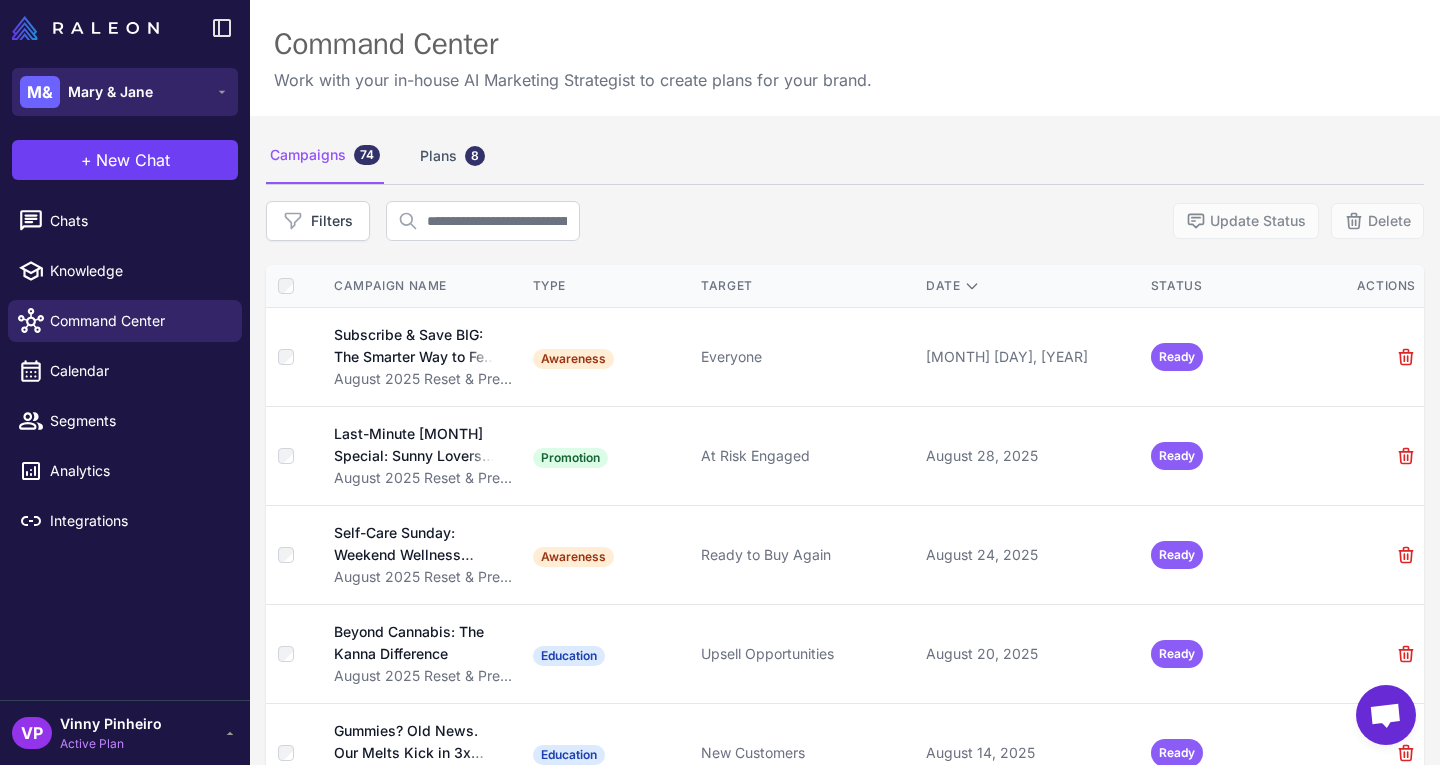click on "M& Mary & Jane" at bounding box center [125, 92] 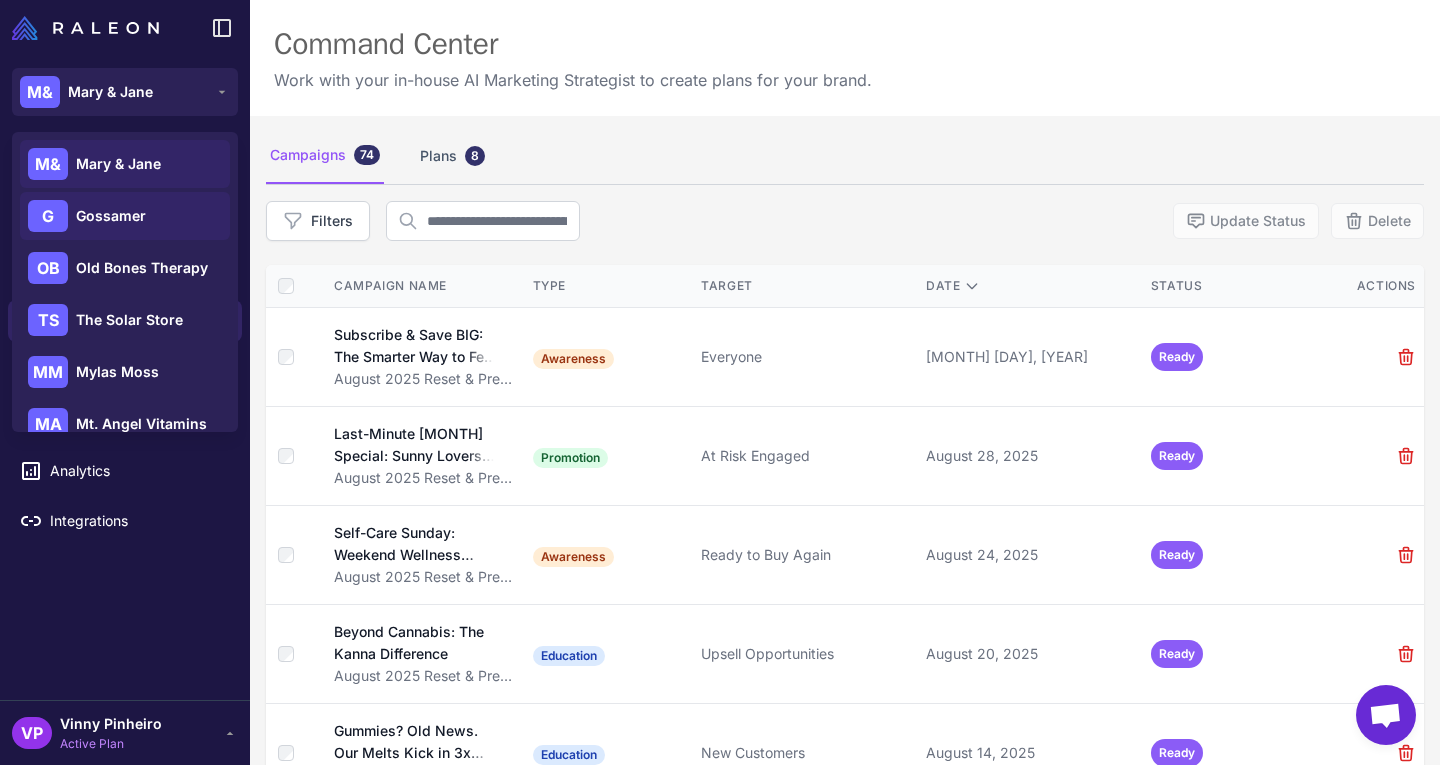 click on "G Gossamer" 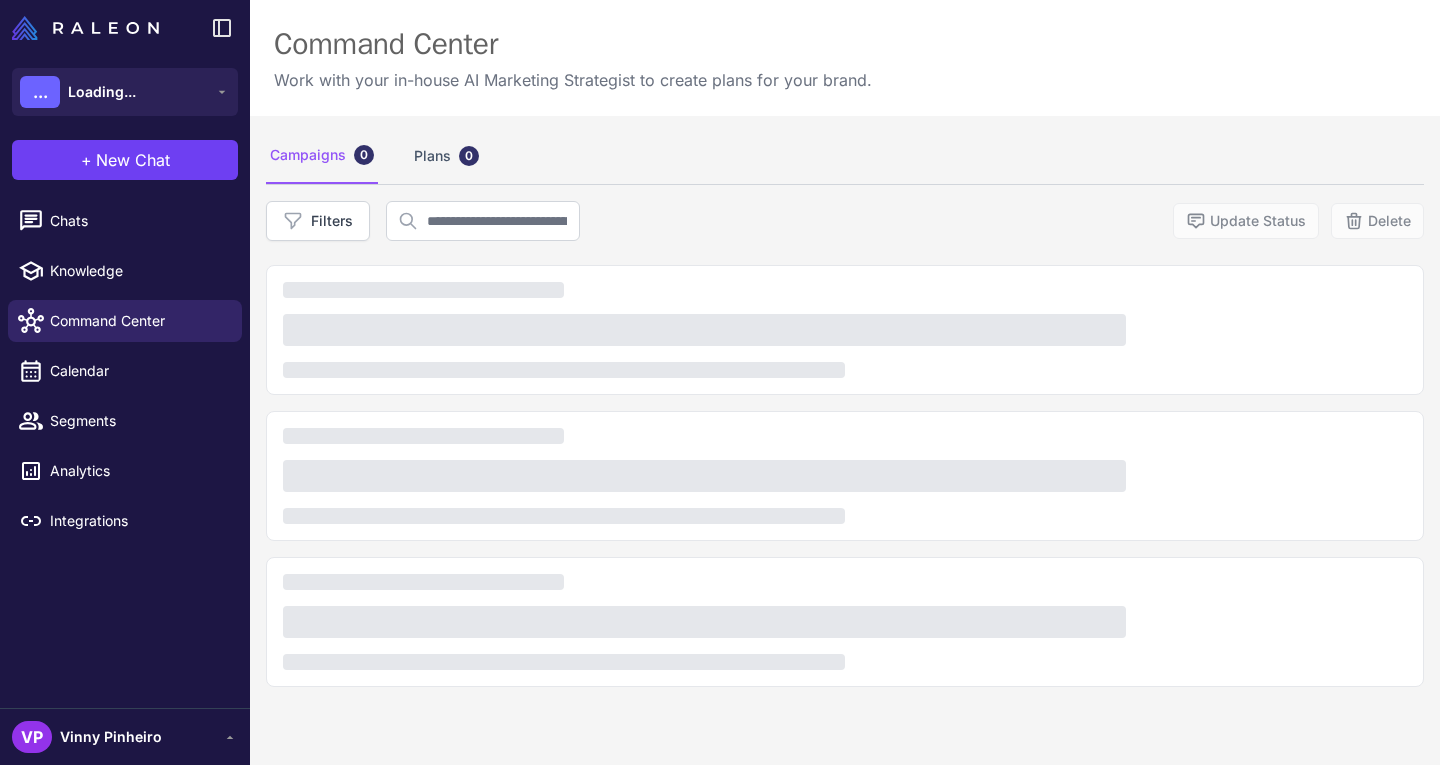 scroll, scrollTop: 0, scrollLeft: 0, axis: both 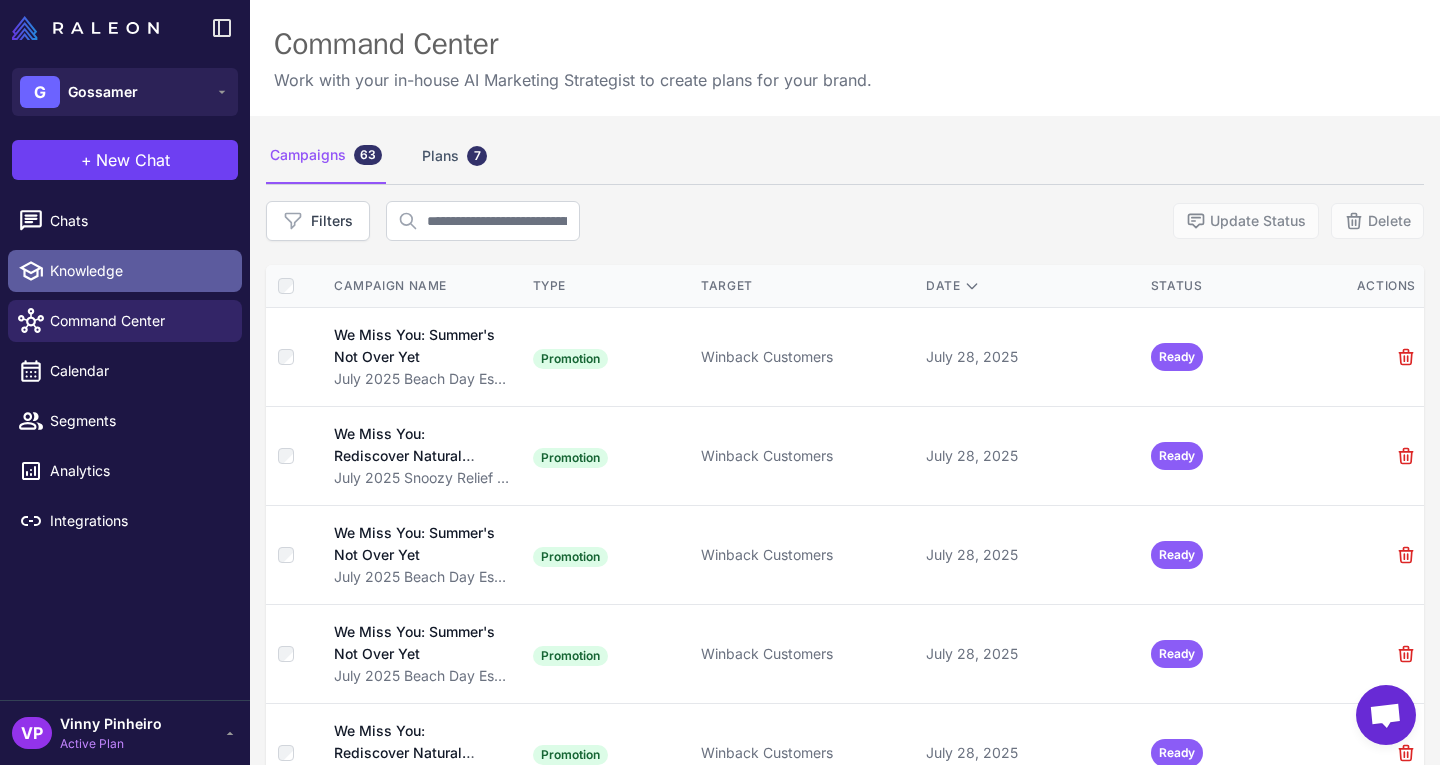 click on "Knowledge" at bounding box center (138, 271) 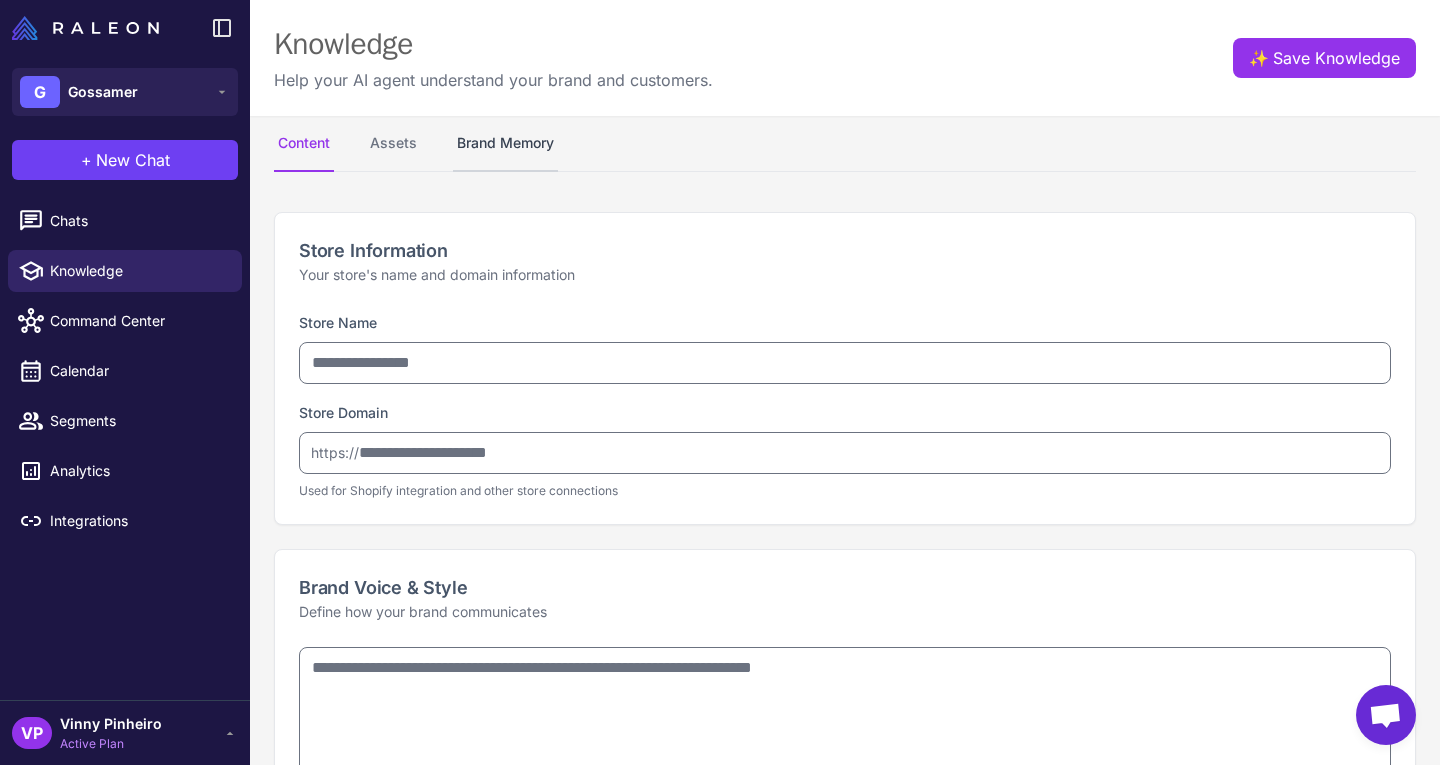type on "********" 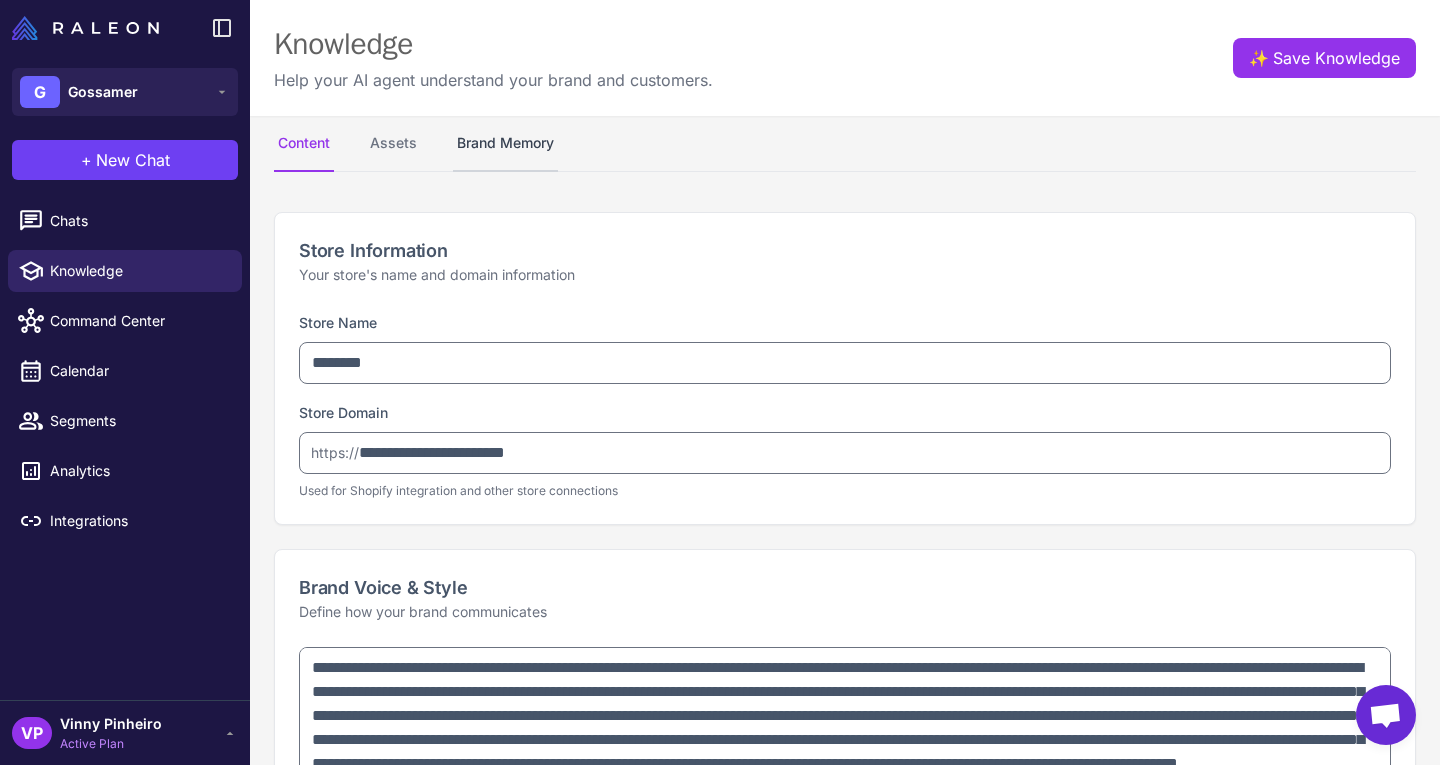 click on "Brand Memory" at bounding box center [505, 144] 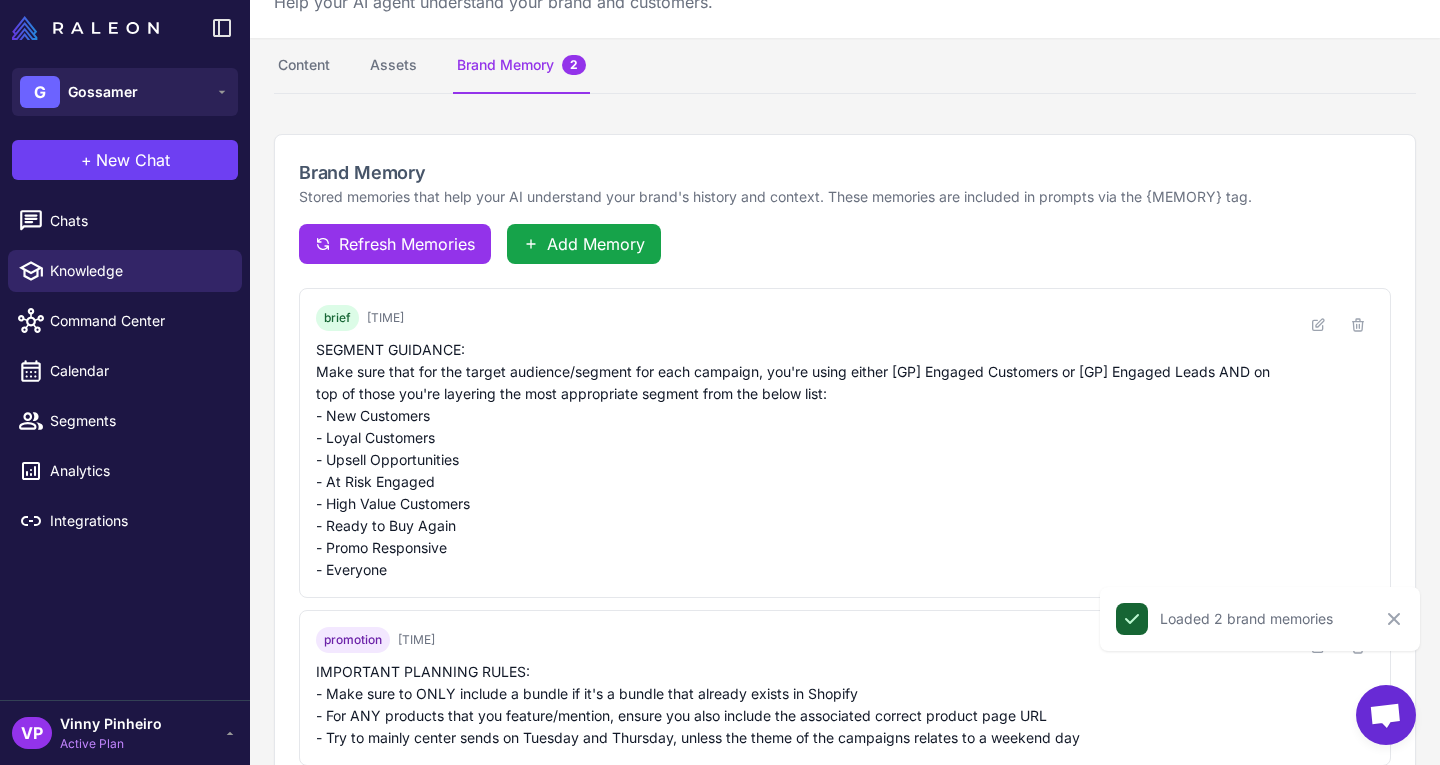 scroll, scrollTop: 128, scrollLeft: 0, axis: vertical 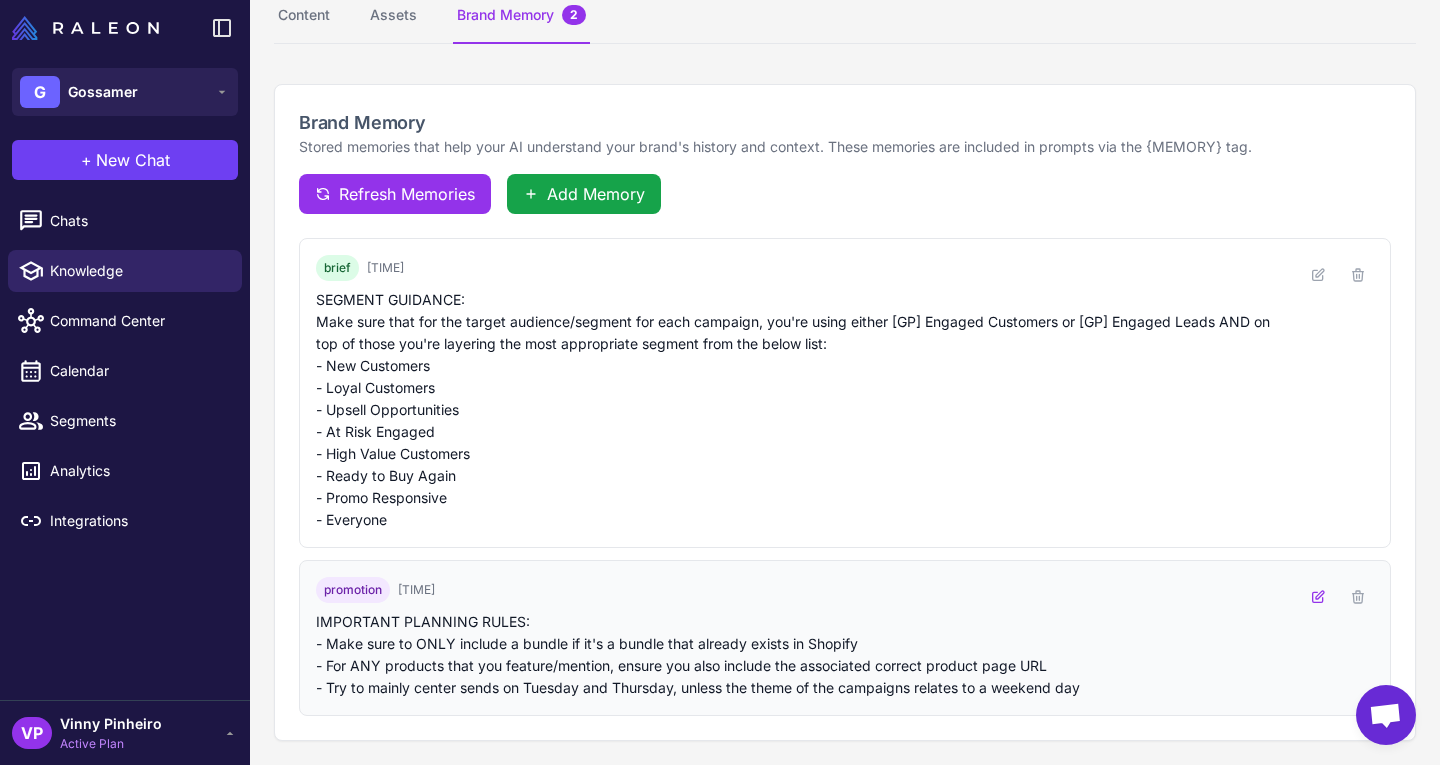 click 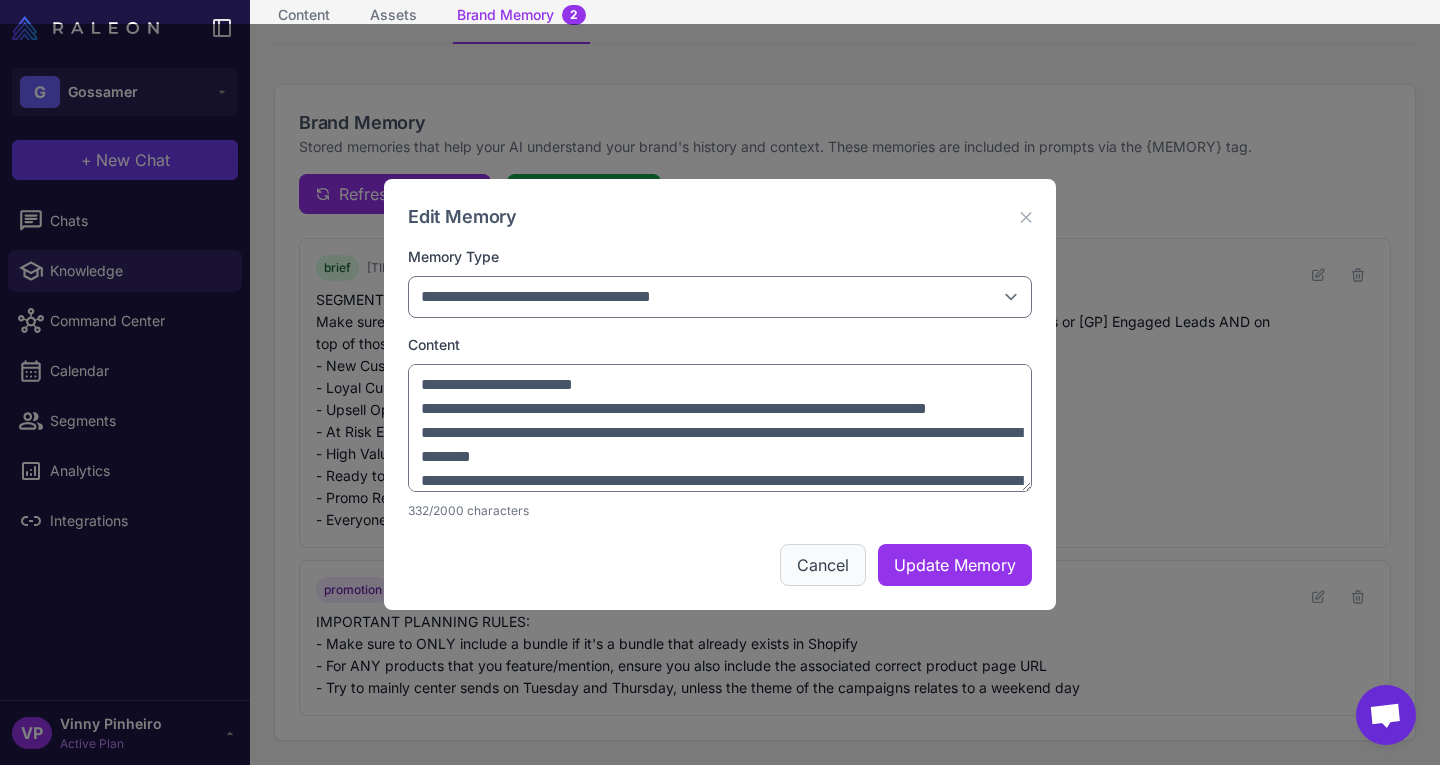 click on "Cancel" at bounding box center [823, 565] 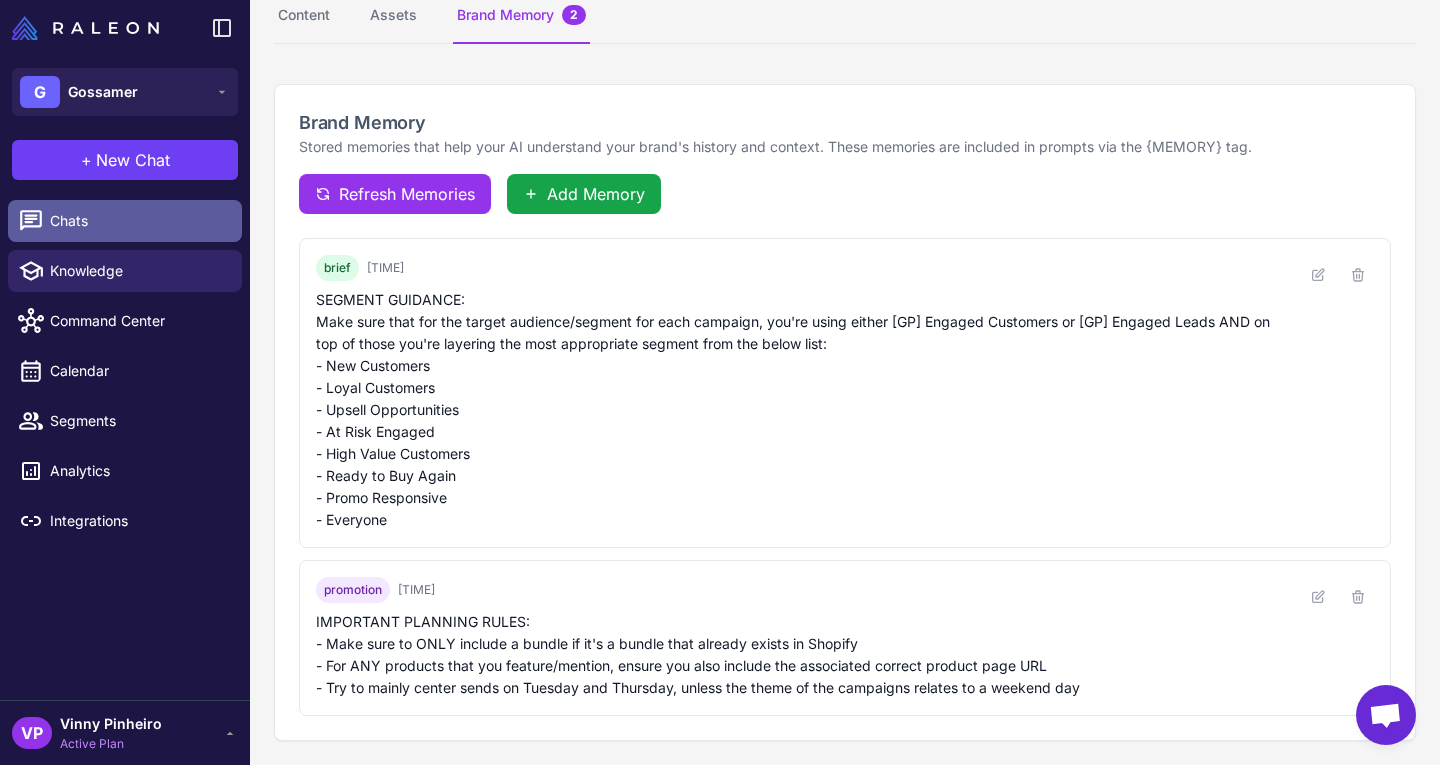 click on "Chats" at bounding box center [138, 221] 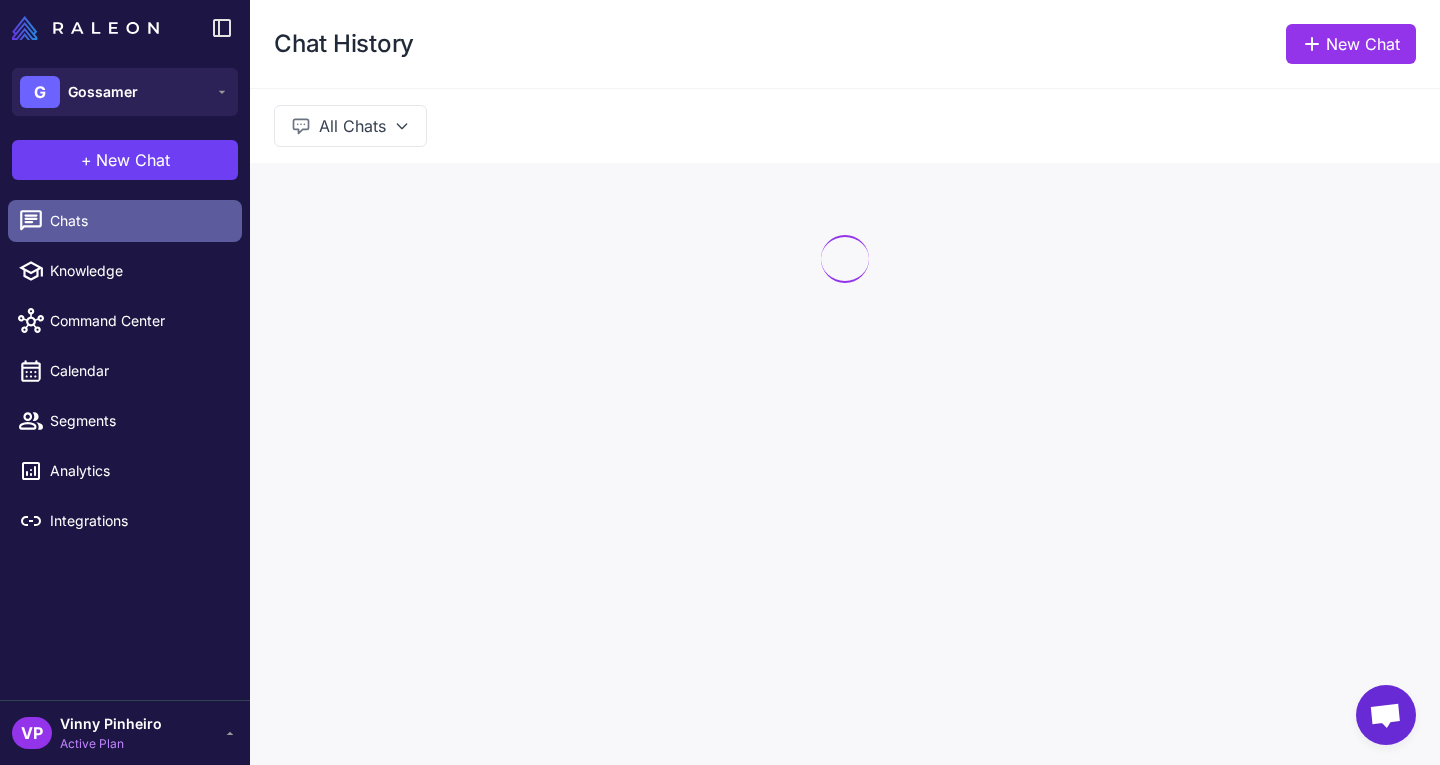 scroll, scrollTop: 0, scrollLeft: 0, axis: both 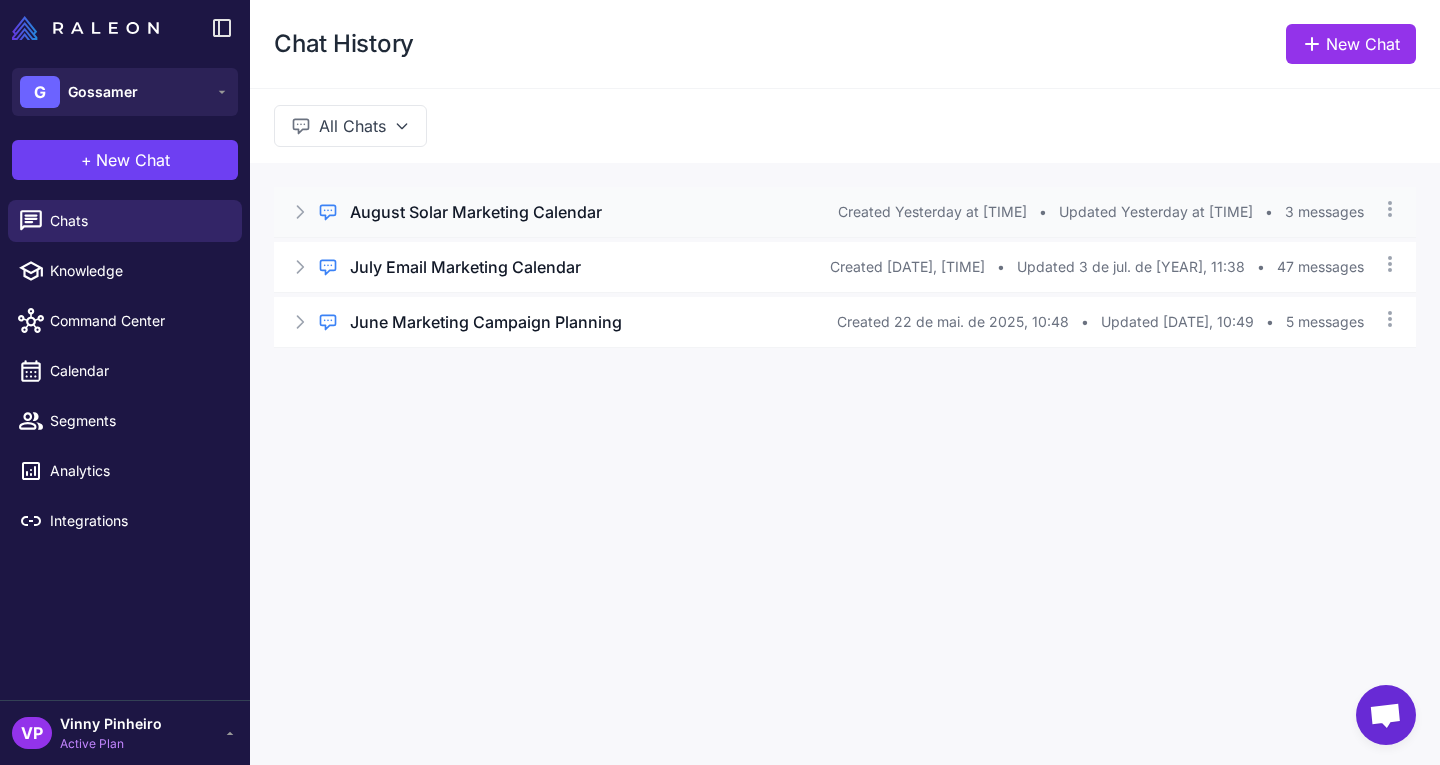 click on "Regular Chat August Solar Marketing Calendar Created Yesterday at 19:13 • Updated Yesterday at 19:13 • 3 messages" at bounding box center [845, 212] 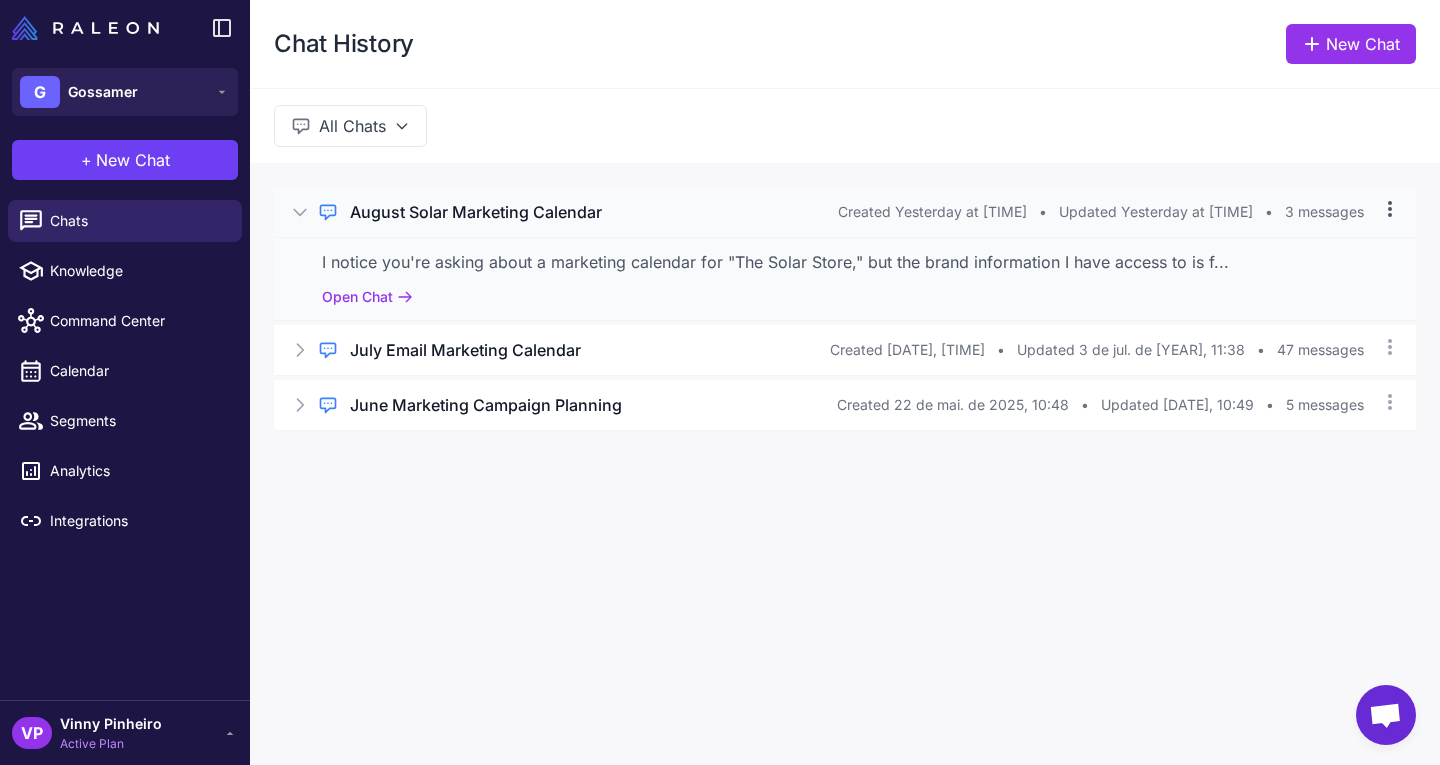 click 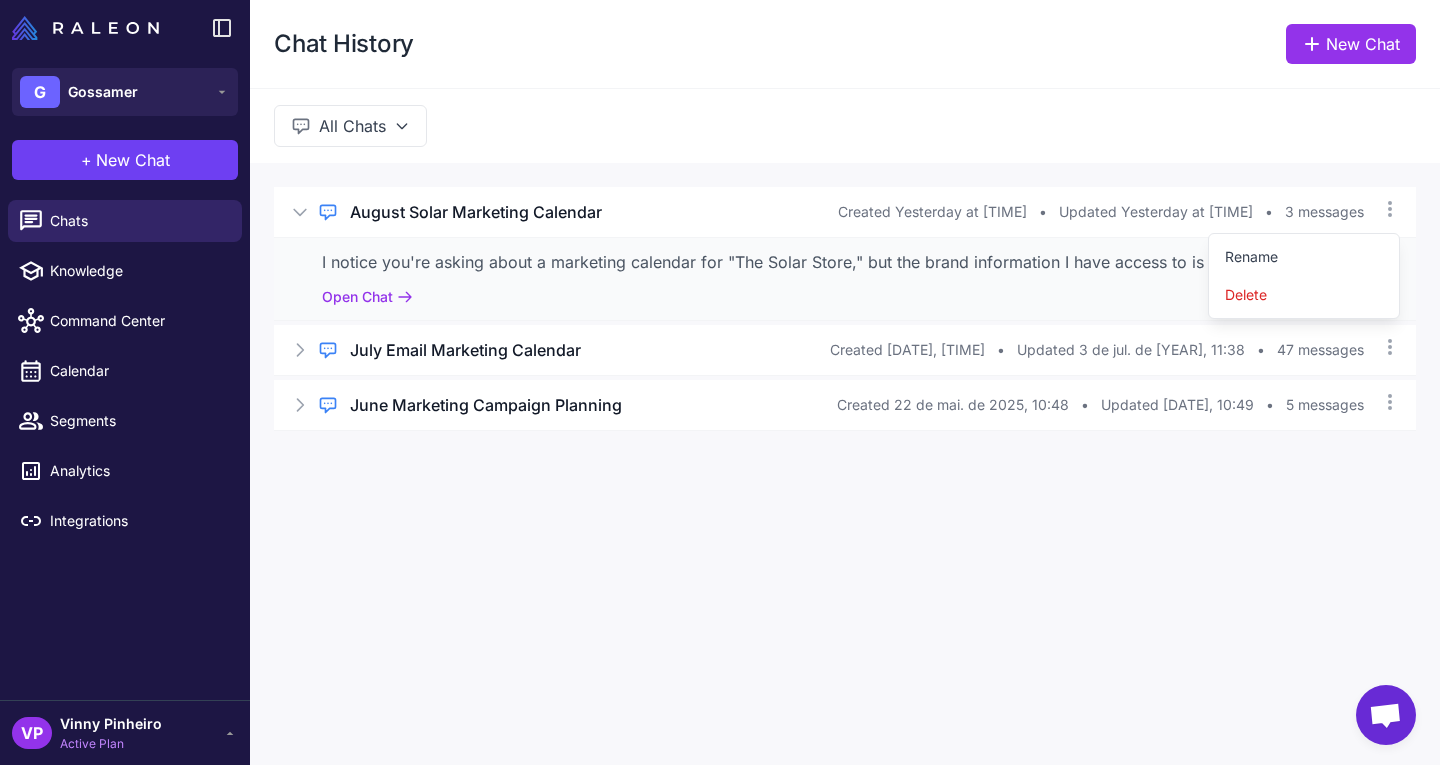 click on "All Chats" at bounding box center (845, 125) 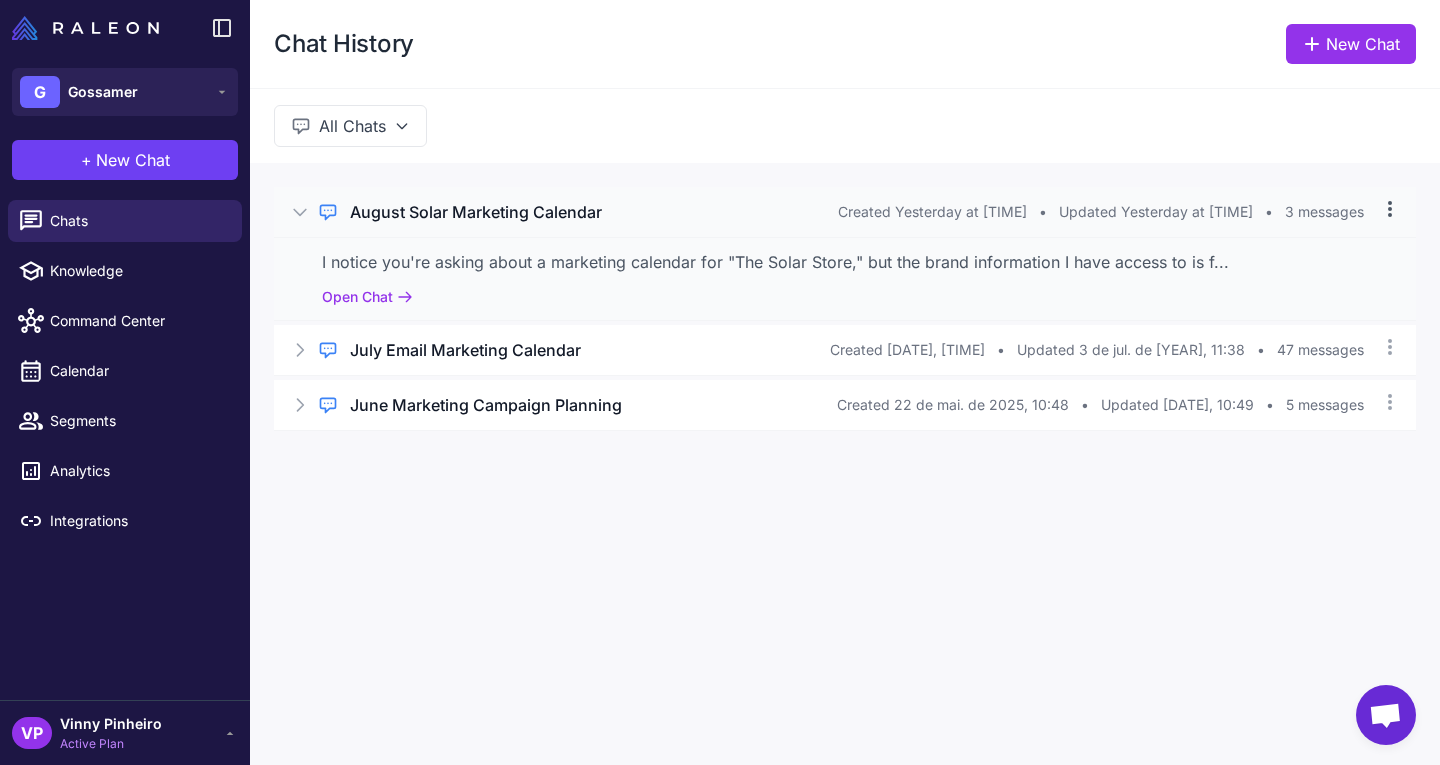 click 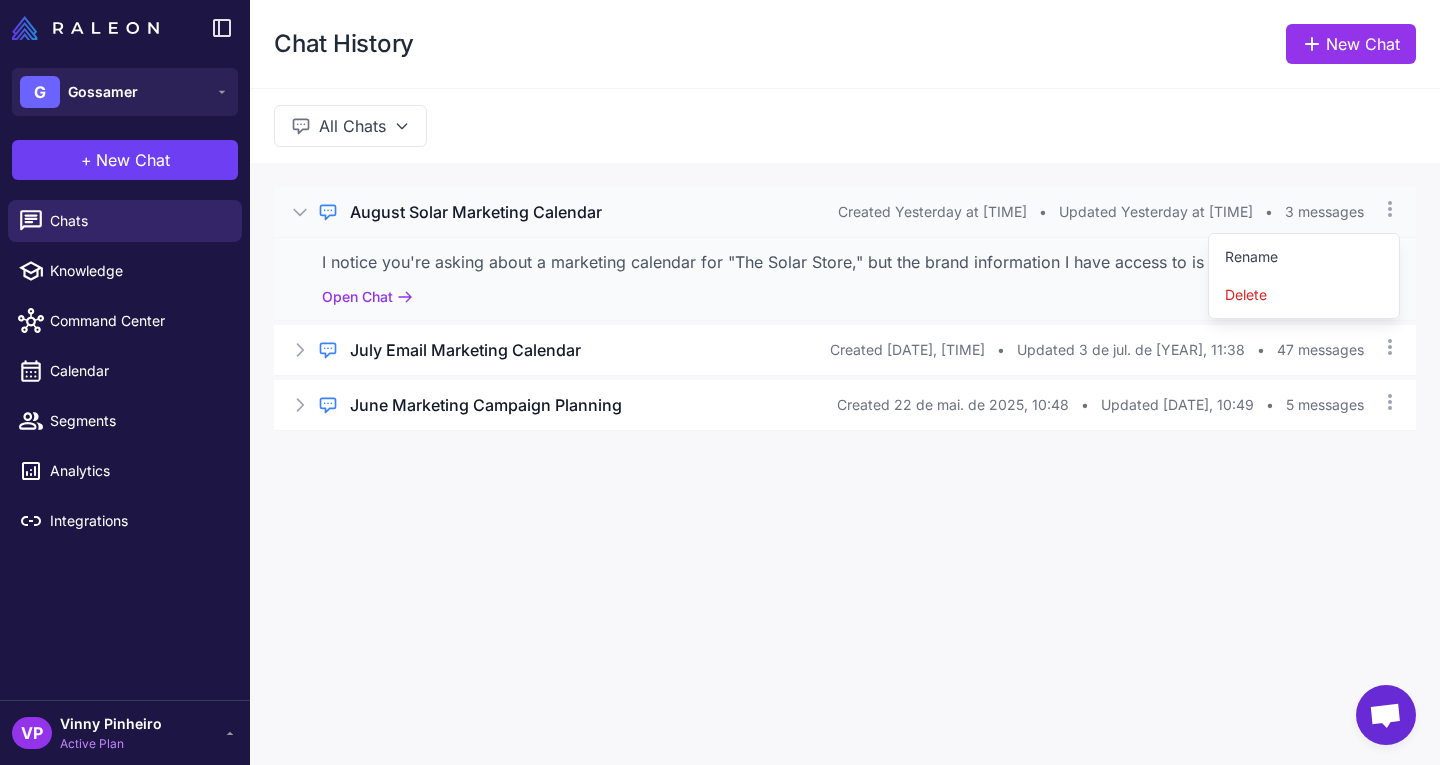 drag, startPoint x: 1321, startPoint y: 303, endPoint x: 831, endPoint y: 244, distance: 493.53925 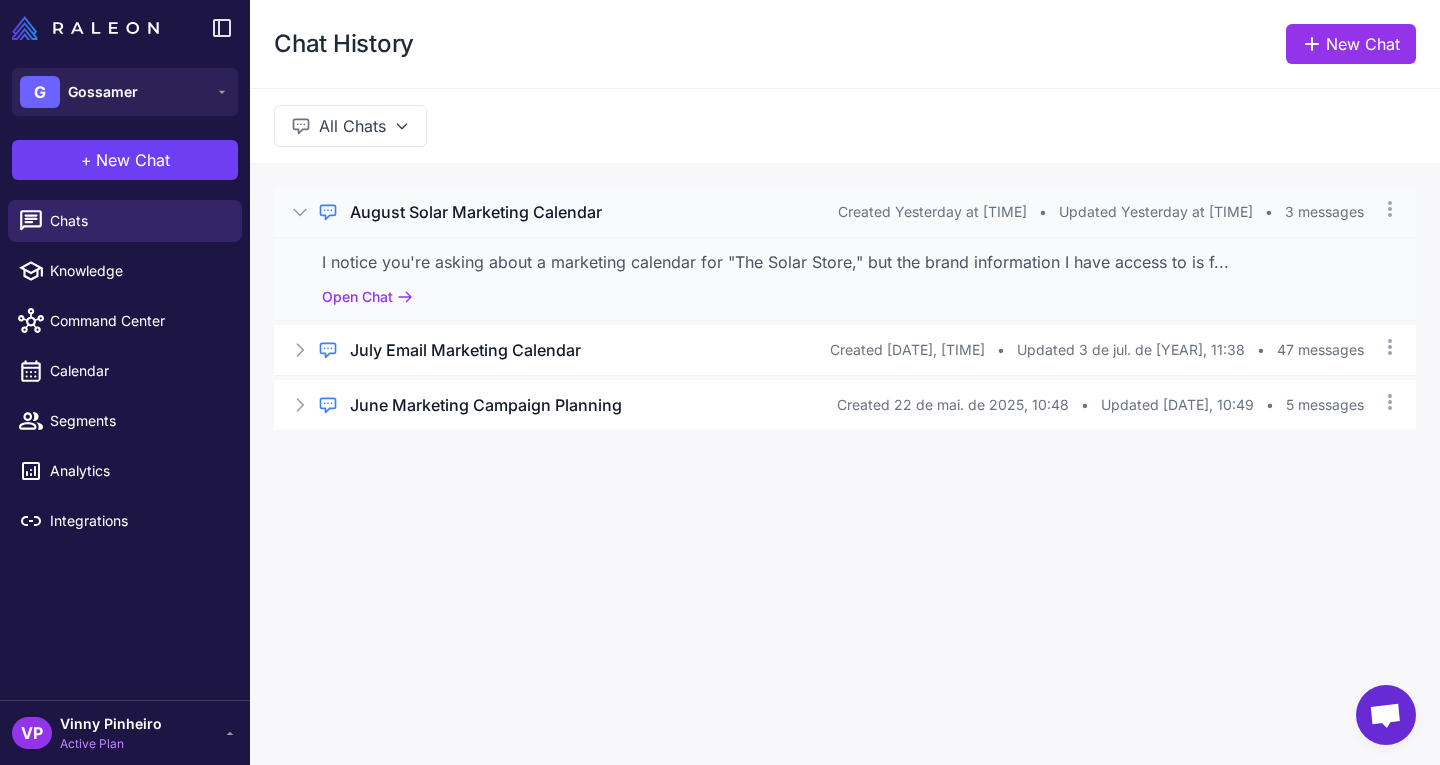 click on "I notice you're asking about a marketing calendar for "The Solar Store," but the brand information I have access to is f...  Open Chat" at bounding box center [845, 278] 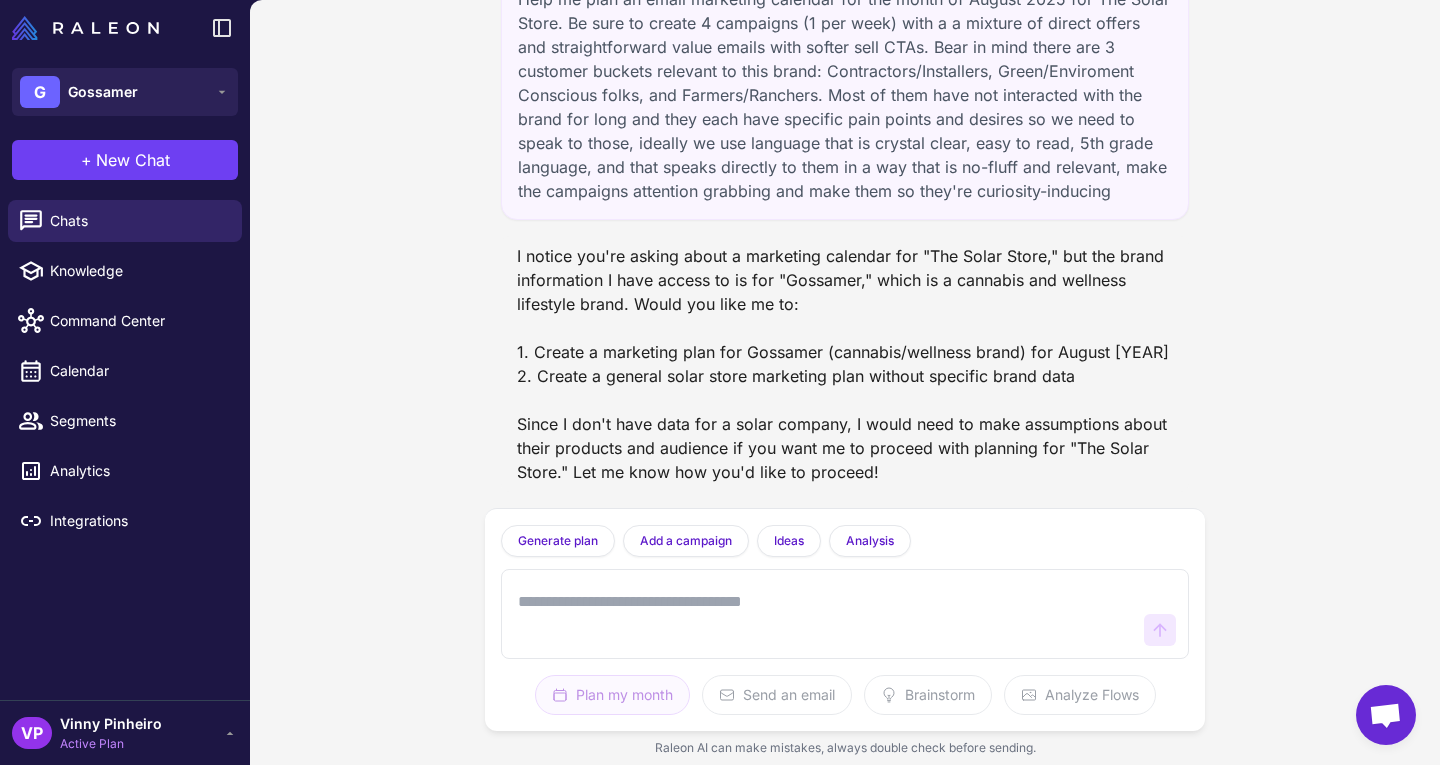 scroll, scrollTop: 0, scrollLeft: 0, axis: both 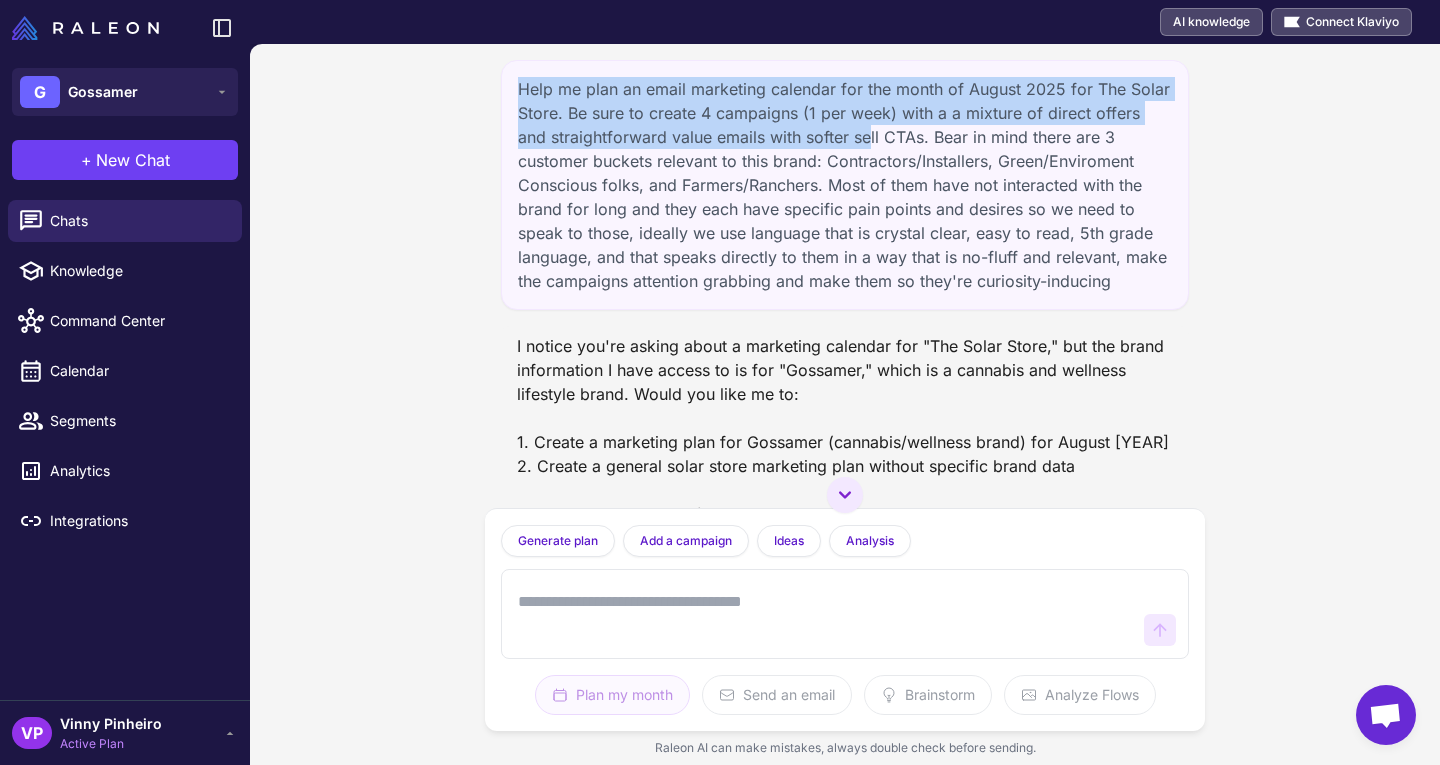 drag, startPoint x: 523, startPoint y: 88, endPoint x: 921, endPoint y: 148, distance: 402.4972 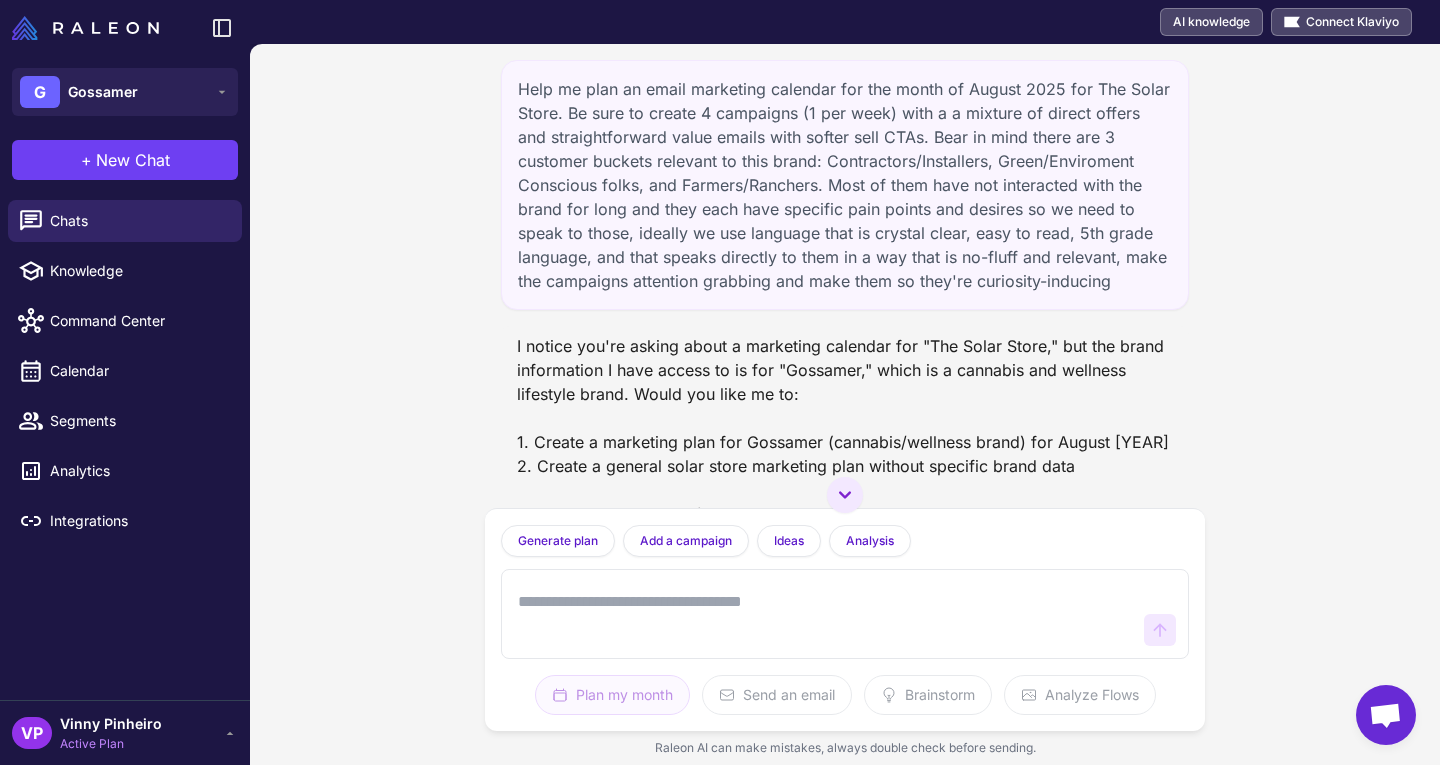 click at bounding box center (825, 614) 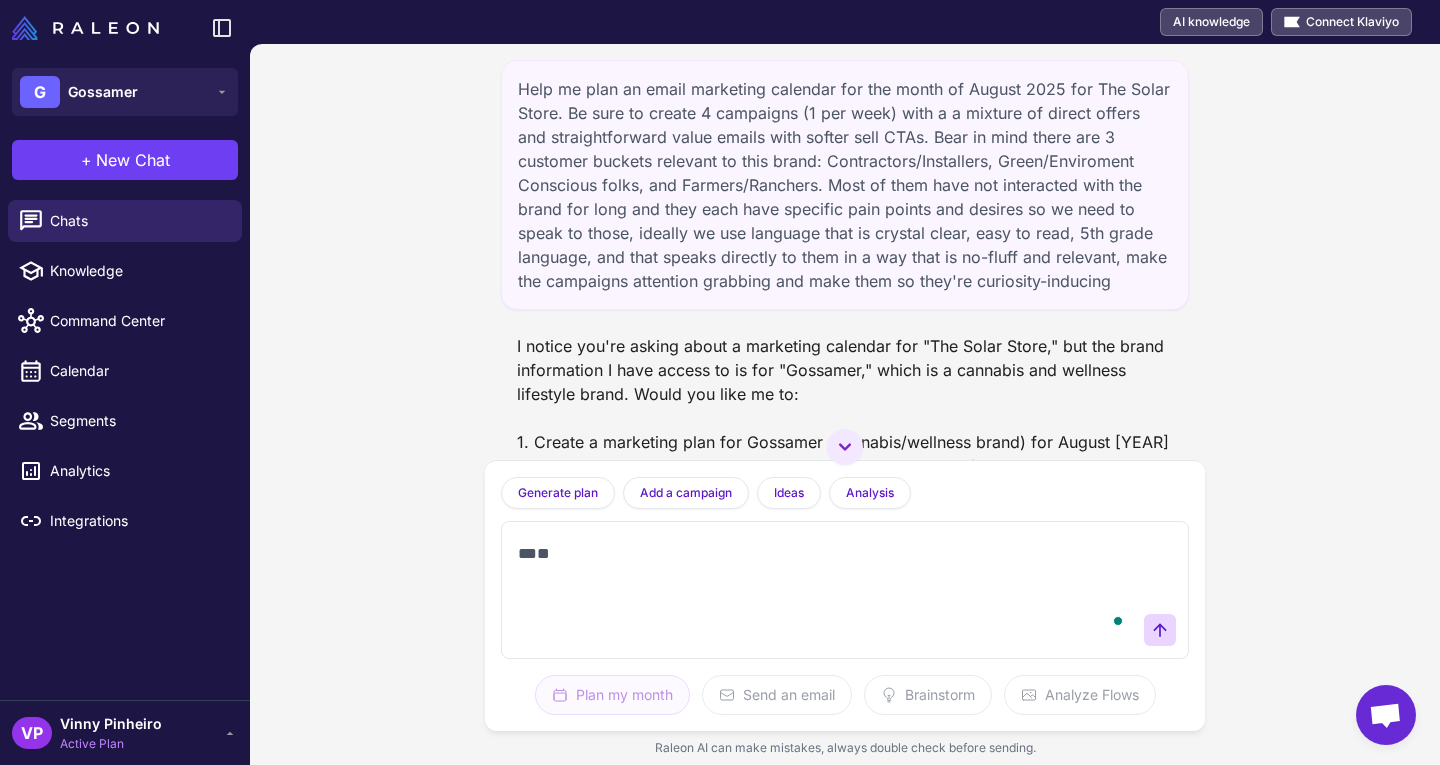 type on "*" 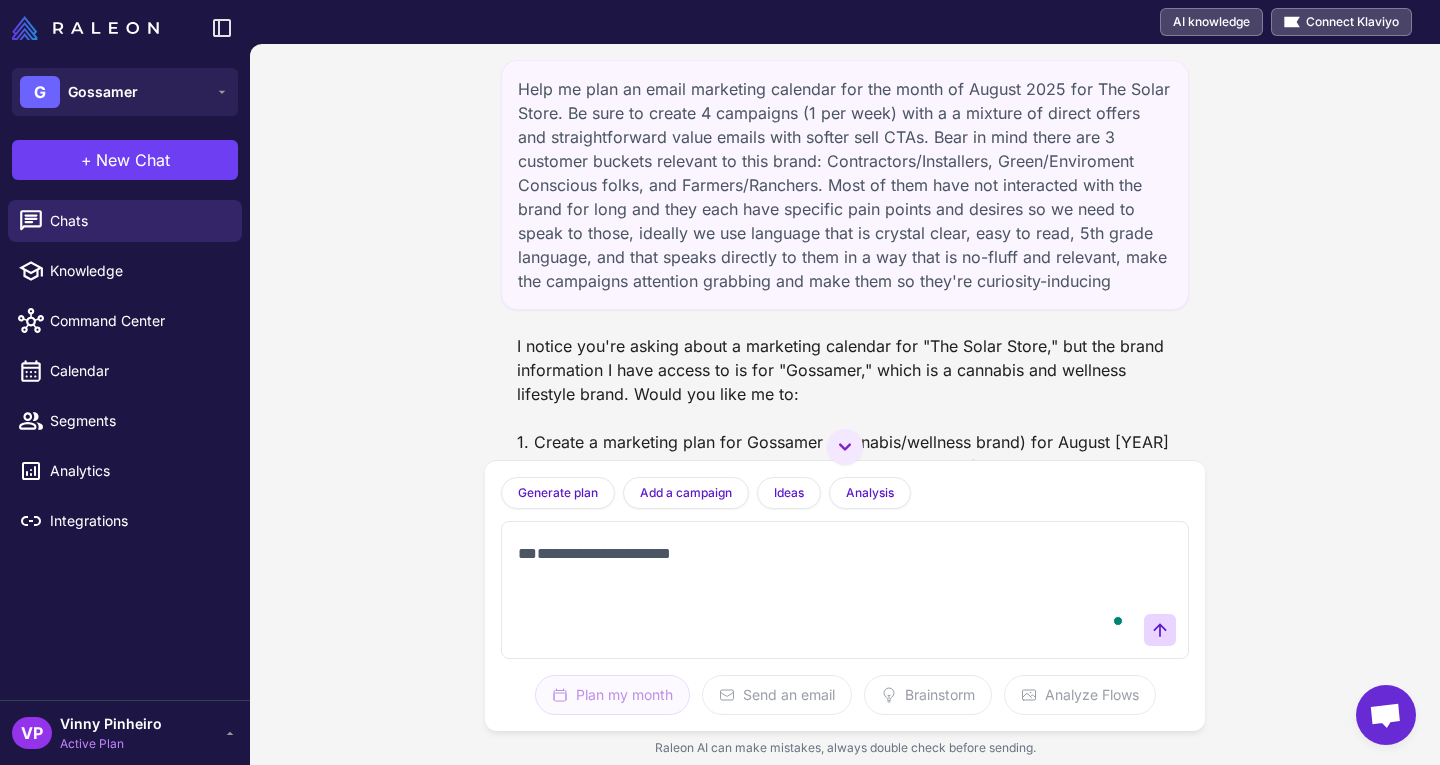 scroll, scrollTop: 5, scrollLeft: 0, axis: vertical 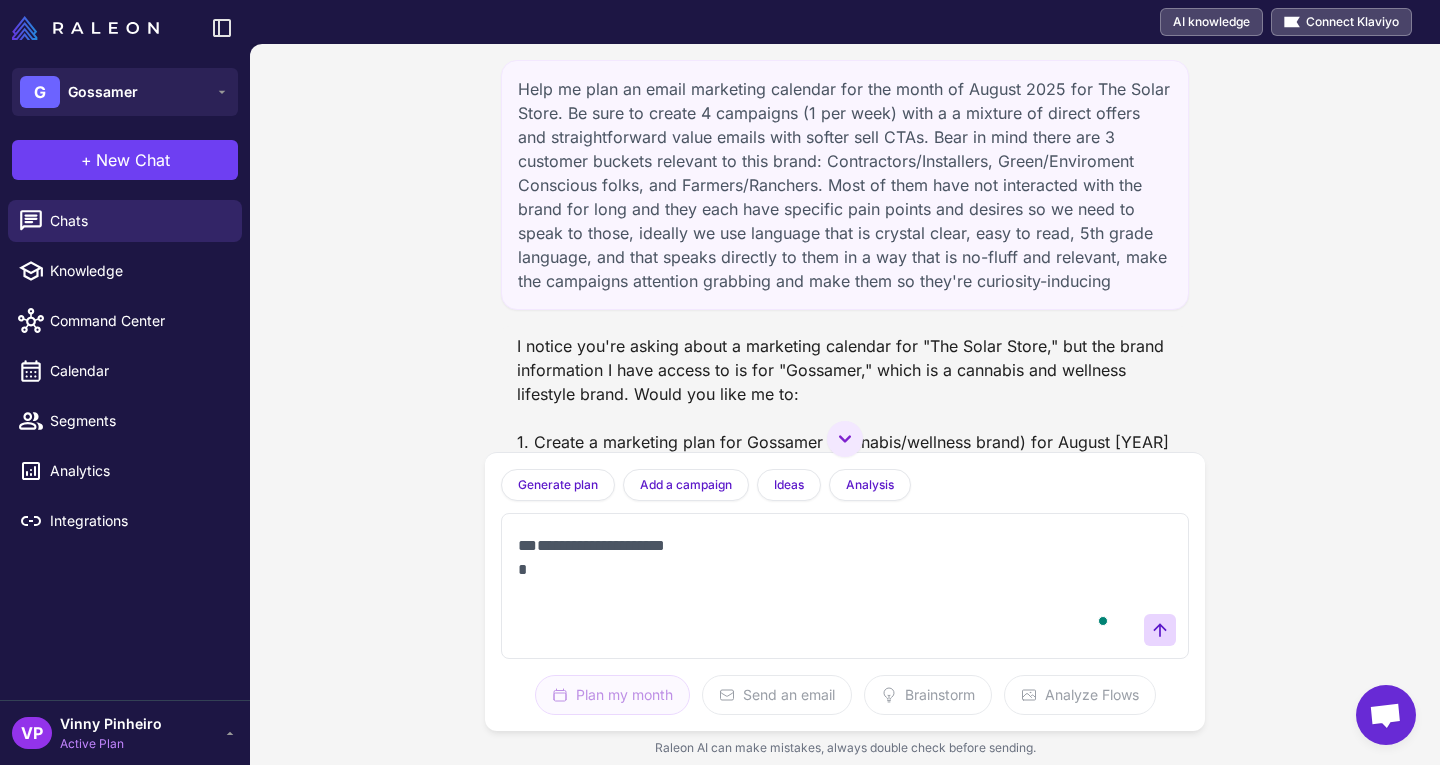 paste on "**********" 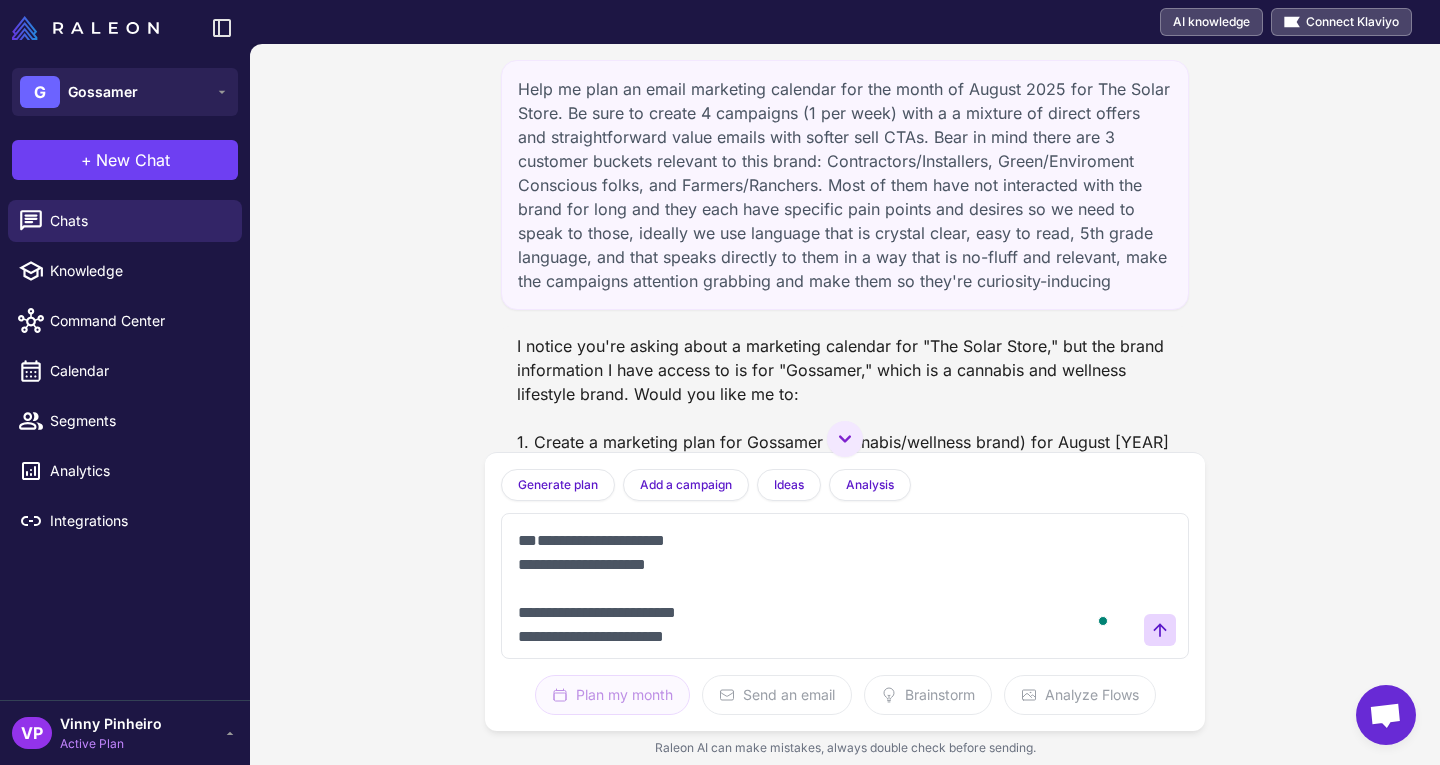 scroll, scrollTop: 1781, scrollLeft: 0, axis: vertical 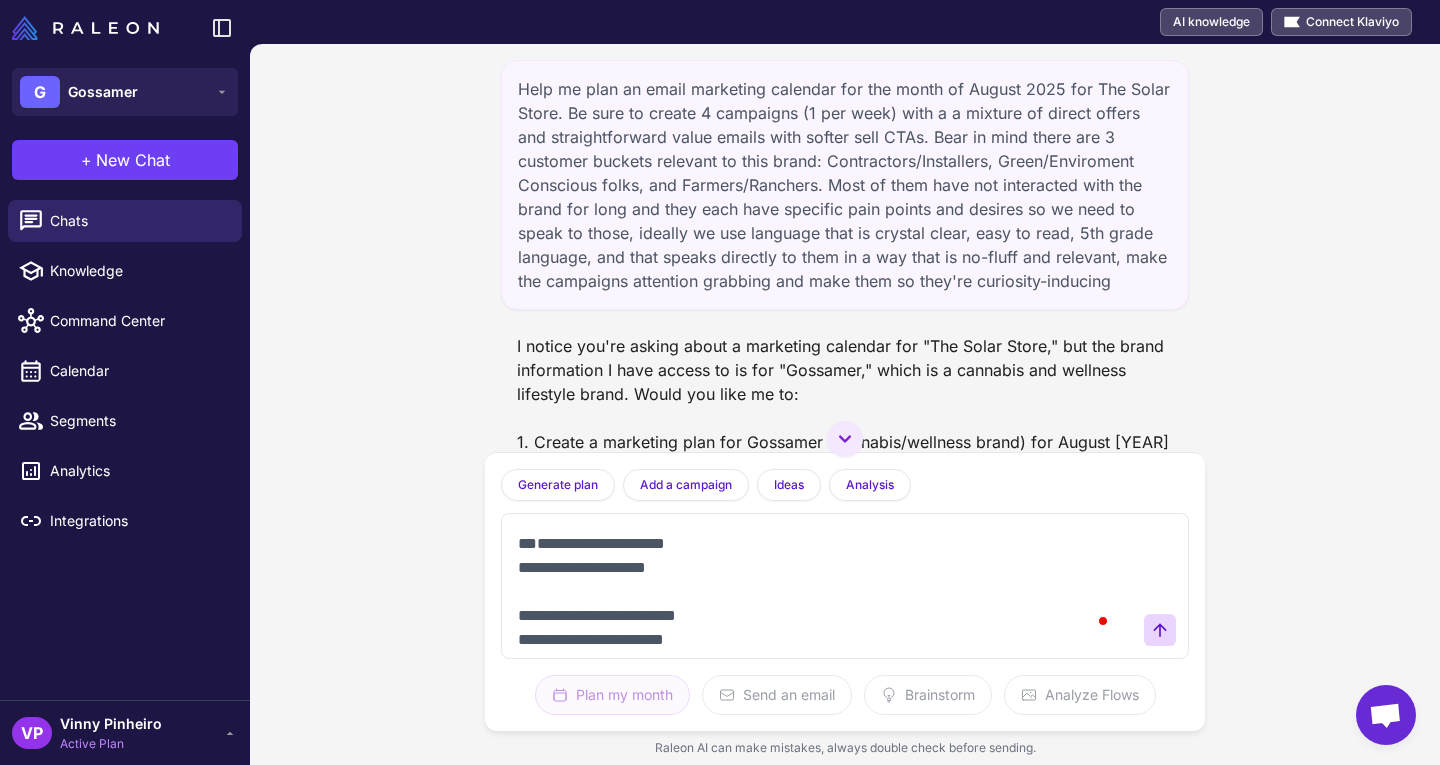 click at bounding box center (825, 586) 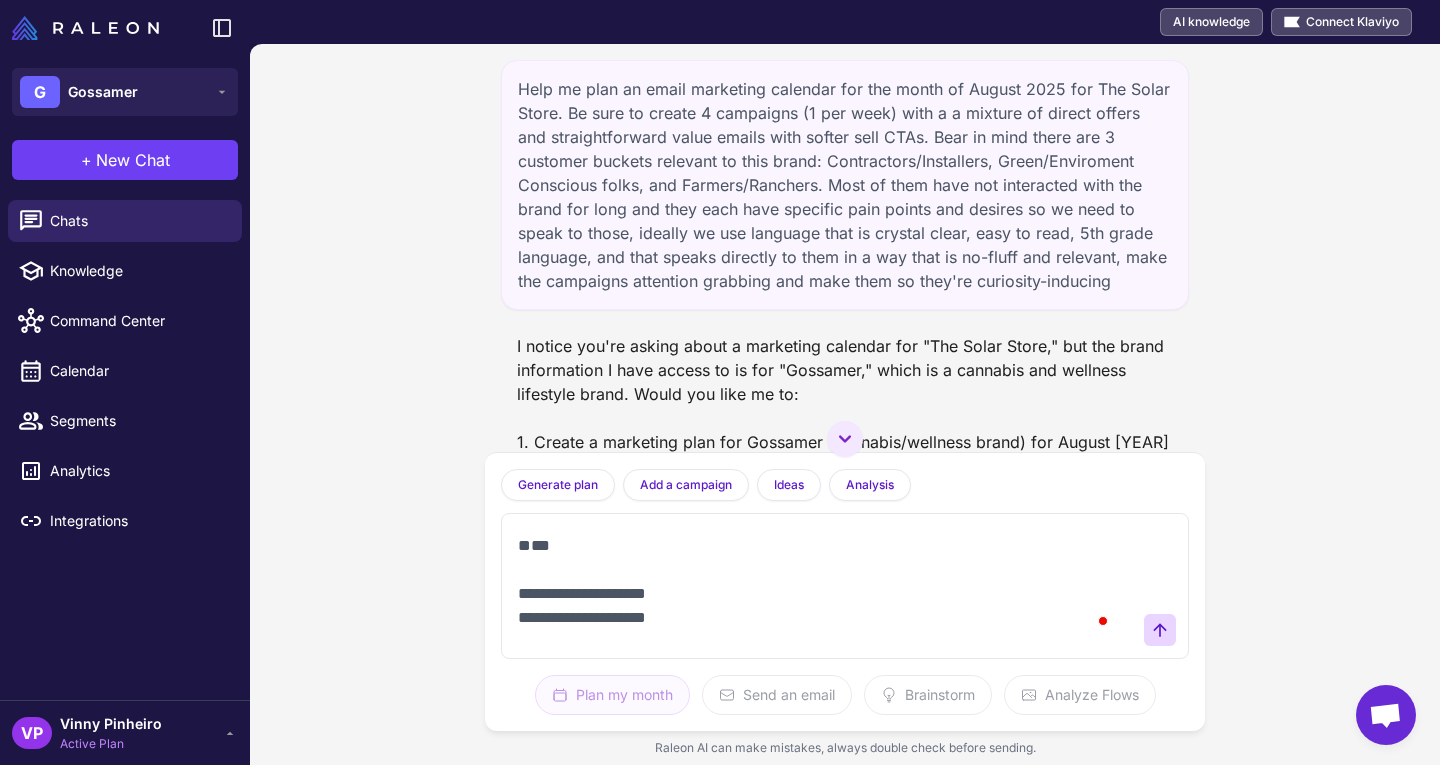 click at bounding box center [825, 586] 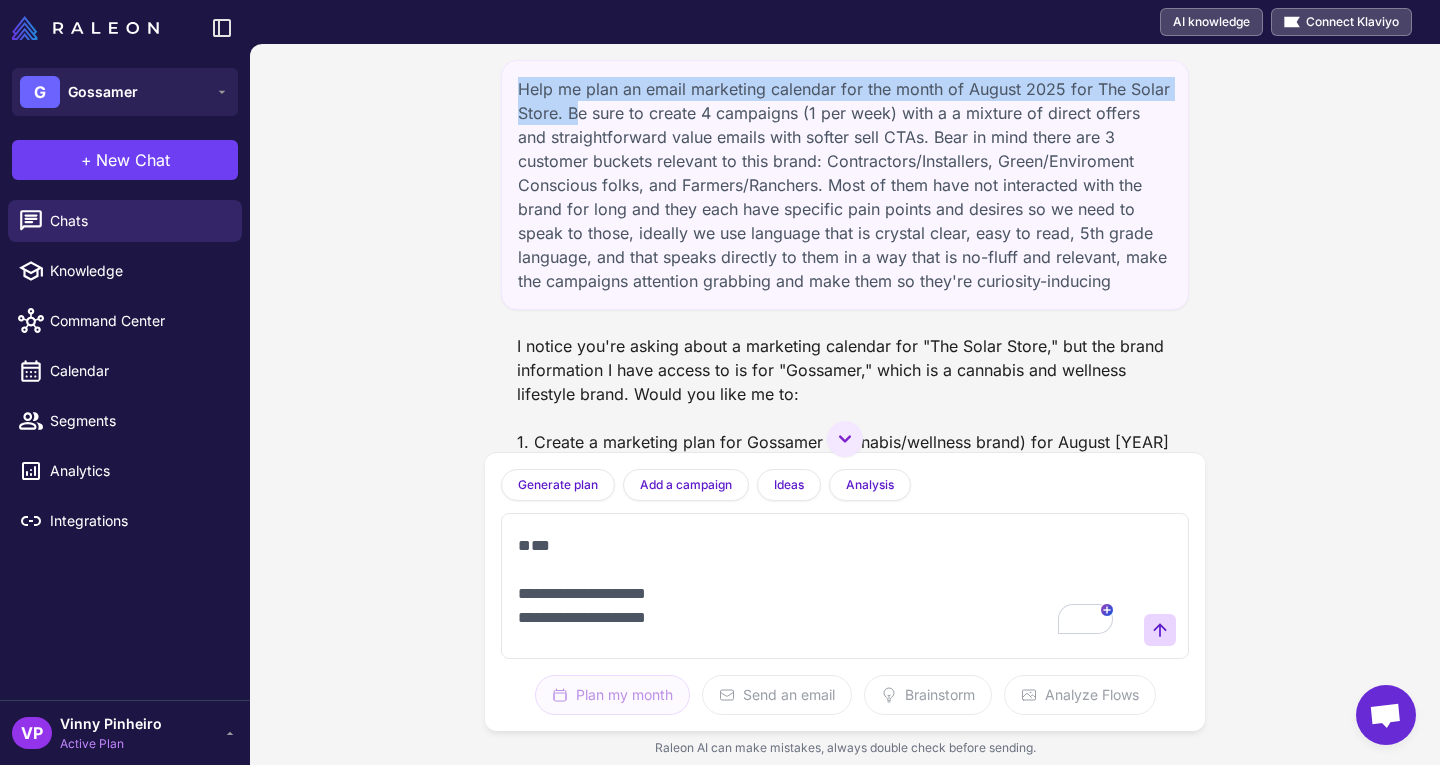 drag, startPoint x: 522, startPoint y: 86, endPoint x: 624, endPoint y: 103, distance: 103.40696 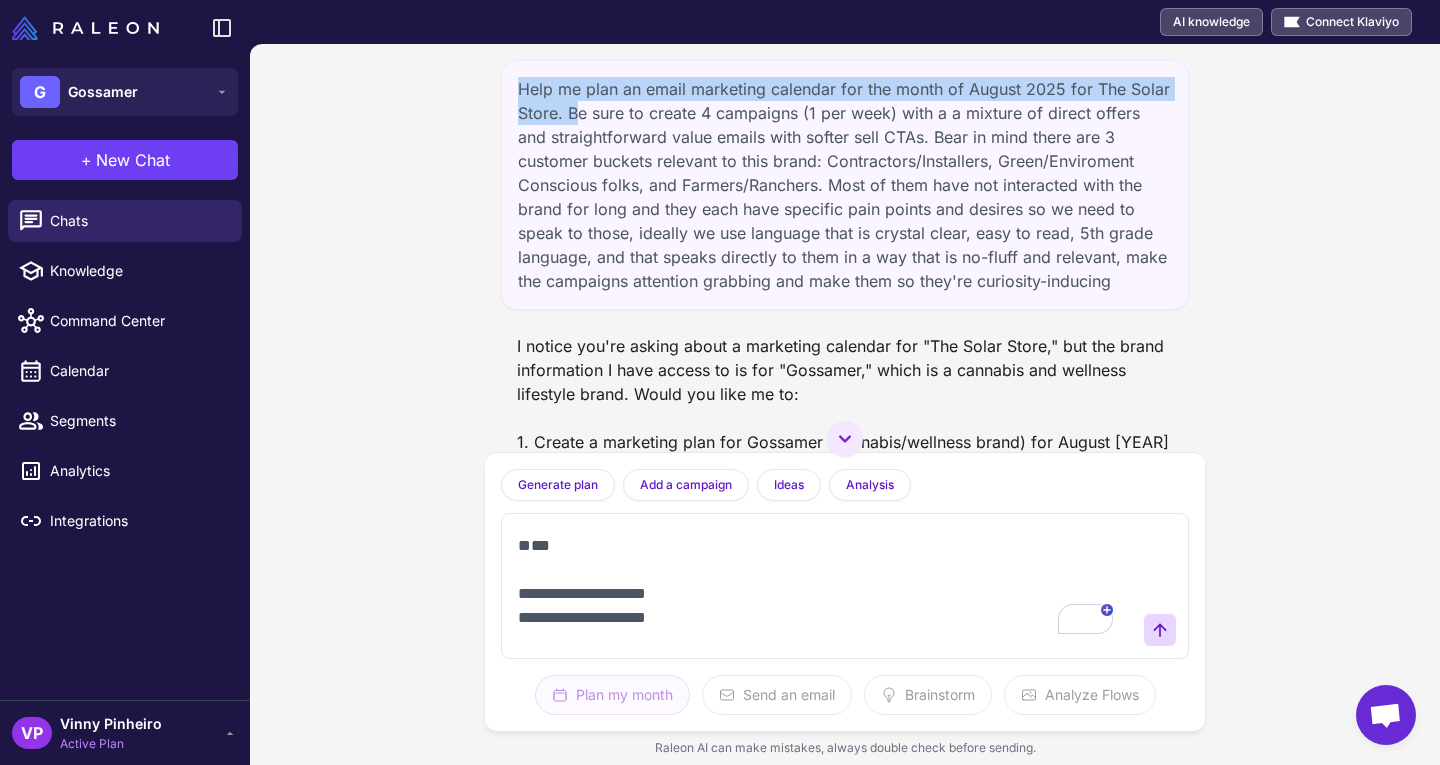 click on "Help me plan an email marketing calendar for the month of August 2025 for The Solar Store. Be sure to create 4 campaigns (1 per week) with a a mixture of direct offers and straightforward value emails with softer sell CTAs. Bear in mind there are 3 customer buckets relevant to this brand: Contractors/Installers, Green/Enviroment Conscious folks, and Farmers/Ranchers. Most of them have not interacted with the brand for long and they each have specific pain points and desires so we need to speak to those, ideally we use language that is crystal clear, easy to read, 5th grade language, and that speaks directly to them in a way that is no-fluff and relevant, make the campaigns attention grabbing and make them so they're curiosity-inducing" at bounding box center [845, 185] 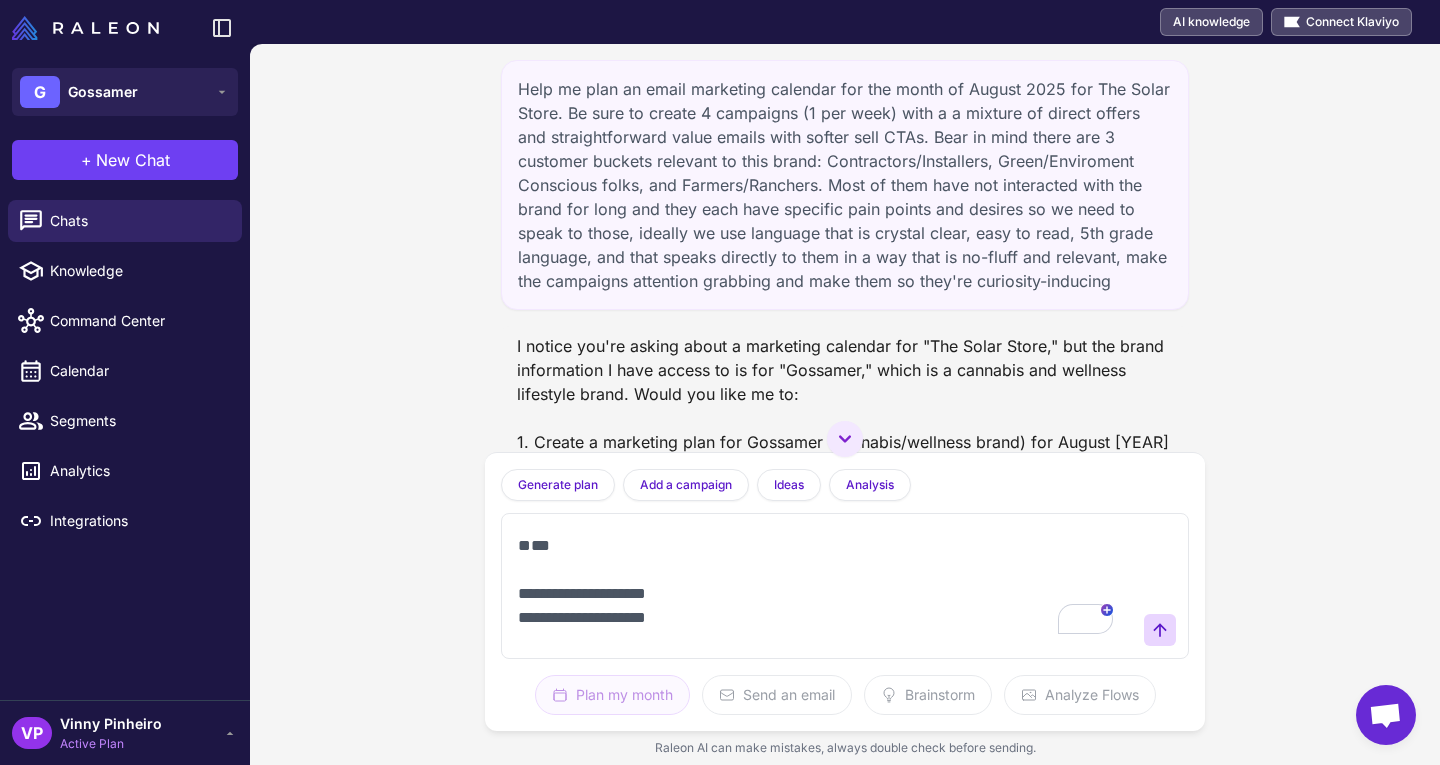 click at bounding box center [825, 586] 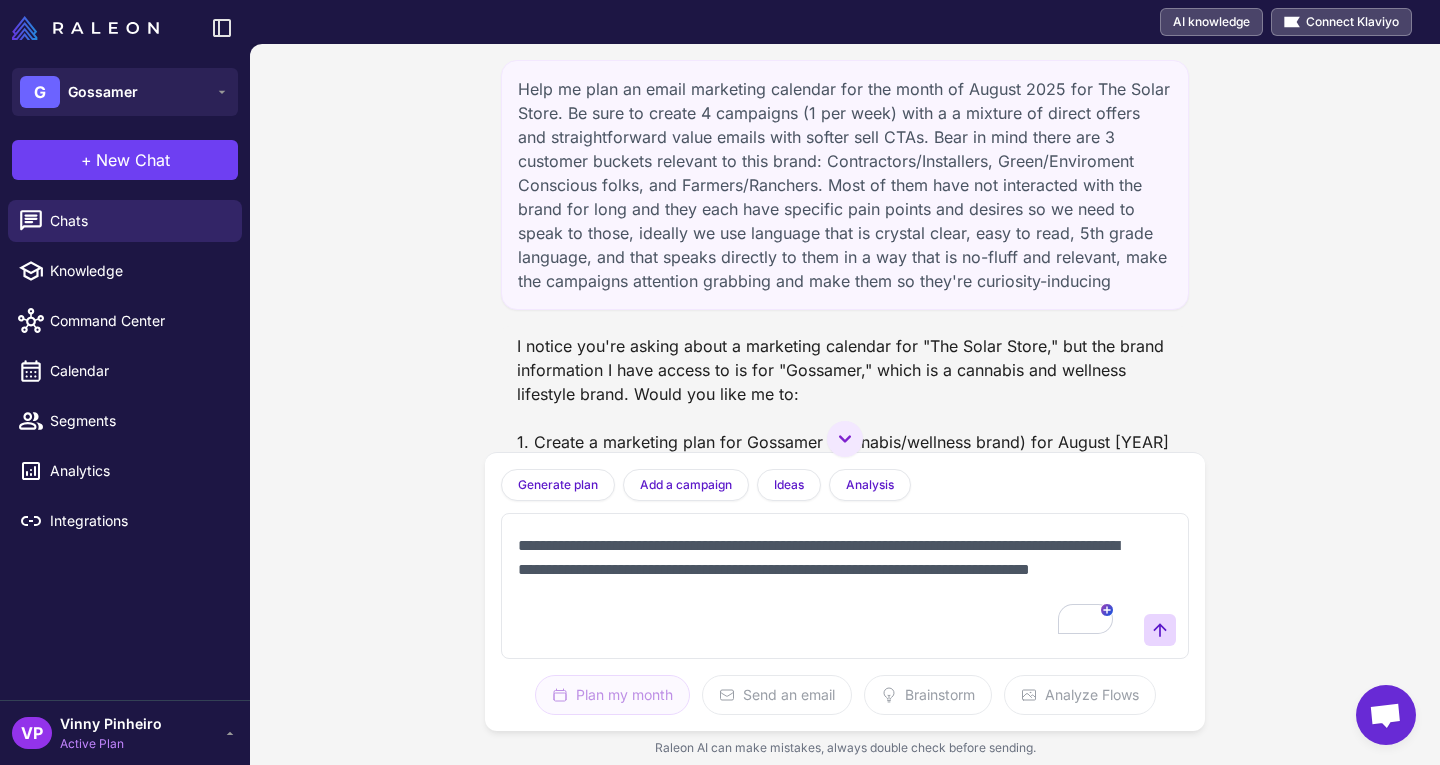 scroll, scrollTop: 53, scrollLeft: 0, axis: vertical 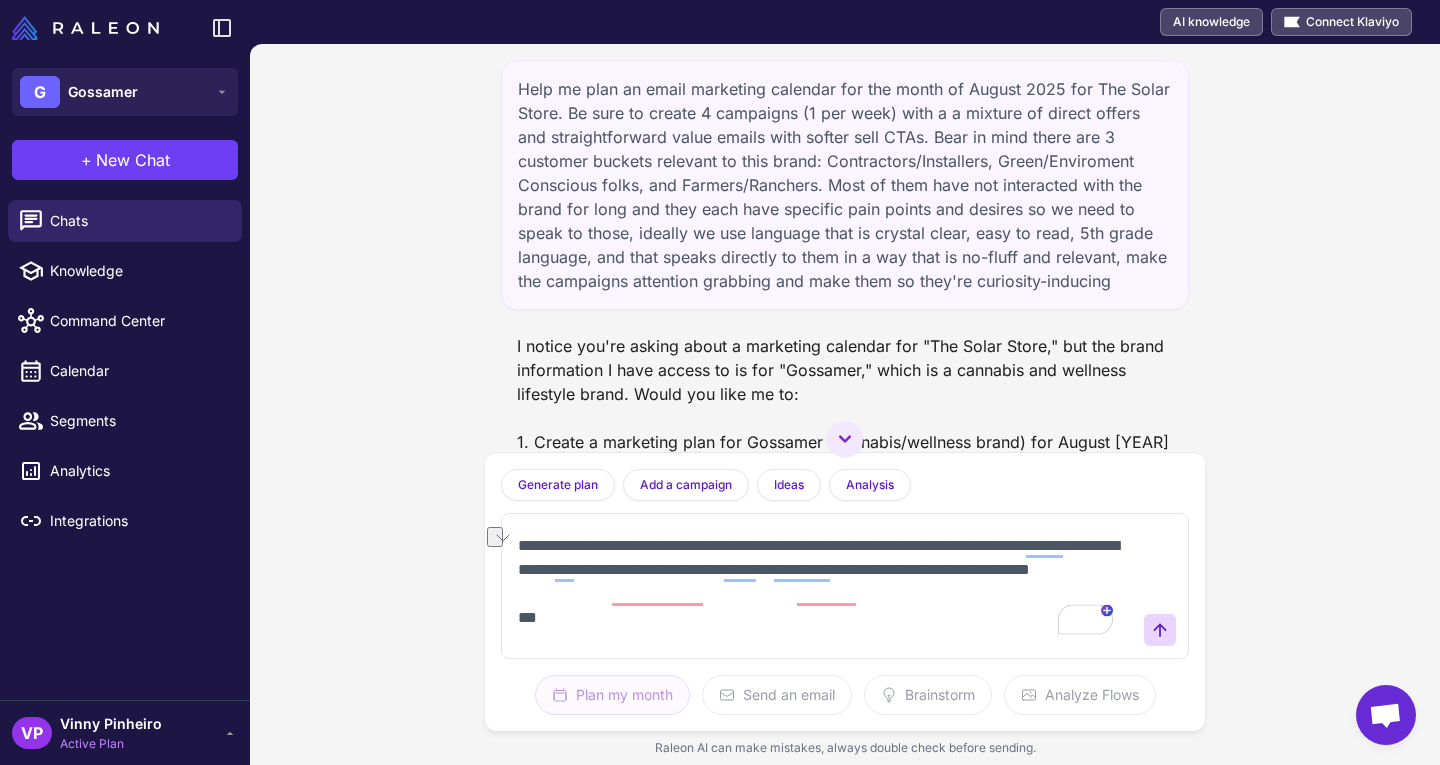 drag, startPoint x: 911, startPoint y: 544, endPoint x: 985, endPoint y: 556, distance: 74.96666 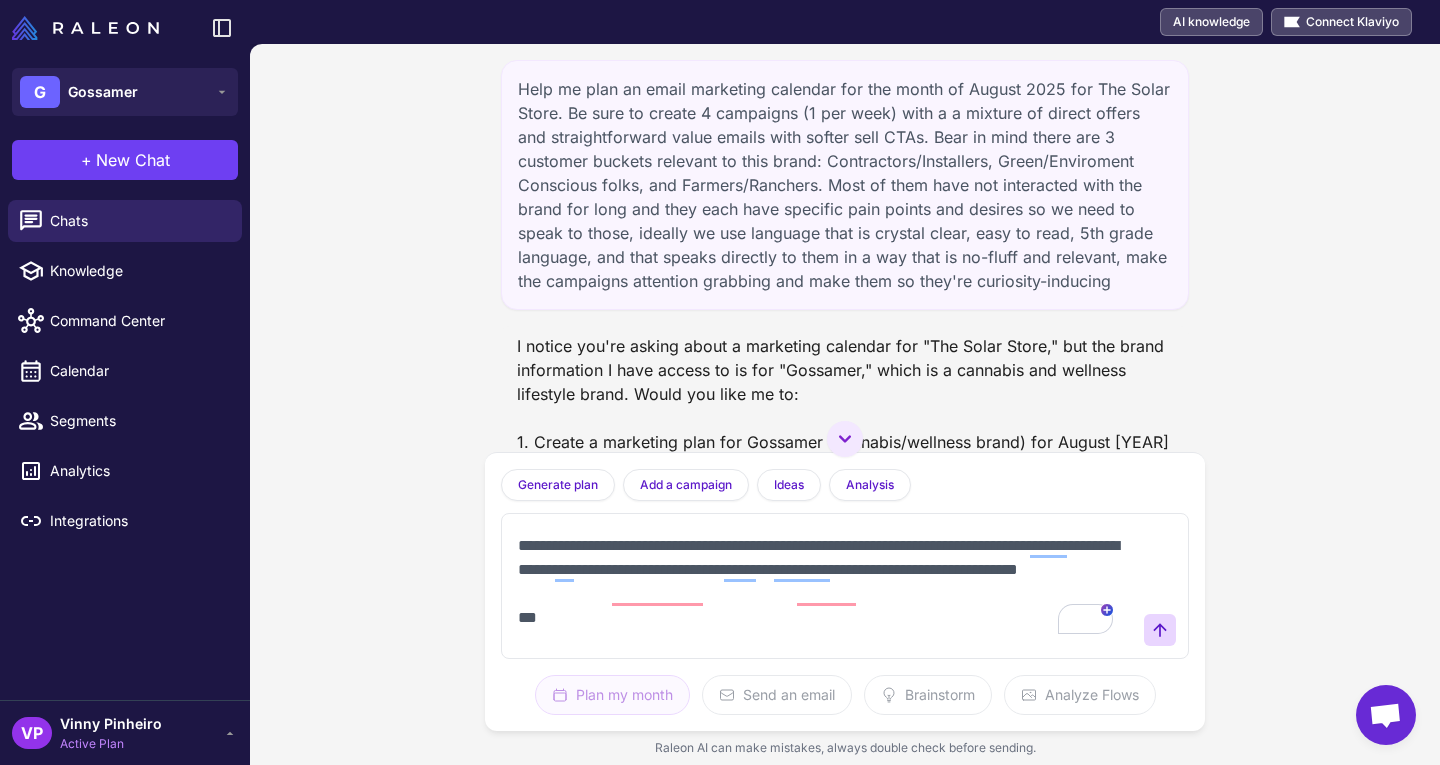 click at bounding box center [825, 586] 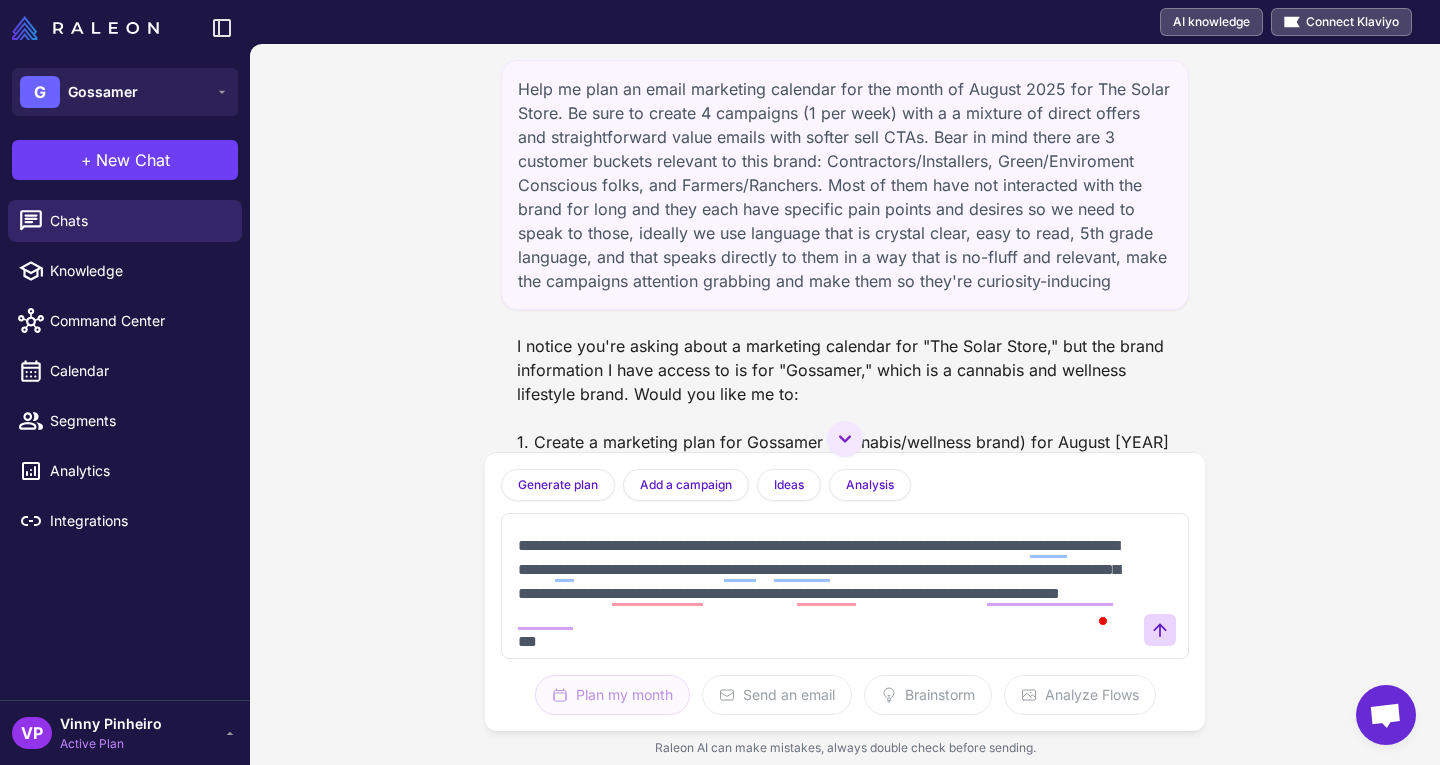 scroll, scrollTop: 5, scrollLeft: 0, axis: vertical 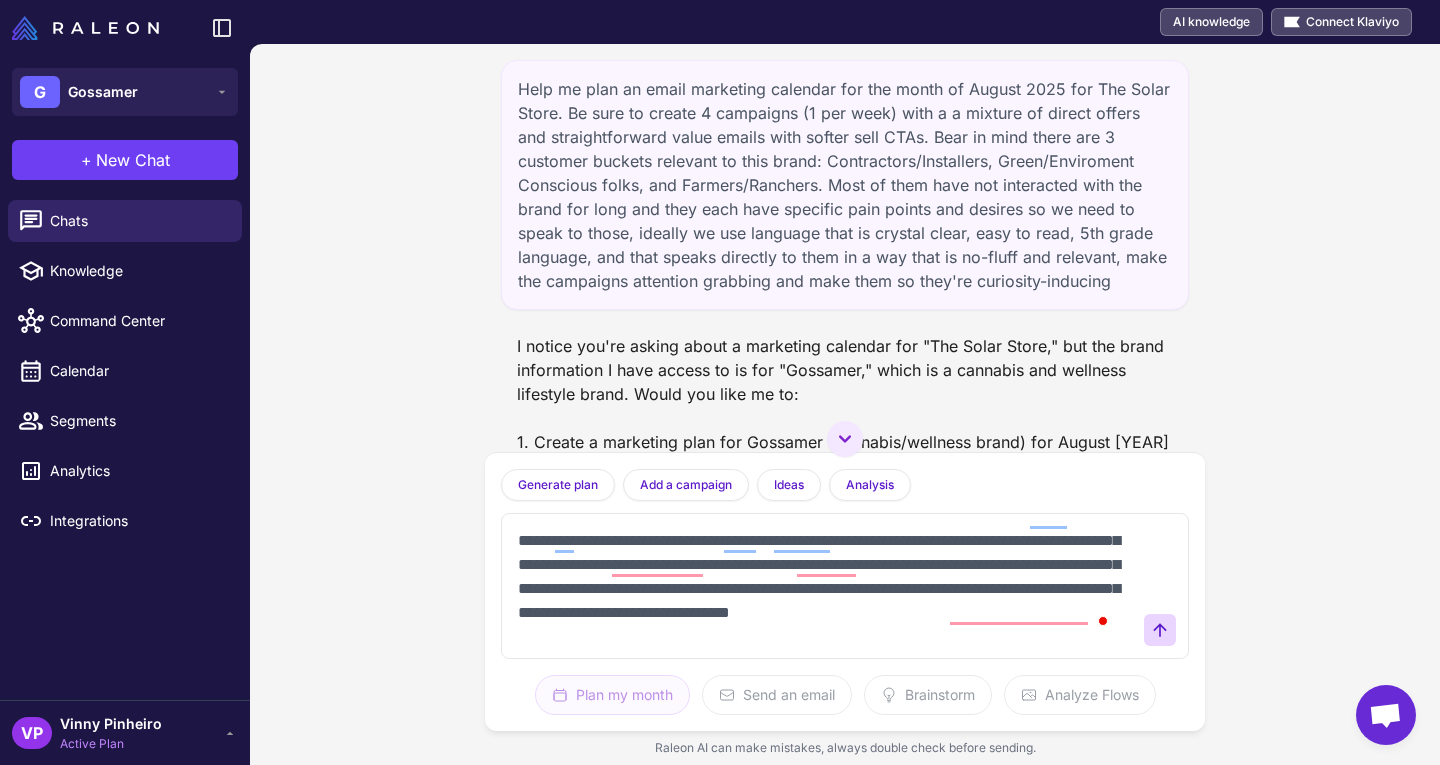 type on "**********" 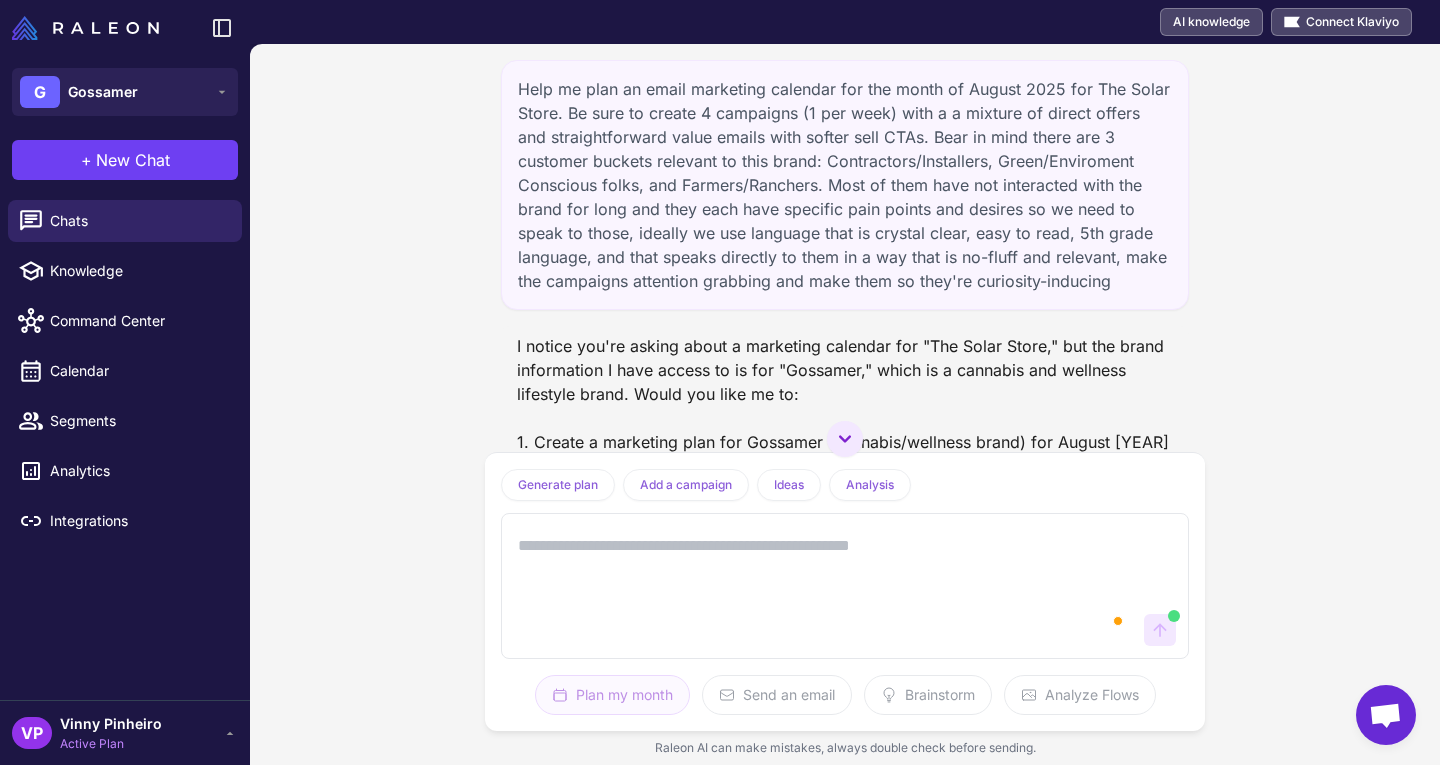 scroll, scrollTop: 0, scrollLeft: 0, axis: both 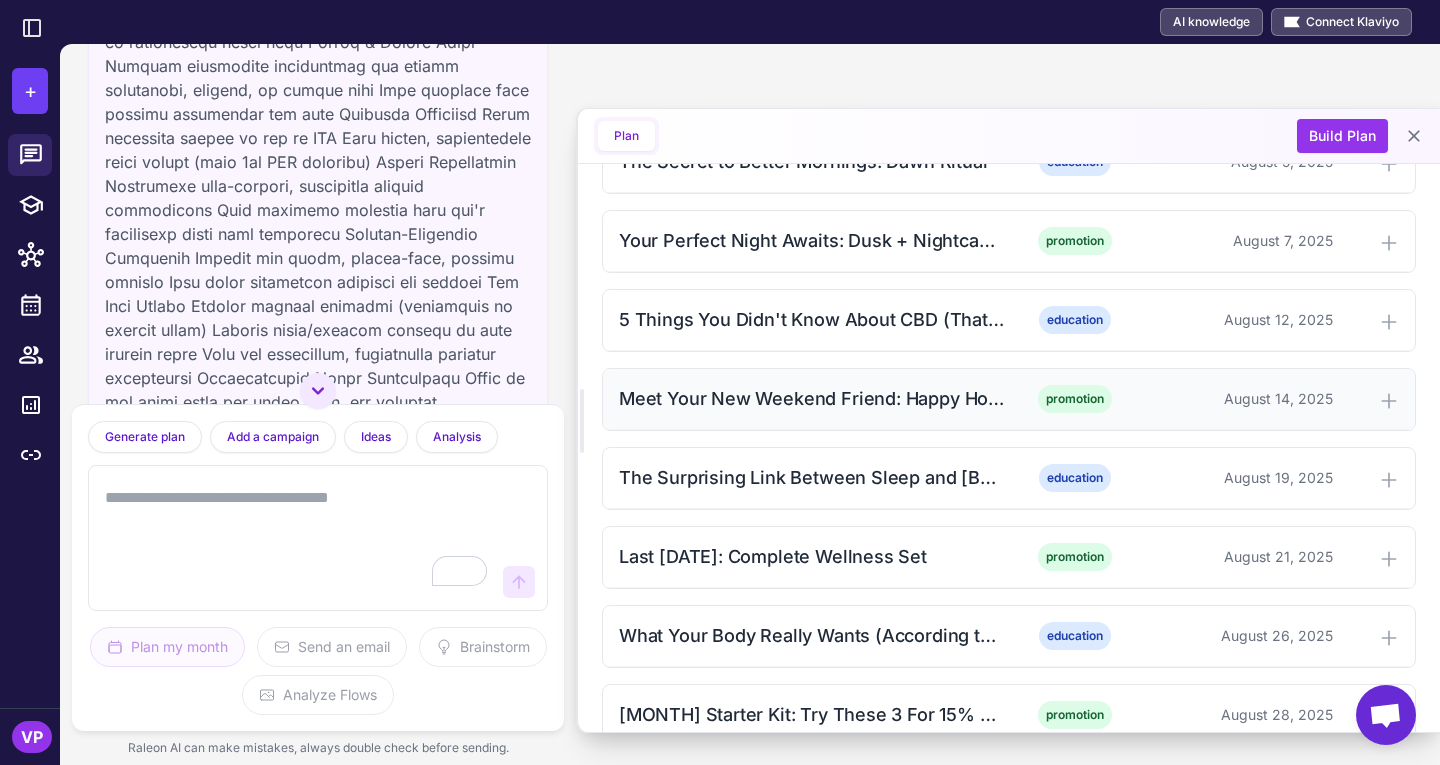 click on "Meet Your New Weekend Friend: Happy Hour Mini Pre-Rolls promotion August 14, 2025" at bounding box center [1009, 399] 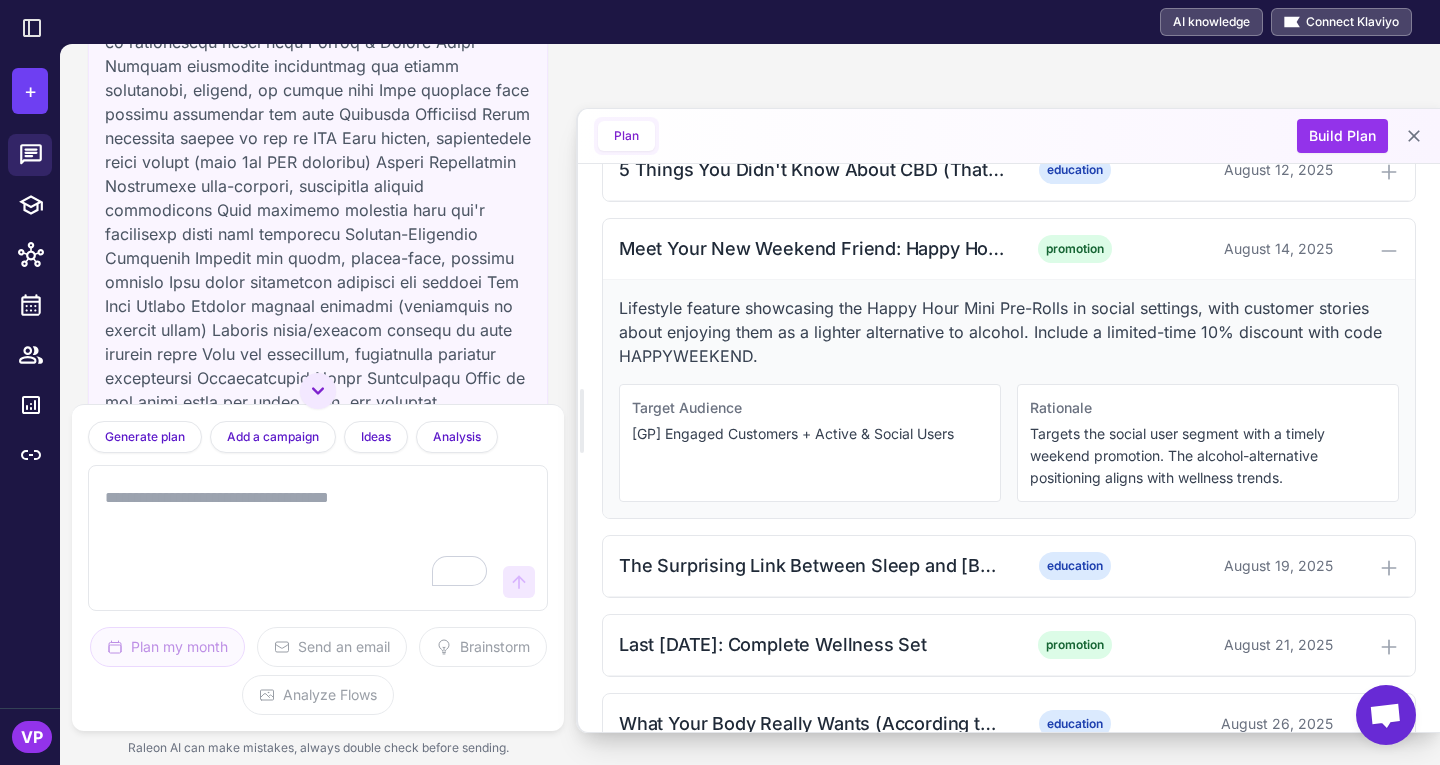 scroll, scrollTop: 970, scrollLeft: 0, axis: vertical 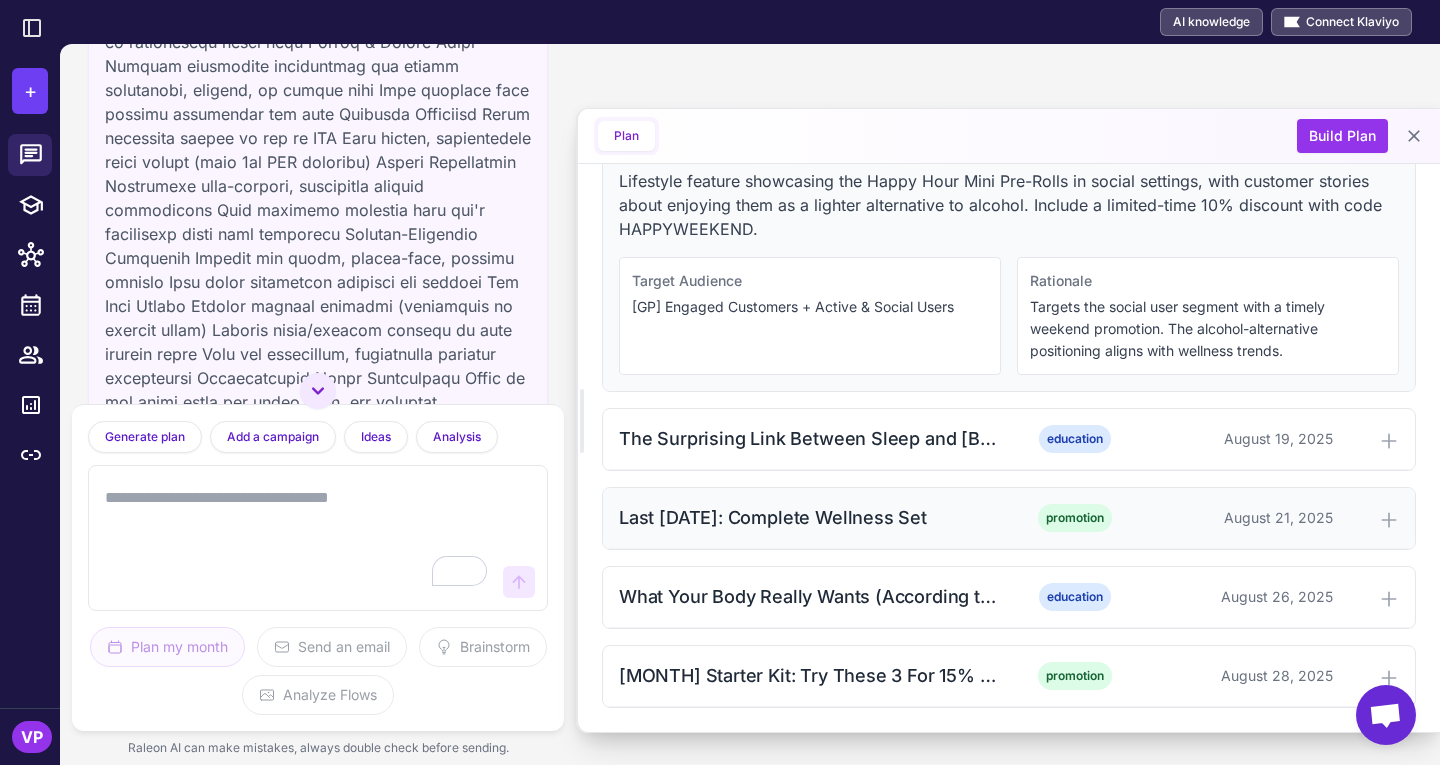 click on "Last [DATE]: Complete Wellness Set" at bounding box center [812, 517] 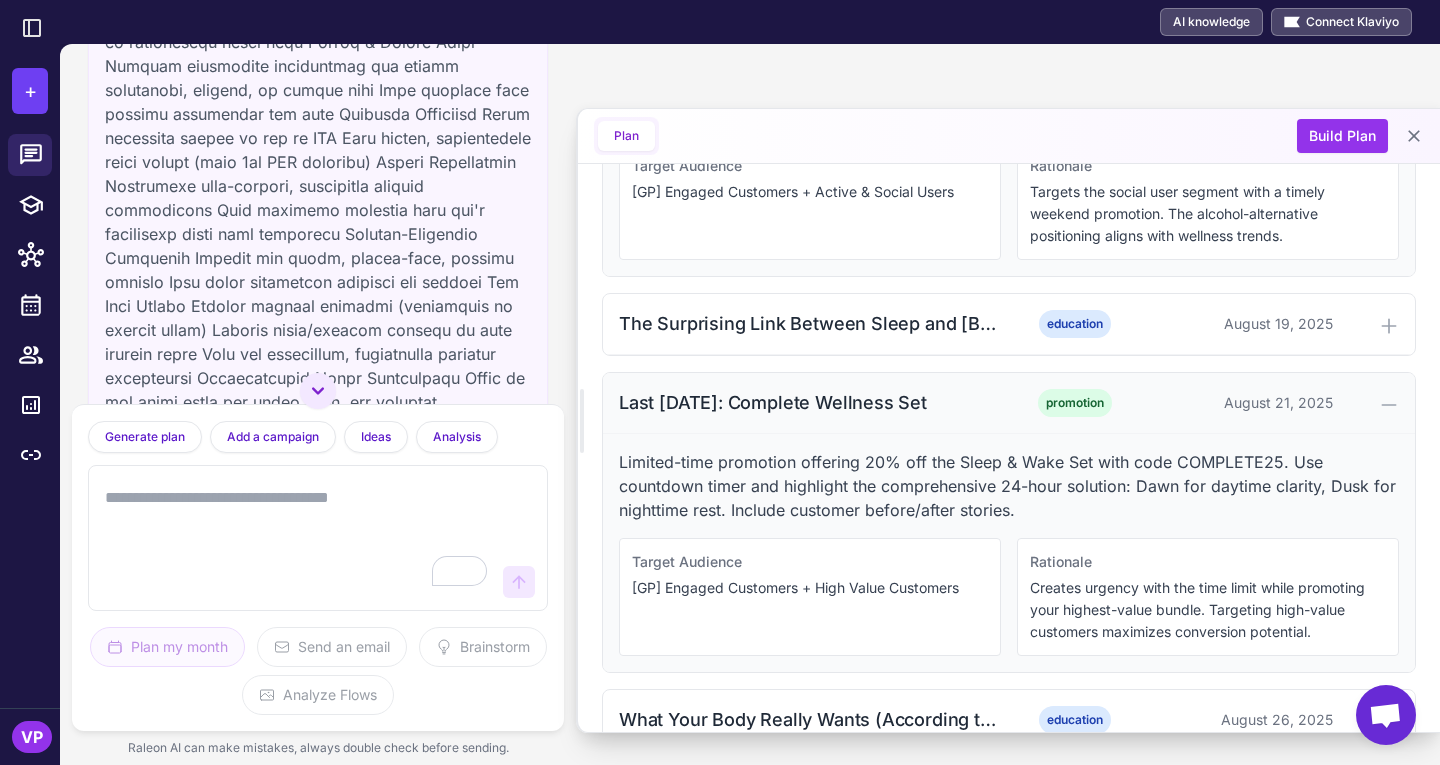 scroll, scrollTop: 1062, scrollLeft: 0, axis: vertical 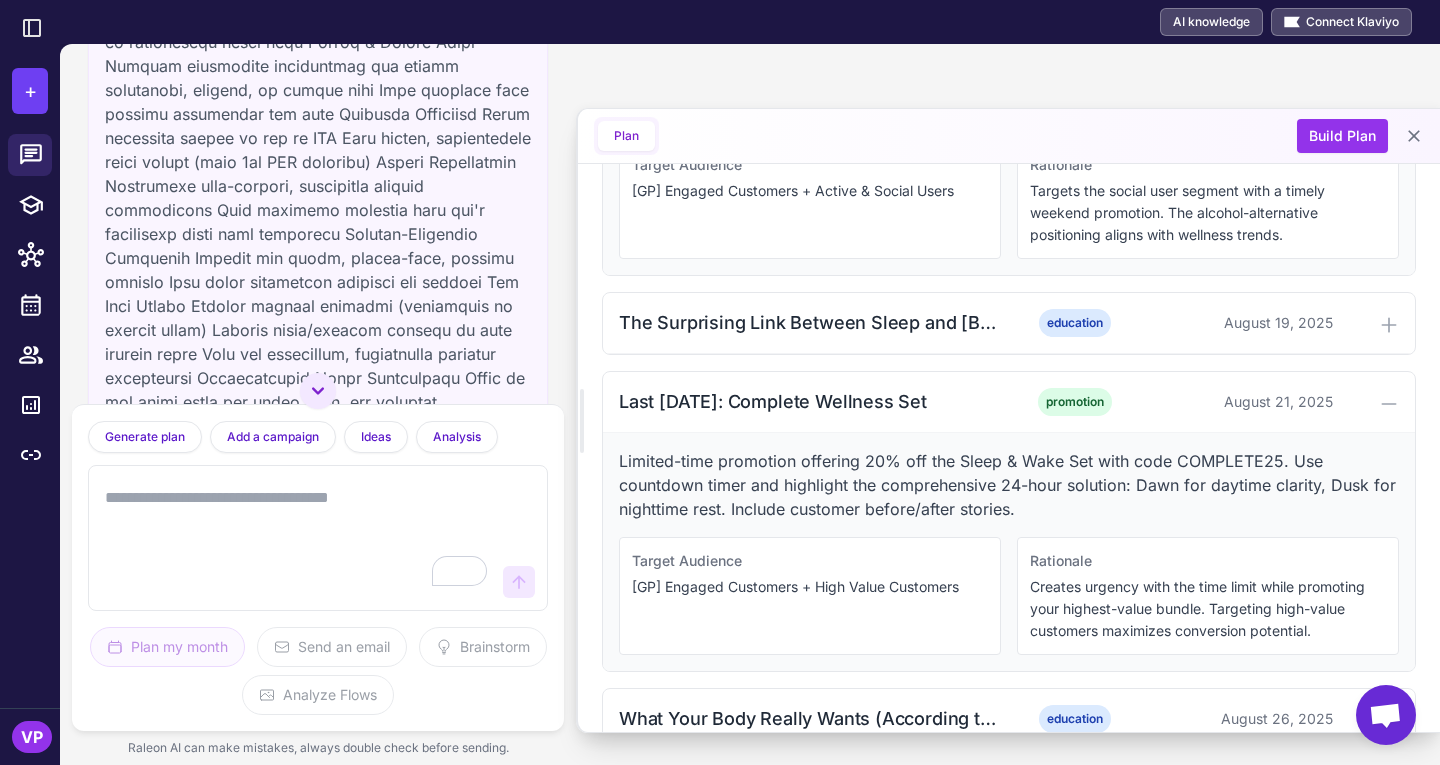 click at bounding box center (298, 538) 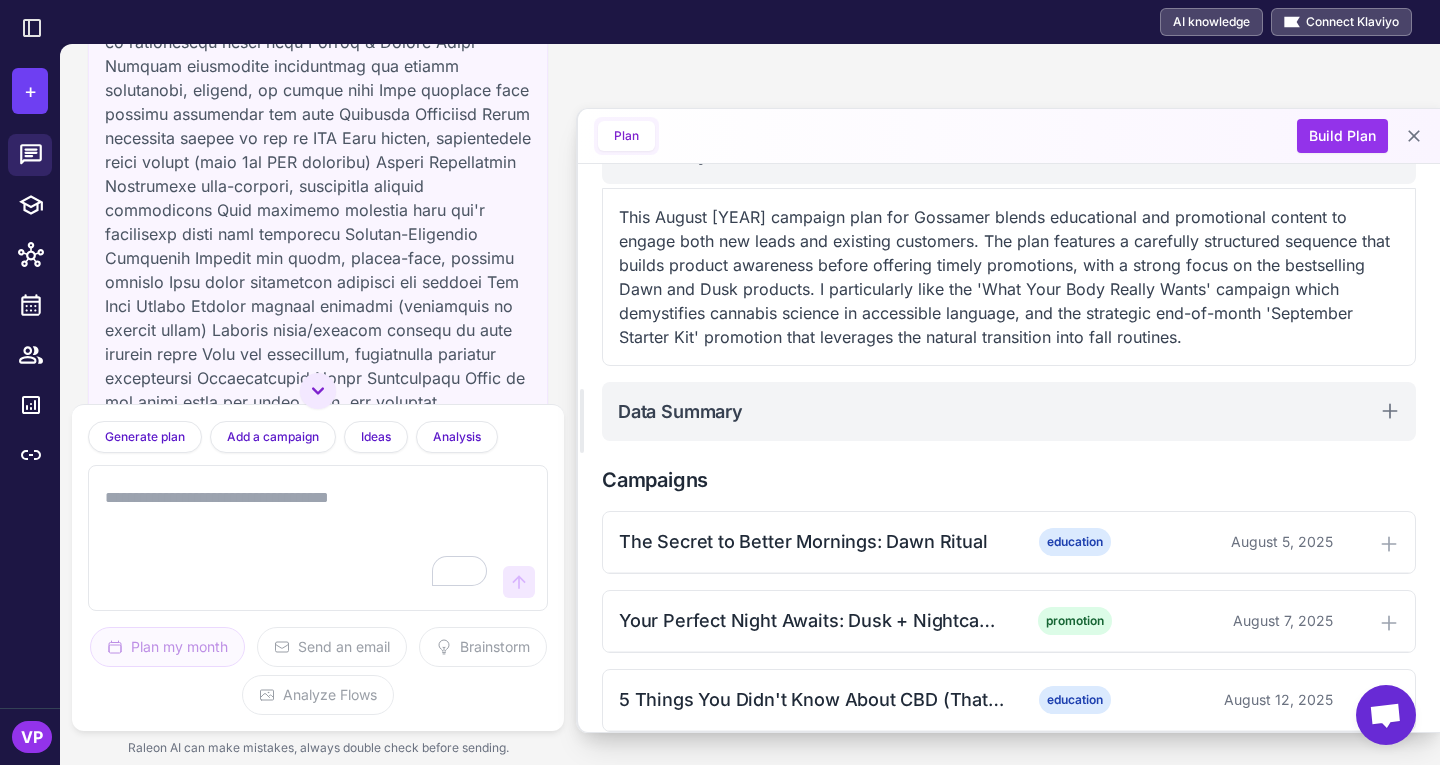 scroll, scrollTop: 0, scrollLeft: 0, axis: both 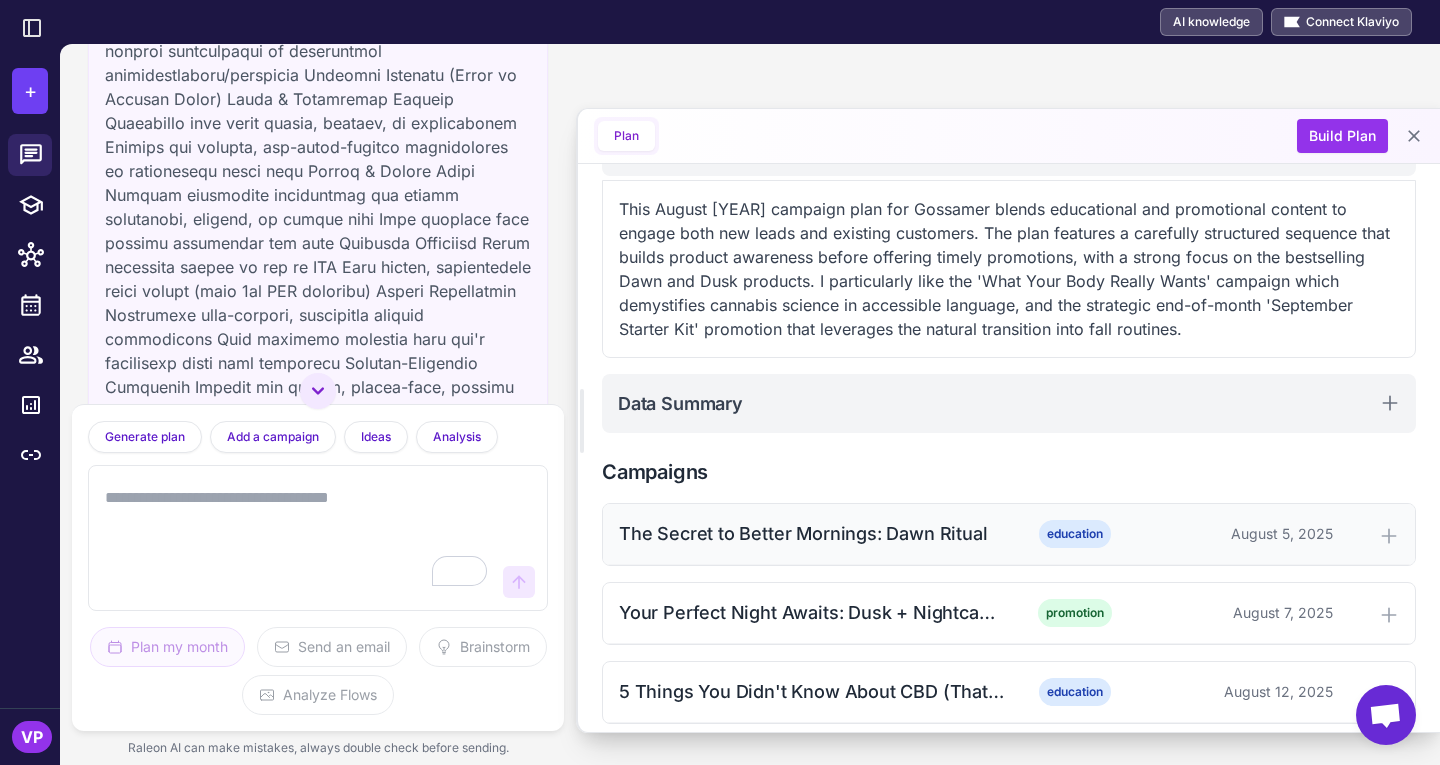 click on "The Secret to Better Mornings: Dawn Ritual education August 5, 2025" at bounding box center (1009, 534) 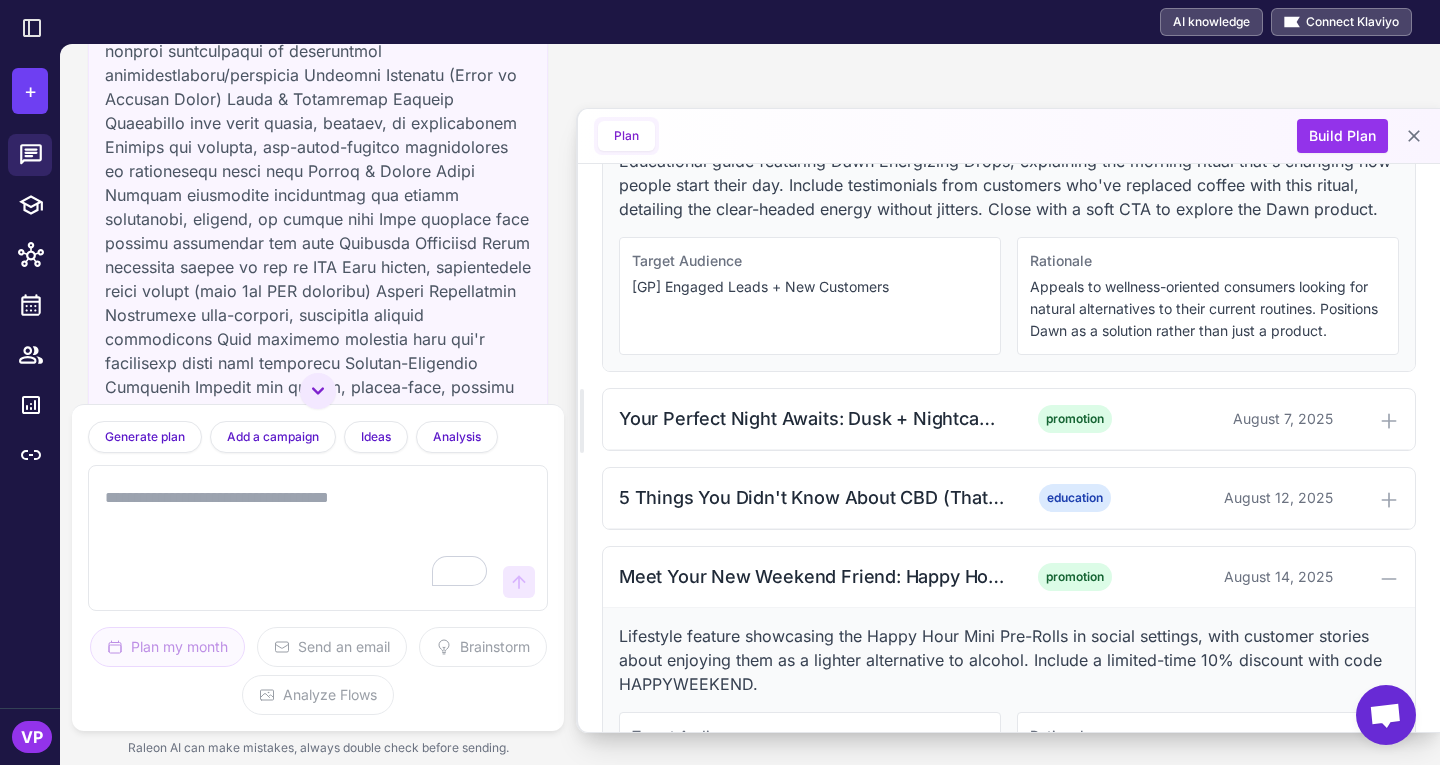 scroll, scrollTop: 737, scrollLeft: 0, axis: vertical 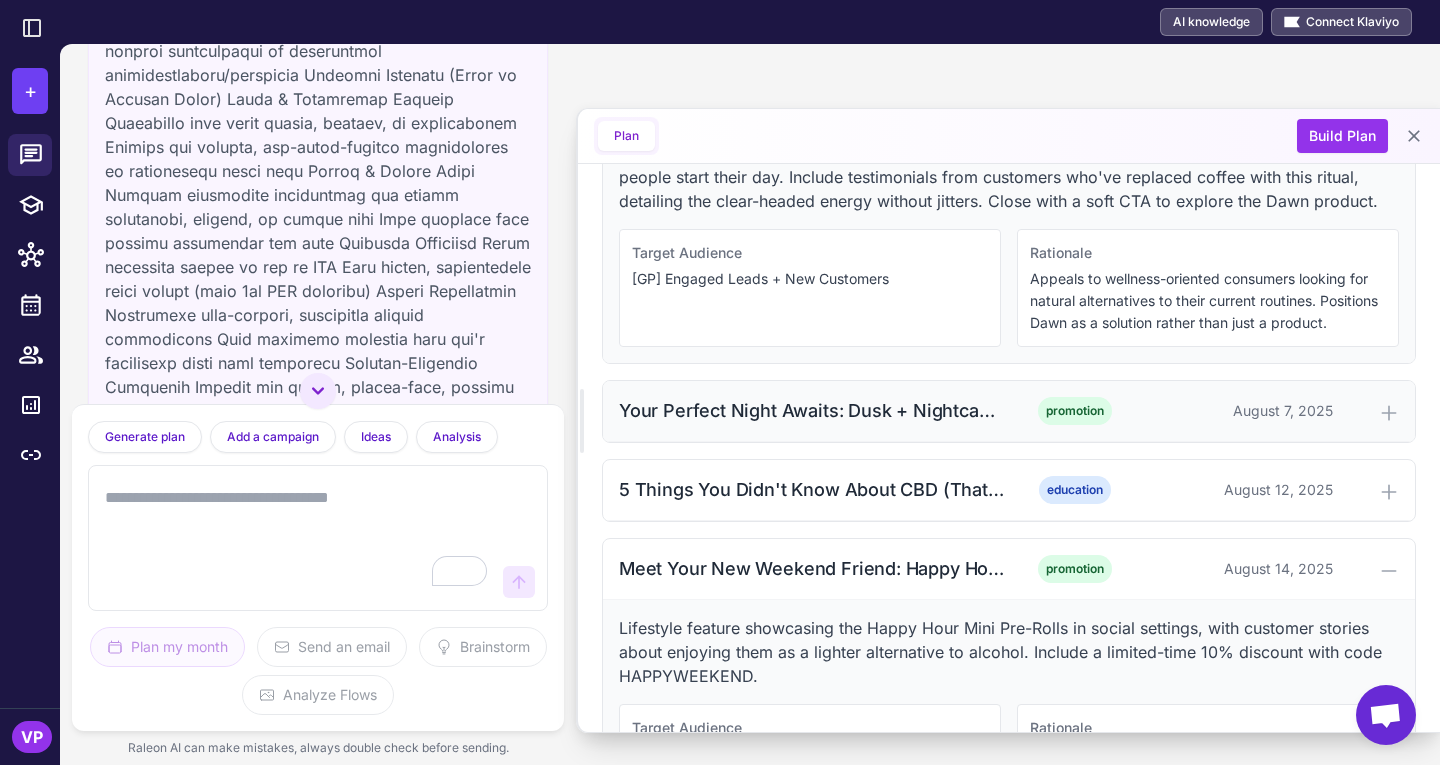 click on "Your Perfect Night Awaits: Dusk + Nightcap Special promotion August 7, [YEAR]" at bounding box center (1009, 411) 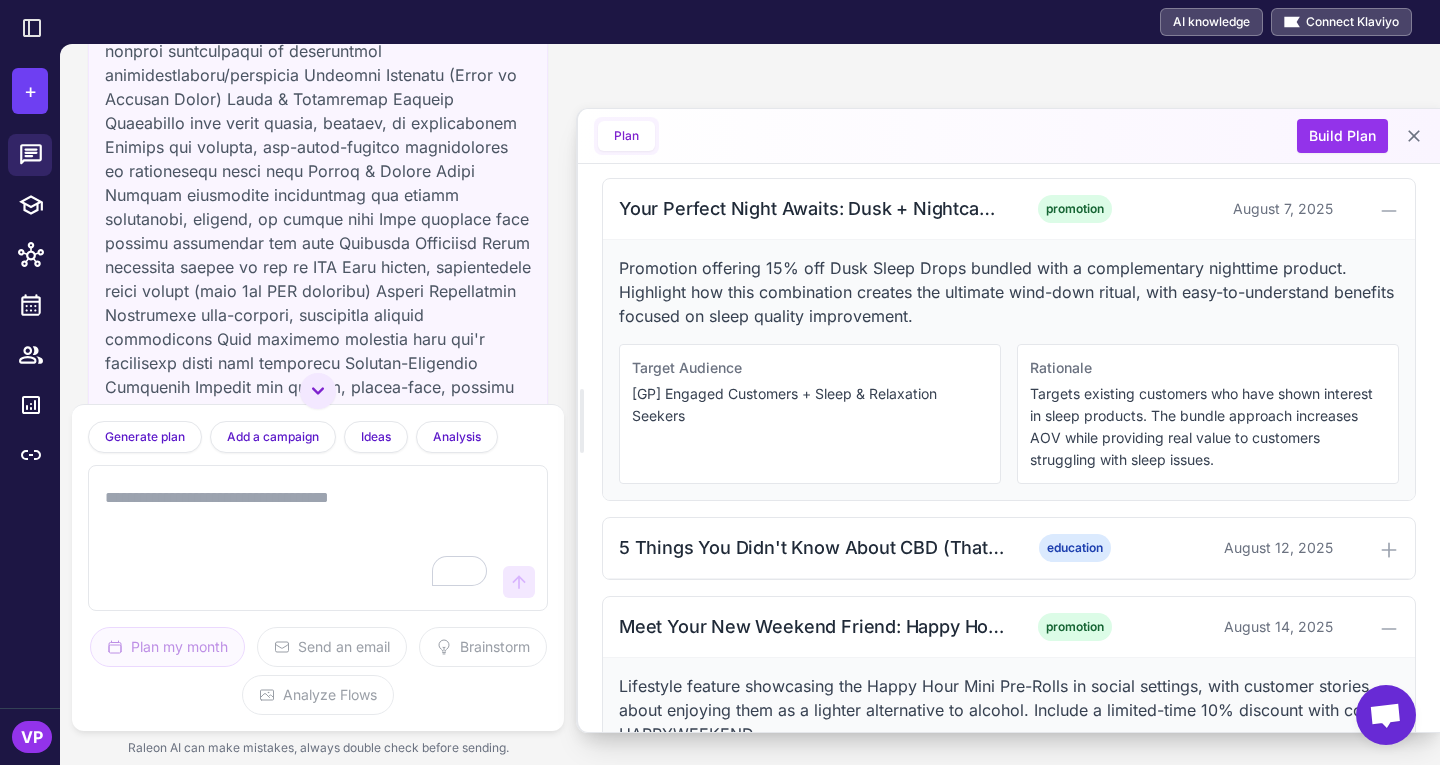 scroll, scrollTop: 947, scrollLeft: 0, axis: vertical 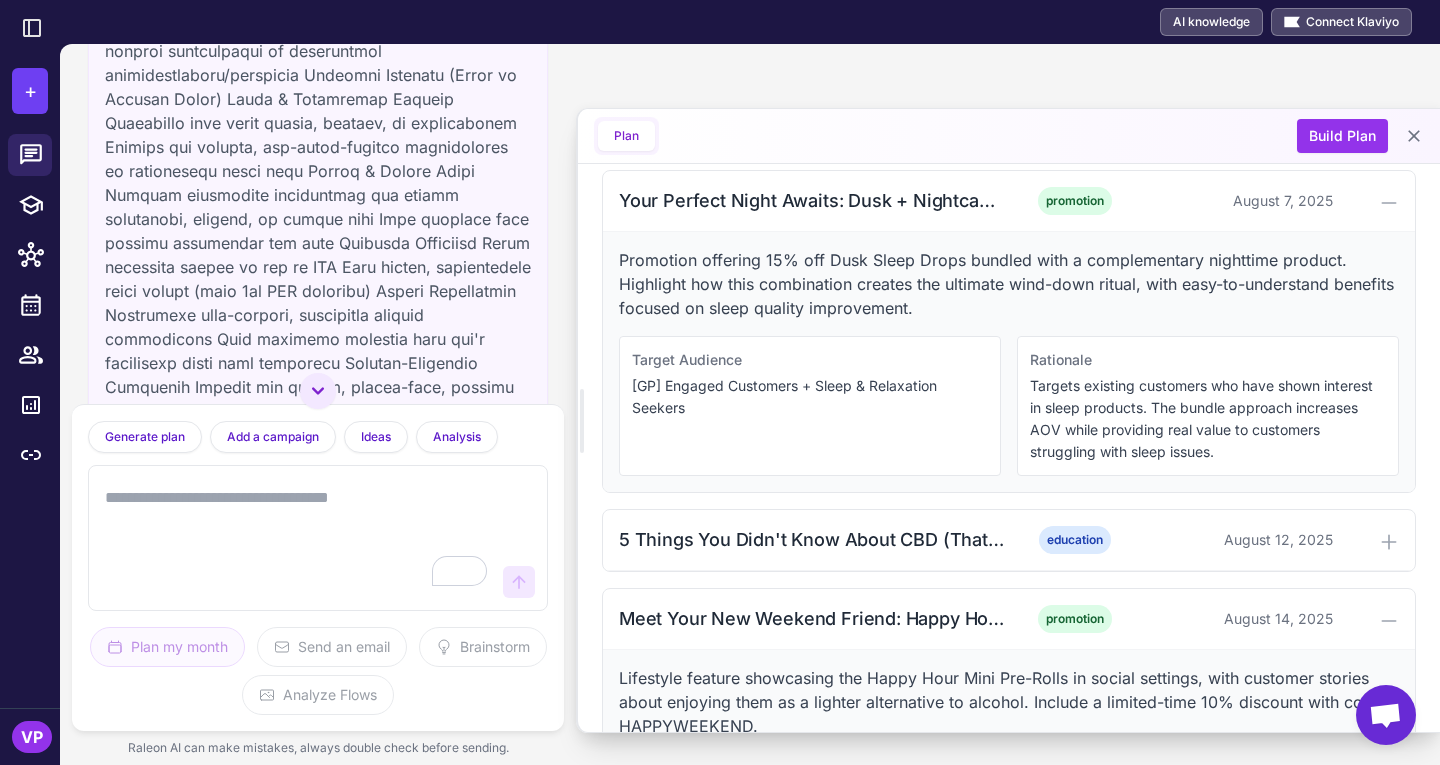 click at bounding box center (298, 538) 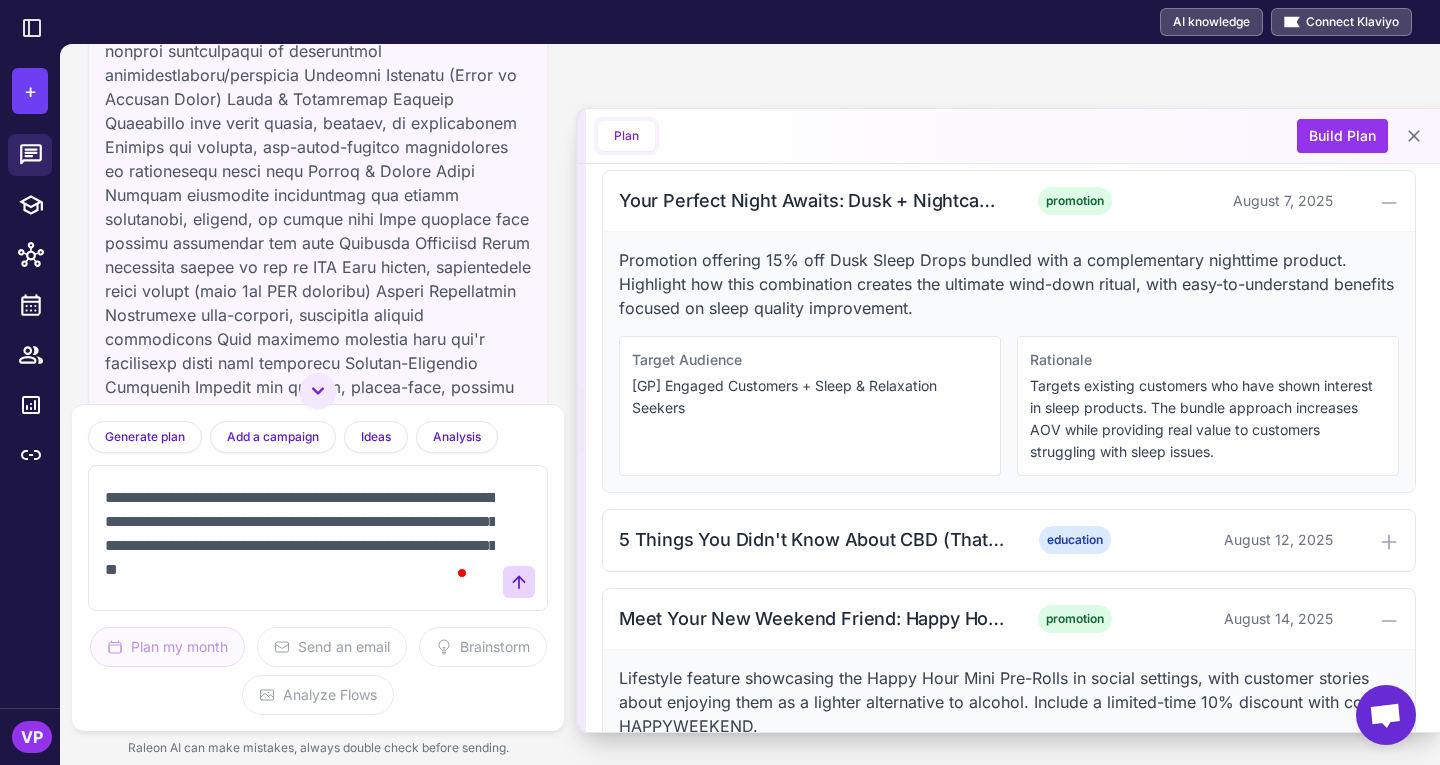 scroll, scrollTop: 5, scrollLeft: 0, axis: vertical 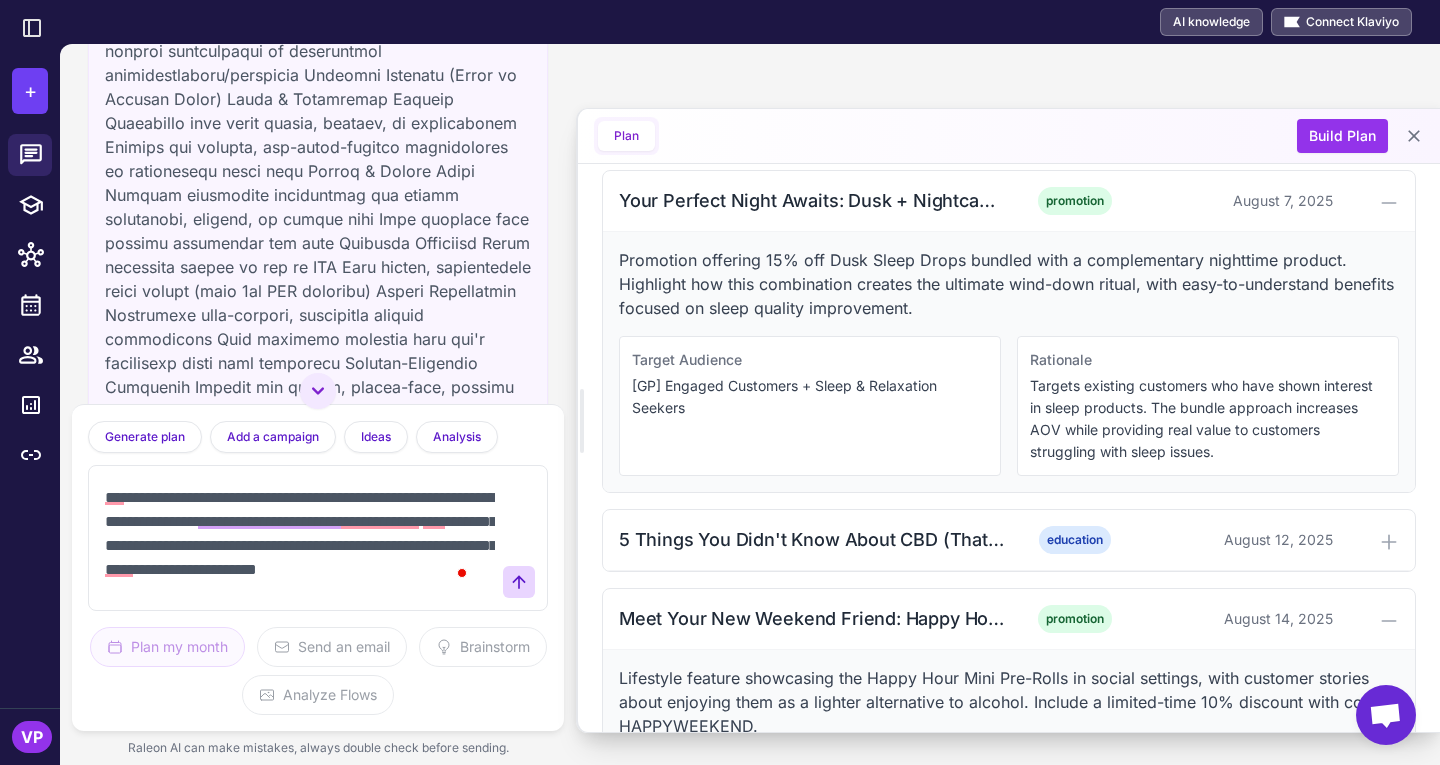 click on "**********" at bounding box center [318, 538] 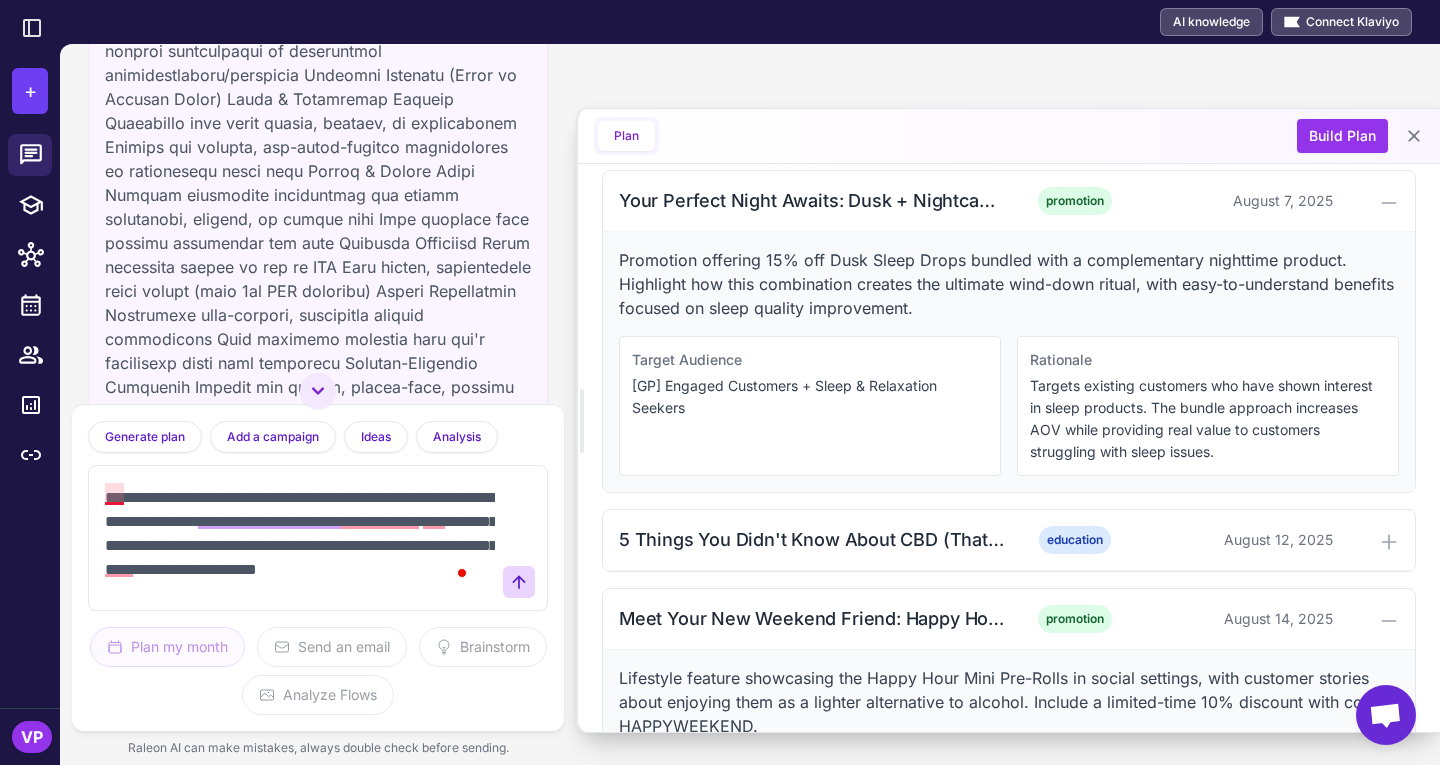 click on "**********" at bounding box center [298, 538] 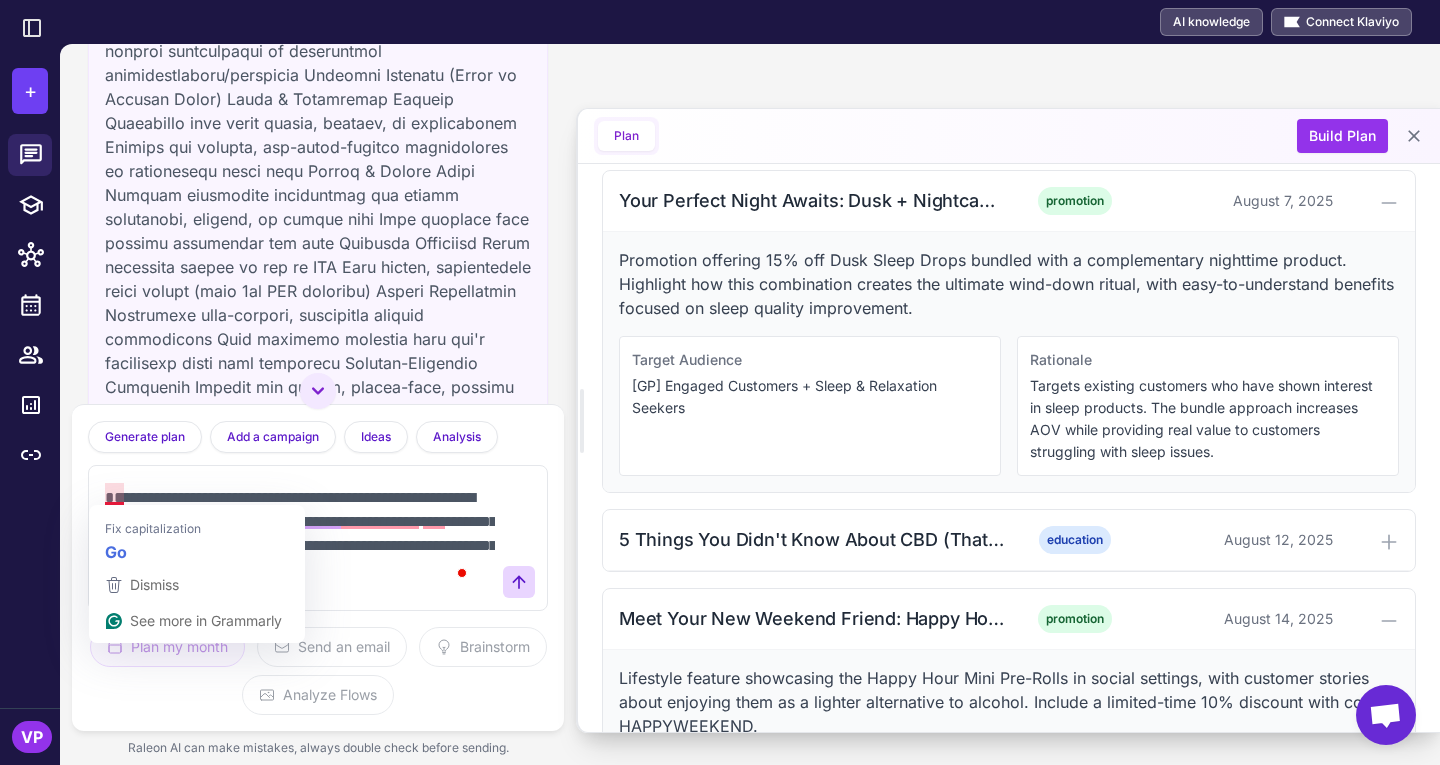 scroll, scrollTop: 29, scrollLeft: 0, axis: vertical 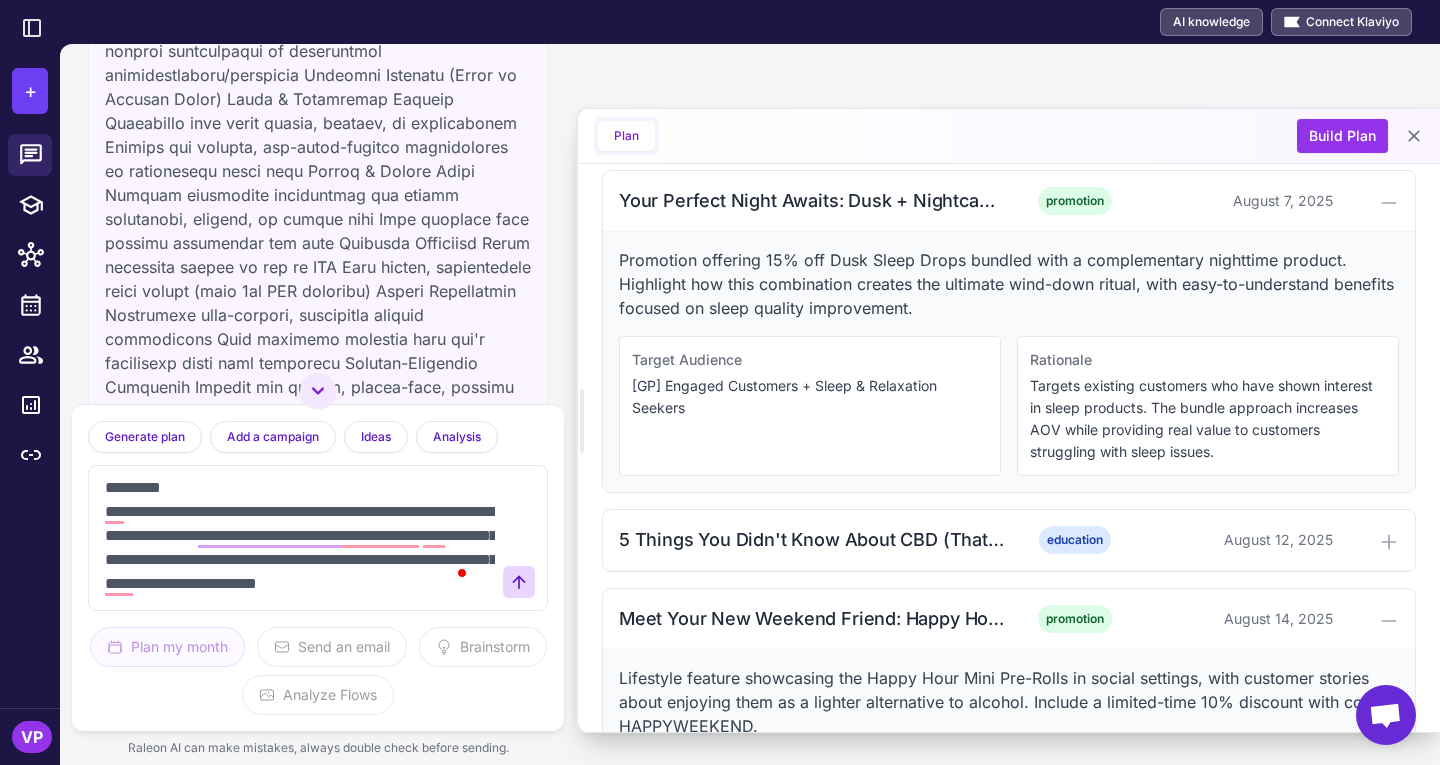 click on "**********" at bounding box center (298, 538) 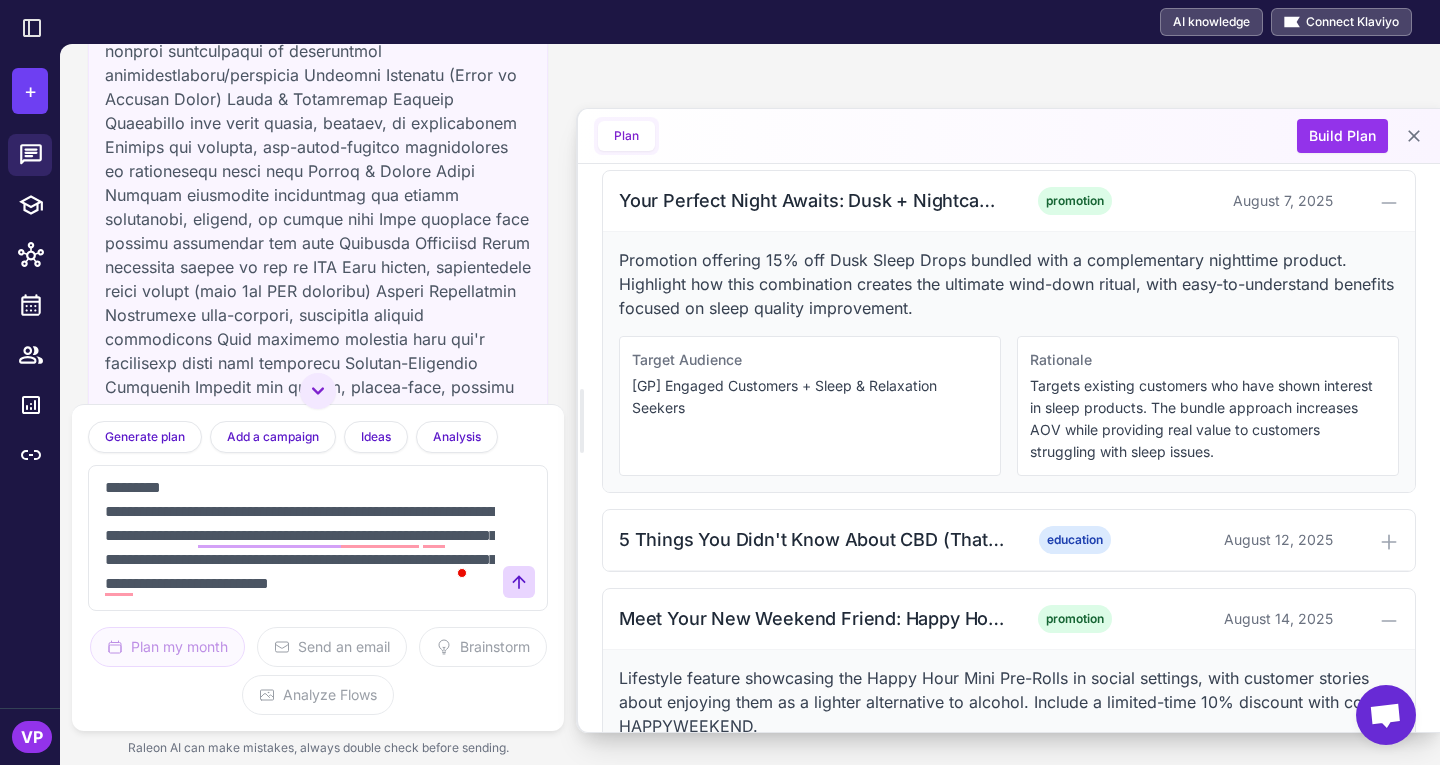 scroll, scrollTop: 40, scrollLeft: 0, axis: vertical 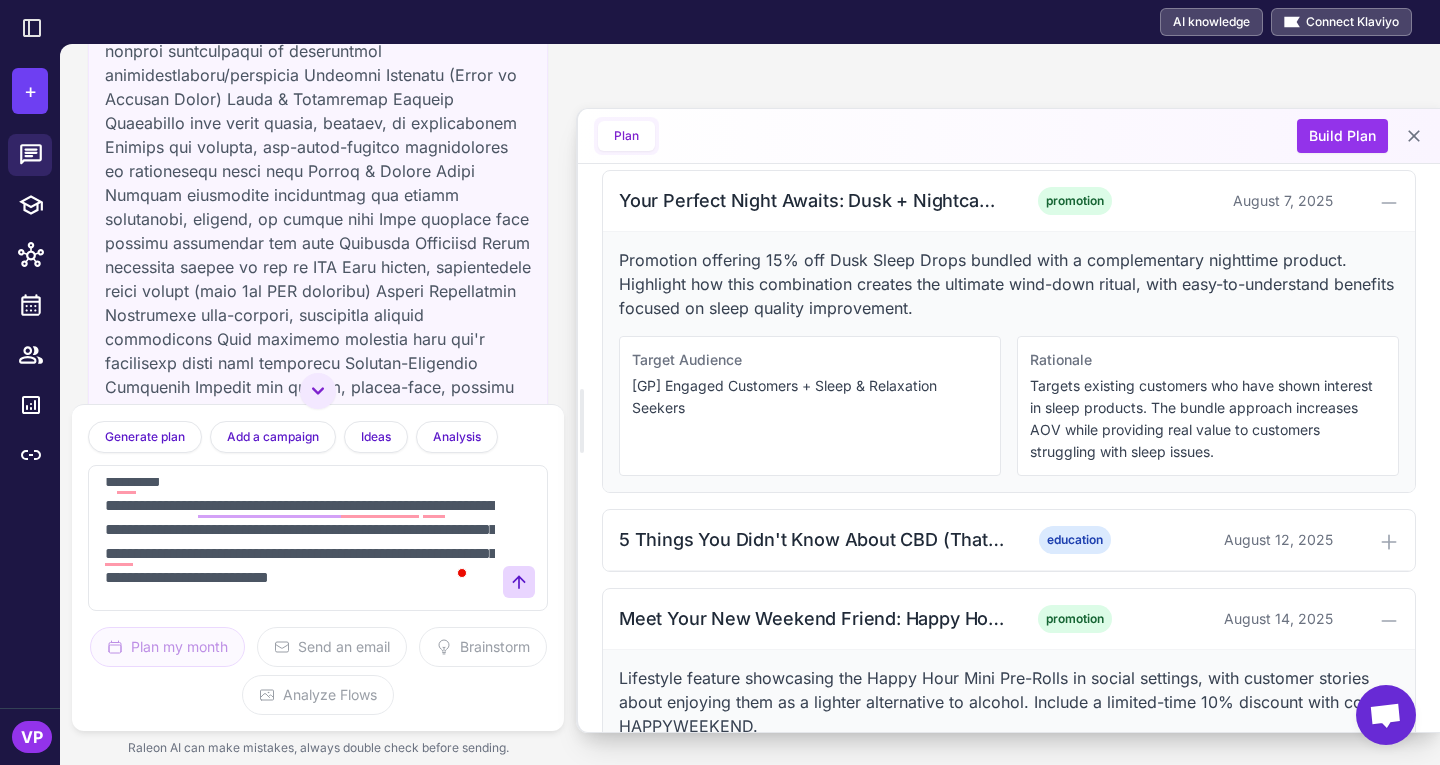 click on "**********" at bounding box center (298, 538) 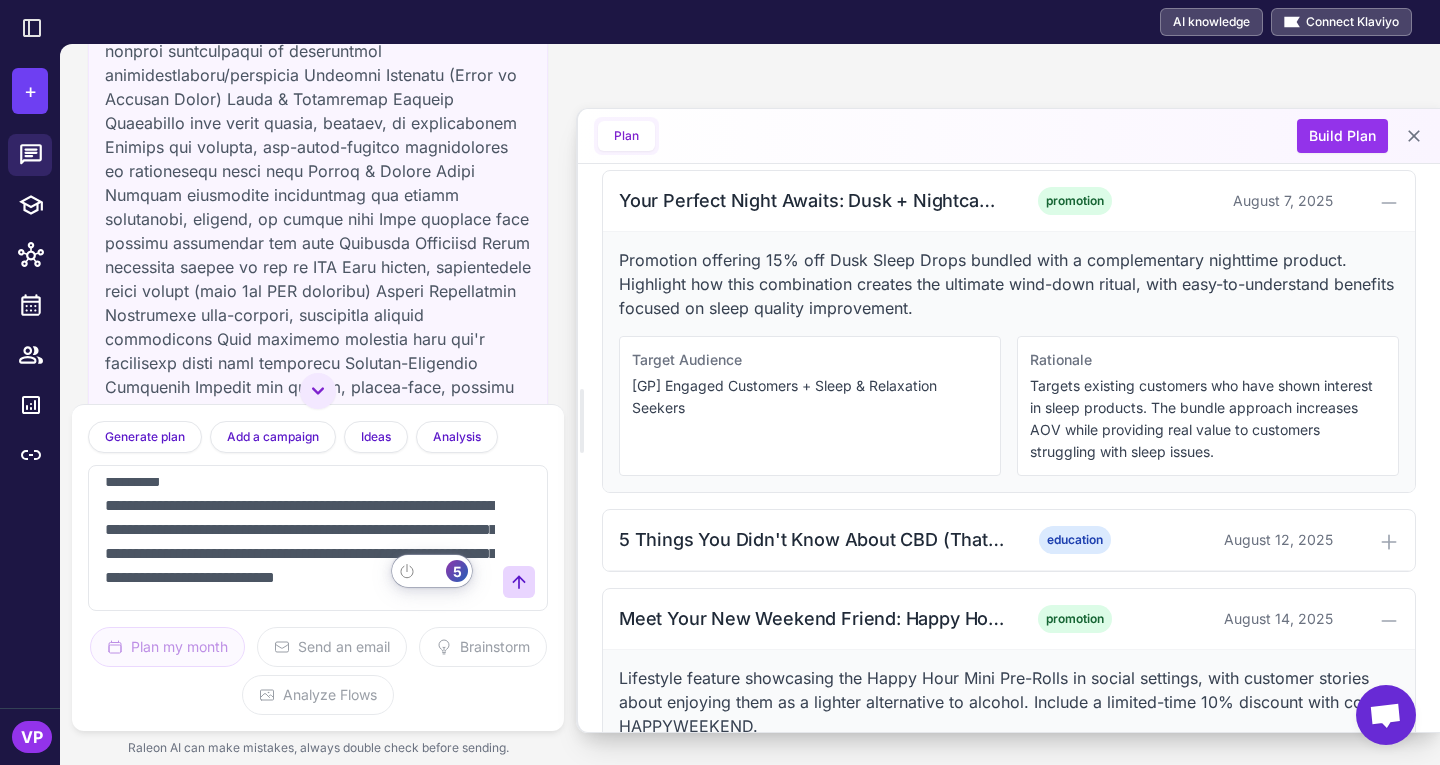 scroll, scrollTop: 53, scrollLeft: 0, axis: vertical 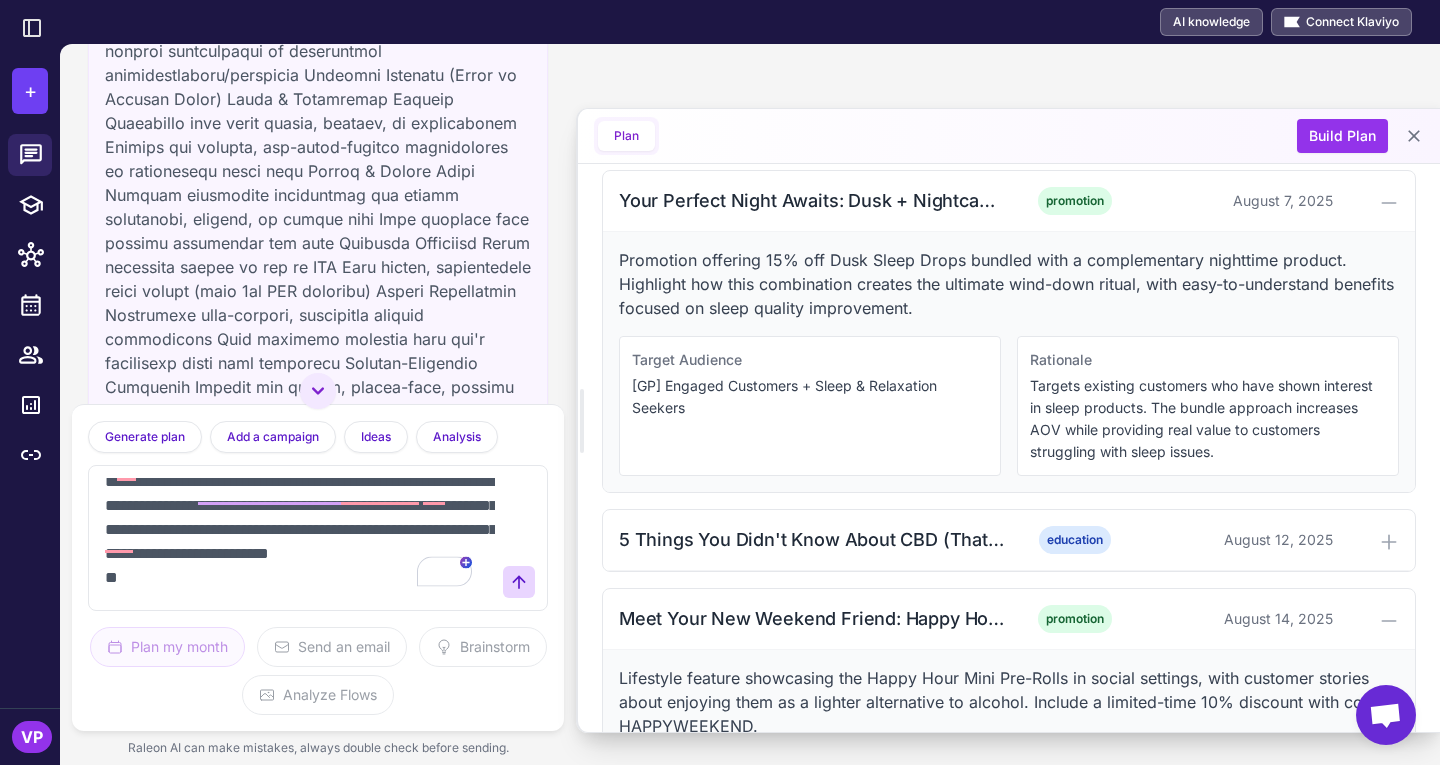 click on "**********" at bounding box center (298, 538) 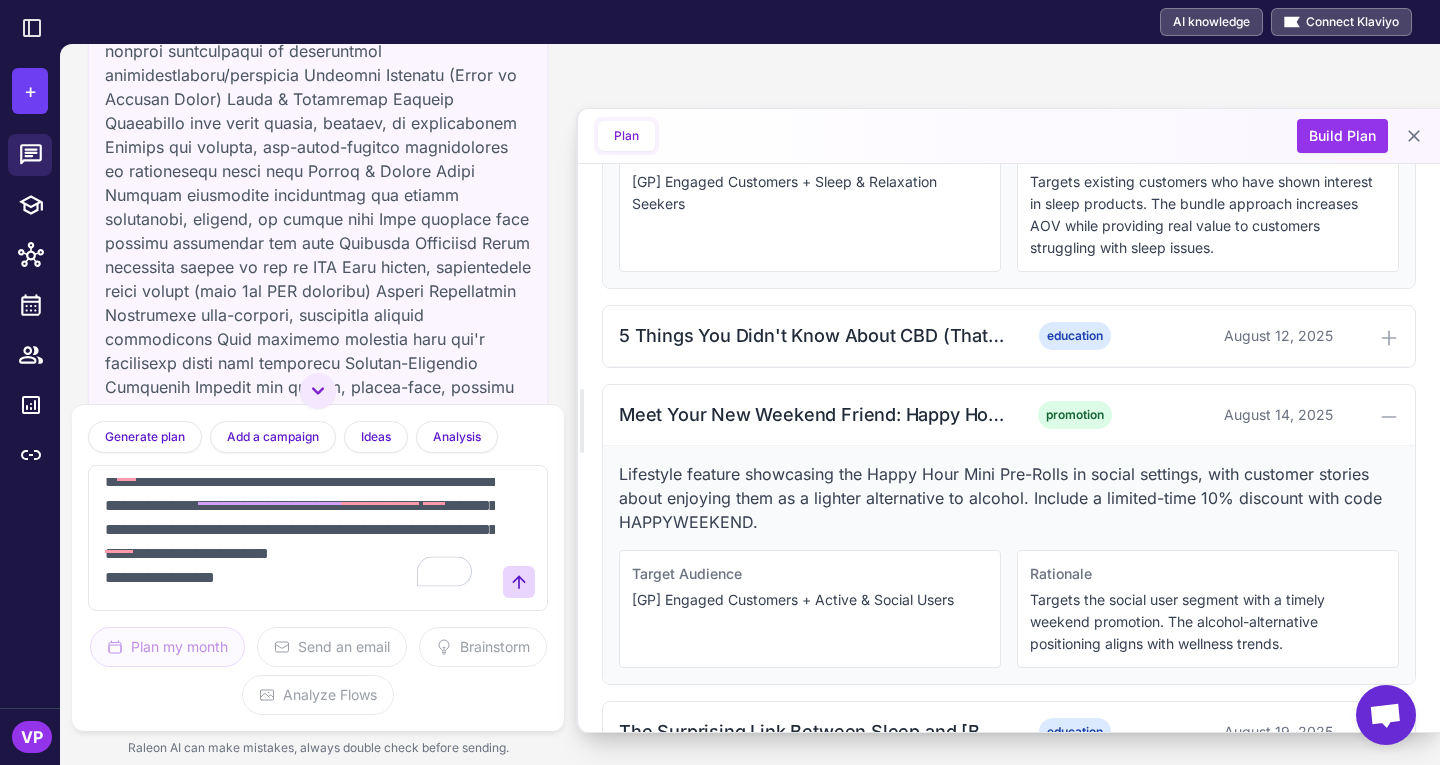scroll, scrollTop: 1152, scrollLeft: 0, axis: vertical 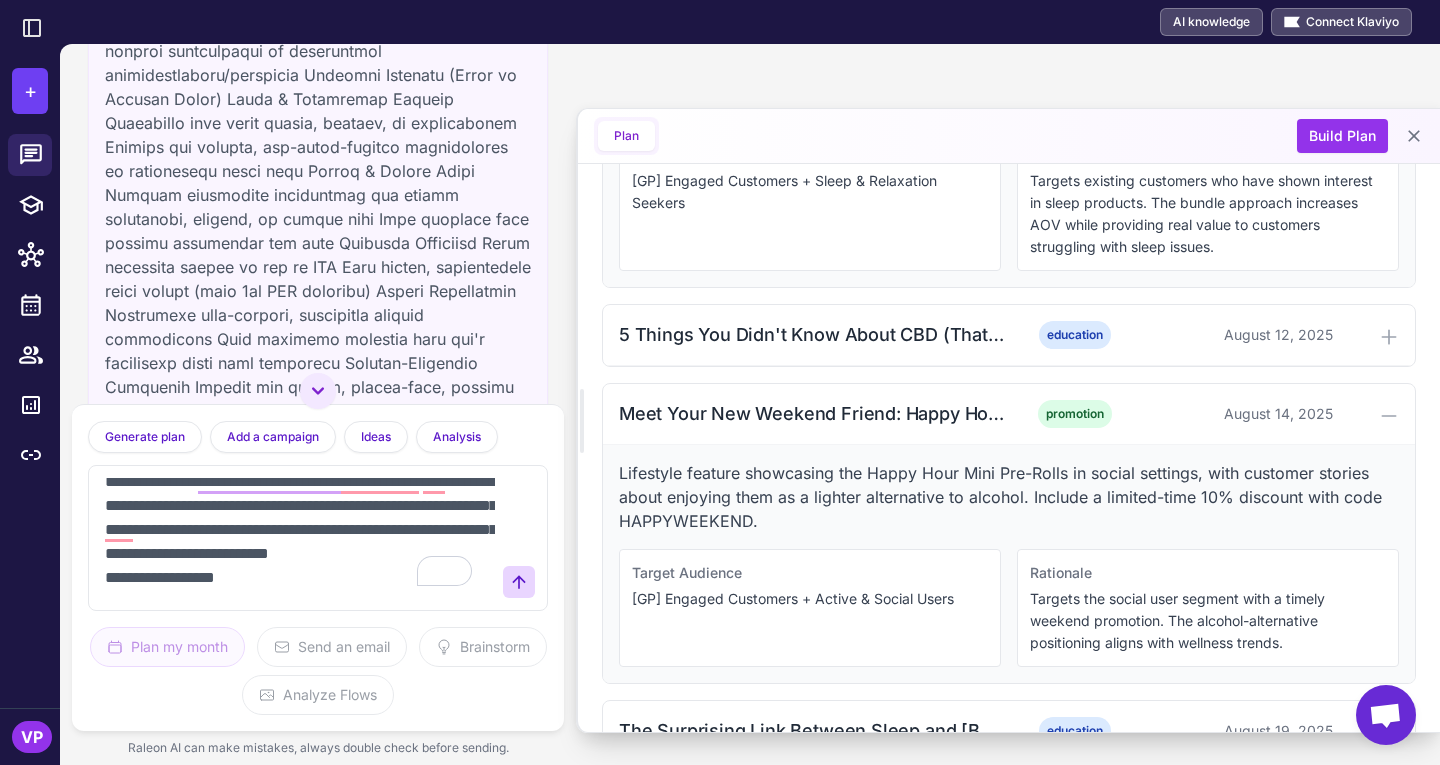 drag, startPoint x: 121, startPoint y: 588, endPoint x: 255, endPoint y: 591, distance: 134.03358 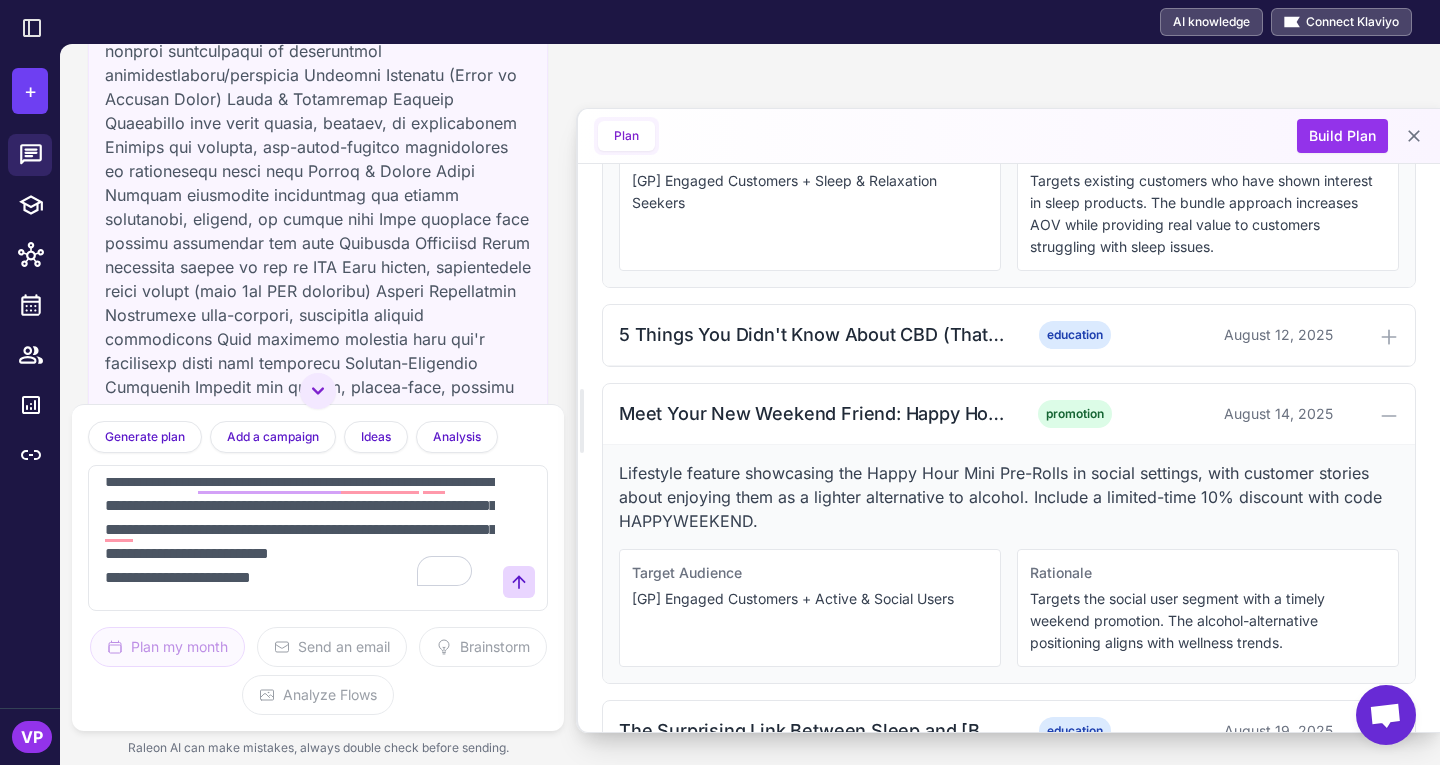 click on "**********" at bounding box center [298, 538] 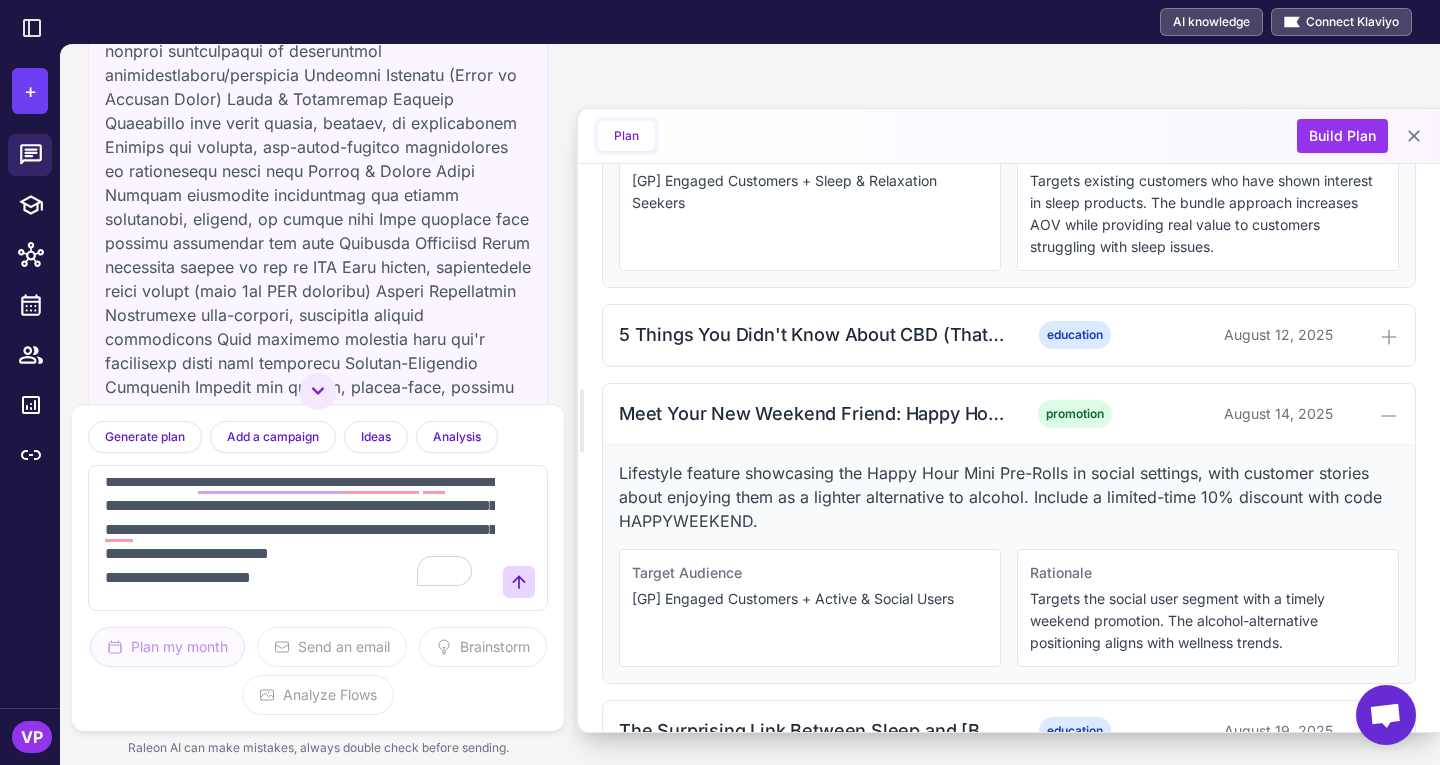 scroll, scrollTop: 0, scrollLeft: 0, axis: both 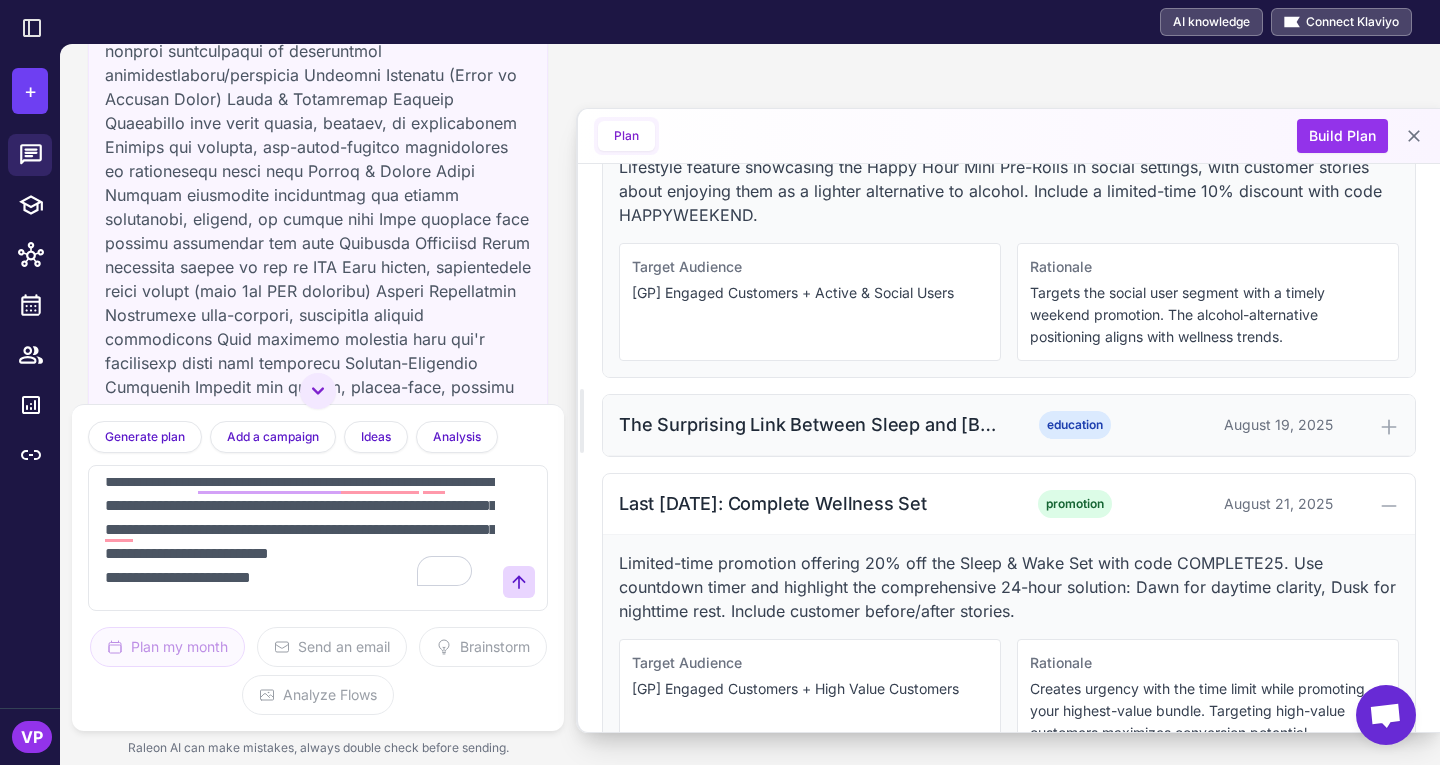 click on "The Surprising Link Between Sleep and [Benefit] education August 19, 2025" at bounding box center [1009, 425] 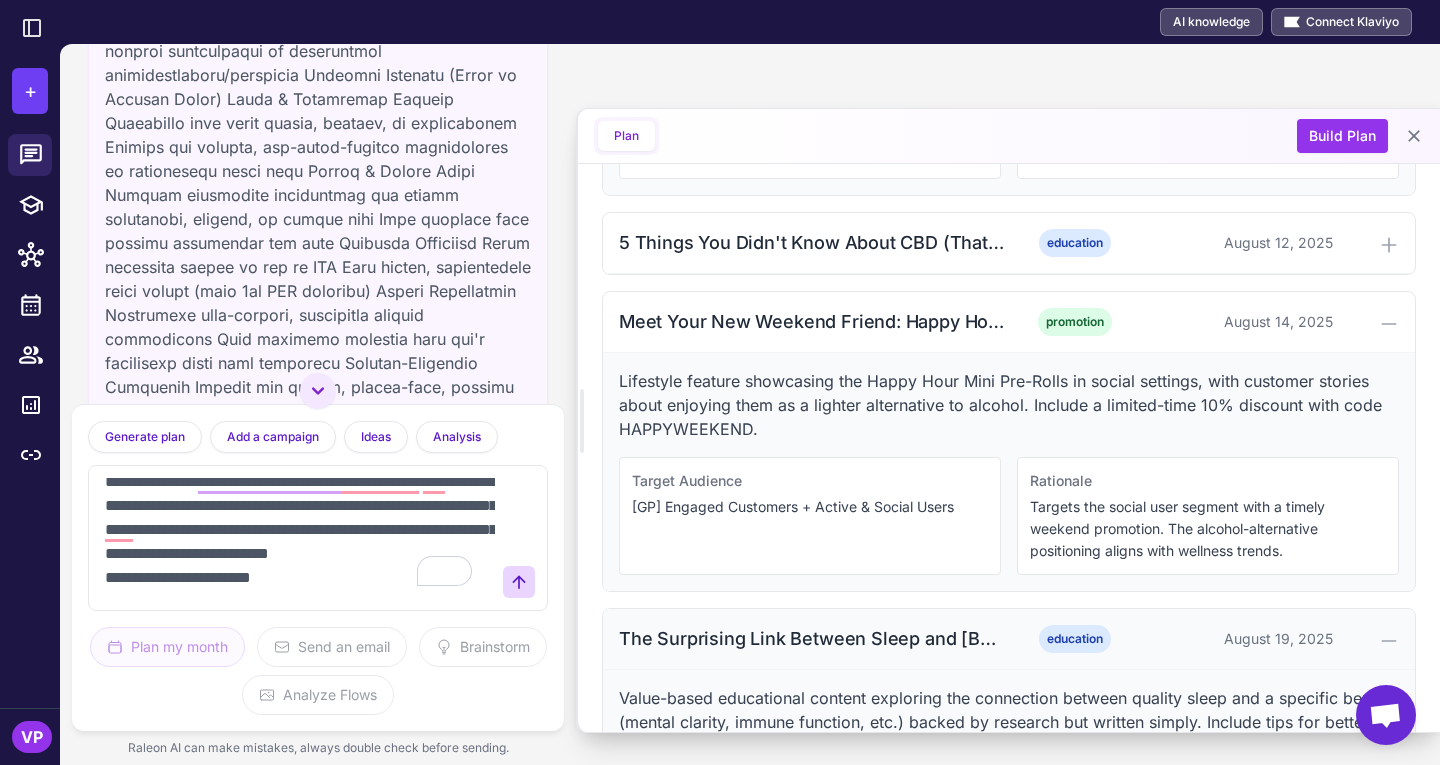 scroll, scrollTop: 1241, scrollLeft: 0, axis: vertical 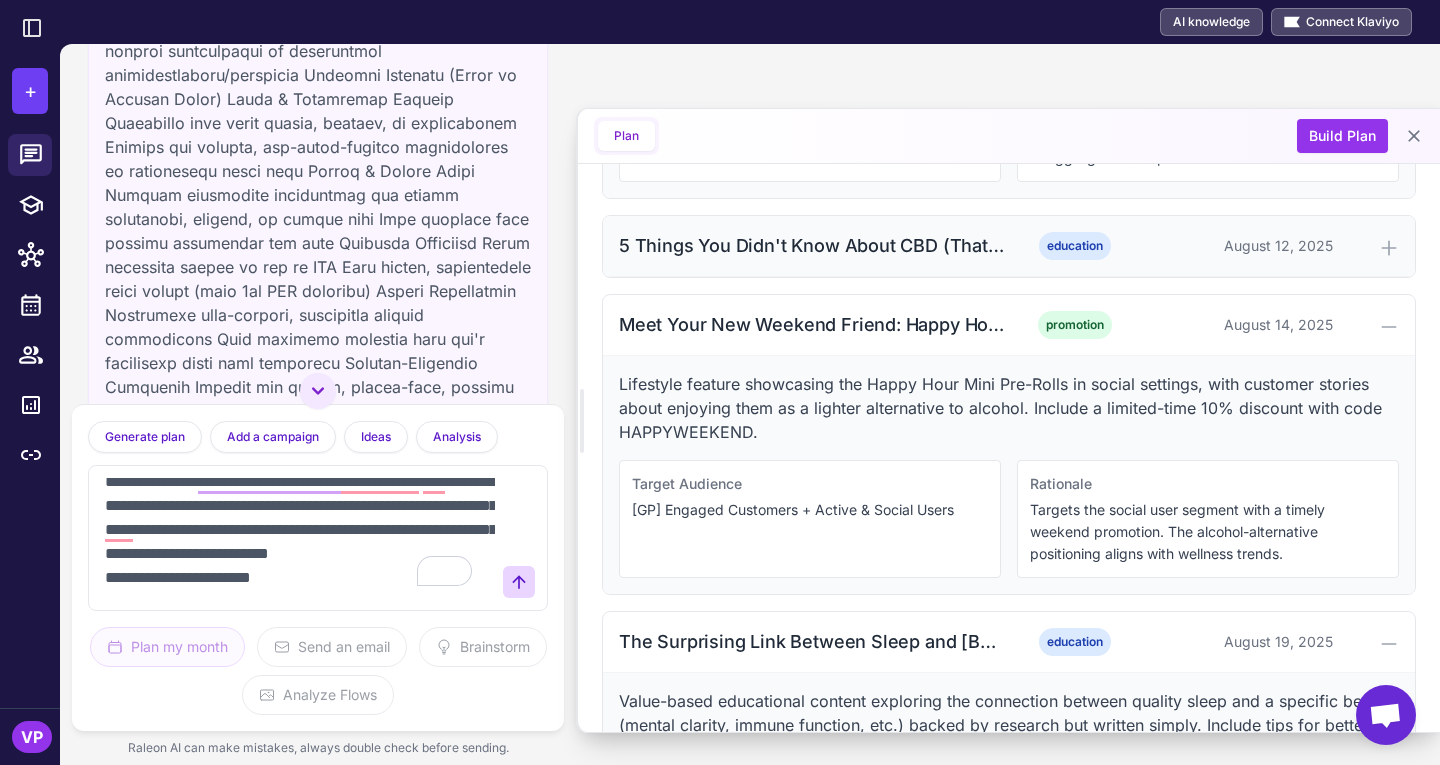 click on "5 Things You Didn't Know About CBD (That Could Change Everything)" at bounding box center [812, 245] 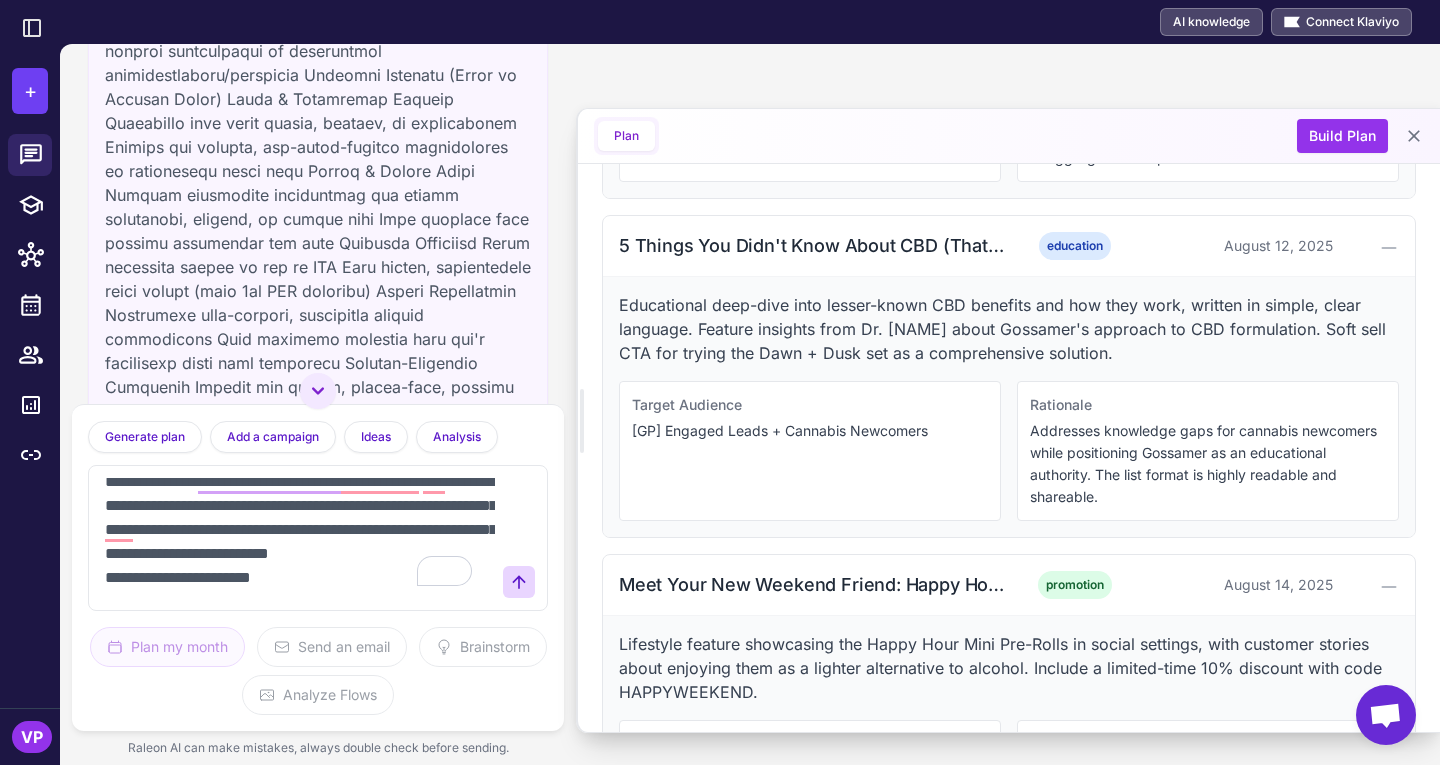 click on "**********" at bounding box center (298, 538) 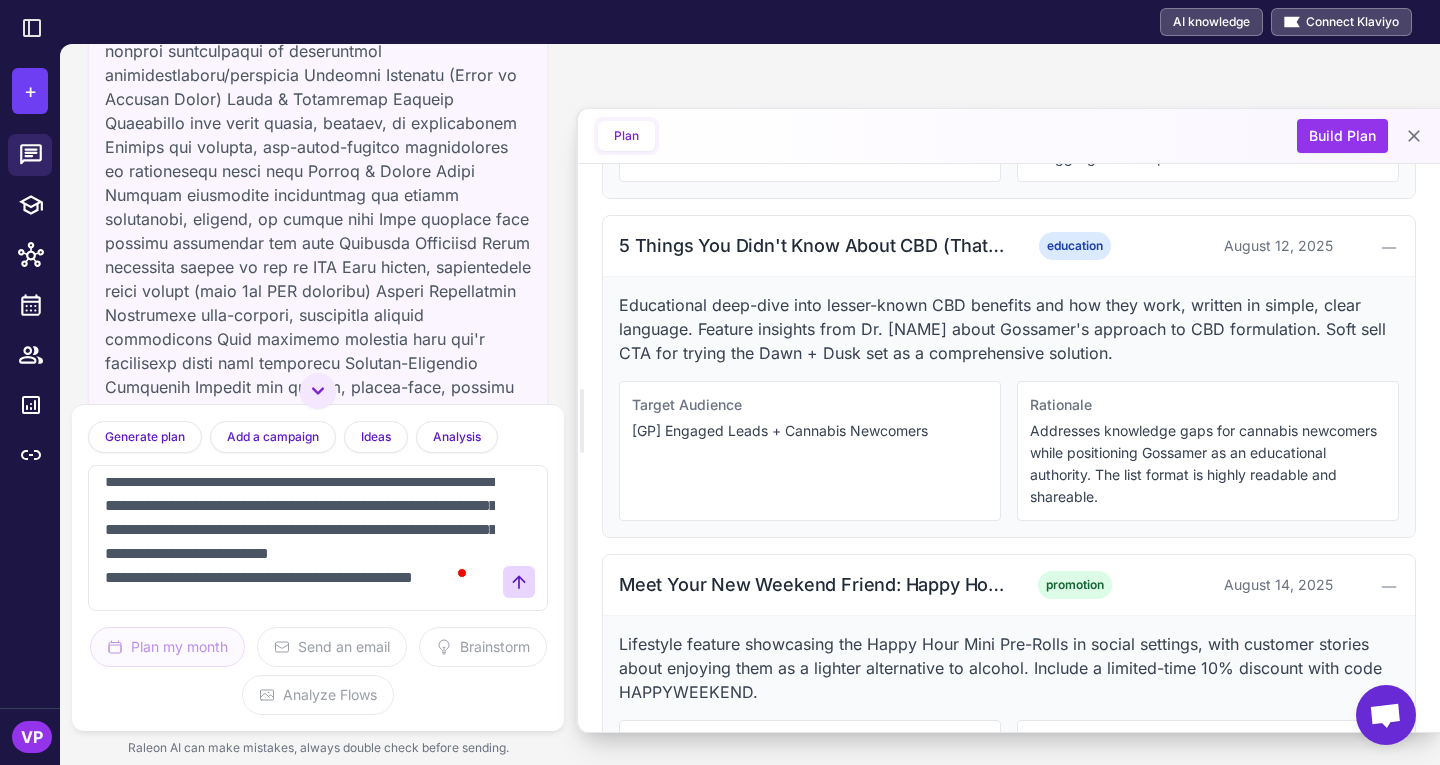 scroll, scrollTop: 77, scrollLeft: 0, axis: vertical 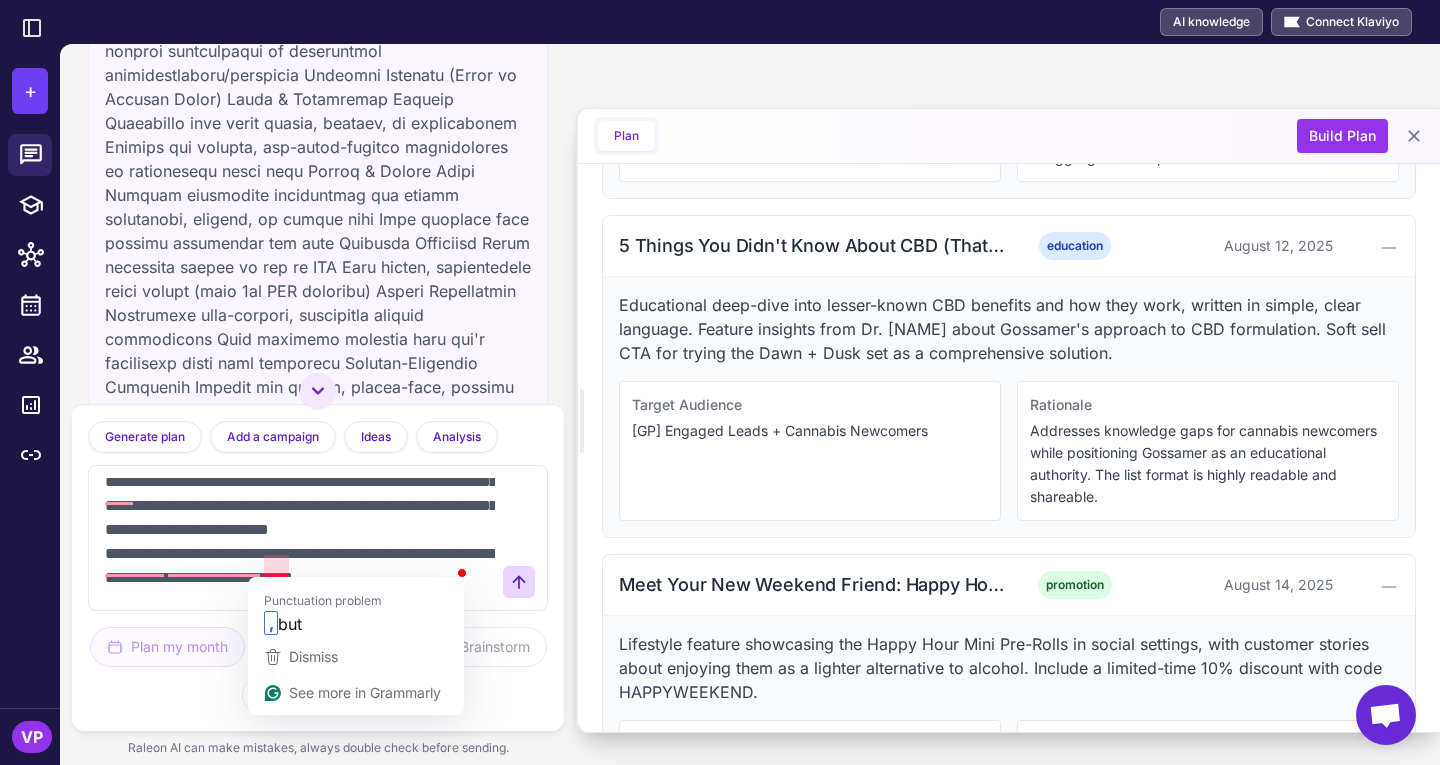 click on "**********" at bounding box center [298, 538] 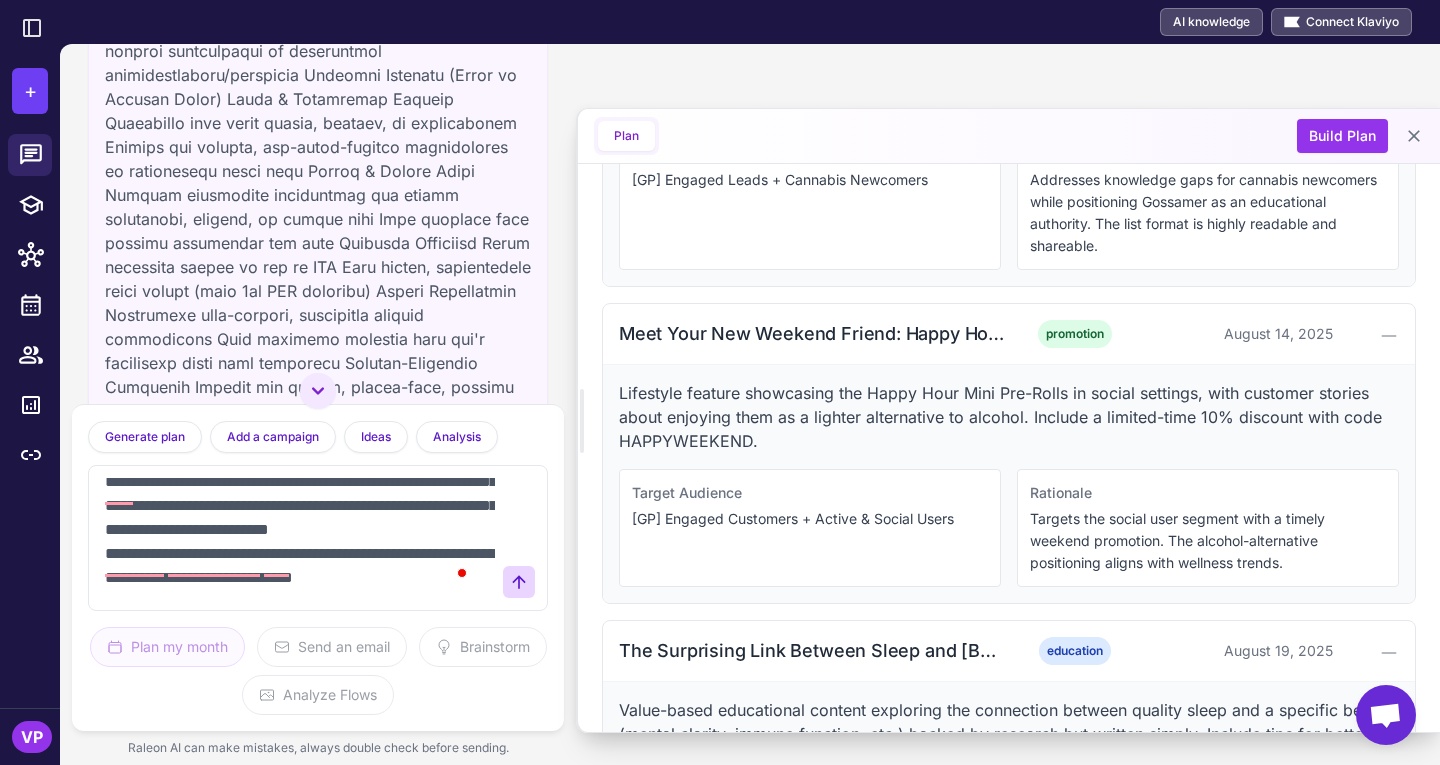 scroll, scrollTop: 1495, scrollLeft: 0, axis: vertical 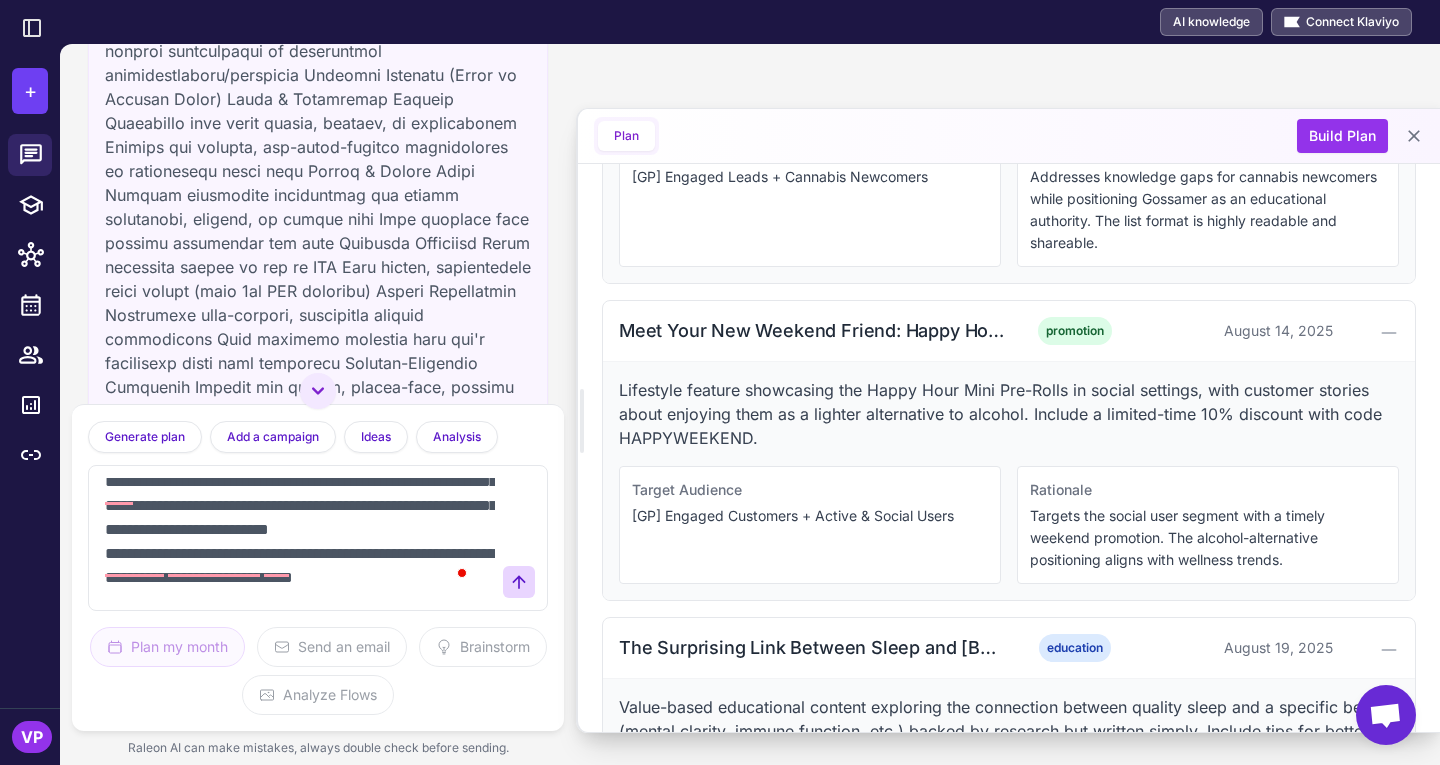 drag, startPoint x: 373, startPoint y: 539, endPoint x: 404, endPoint y: 574, distance: 46.75468 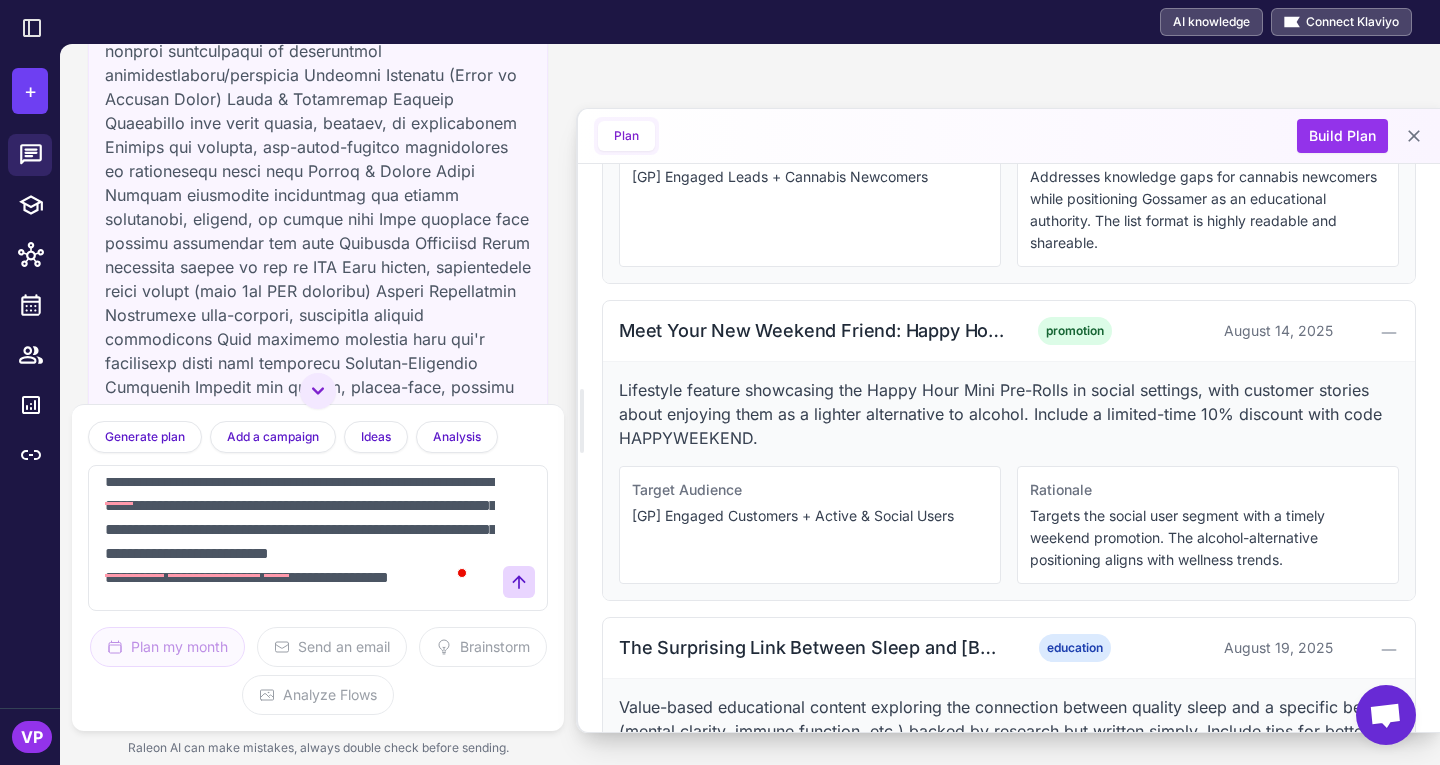 scroll, scrollTop: 64, scrollLeft: 0, axis: vertical 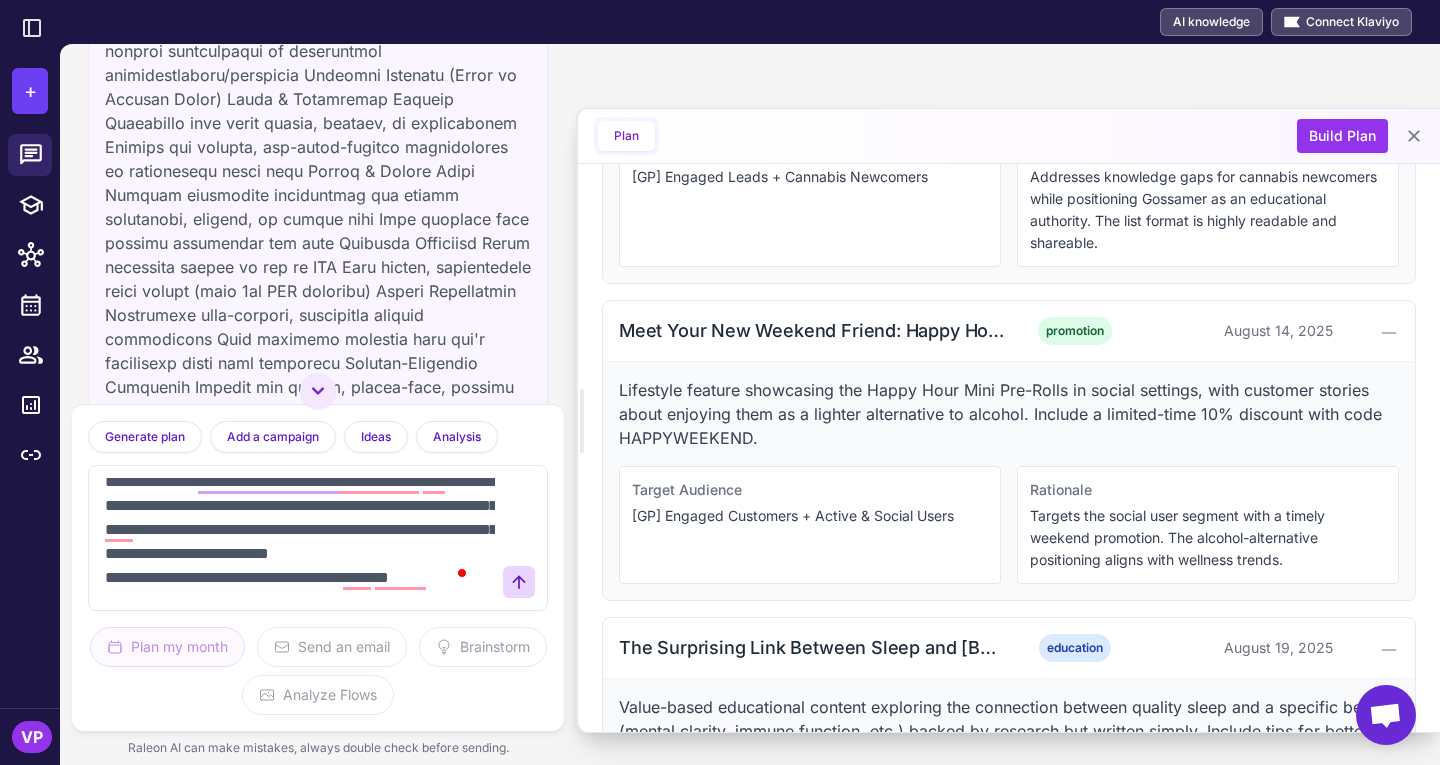 click on "**********" at bounding box center [298, 538] 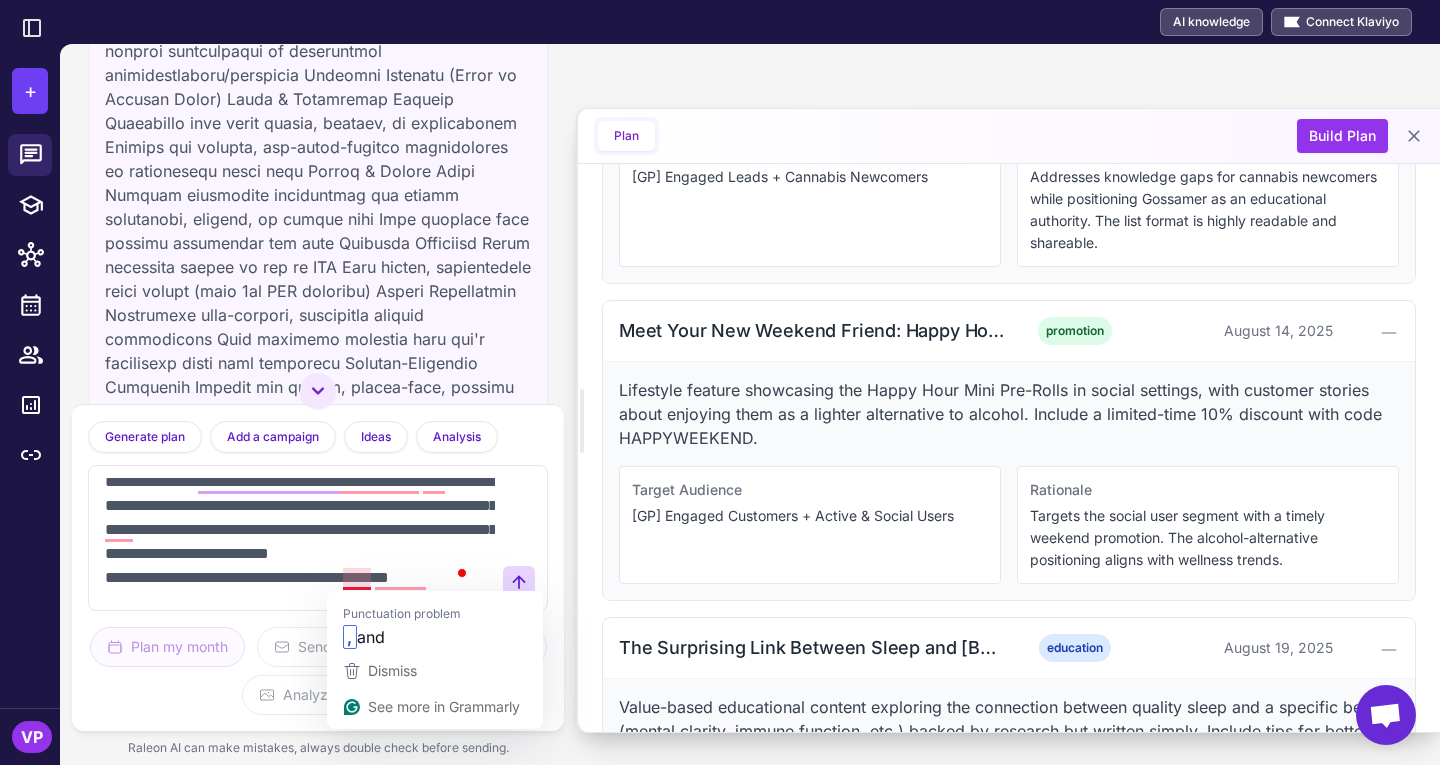 drag, startPoint x: 343, startPoint y: 581, endPoint x: 551, endPoint y: 583, distance: 208.00961 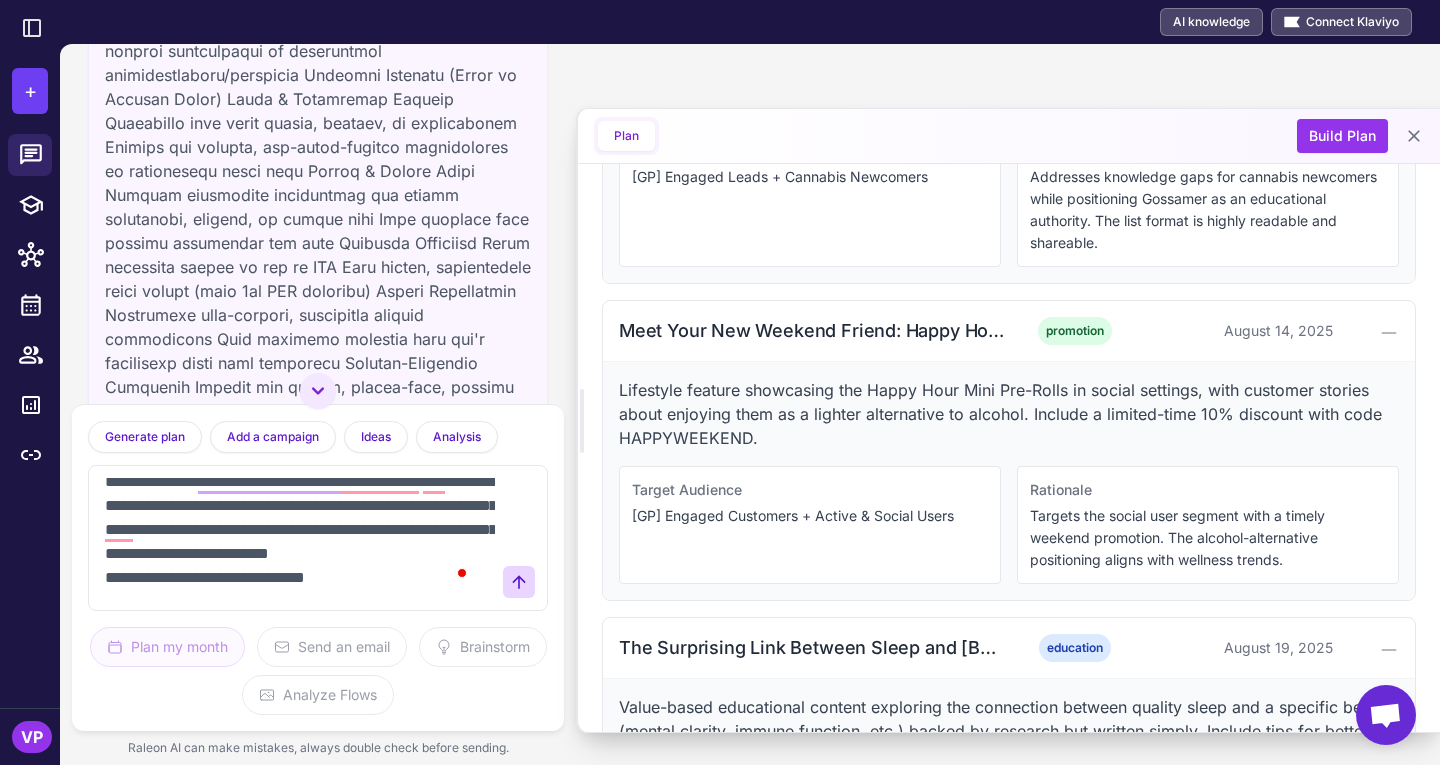 scroll, scrollTop: 77, scrollLeft: 0, axis: vertical 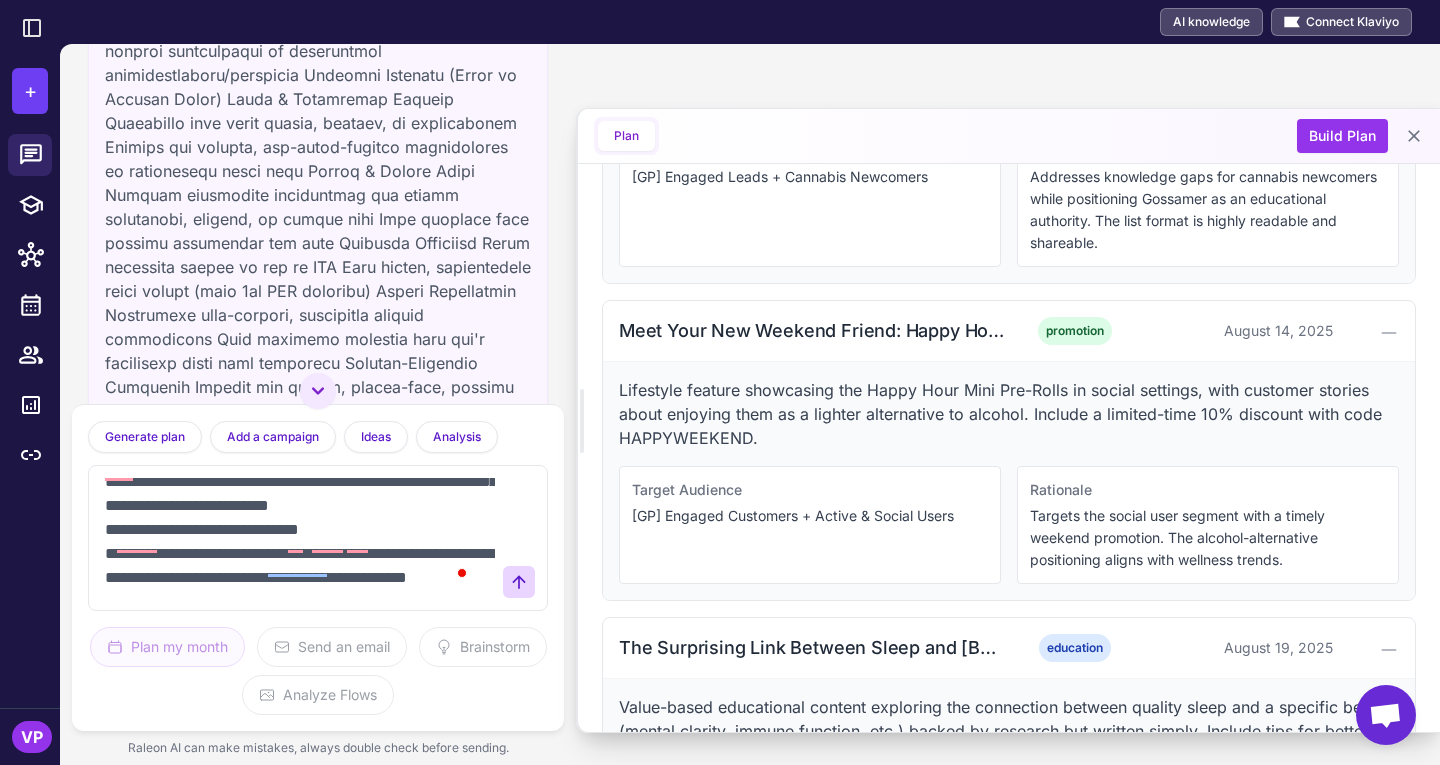paste on "**********" 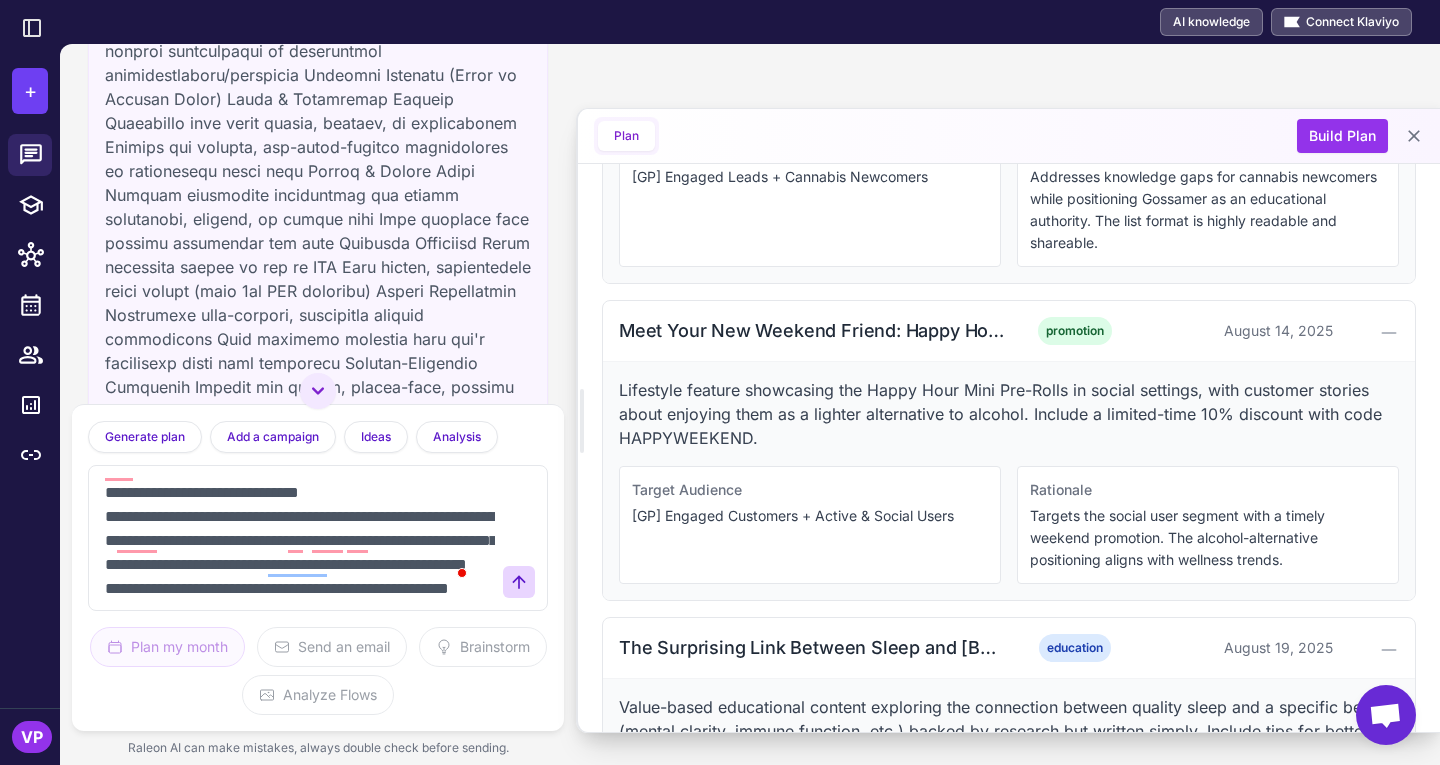 scroll, scrollTop: 437, scrollLeft: 0, axis: vertical 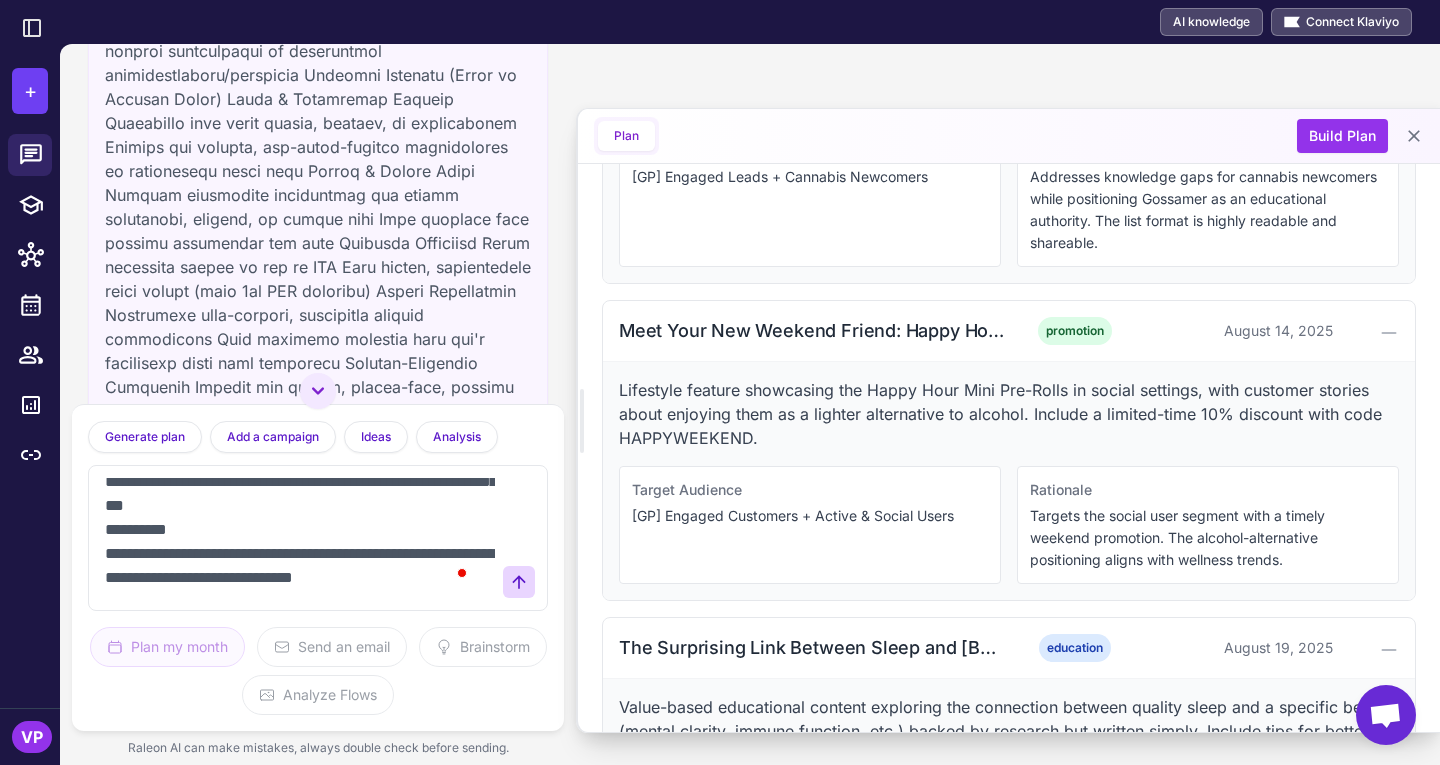 type on "**********" 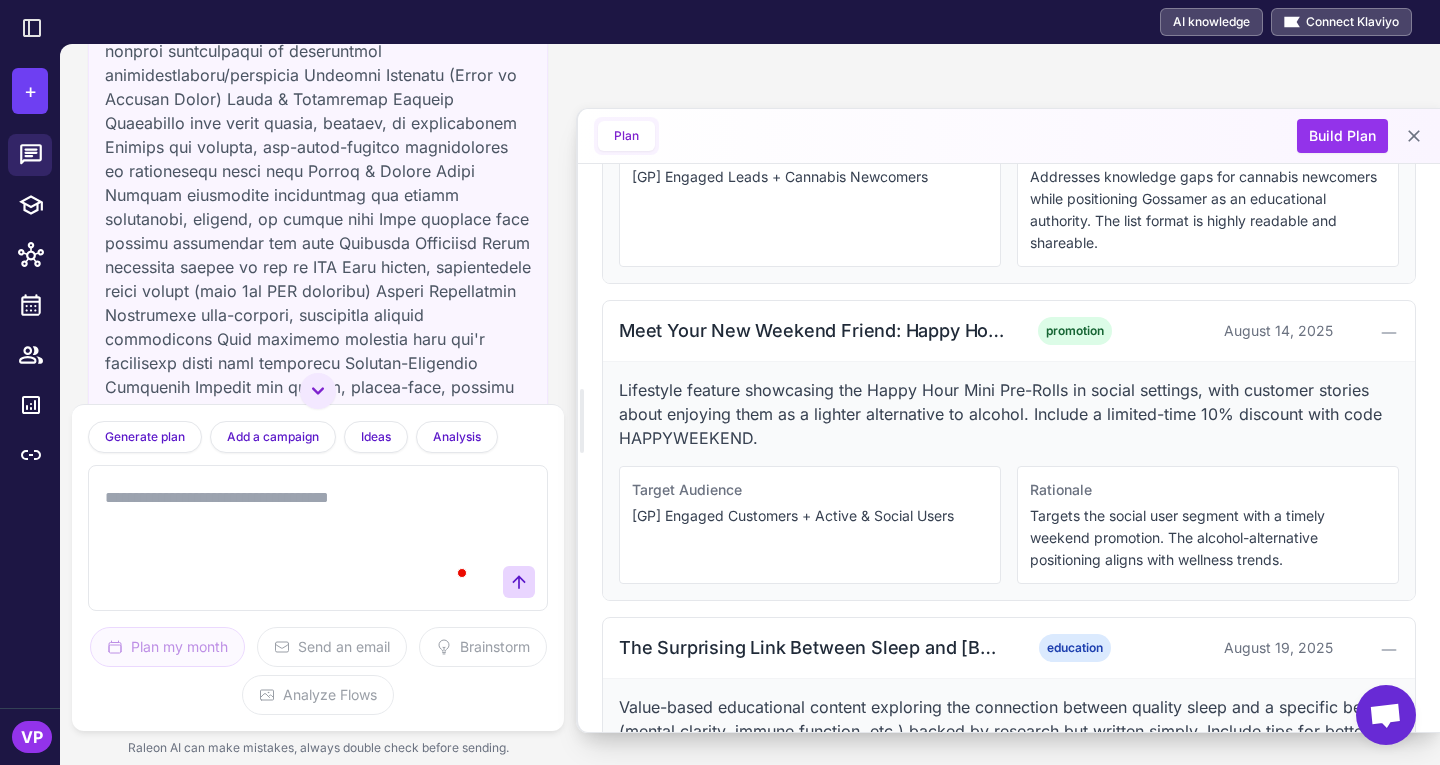 scroll, scrollTop: 0, scrollLeft: 0, axis: both 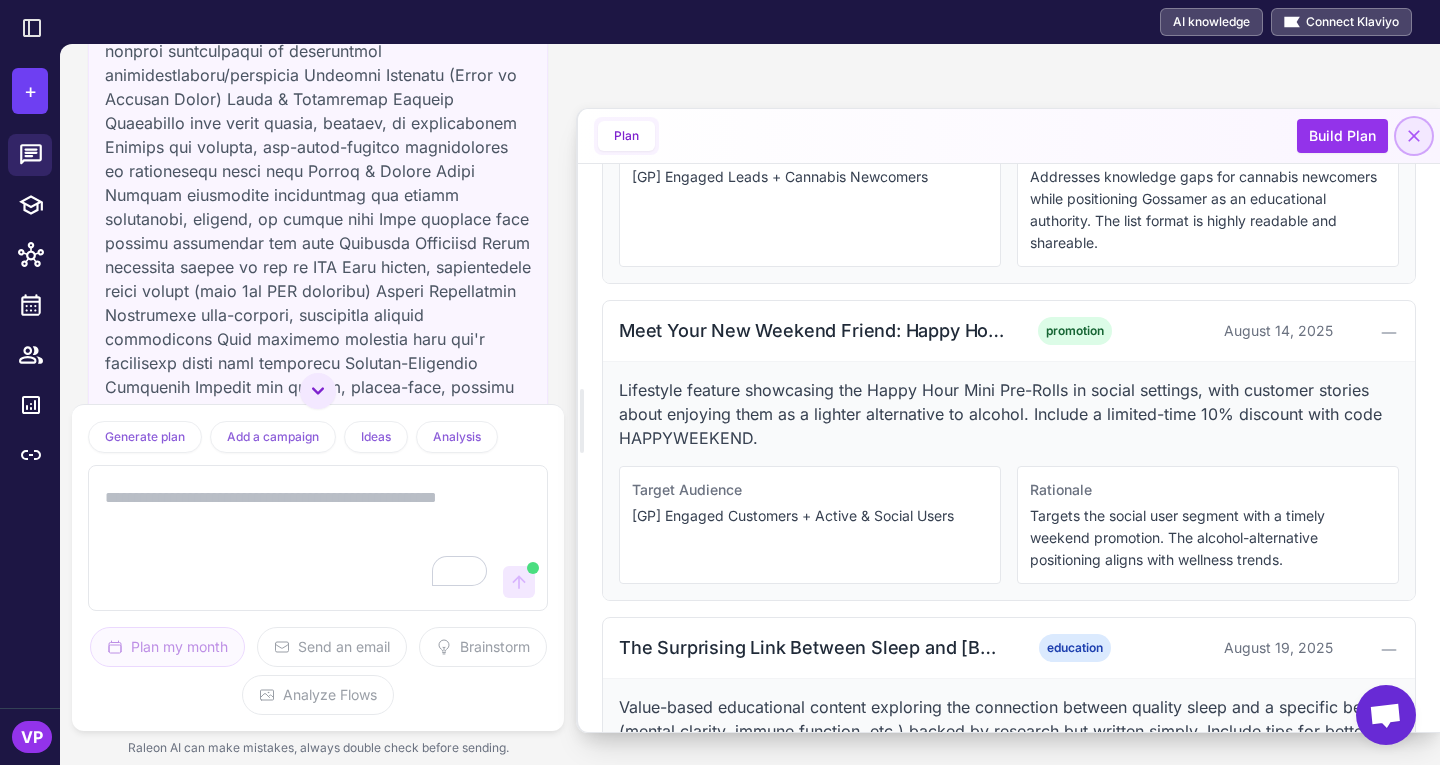 click 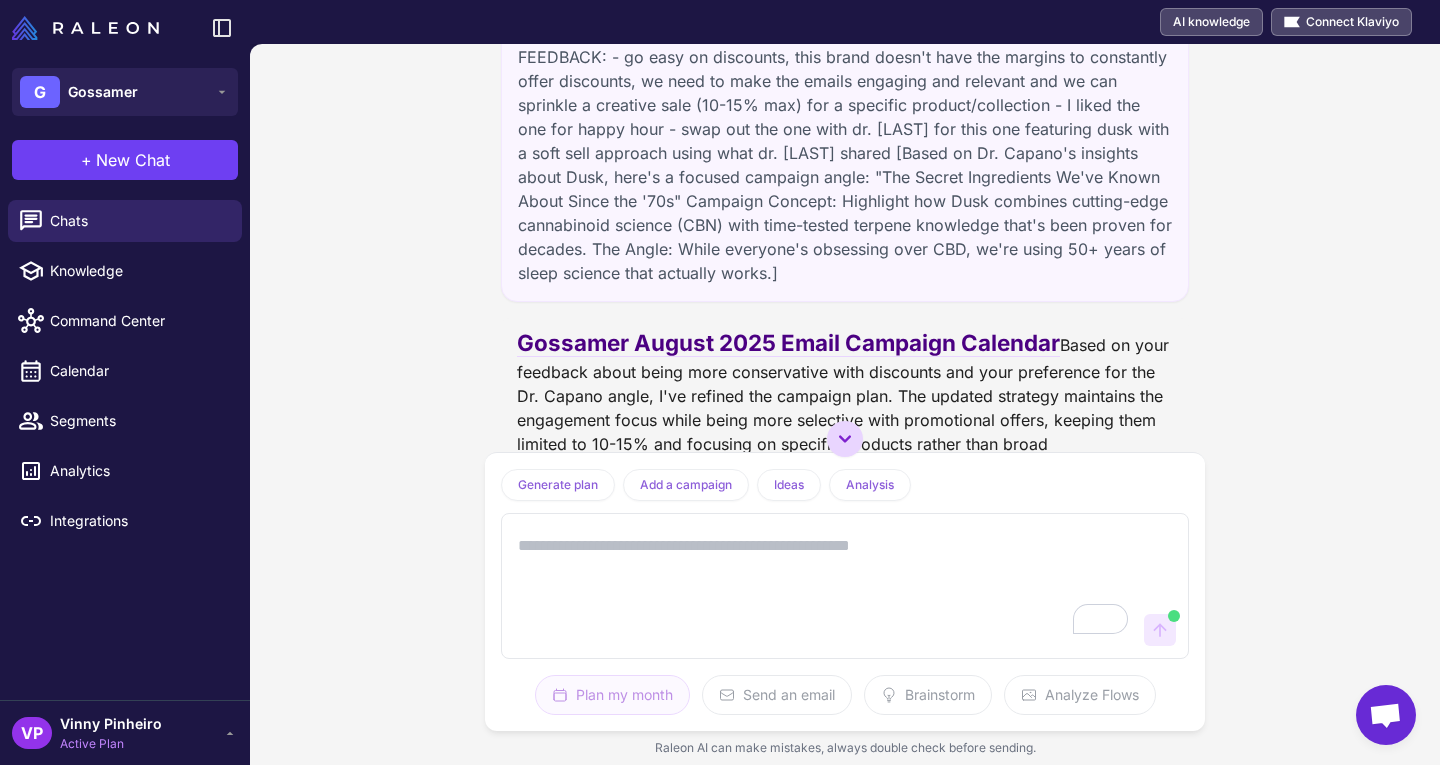 click 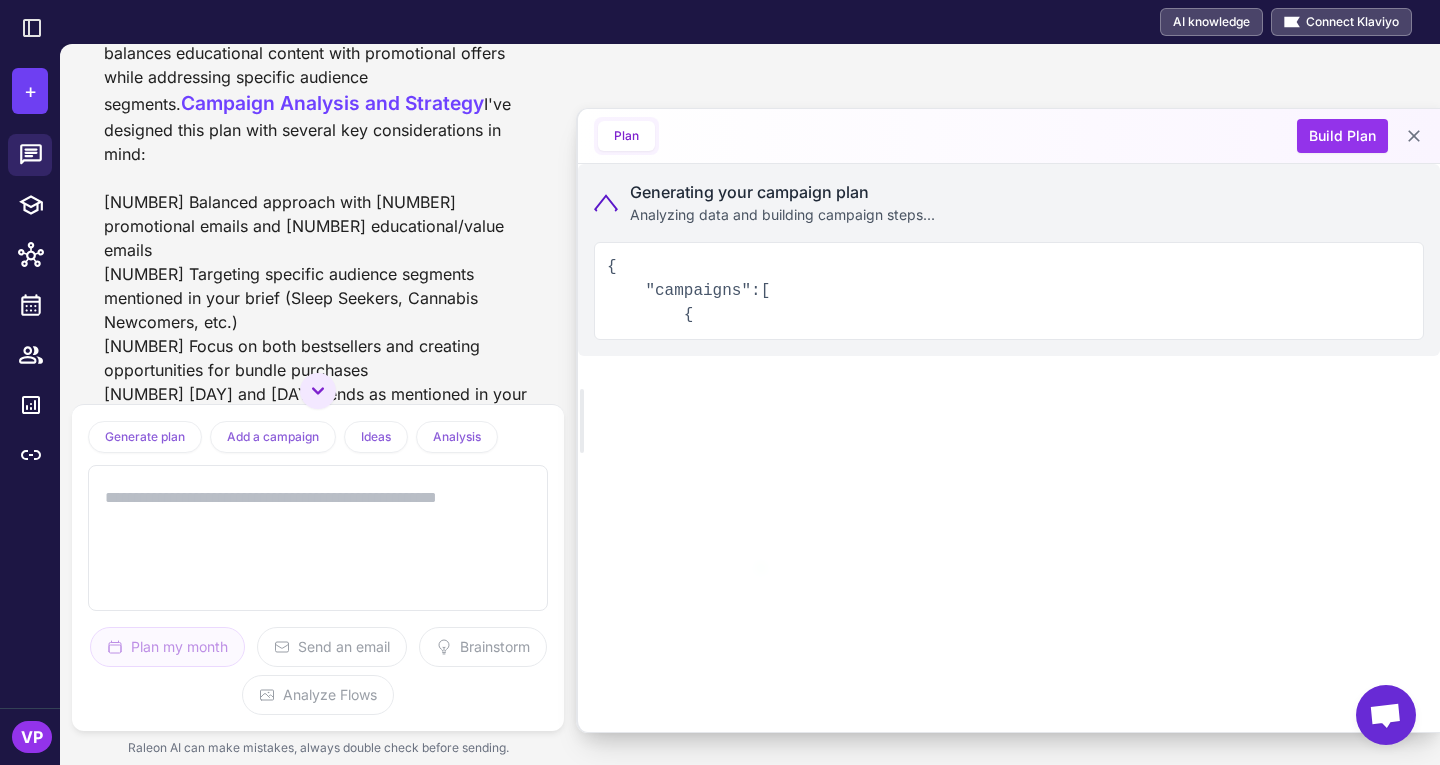 scroll, scrollTop: 2310, scrollLeft: 0, axis: vertical 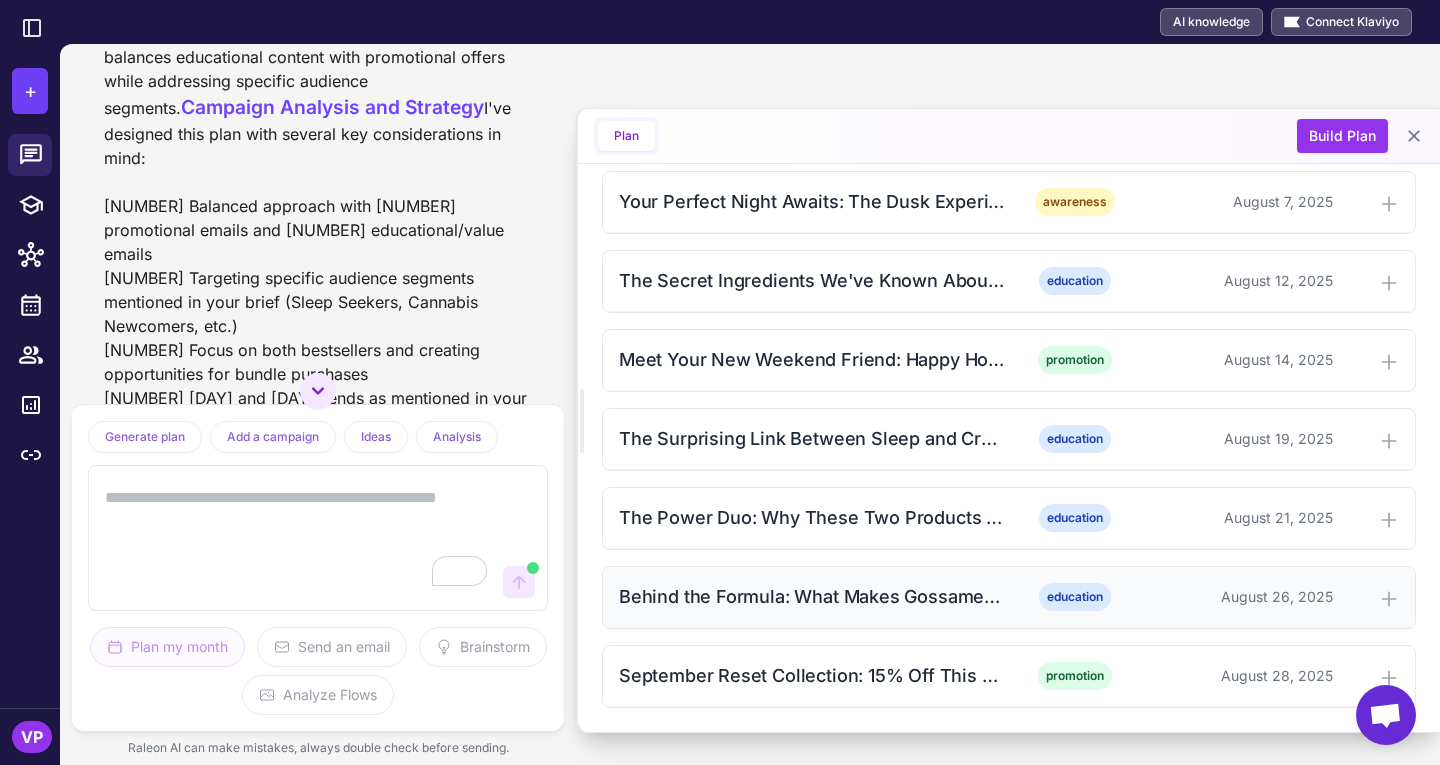 click on "Behind the Formula: What Makes Gossamer Different" at bounding box center (812, 596) 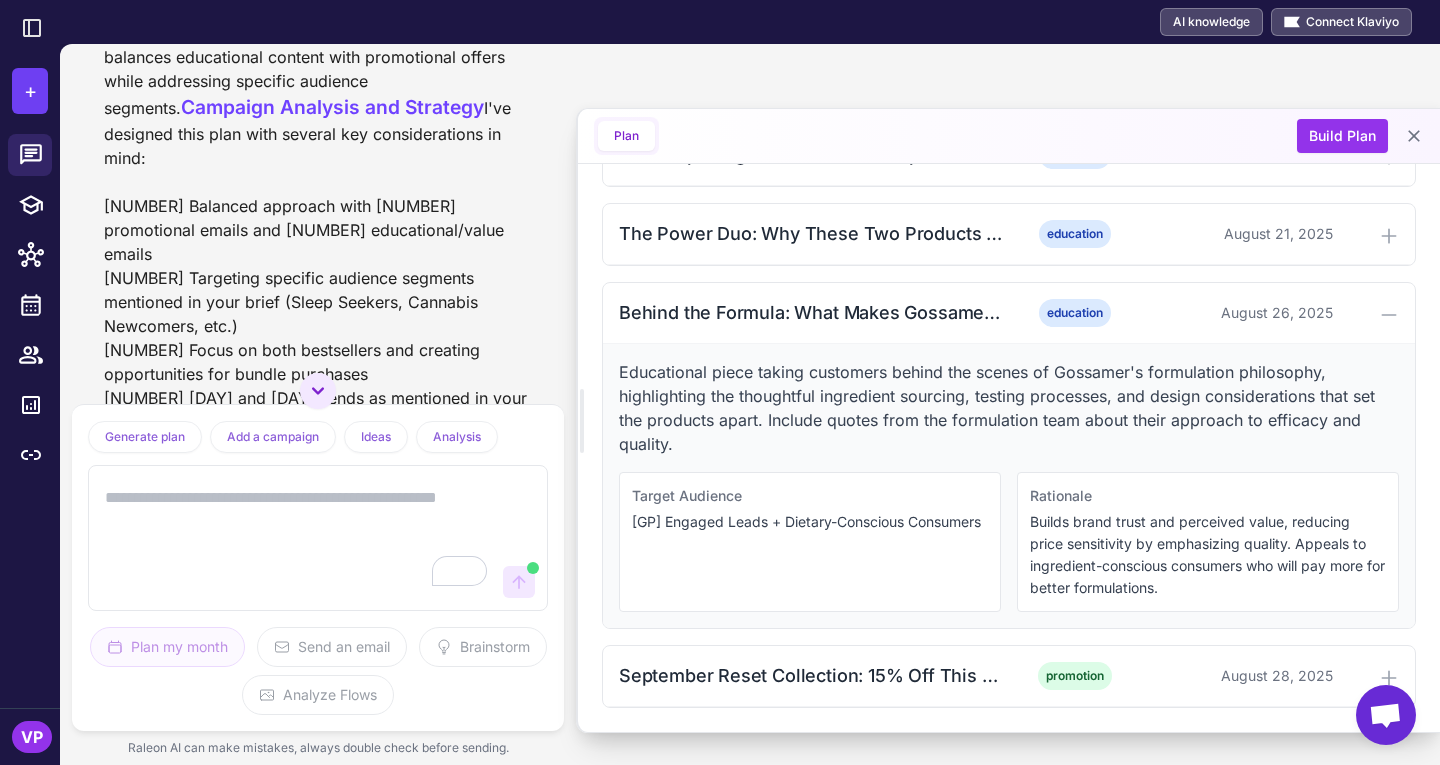 scroll, scrollTop: 1276, scrollLeft: 0, axis: vertical 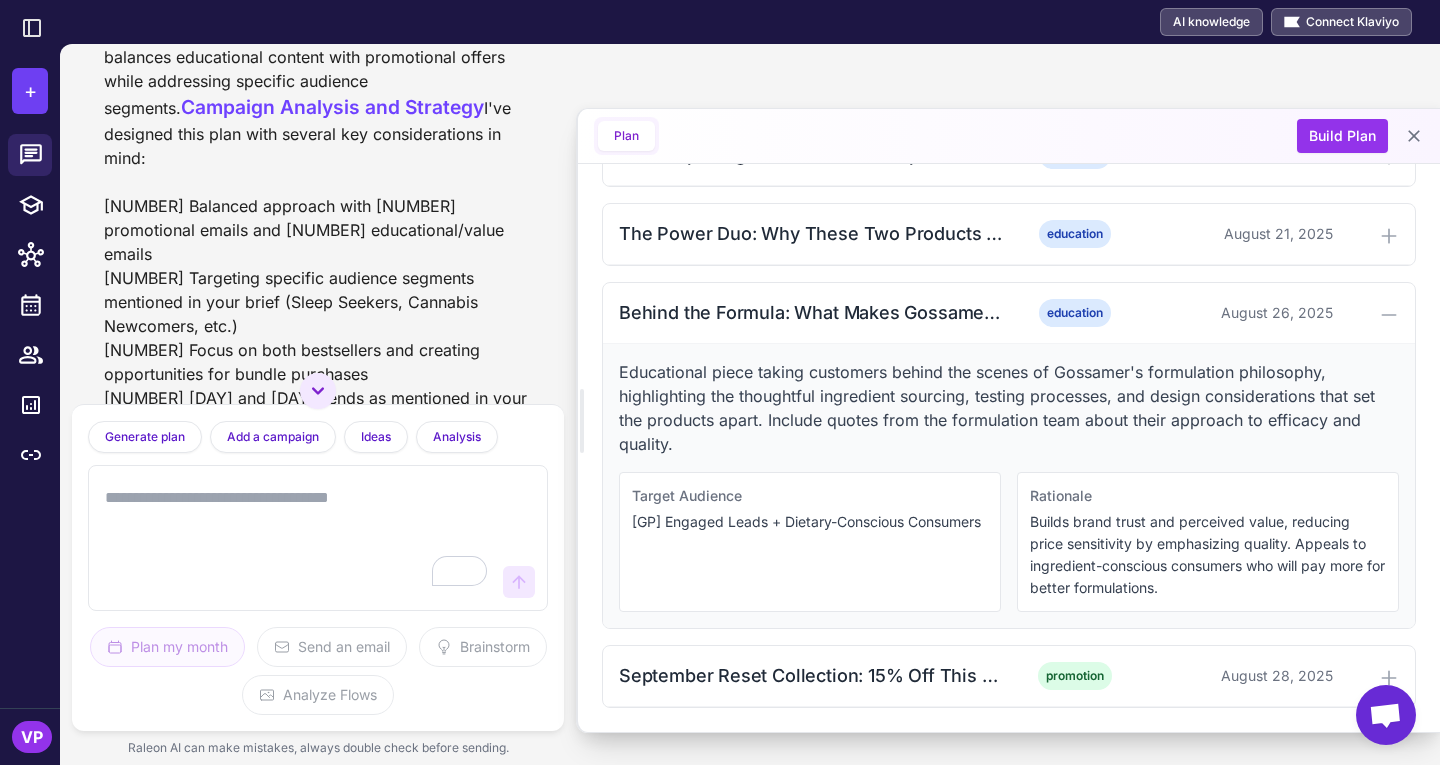 click at bounding box center [298, 538] 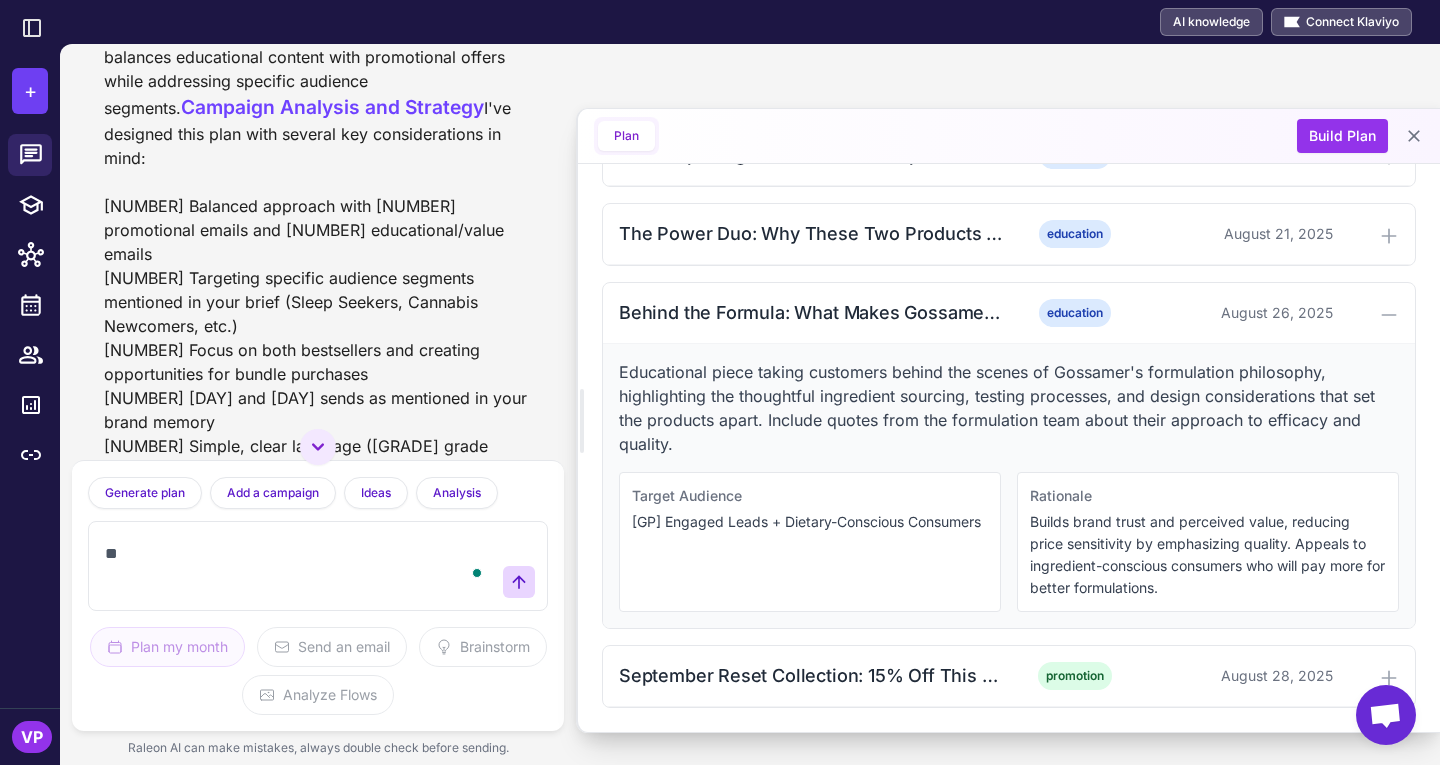 type on "*" 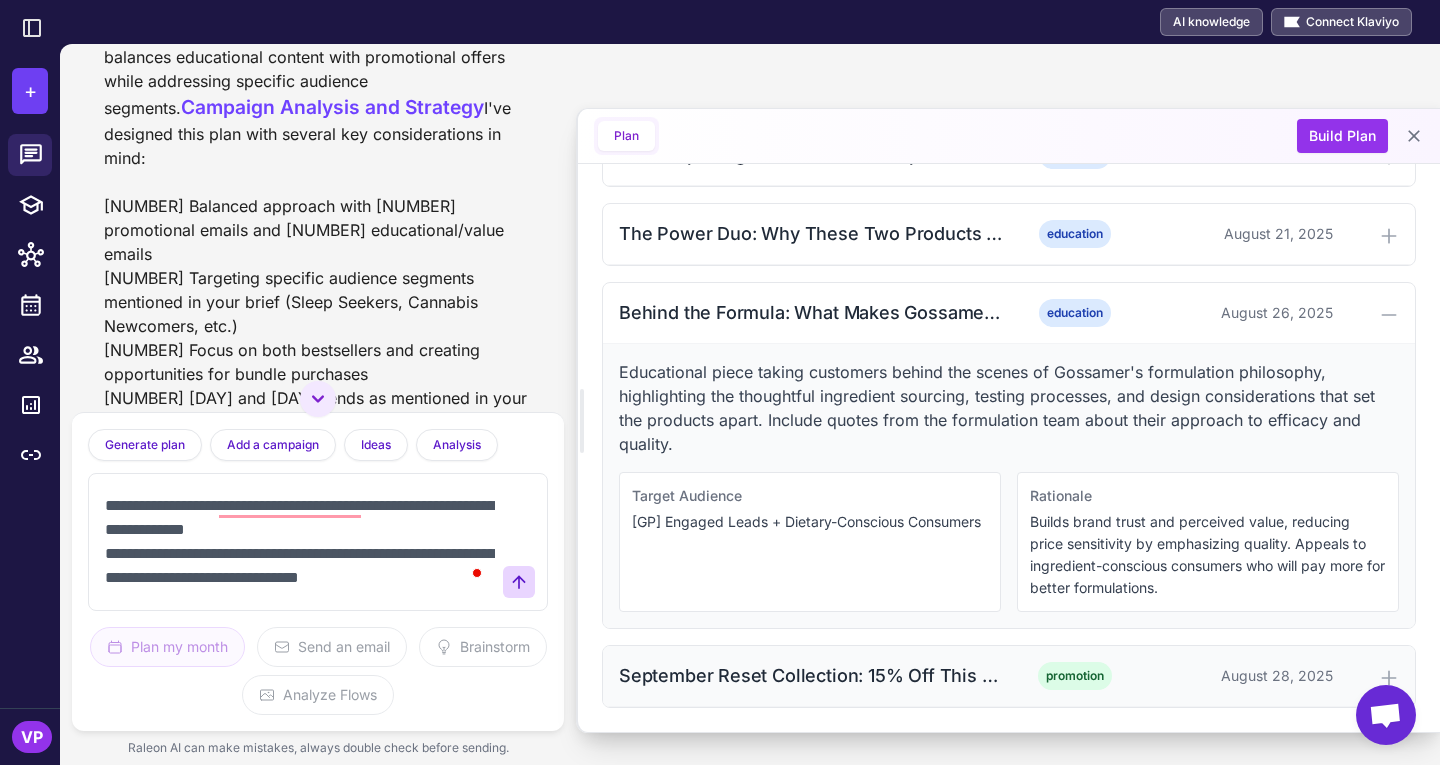 click on "September Reset Collection: 15% Off This Week Only" at bounding box center [812, 675] 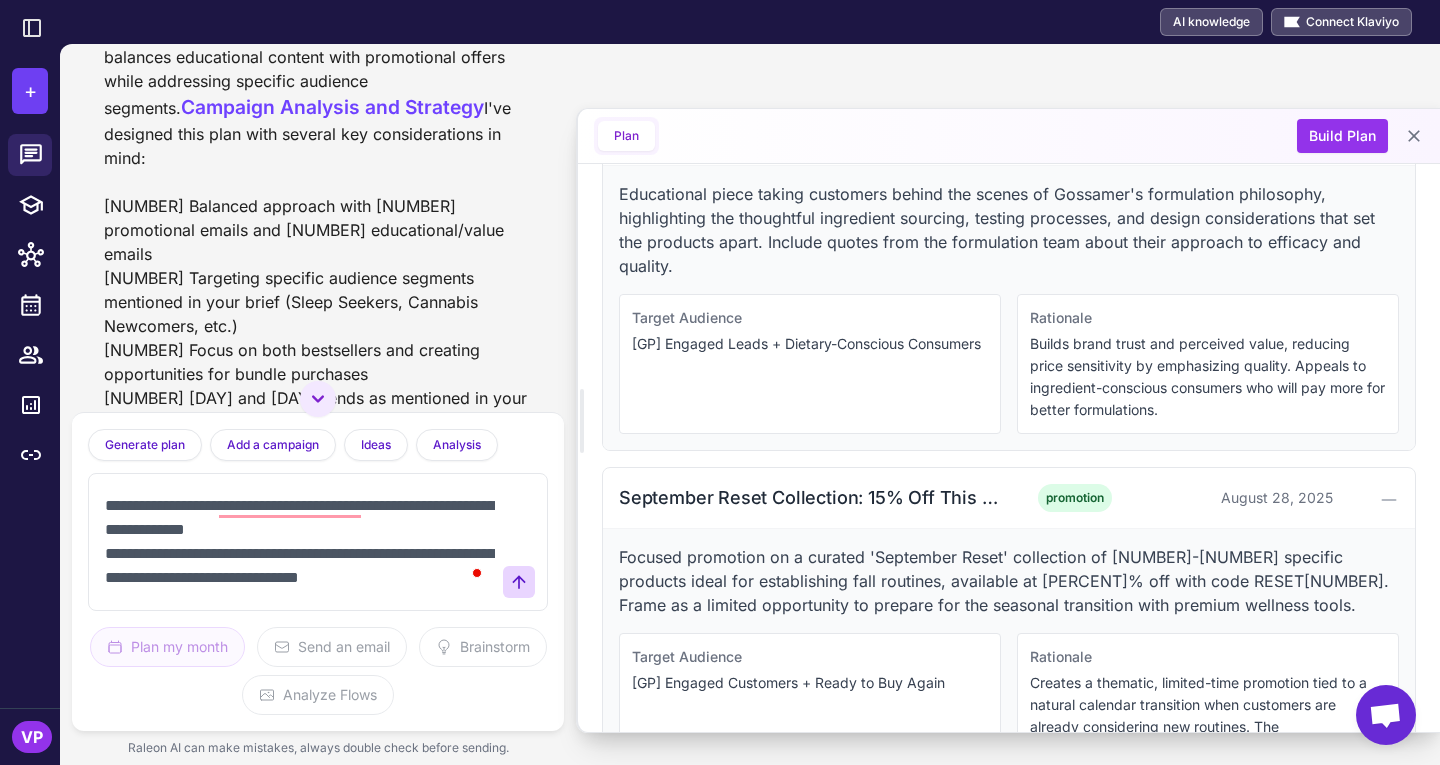scroll, scrollTop: 1552, scrollLeft: 0, axis: vertical 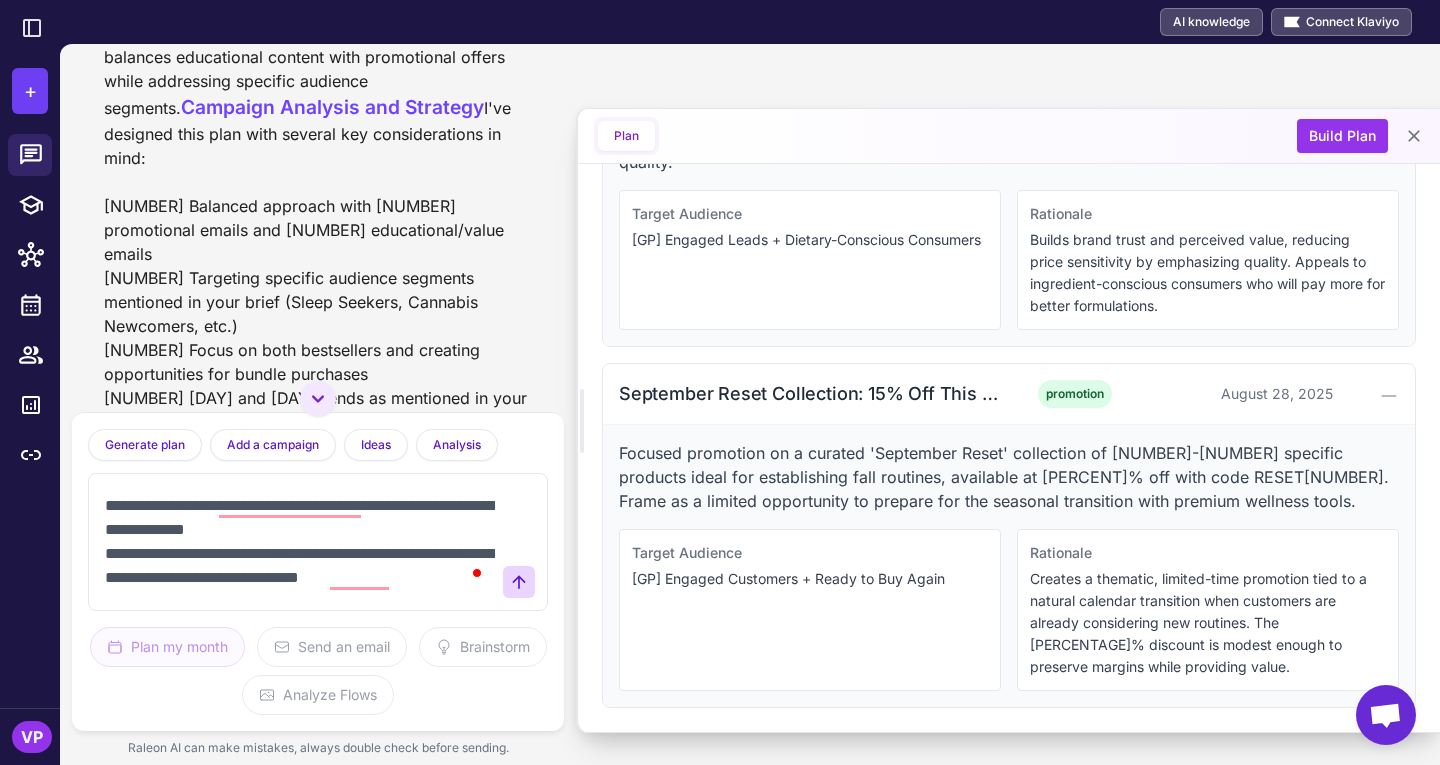 click on "**********" at bounding box center (298, 542) 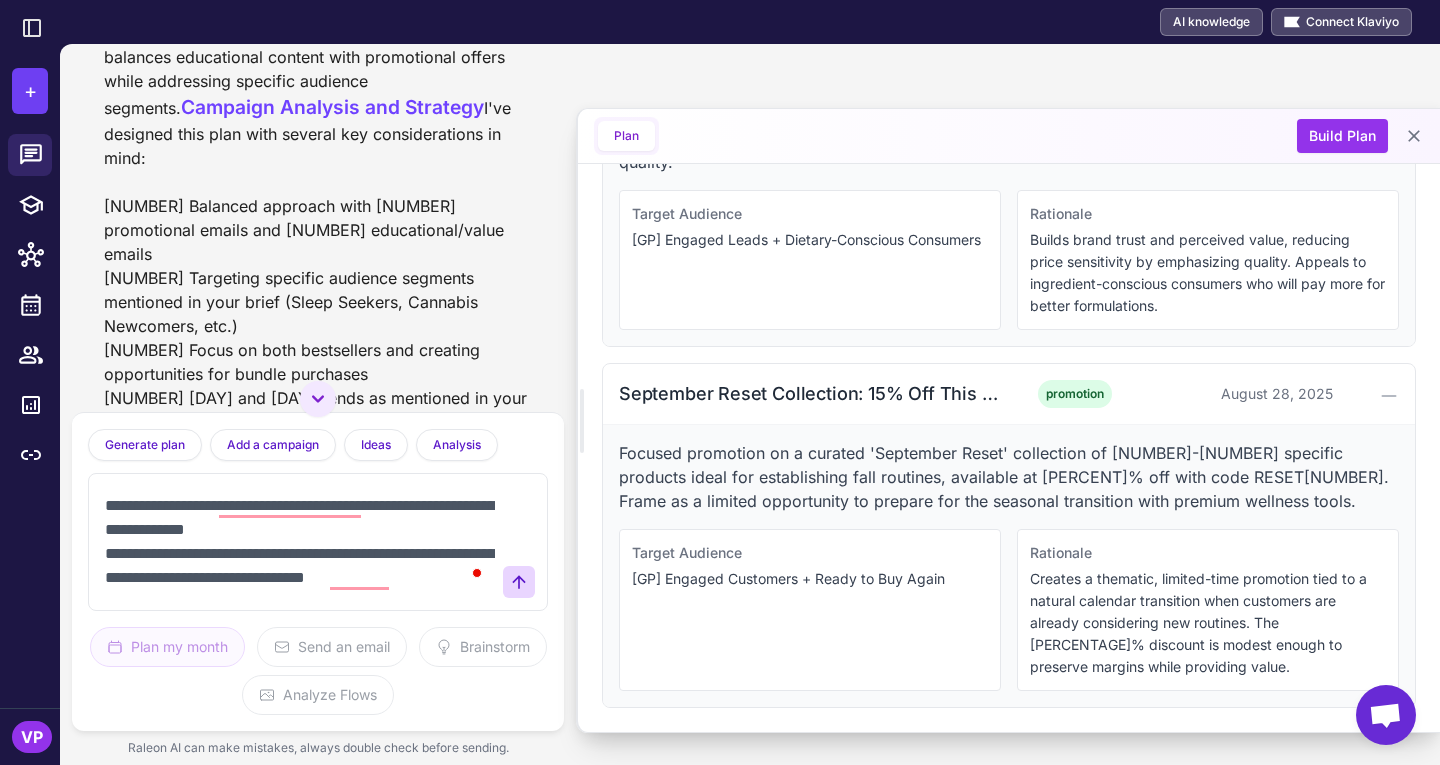 scroll, scrollTop: 5, scrollLeft: 0, axis: vertical 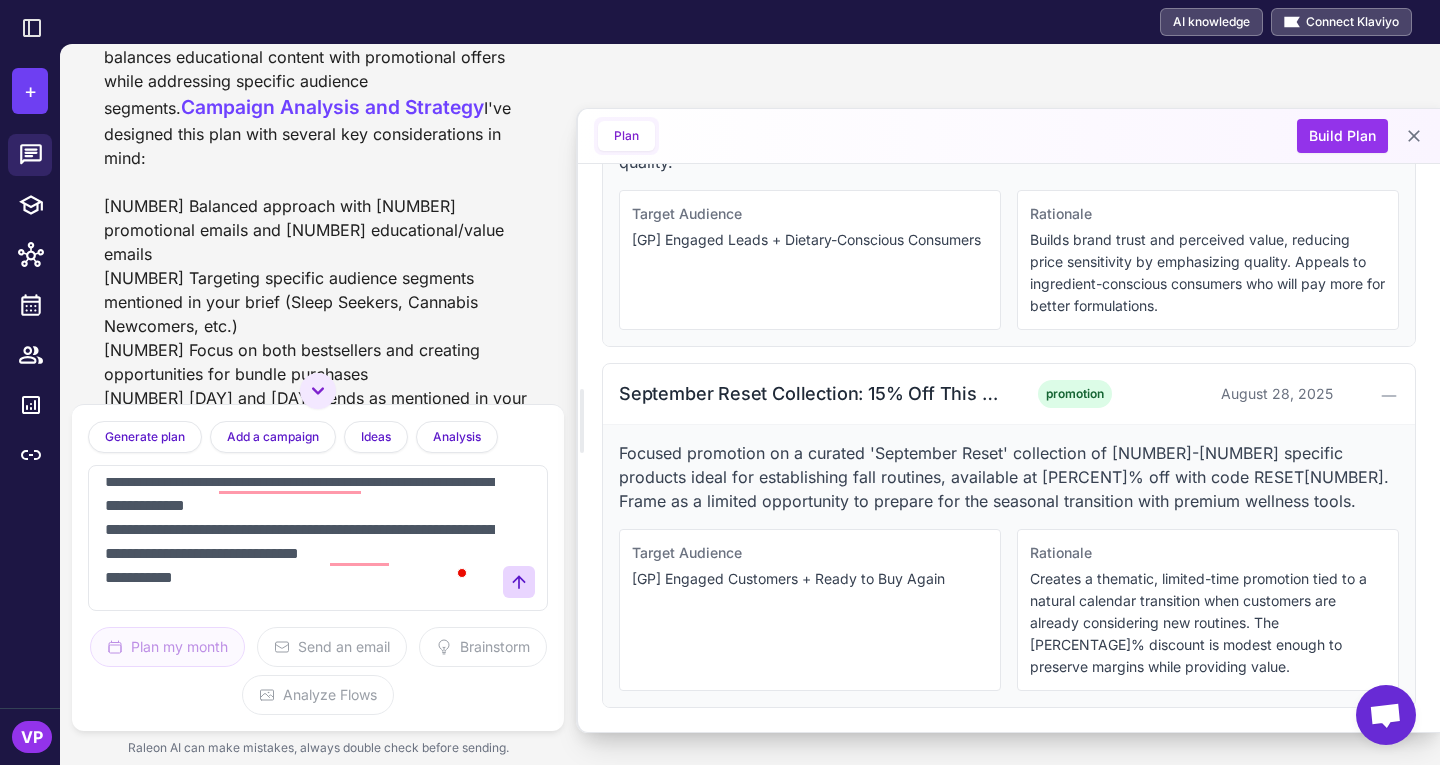 drag, startPoint x: 174, startPoint y: 582, endPoint x: 92, endPoint y: 586, distance: 82.0975 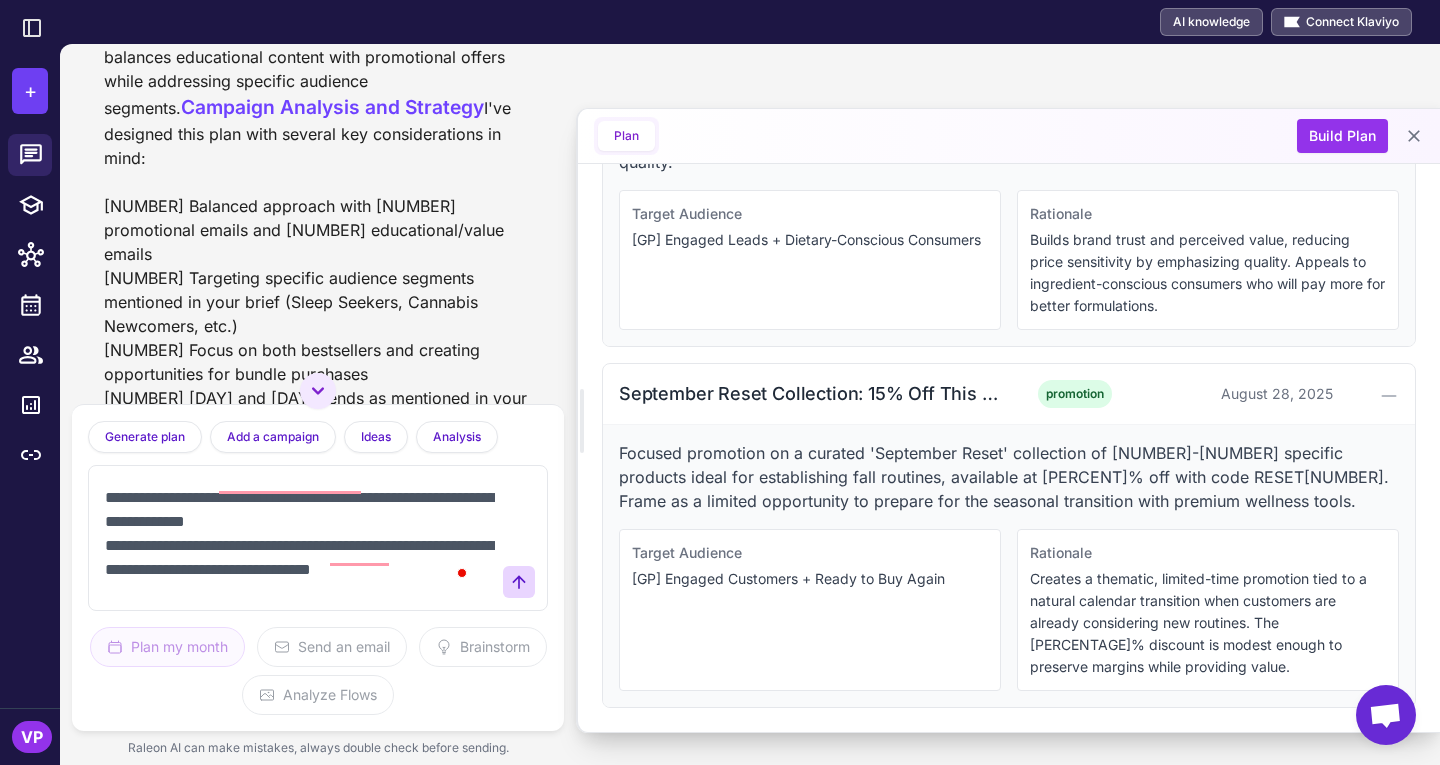 type on "**********" 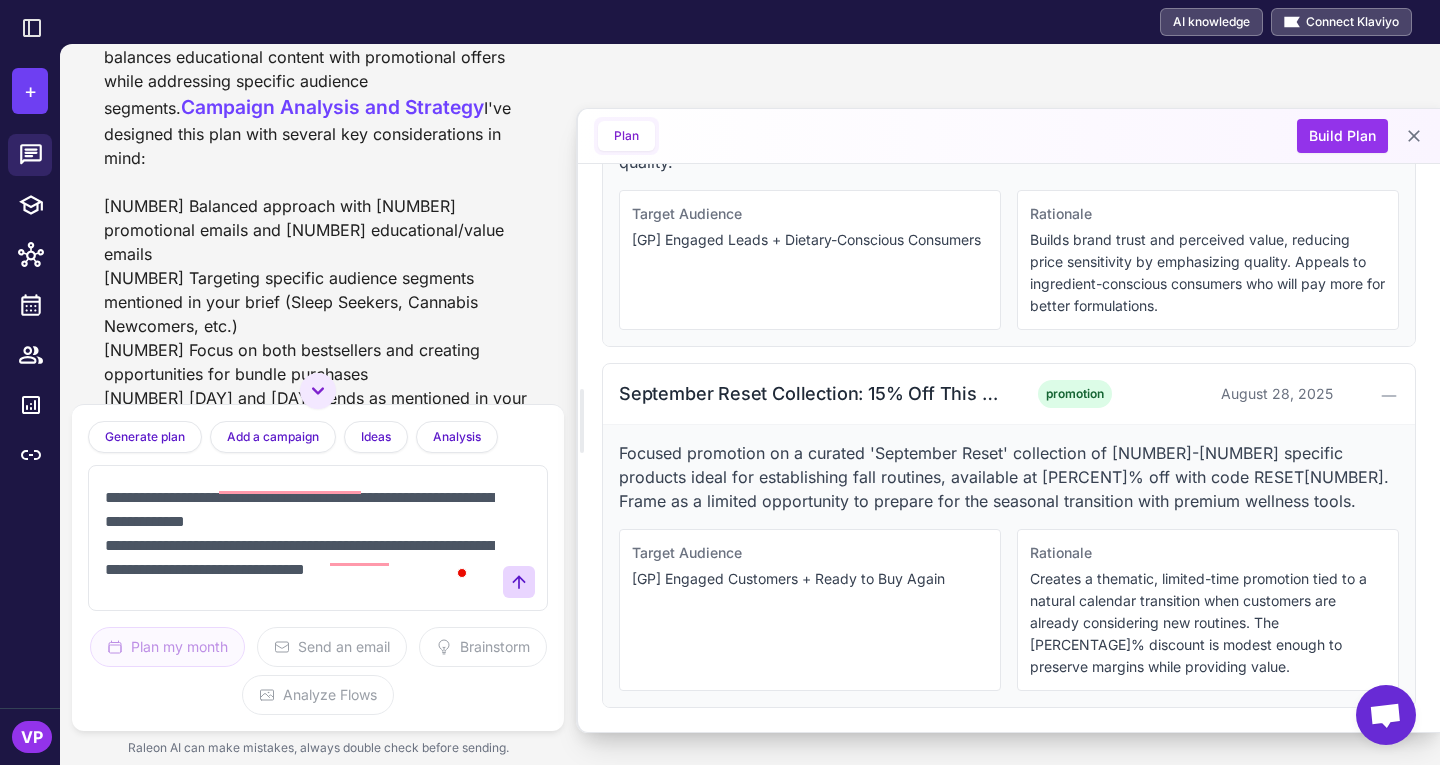 scroll, scrollTop: 0, scrollLeft: 0, axis: both 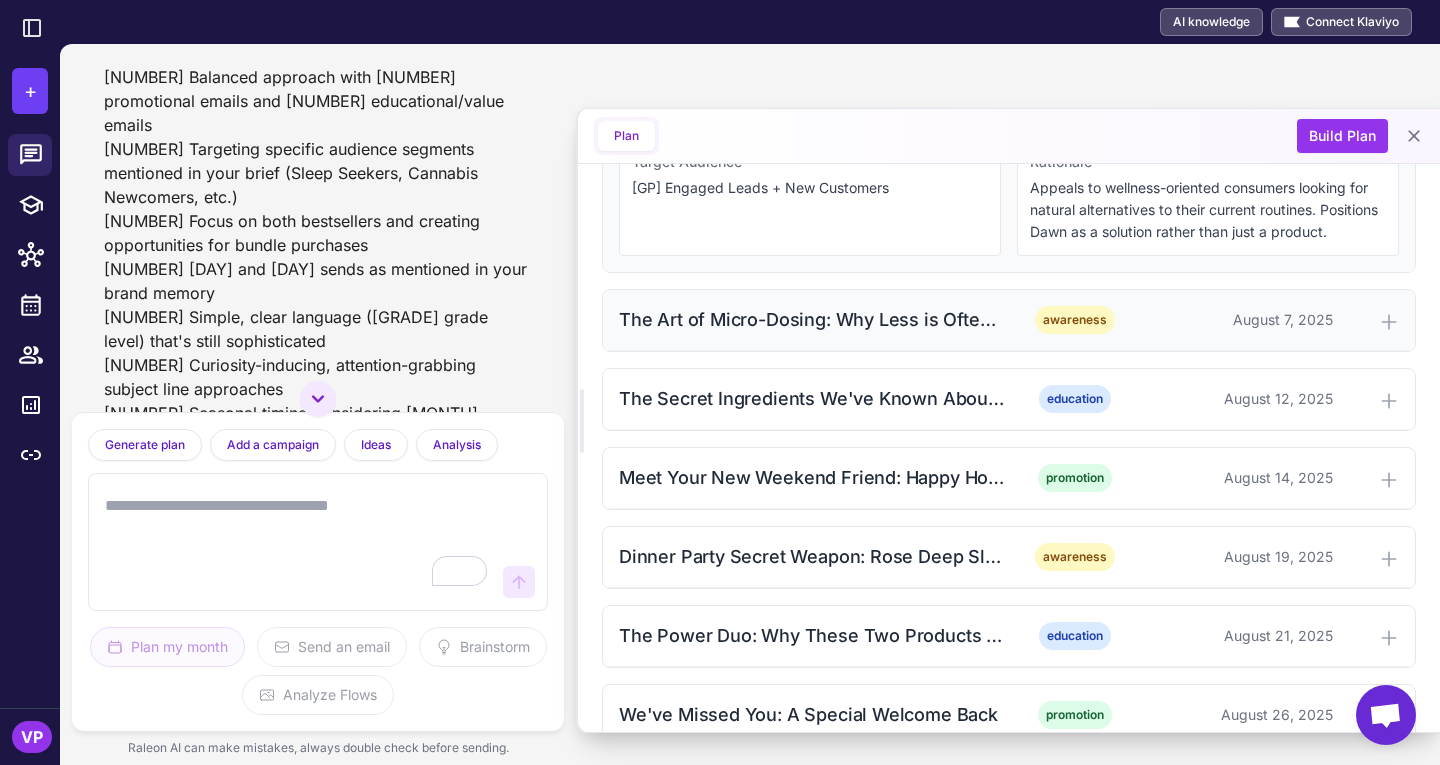 click on "The Art of Micro-Dosing: Why Less is Often More awareness August [YEAR]" at bounding box center [1009, 320] 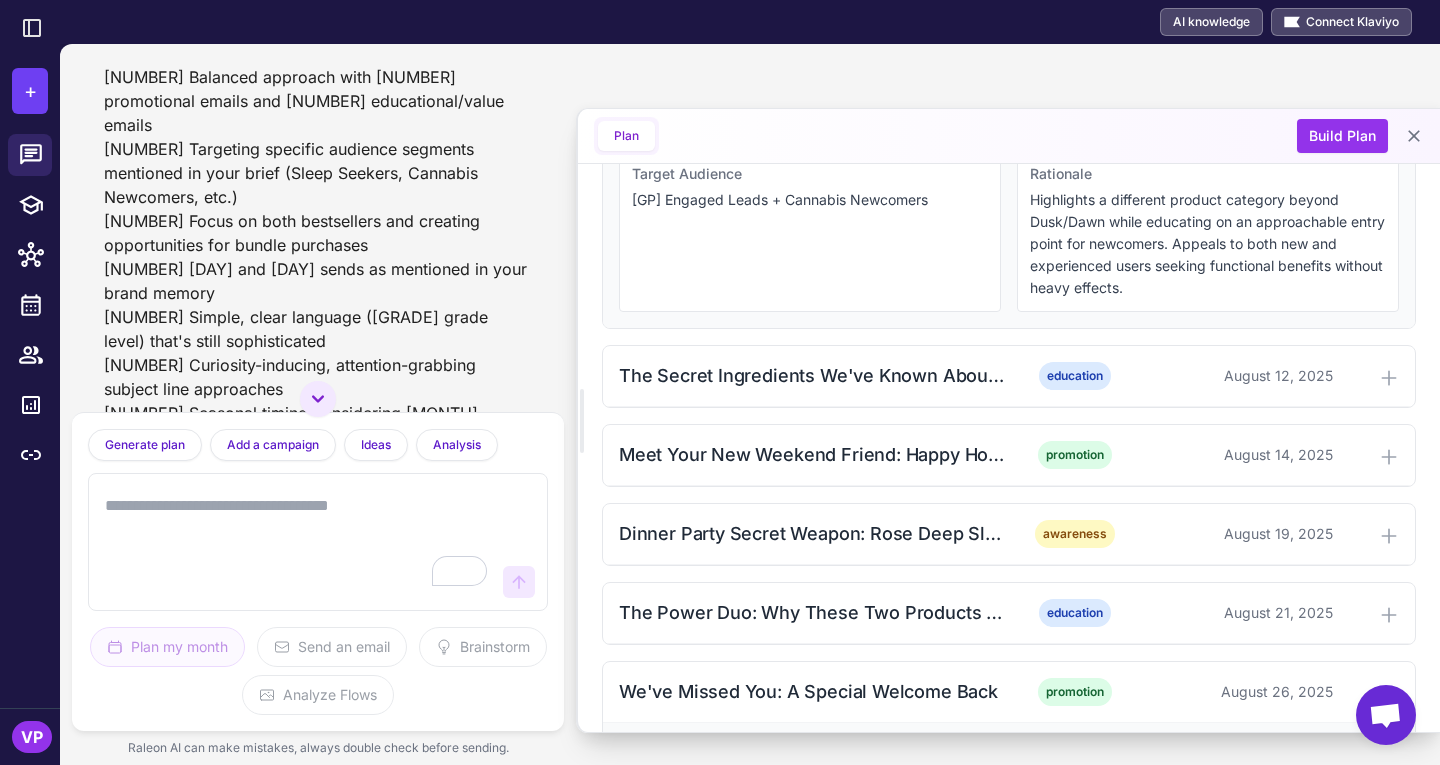 scroll, scrollTop: 1158, scrollLeft: 0, axis: vertical 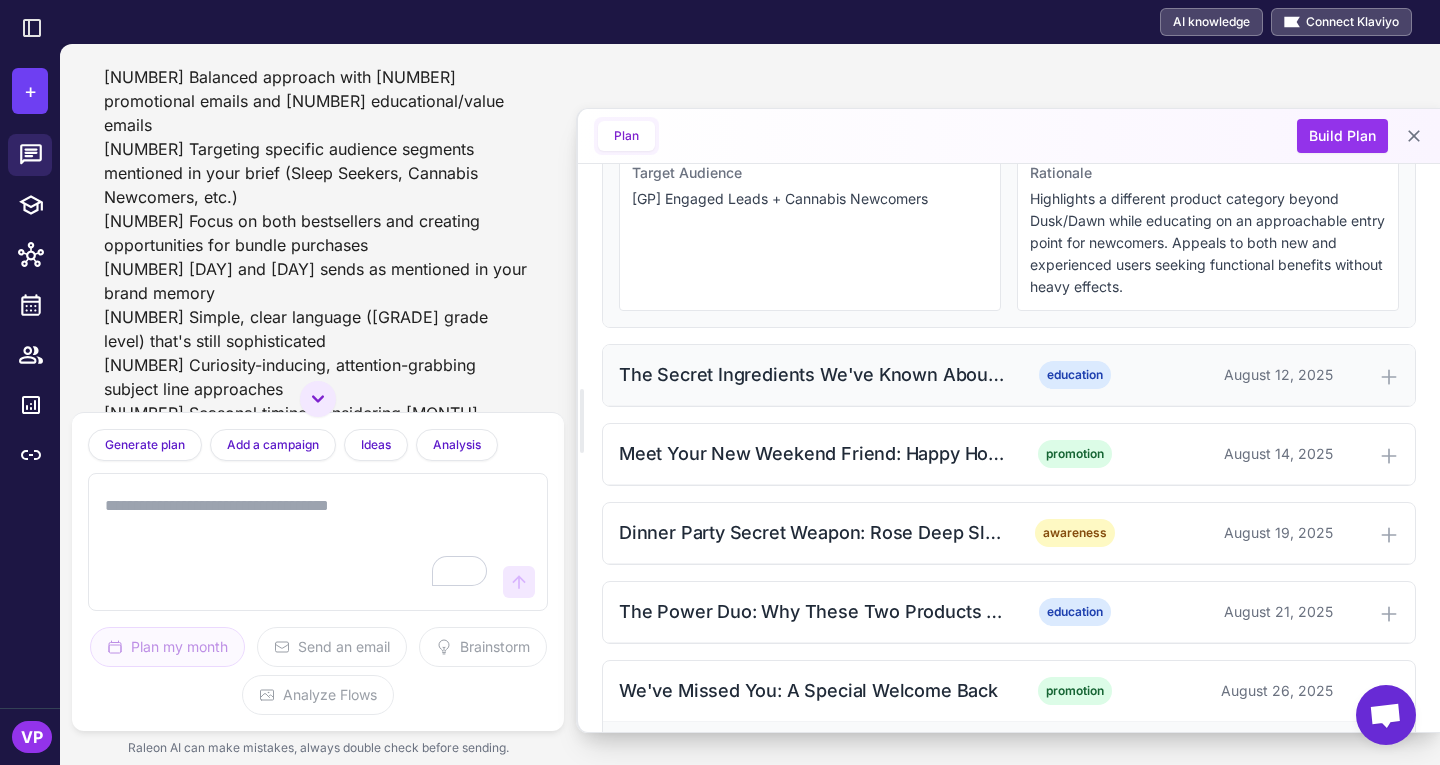 click on "The Secret Ingredients We've Known About Since the '70s" at bounding box center [812, 374] 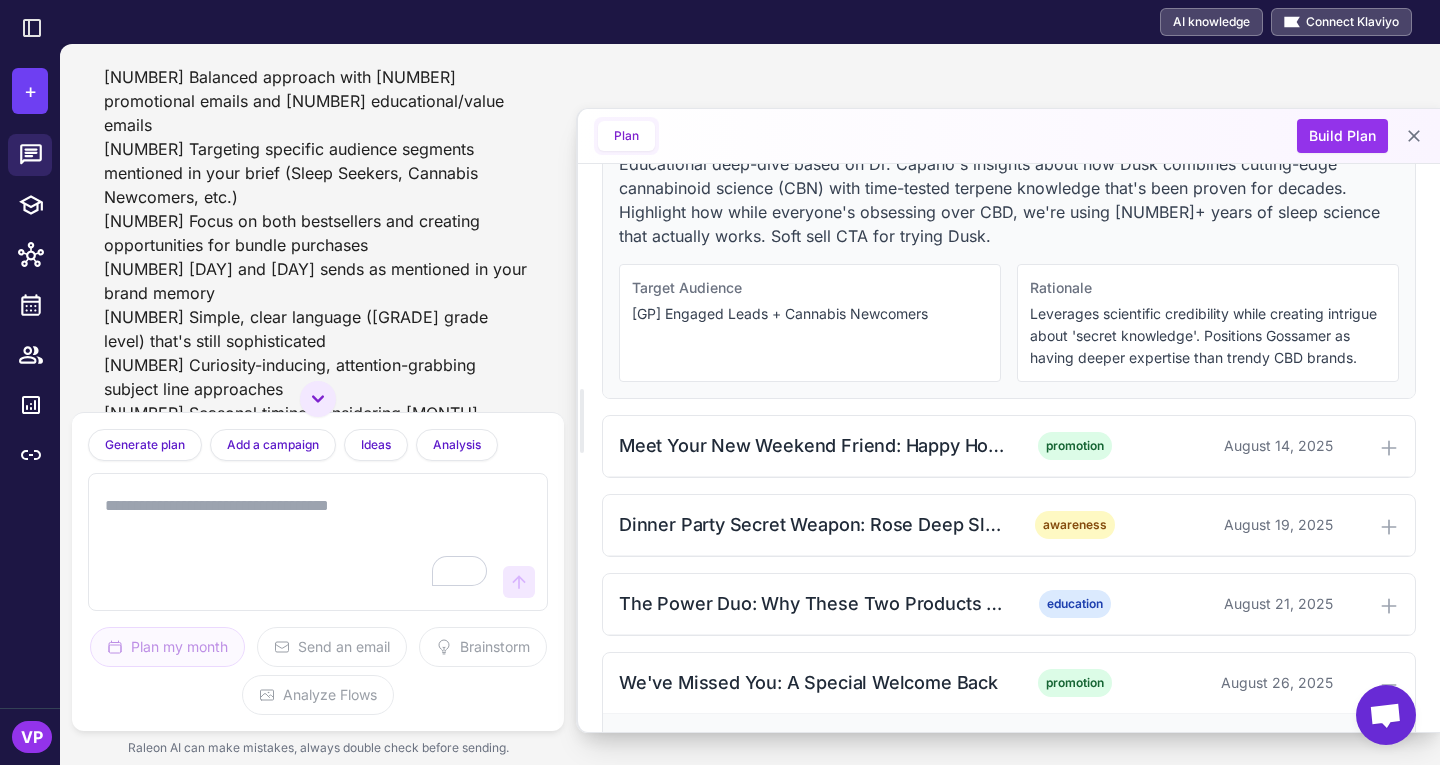scroll, scrollTop: 1429, scrollLeft: 0, axis: vertical 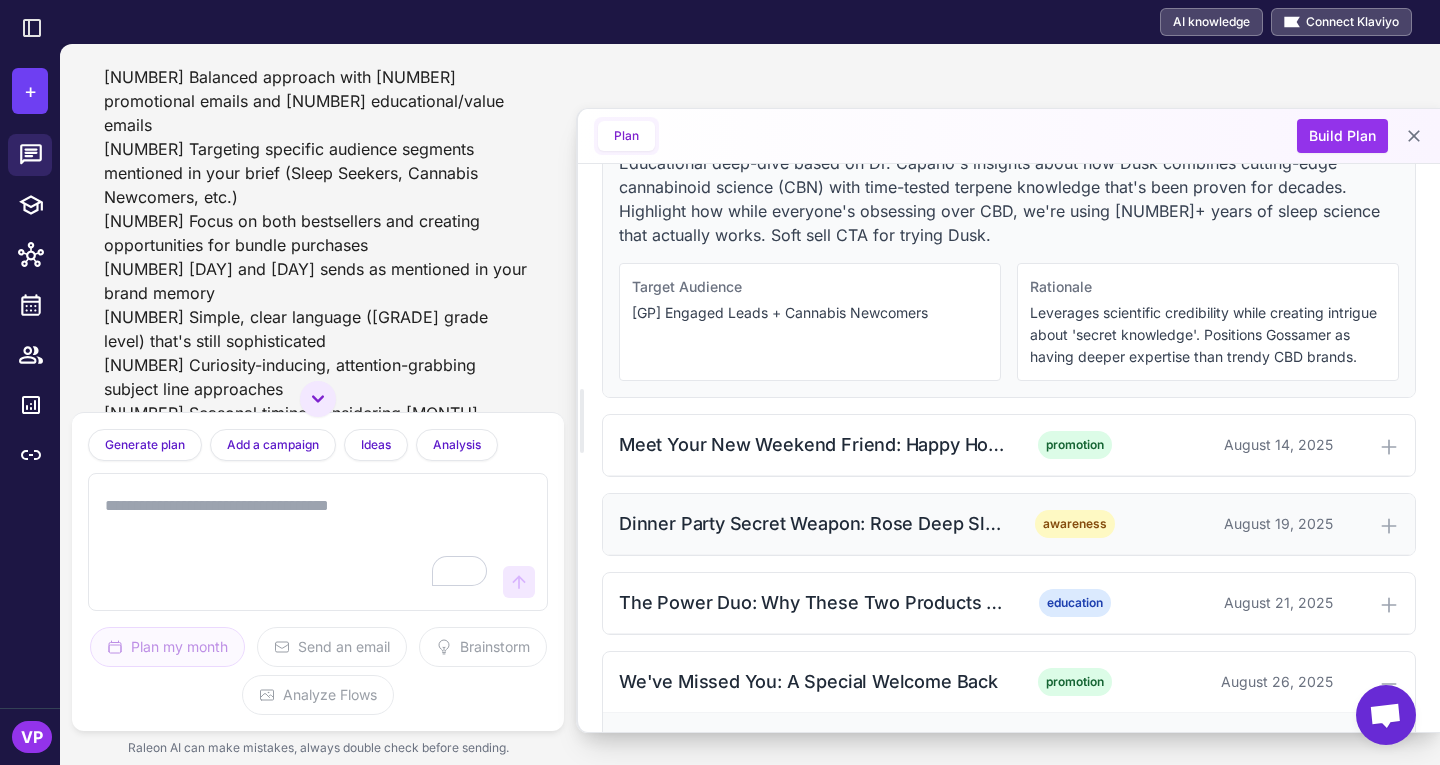 click on "Dinner Party Secret Weapon: Rose Deep Sleep Delights" at bounding box center (812, 523) 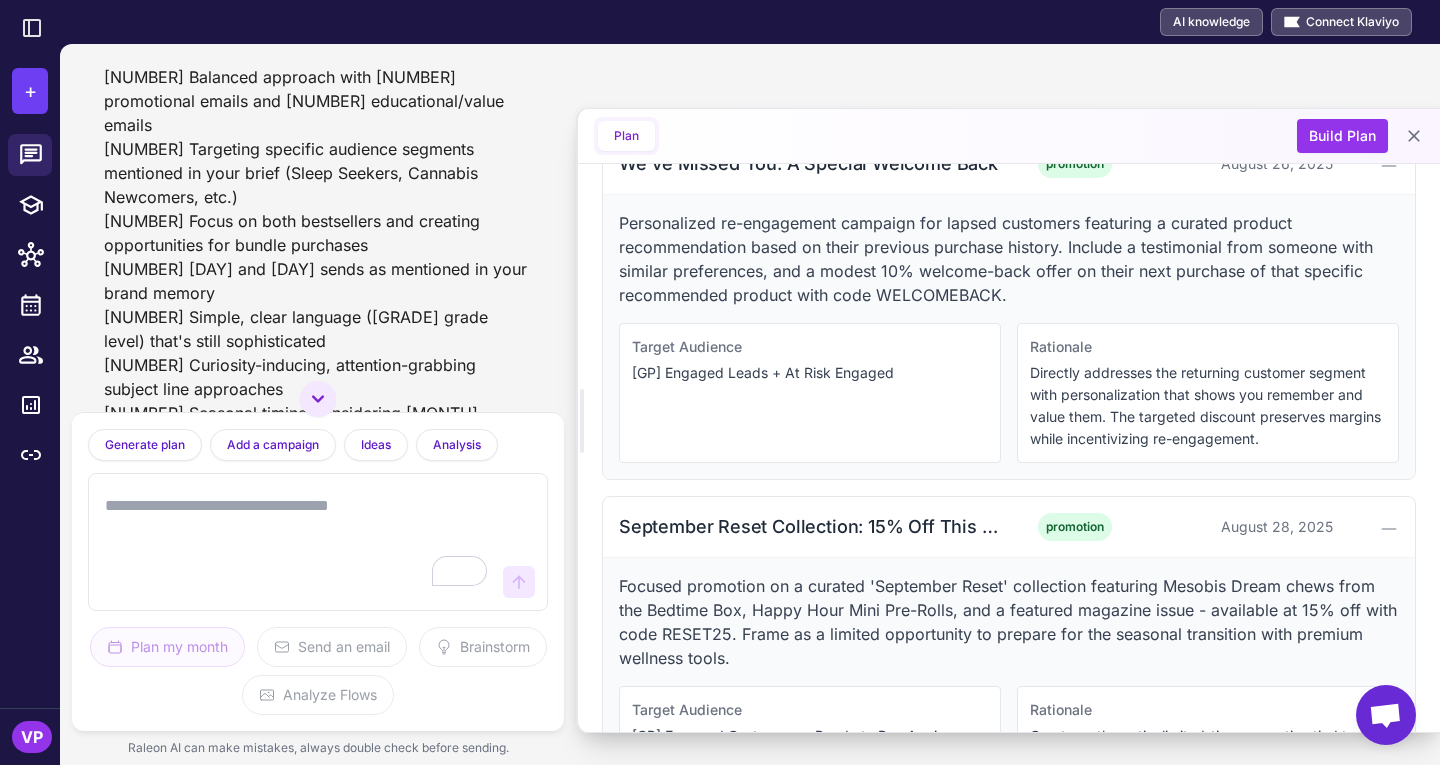 scroll, scrollTop: 2232, scrollLeft: 0, axis: vertical 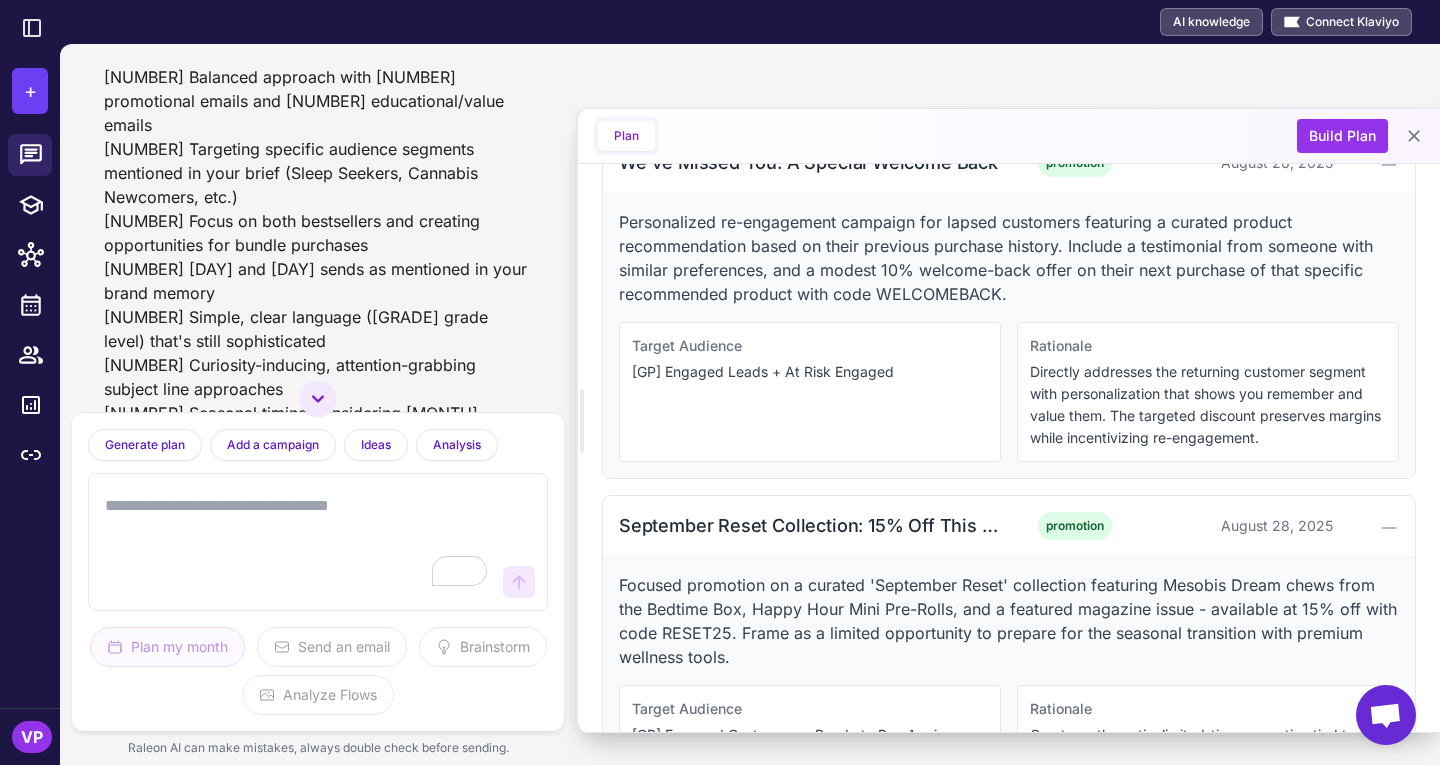 click at bounding box center (298, 542) 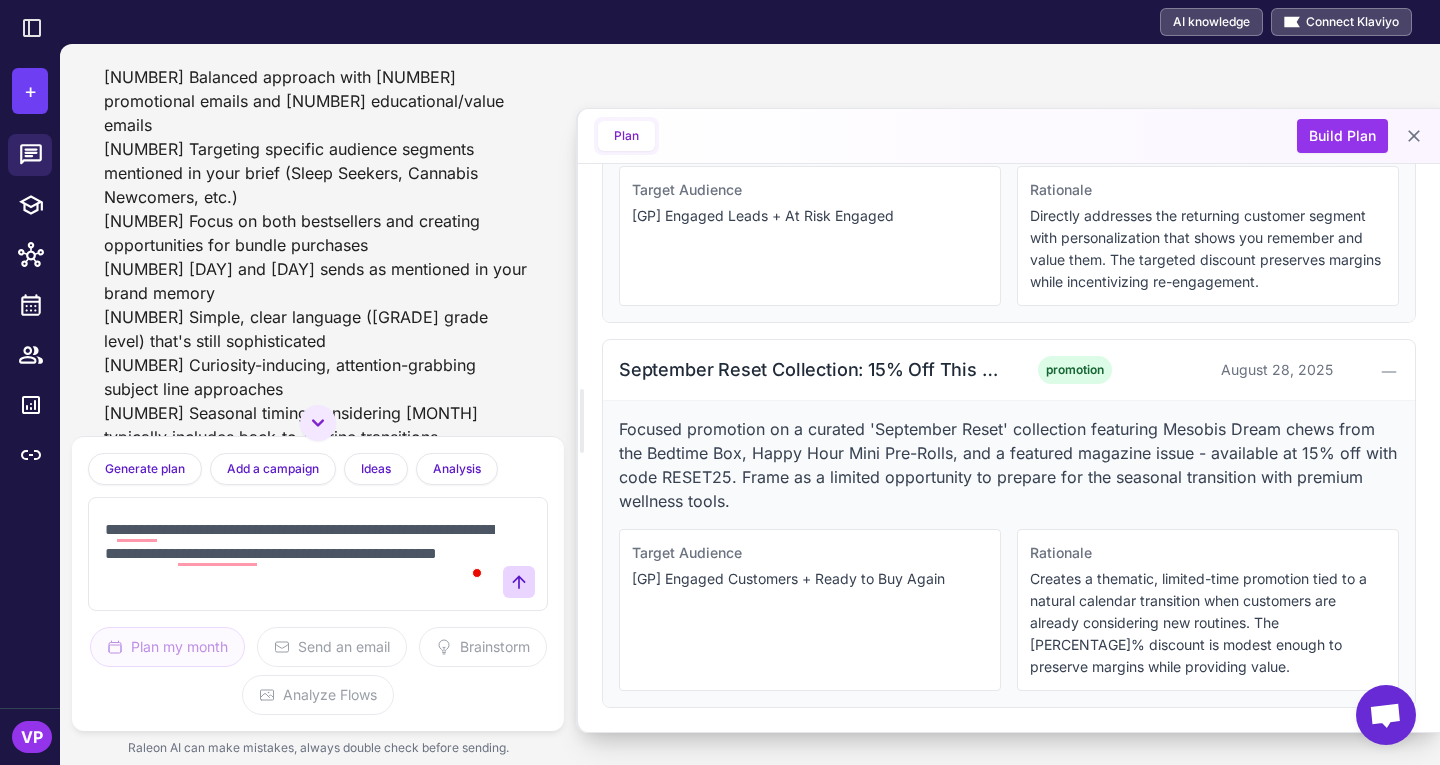 scroll, scrollTop: 2418, scrollLeft: 0, axis: vertical 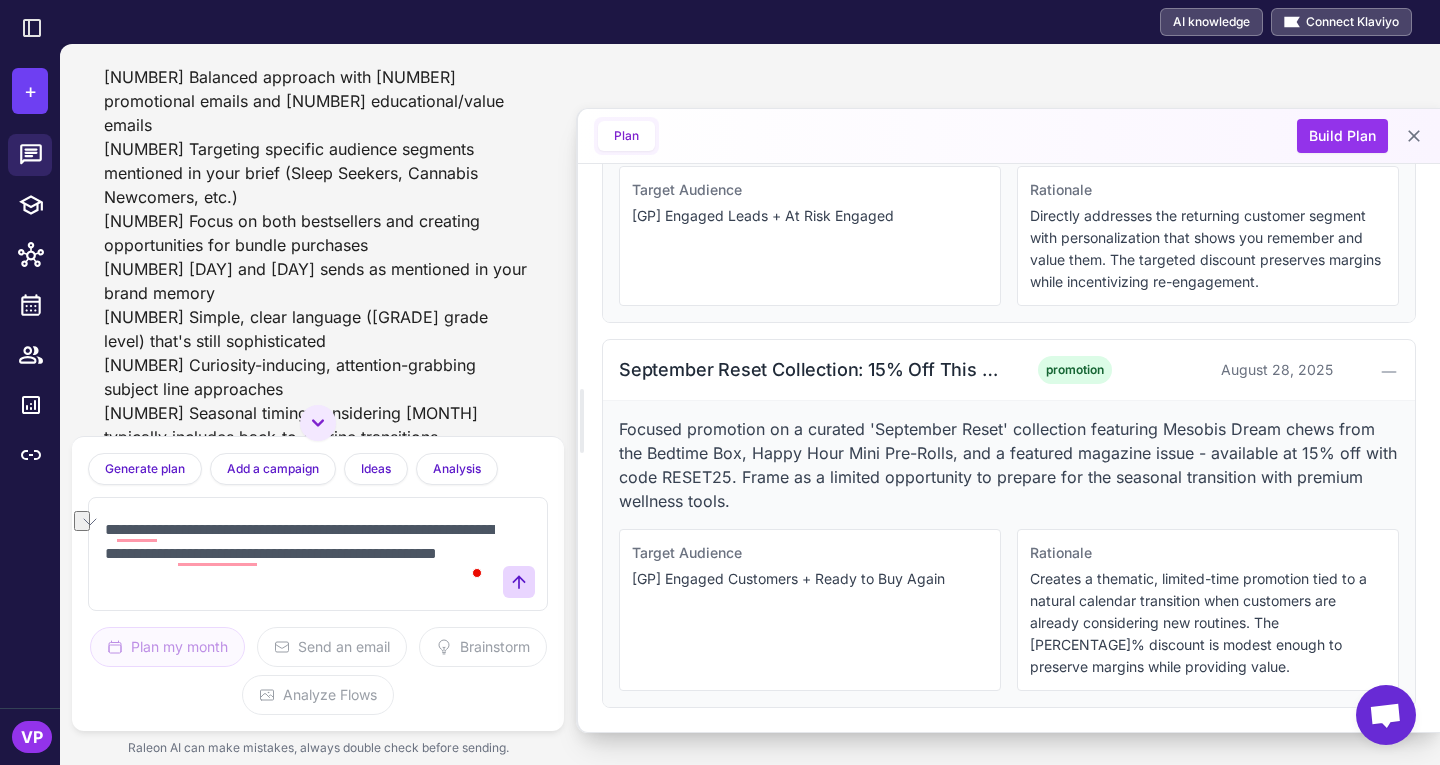 drag, startPoint x: 212, startPoint y: 584, endPoint x: 333, endPoint y: 576, distance: 121.264175 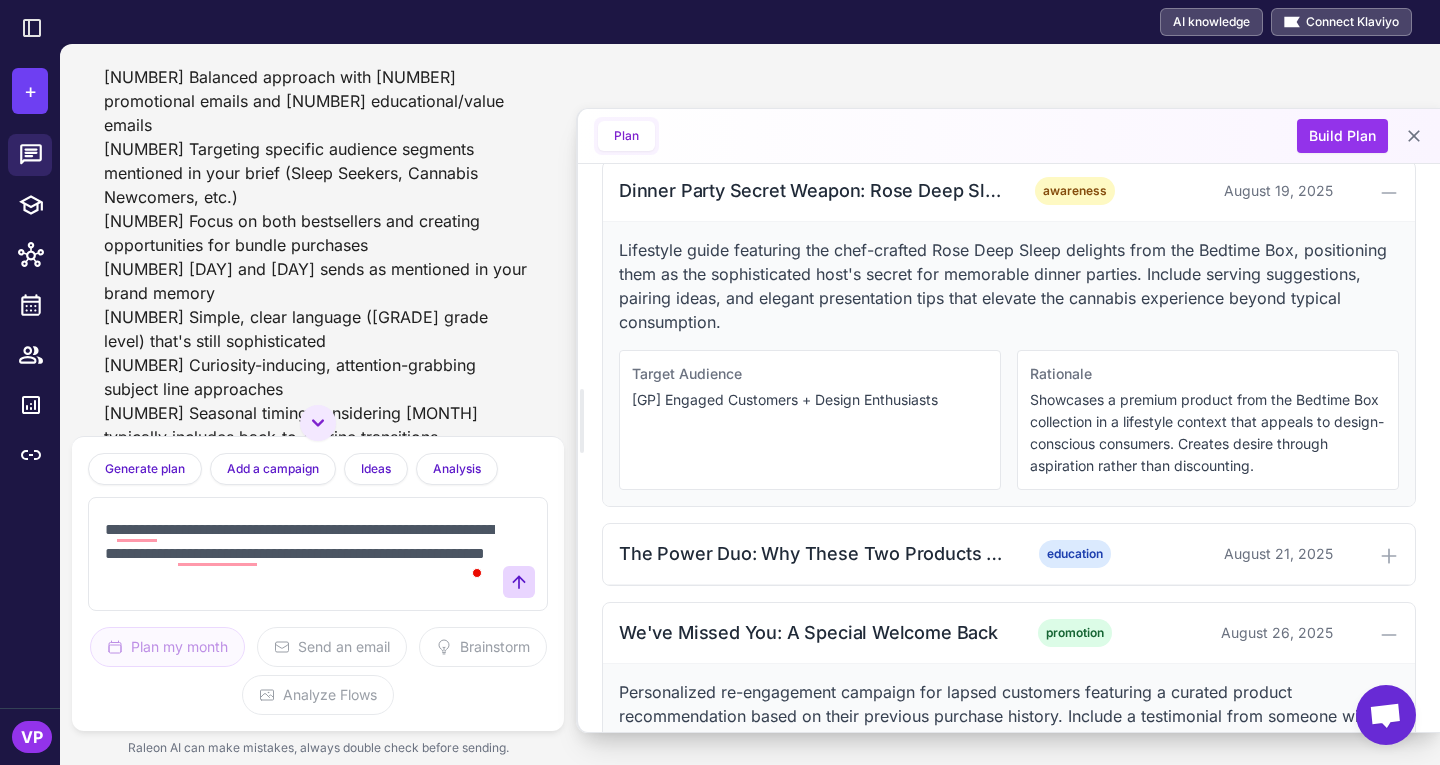 scroll, scrollTop: 1761, scrollLeft: 0, axis: vertical 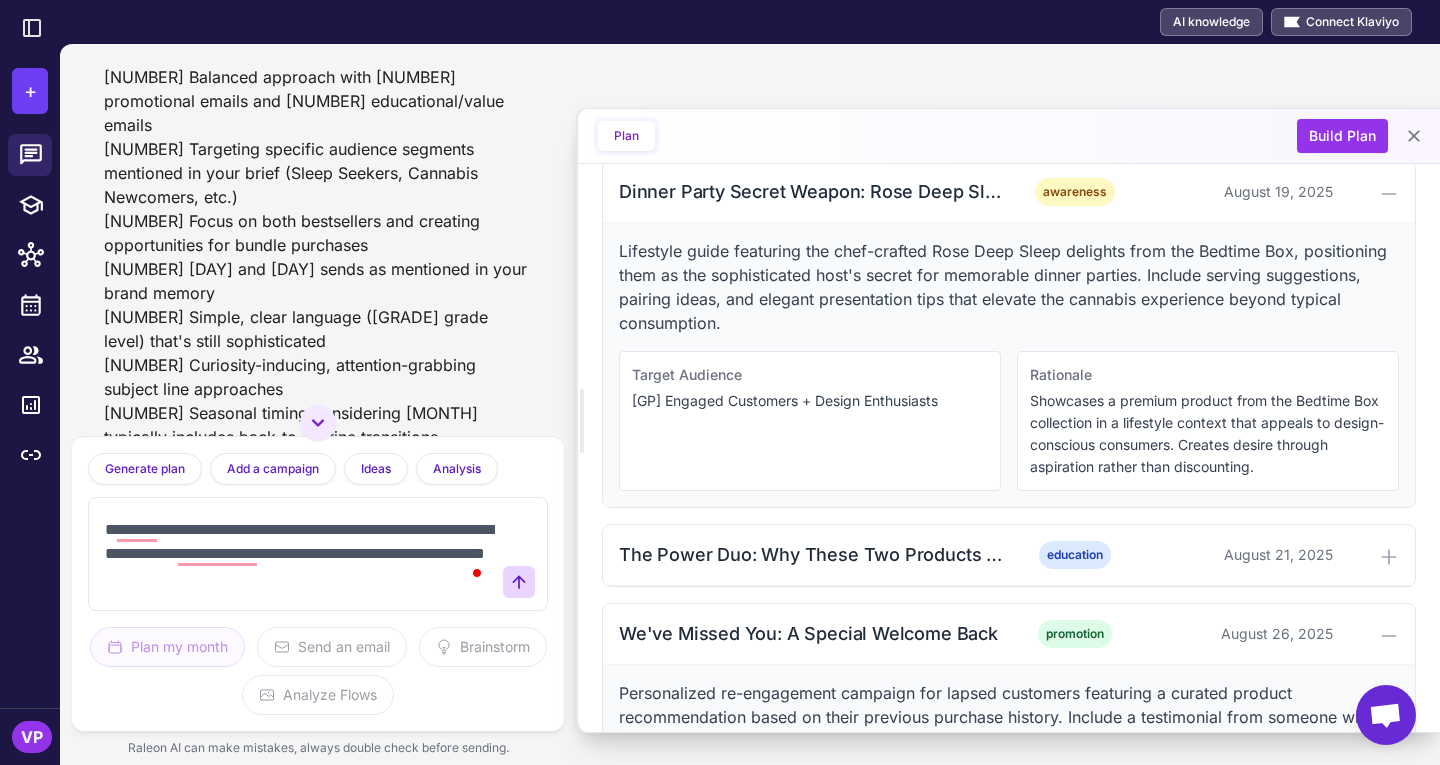 click on "**********" at bounding box center [298, 554] 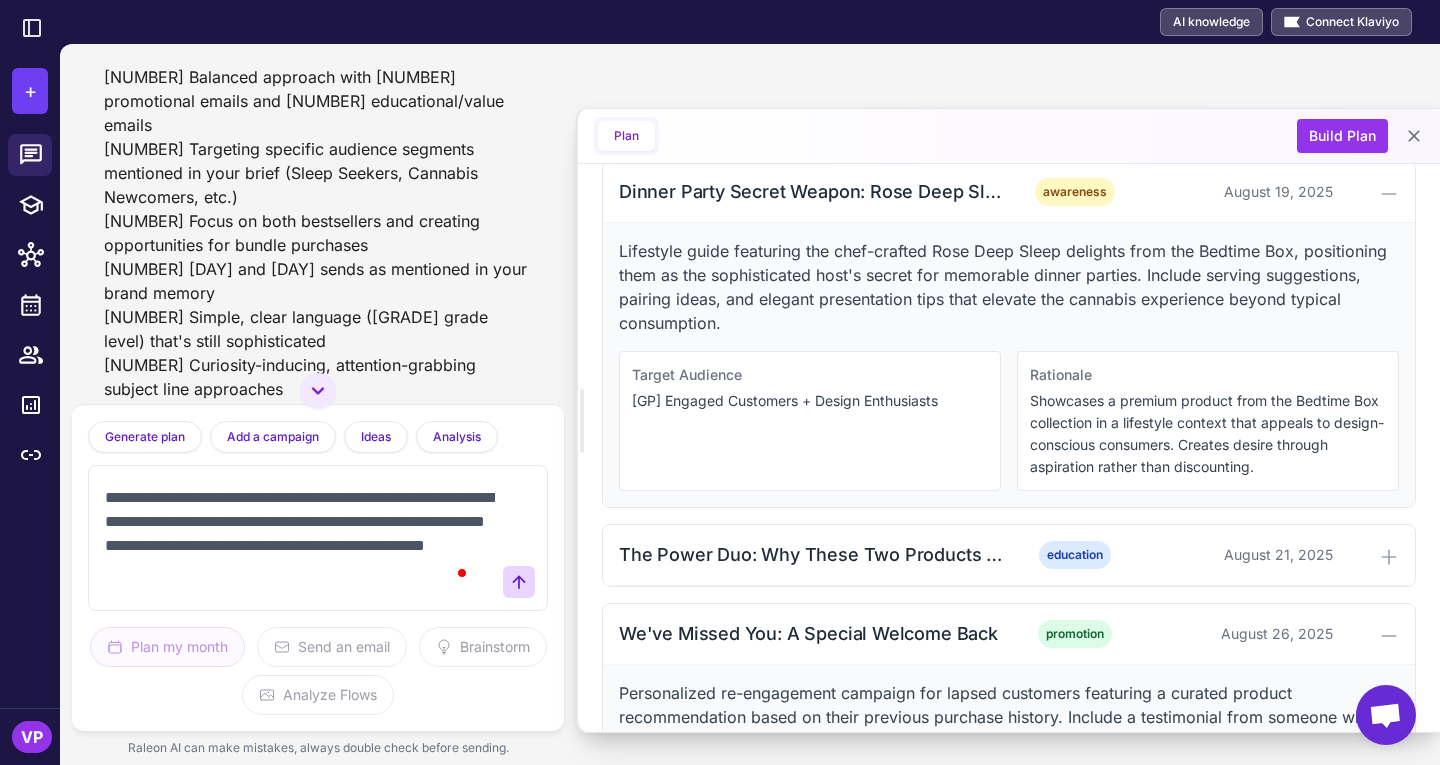 scroll, scrollTop: 5, scrollLeft: 0, axis: vertical 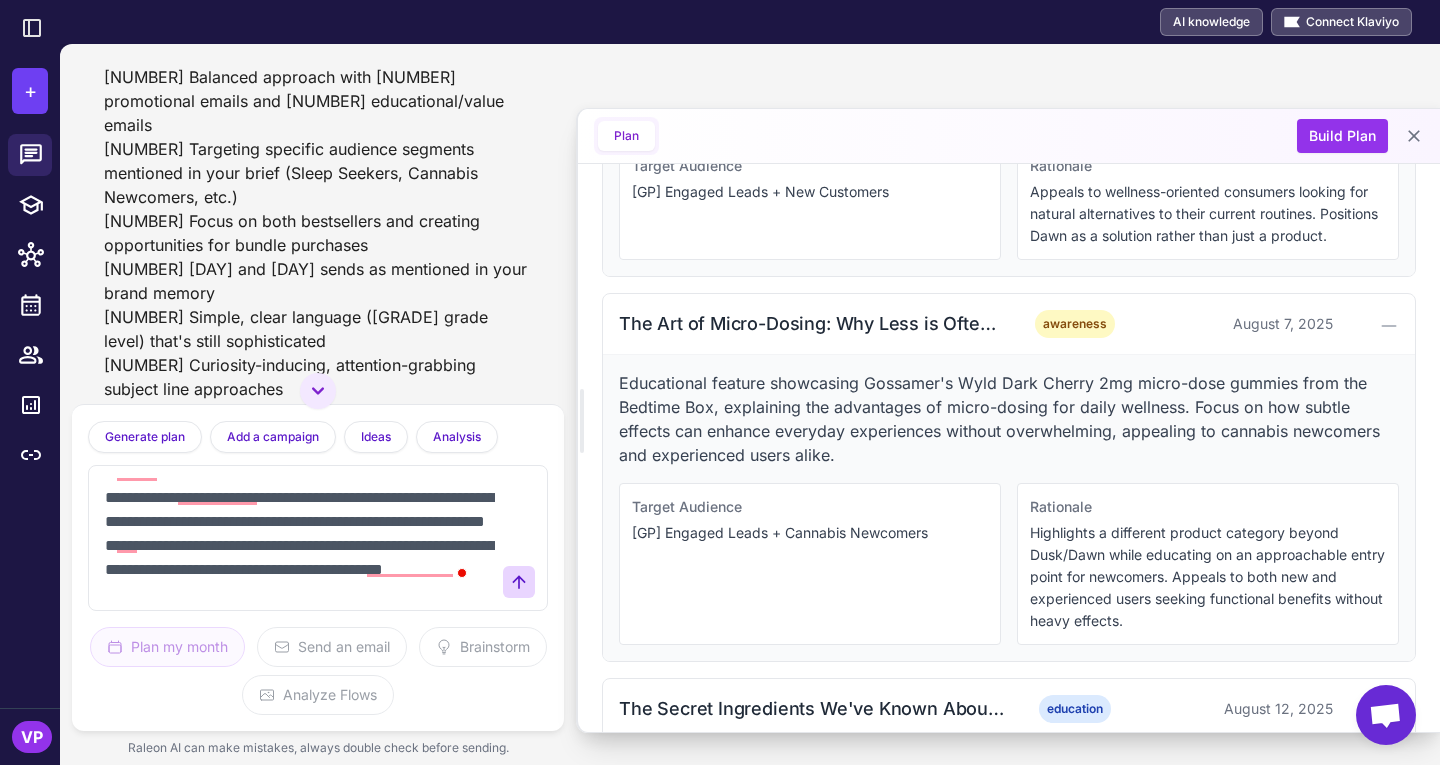 click on "**********" at bounding box center [298, 538] 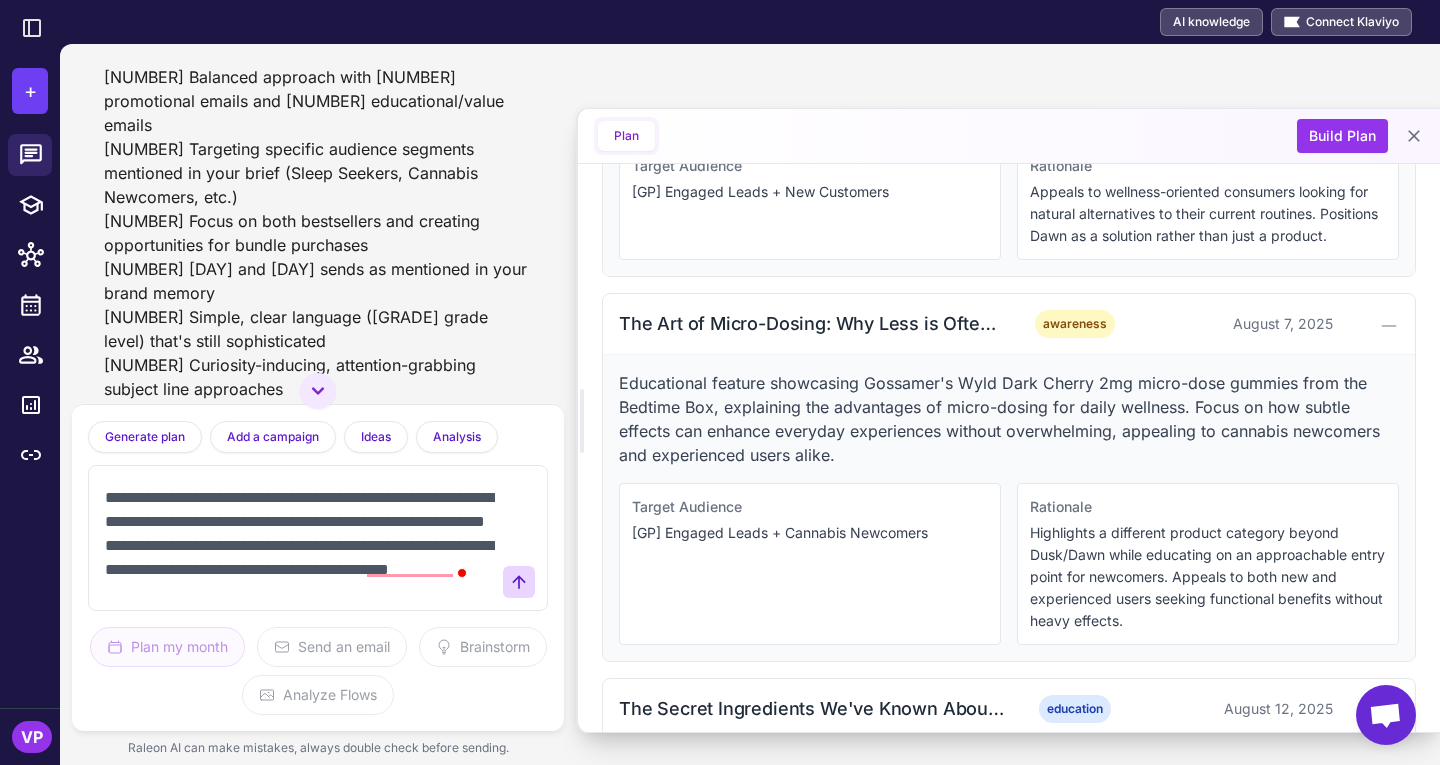 scroll, scrollTop: 53, scrollLeft: 0, axis: vertical 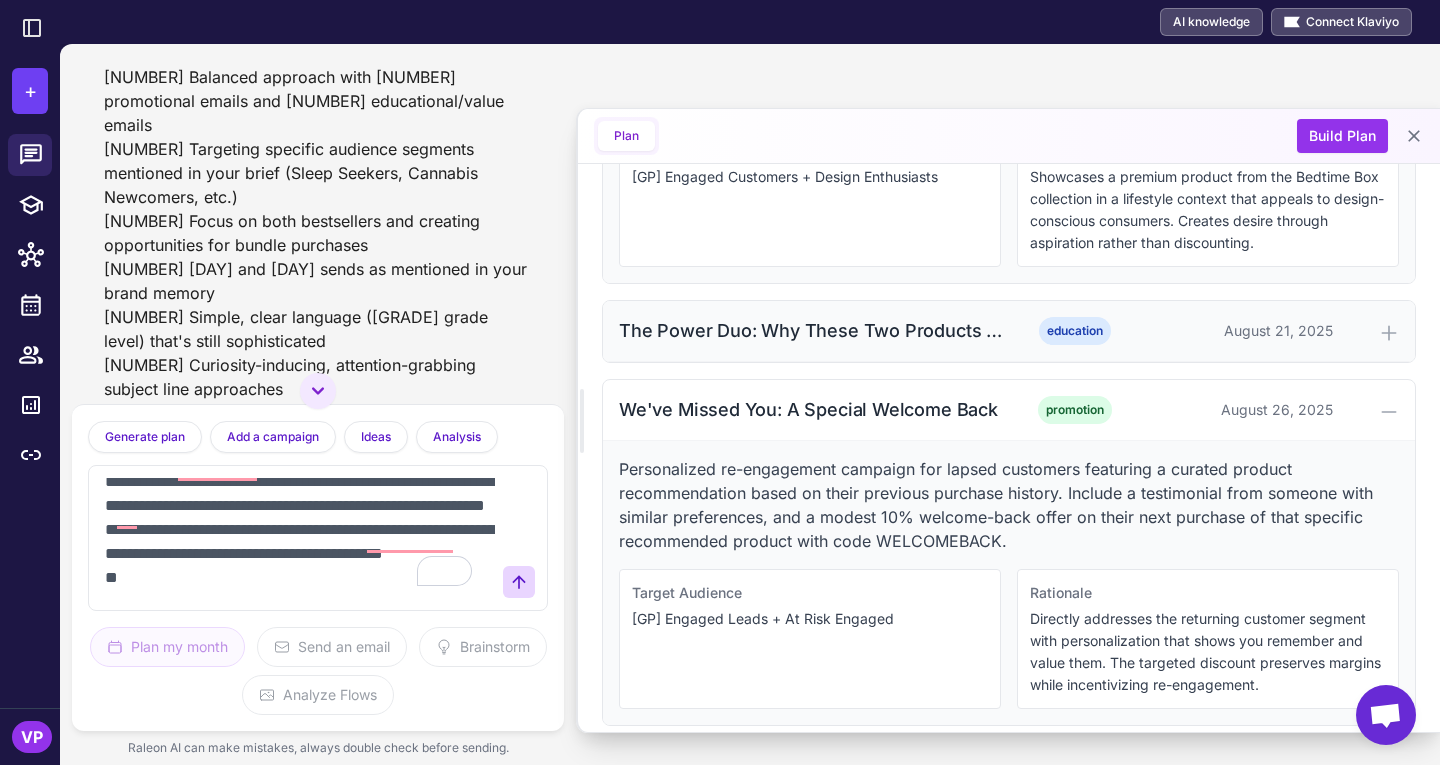 click on "The Power Duo: Why These Two Products Change Everything education [MONTH] [DAY], [YEAR]" at bounding box center (1009, 331) 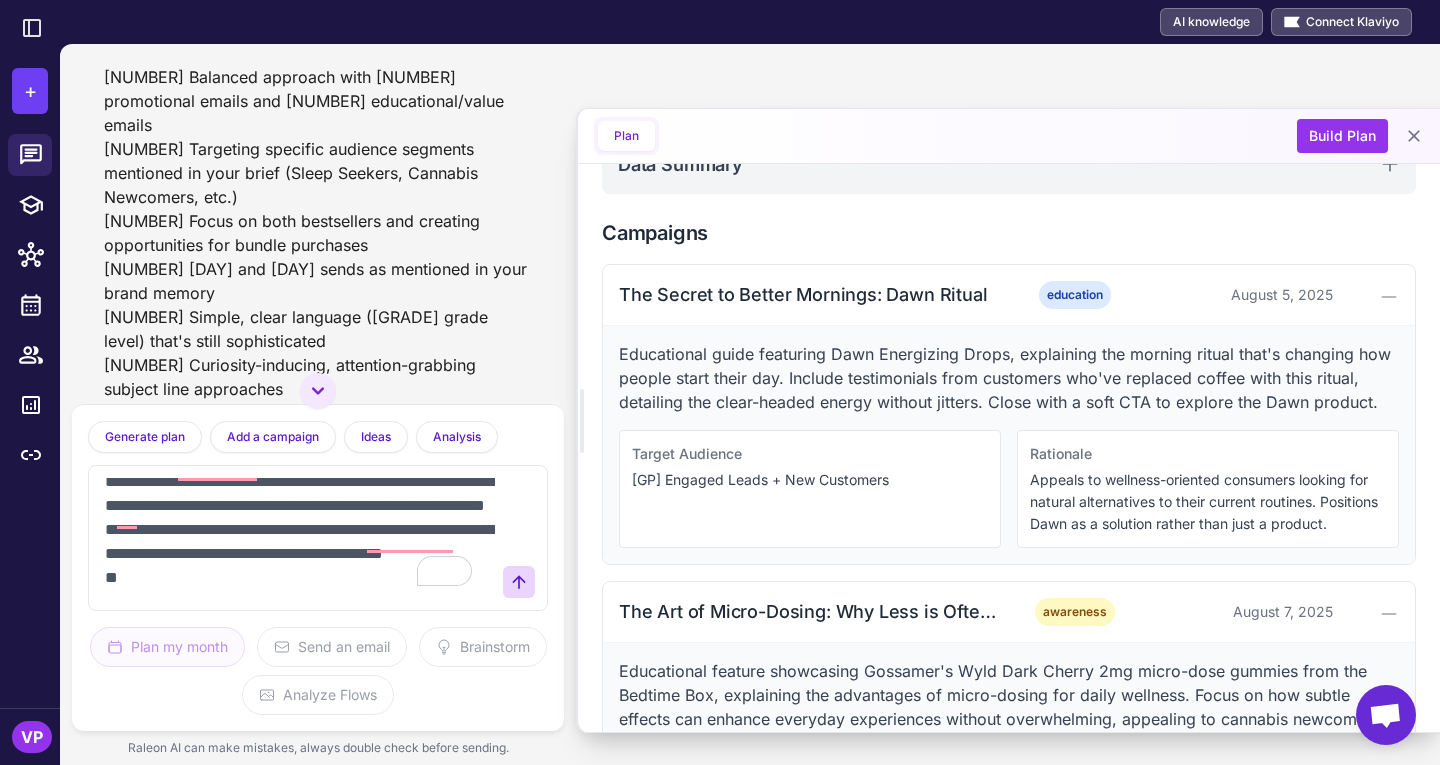 scroll, scrollTop: 536, scrollLeft: 0, axis: vertical 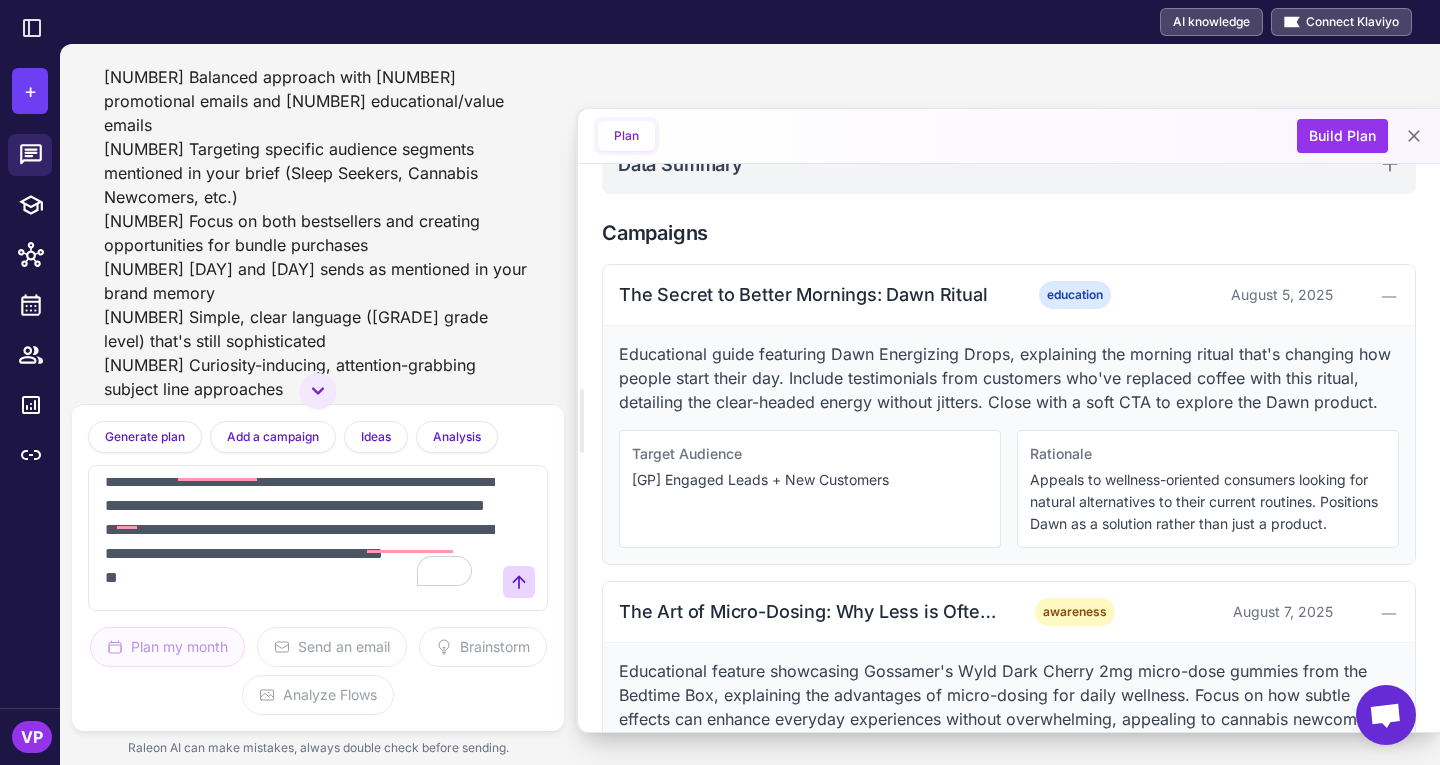 click on "**********" at bounding box center [298, 538] 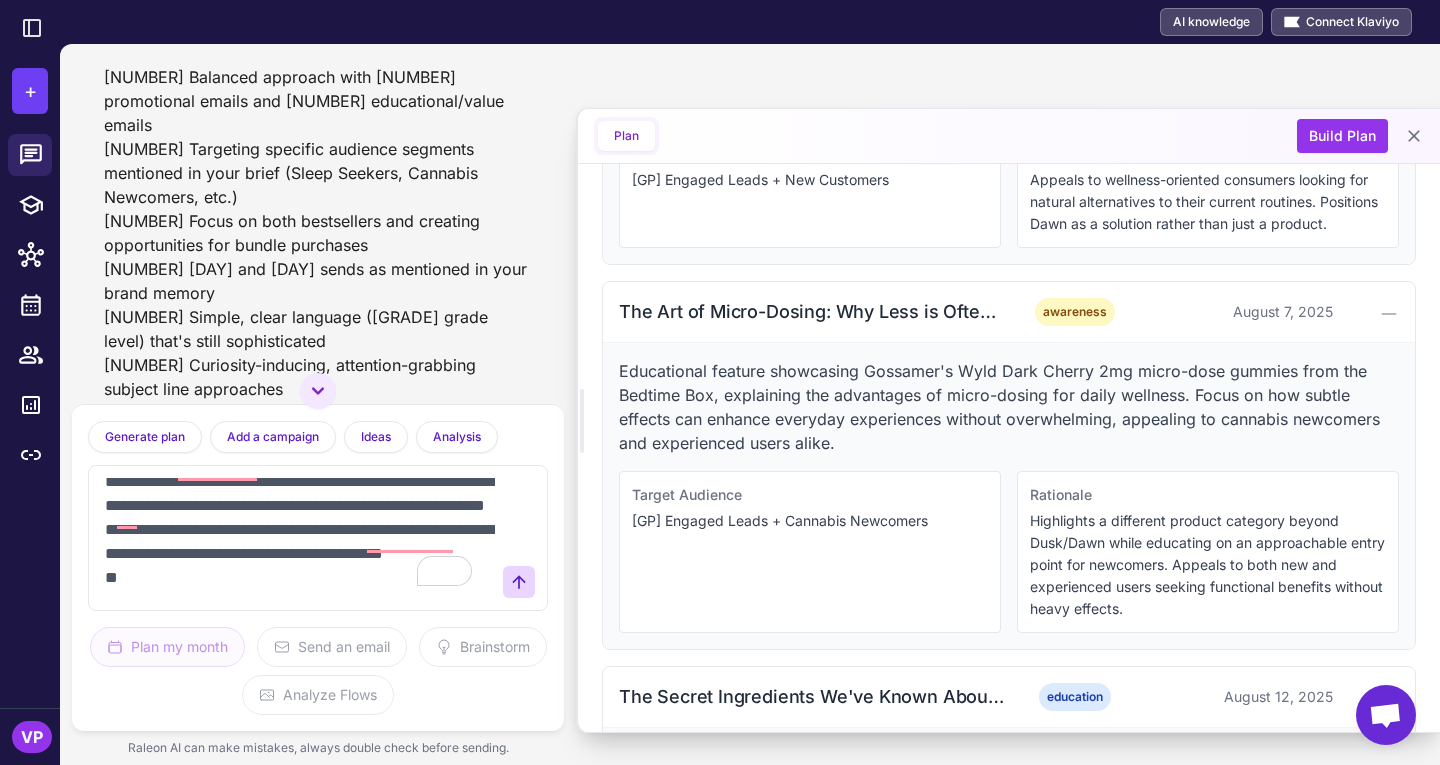 scroll, scrollTop: 830, scrollLeft: 0, axis: vertical 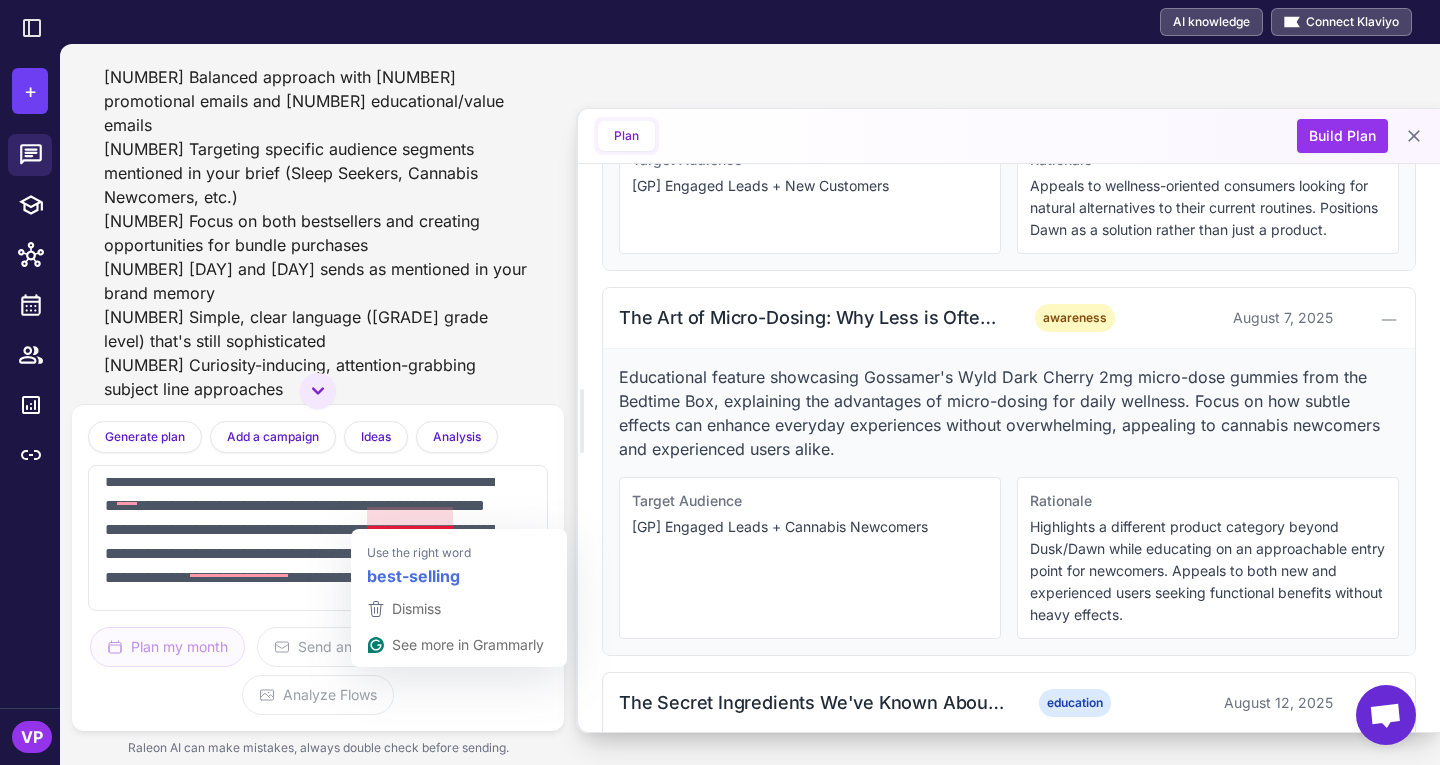 click on "**********" at bounding box center (298, 538) 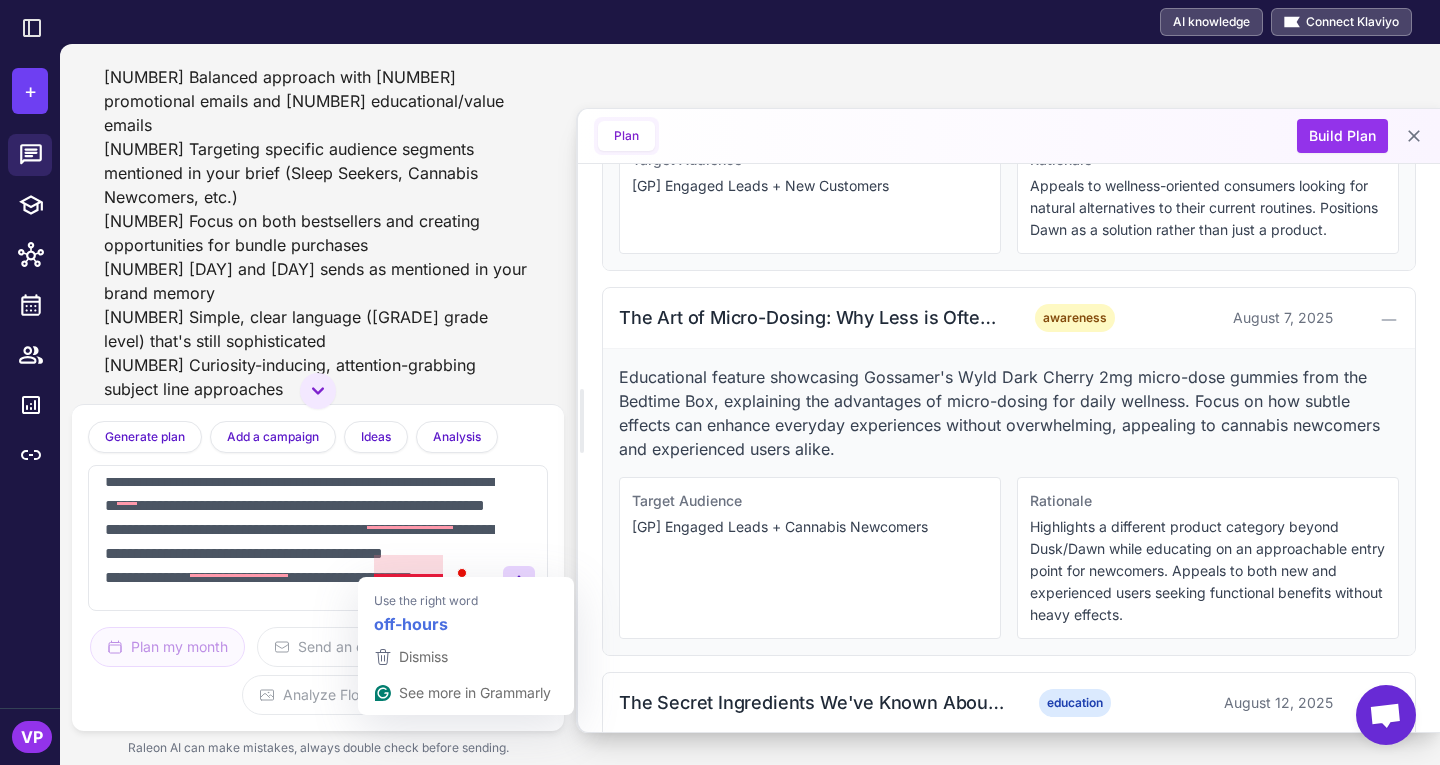 click on "**********" at bounding box center (298, 538) 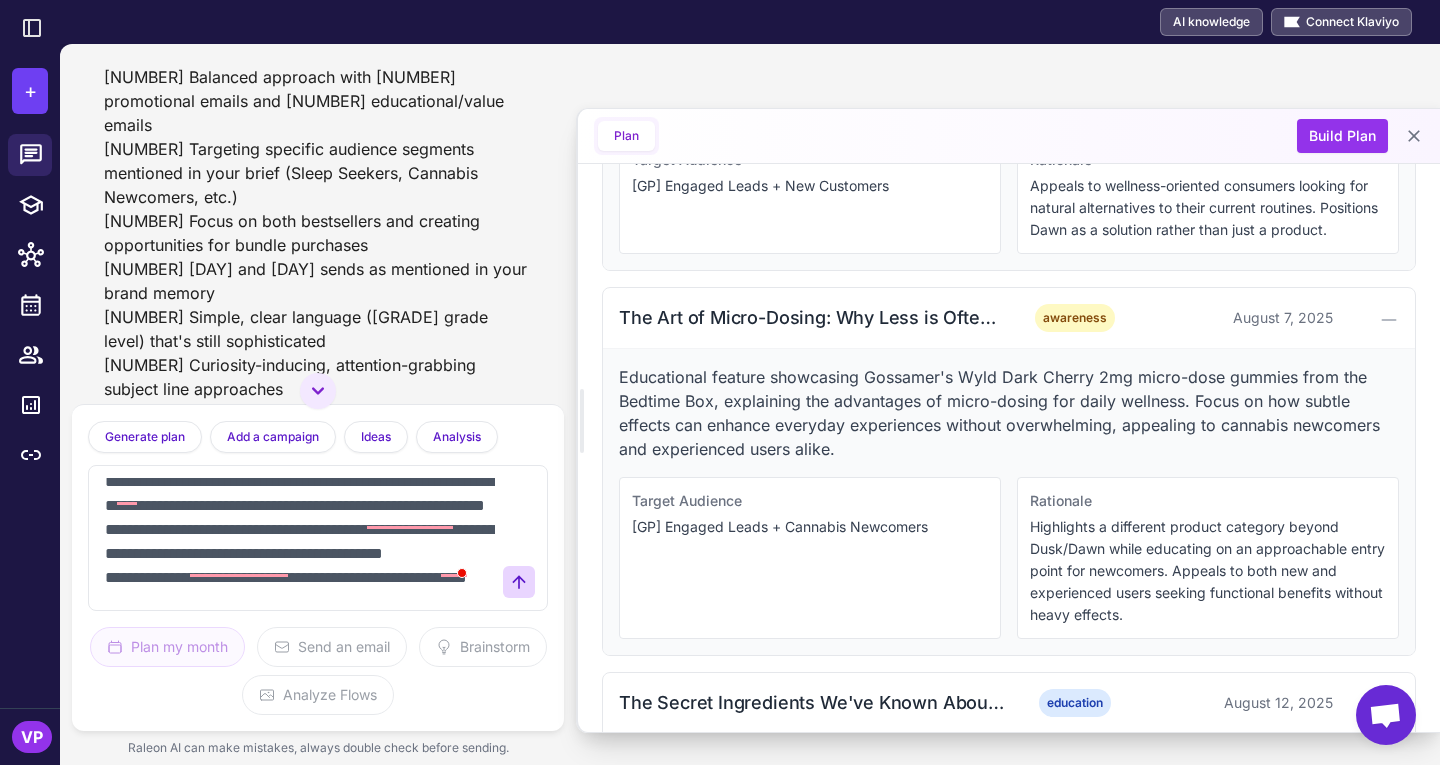 click on "**********" at bounding box center [298, 538] 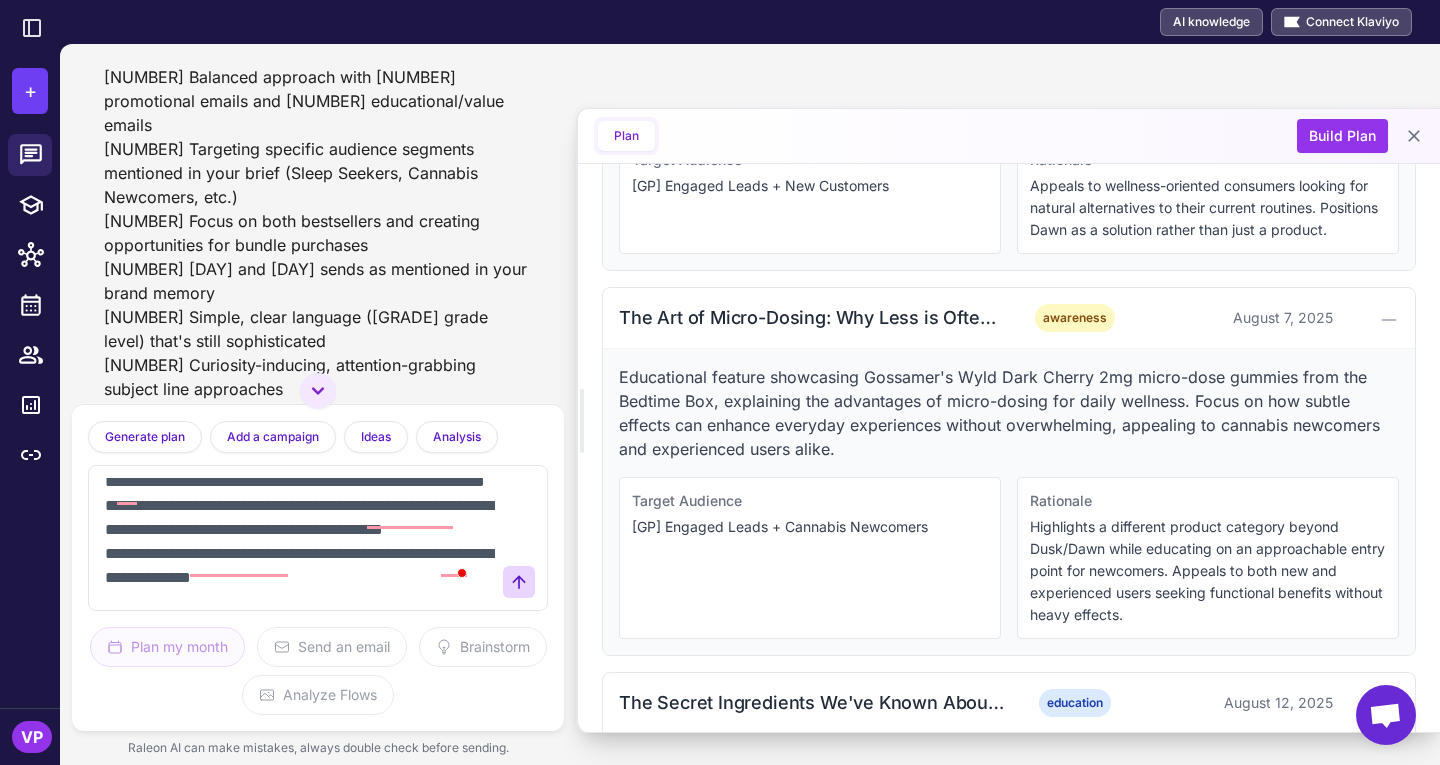 scroll, scrollTop: 101, scrollLeft: 0, axis: vertical 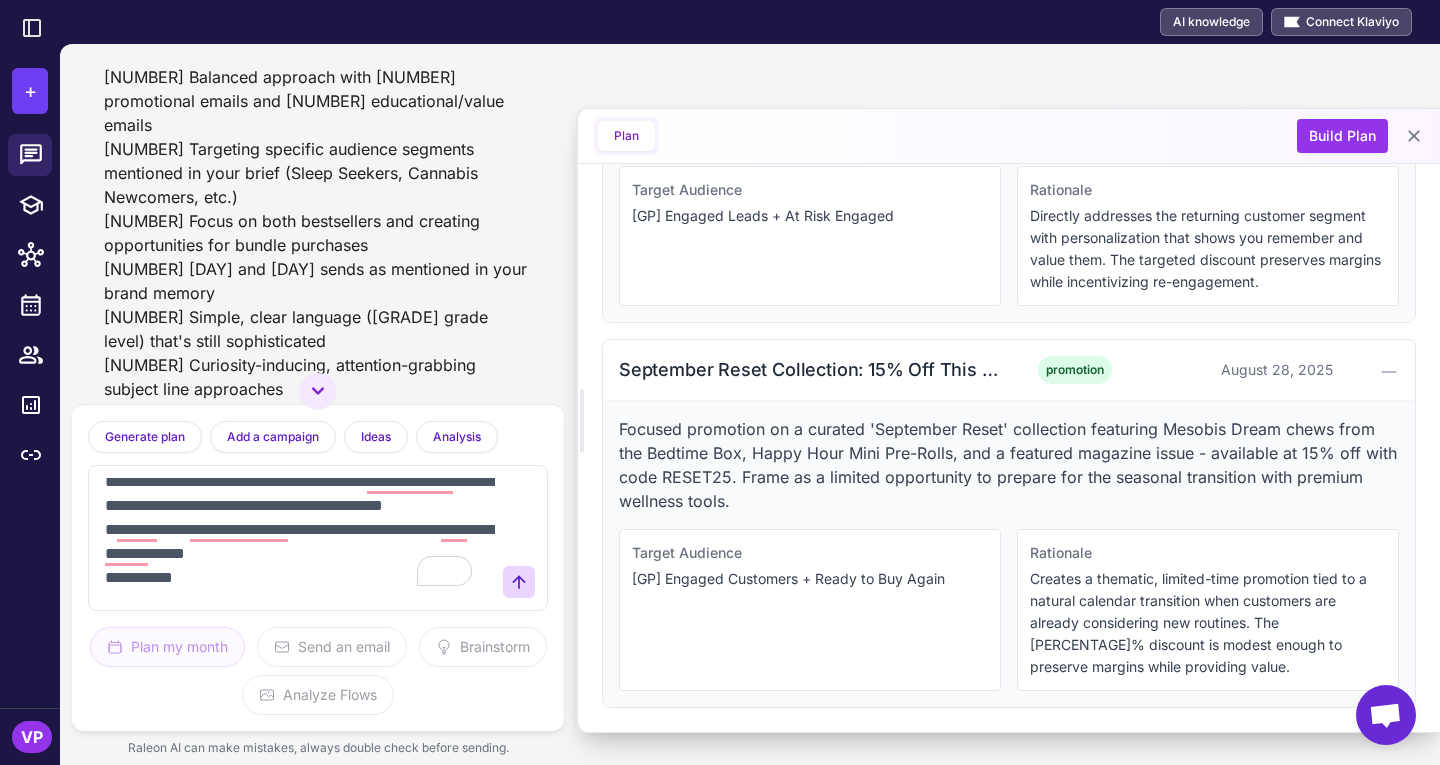 drag, startPoint x: 240, startPoint y: 587, endPoint x: 62, endPoint y: 593, distance: 178.10109 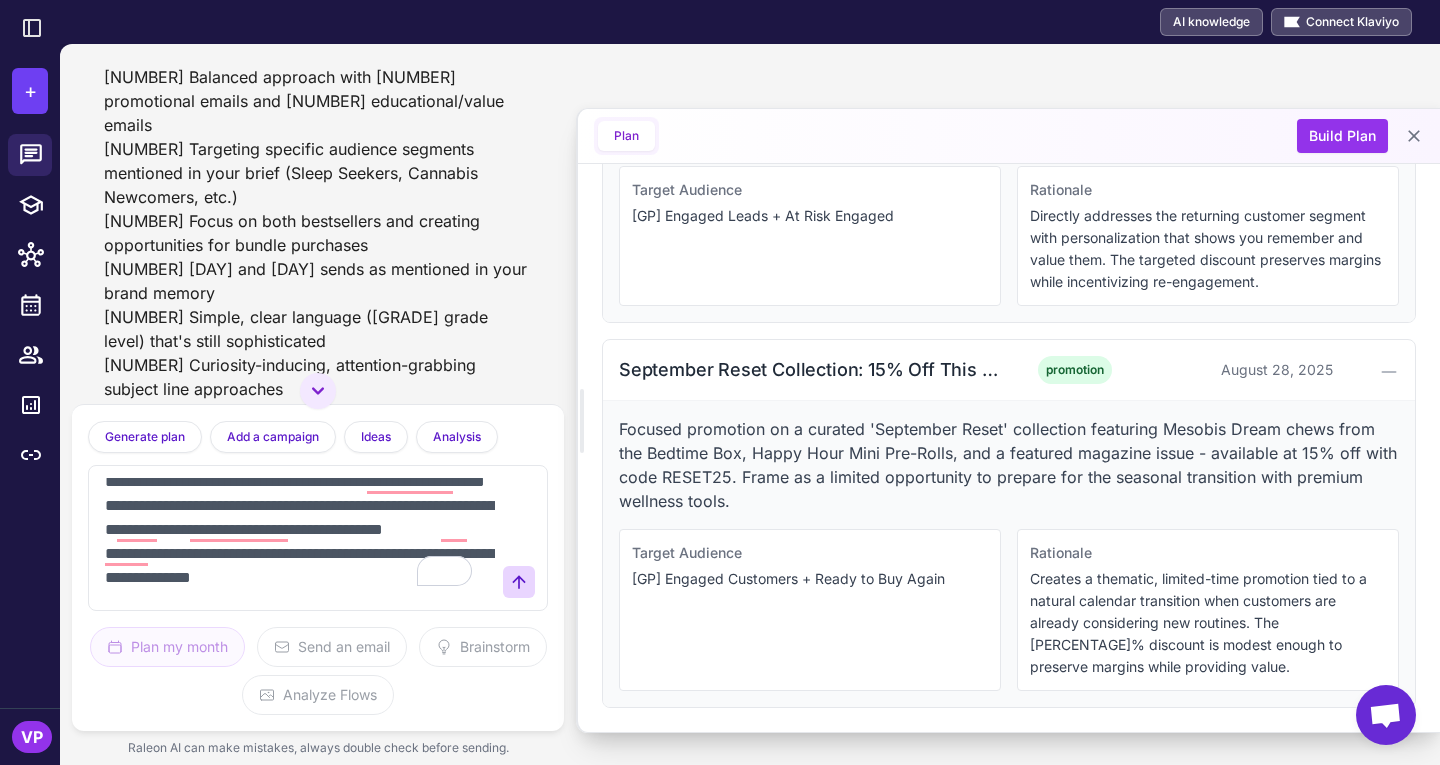 type on "**********" 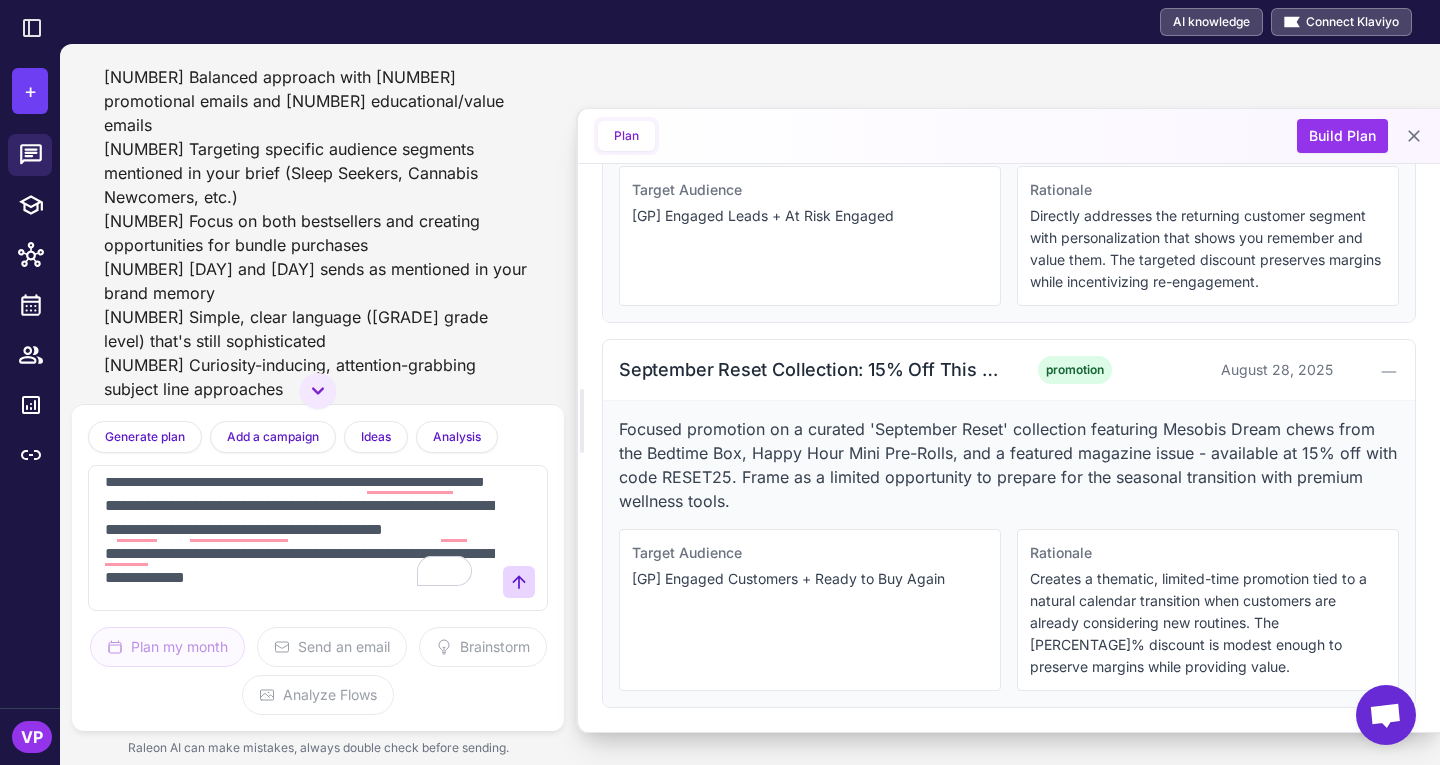 scroll, scrollTop: 88, scrollLeft: 0, axis: vertical 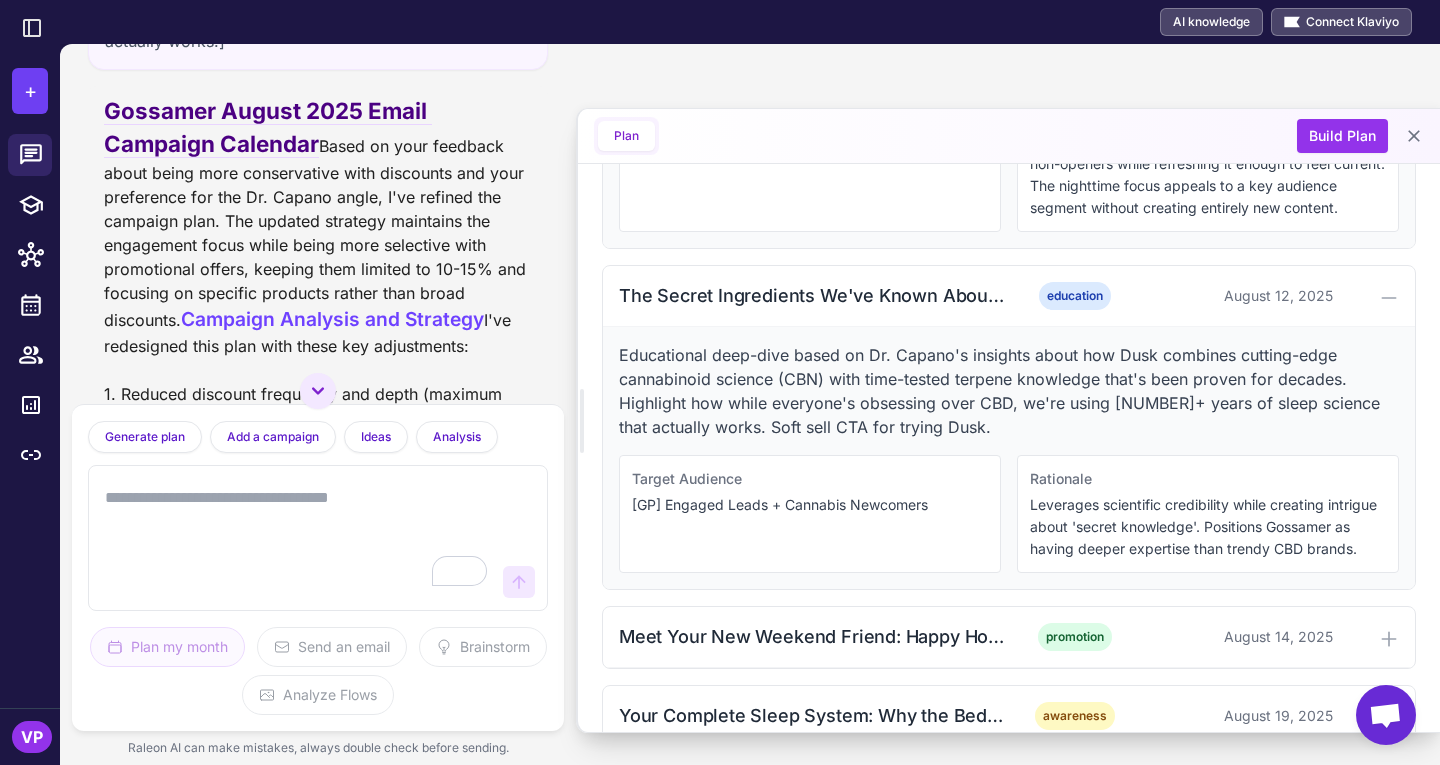 click at bounding box center (298, 538) 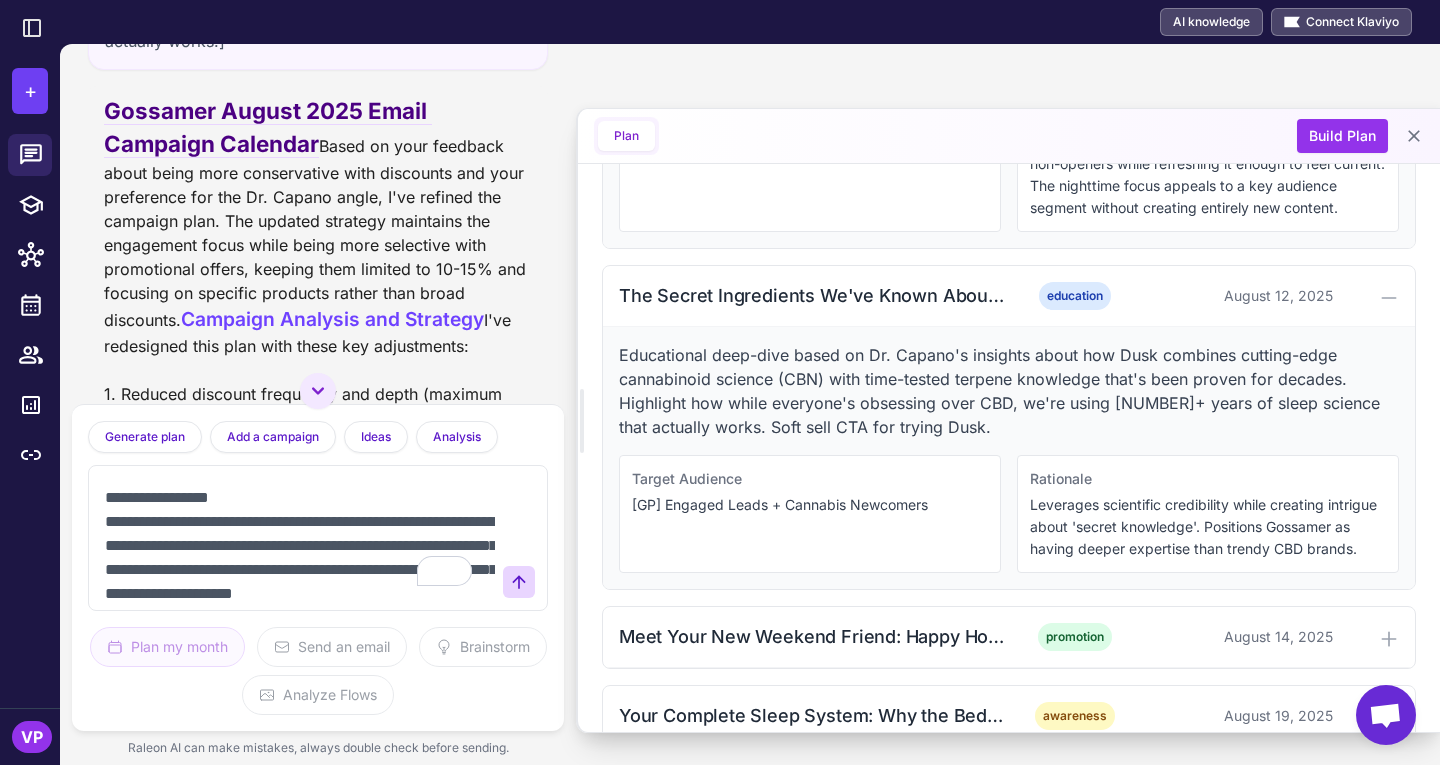 scroll, scrollTop: 221, scrollLeft: 0, axis: vertical 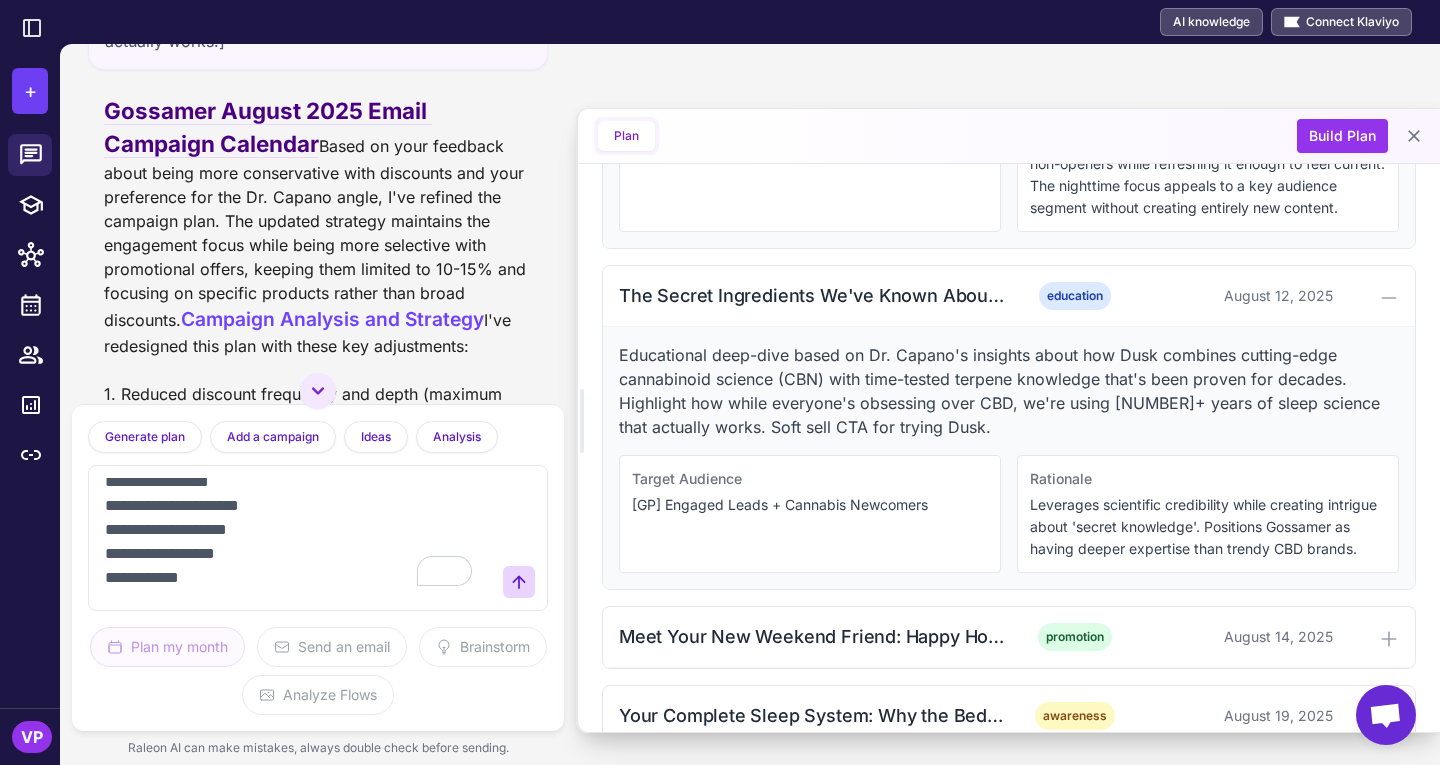 paste on "**********" 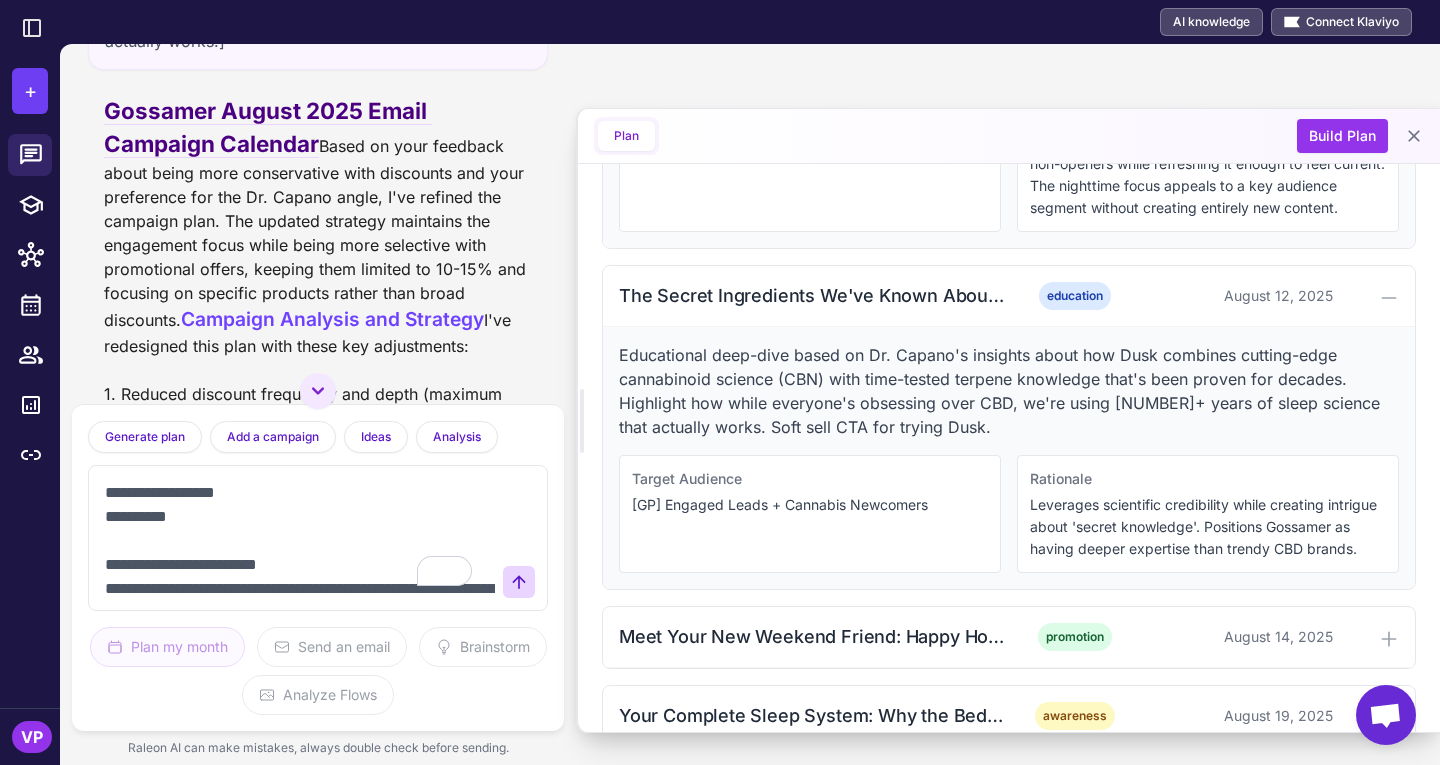 scroll, scrollTop: 461, scrollLeft: 0, axis: vertical 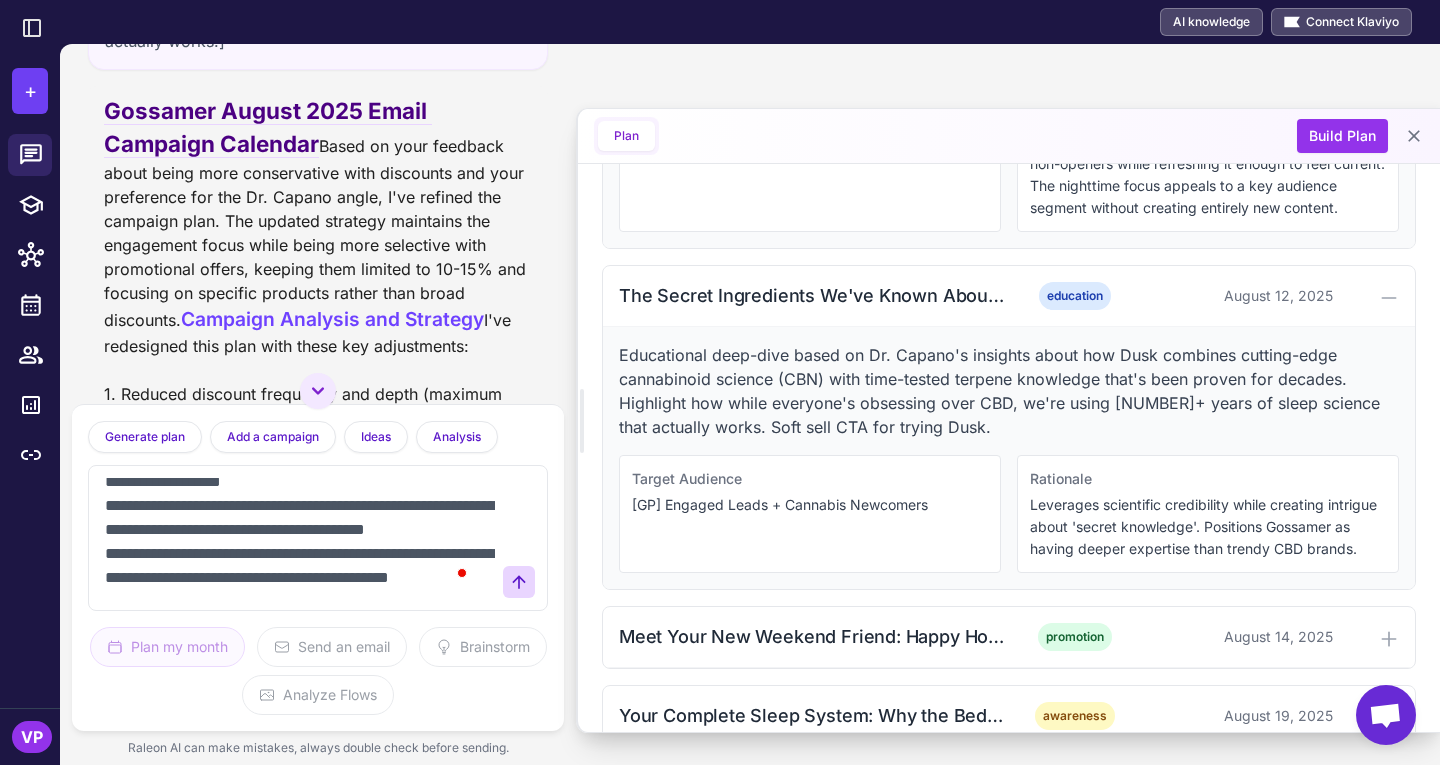 click on "**********" at bounding box center [298, 538] 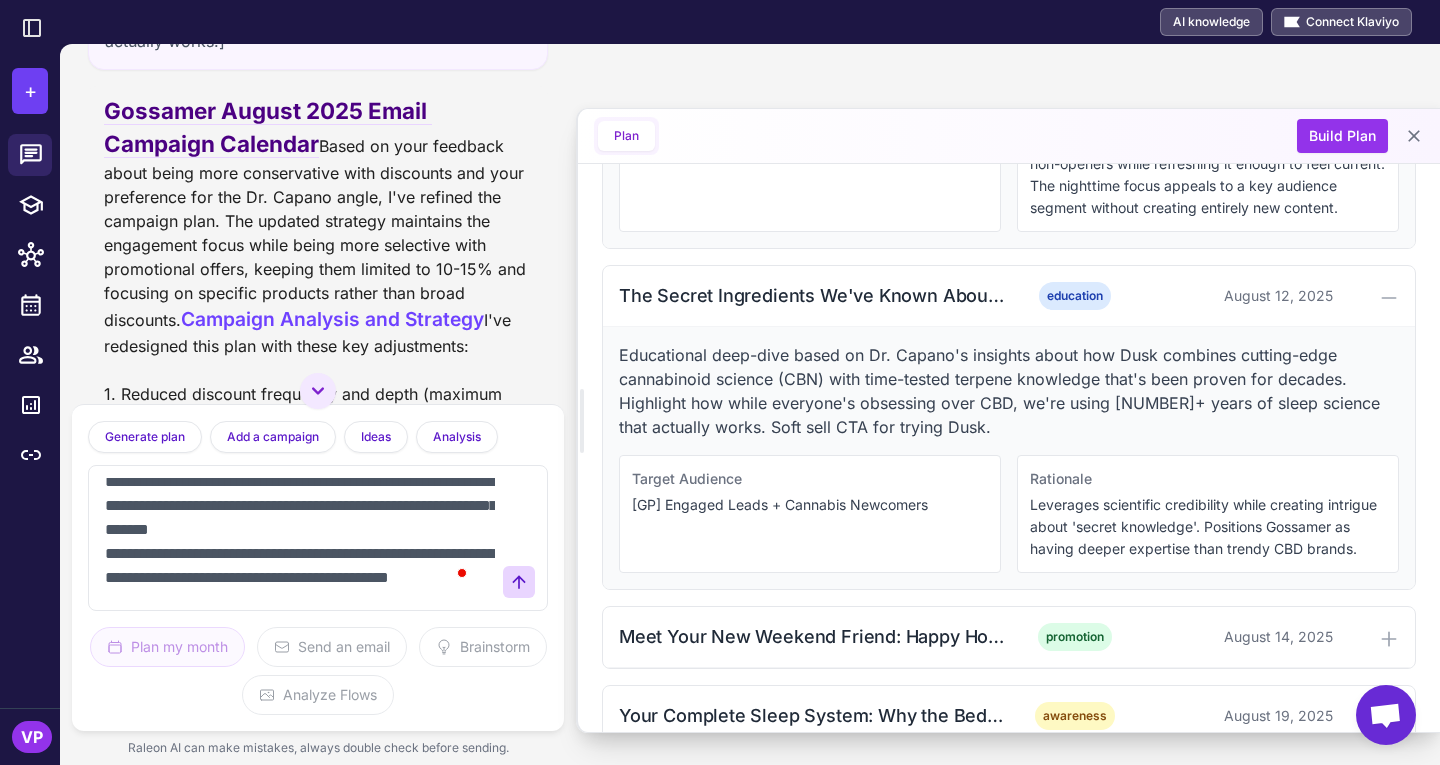 type on "**********" 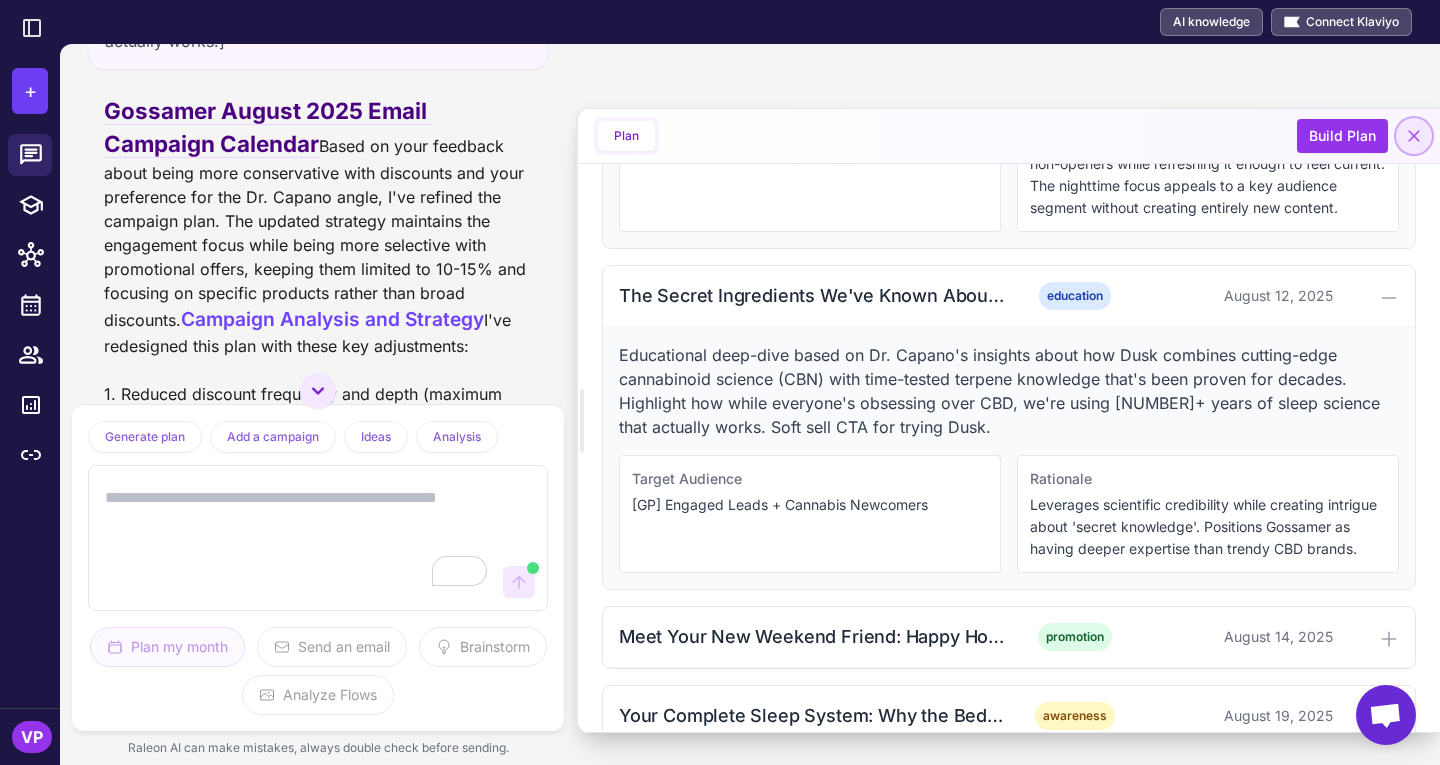 click 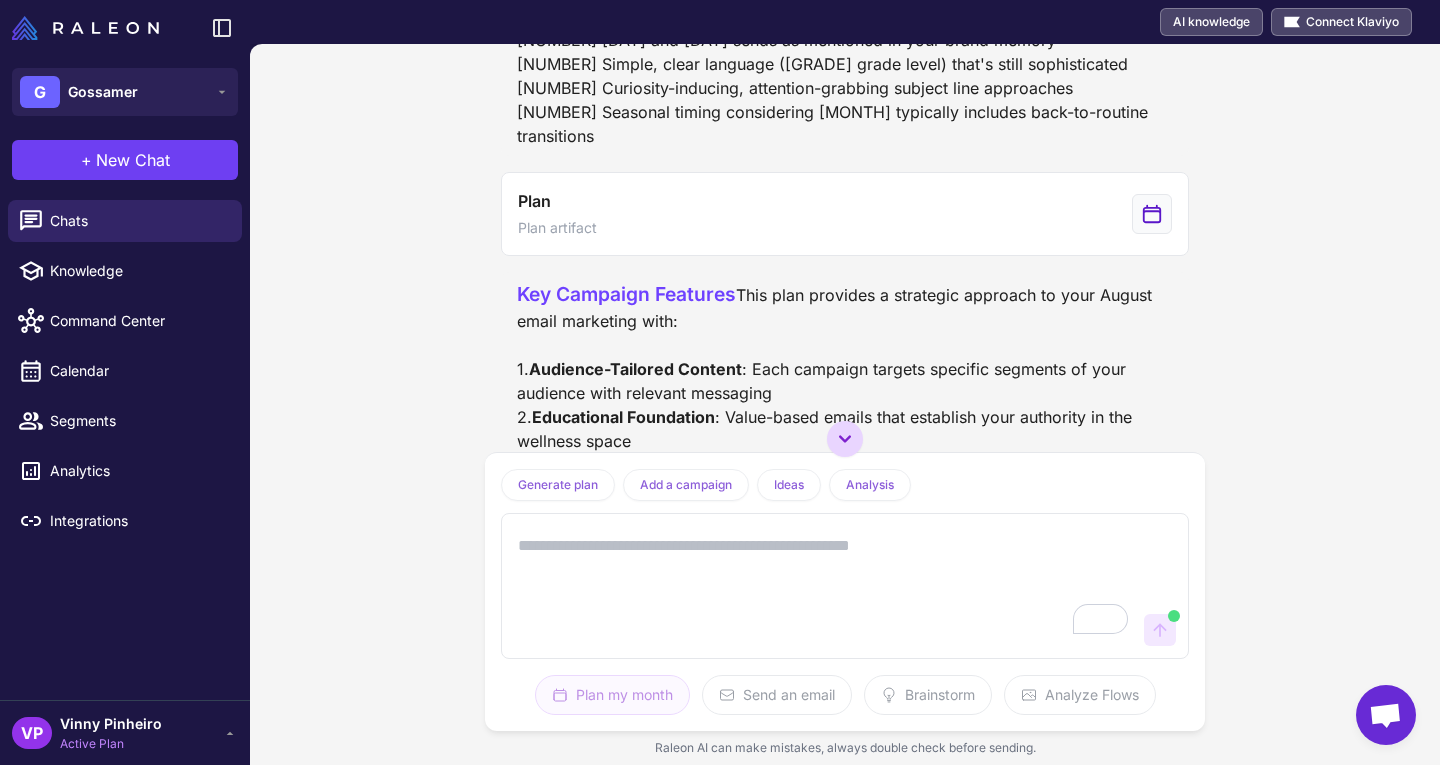 click at bounding box center [845, 439] 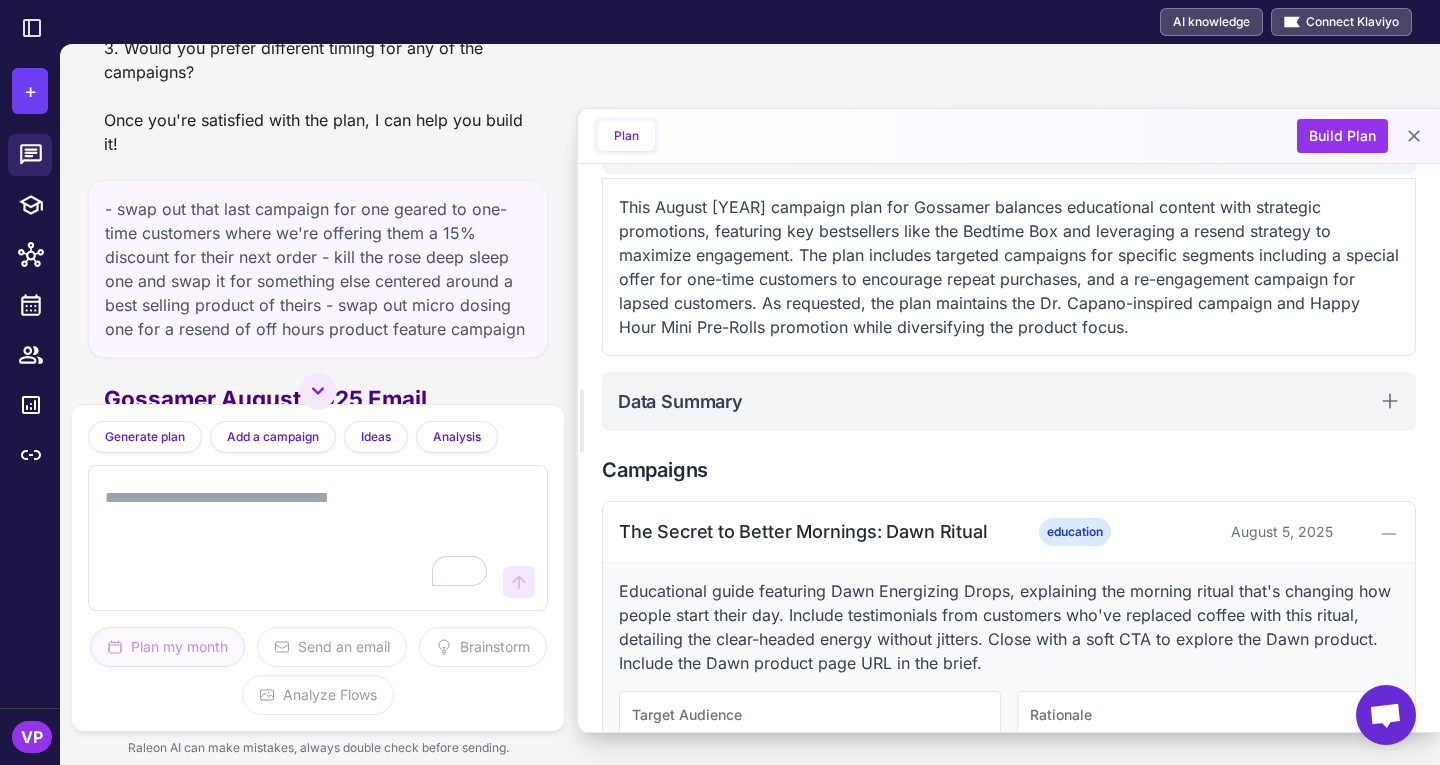 click at bounding box center (318, 538) 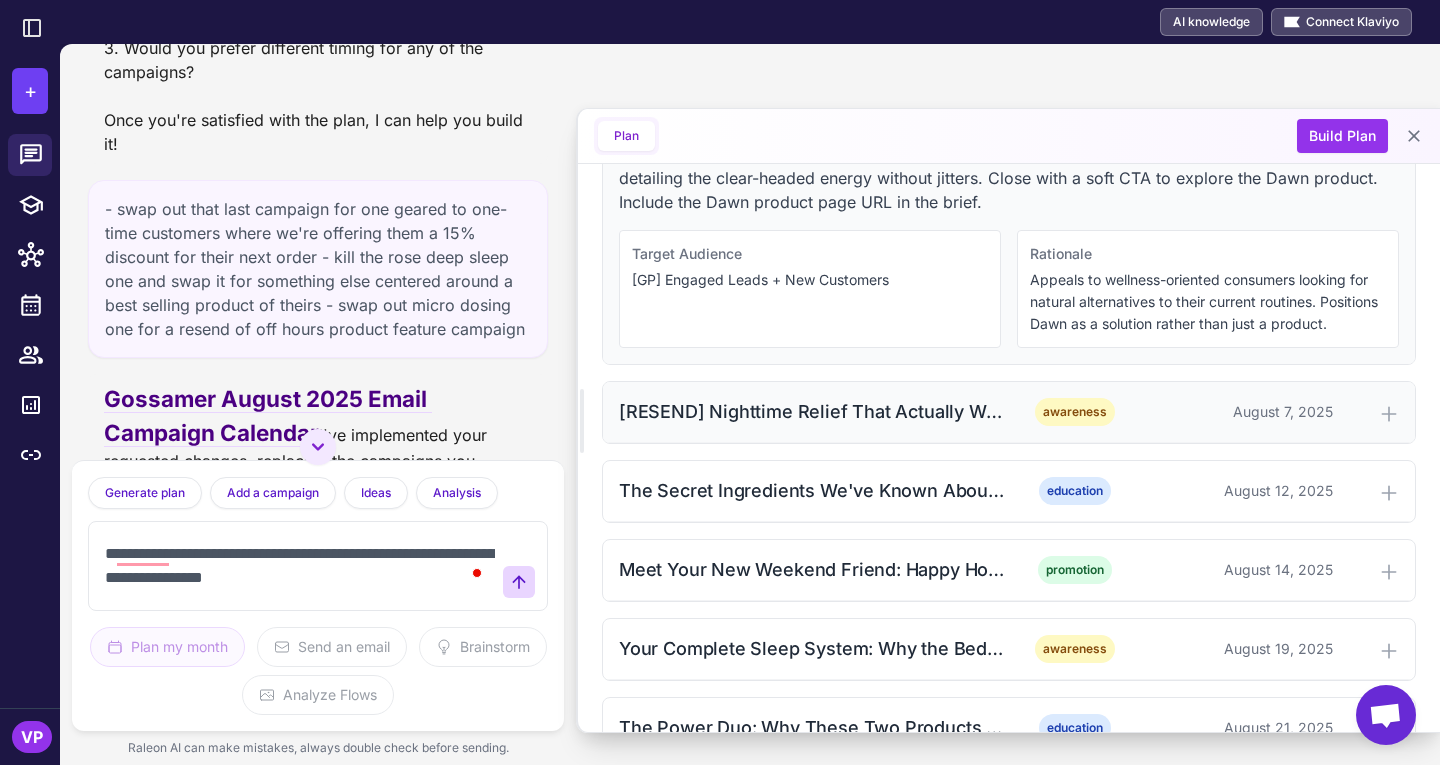 click on "[RESEND] Nighttime Relief That Actually Works" at bounding box center [812, 411] 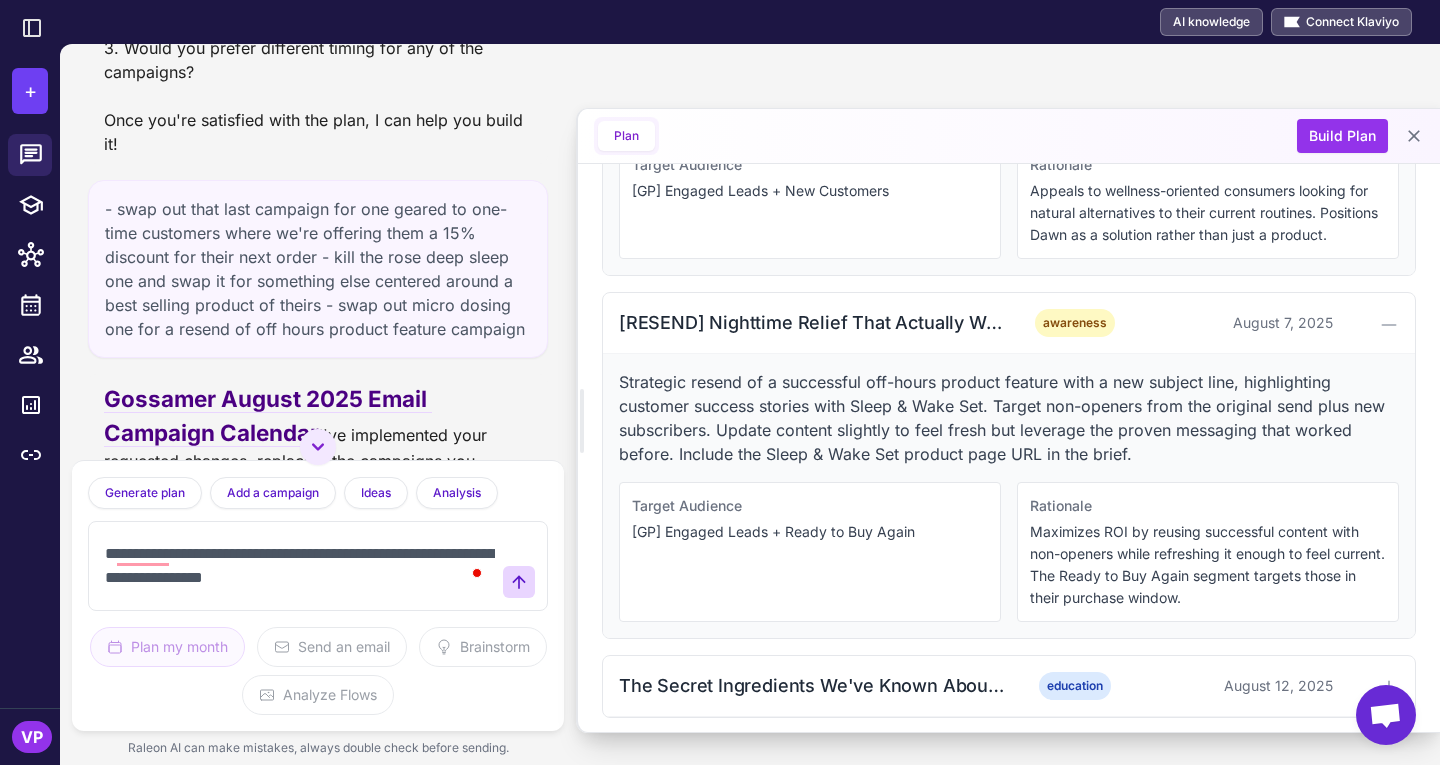 scroll, scrollTop: 872, scrollLeft: 0, axis: vertical 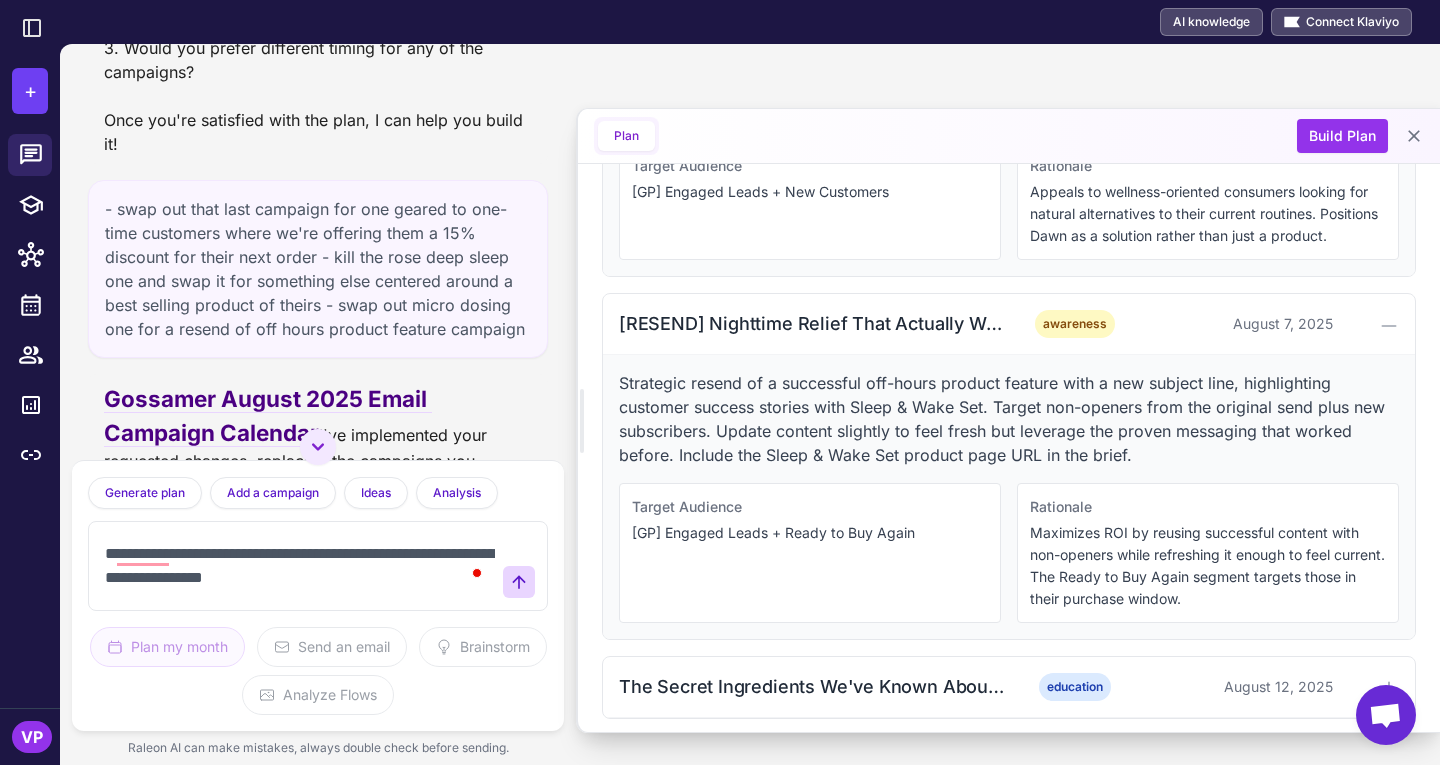 click on "**********" at bounding box center [298, 566] 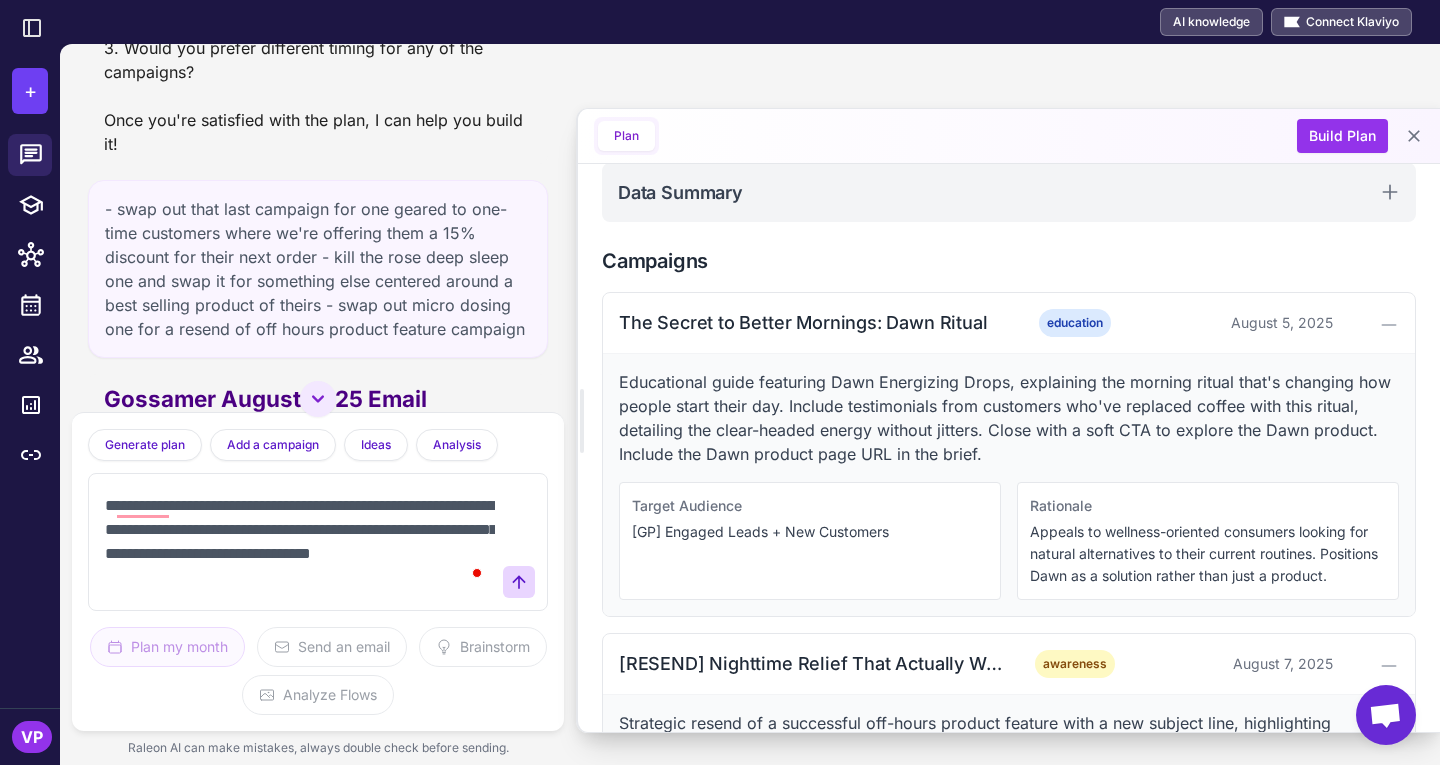 scroll, scrollTop: 533, scrollLeft: 0, axis: vertical 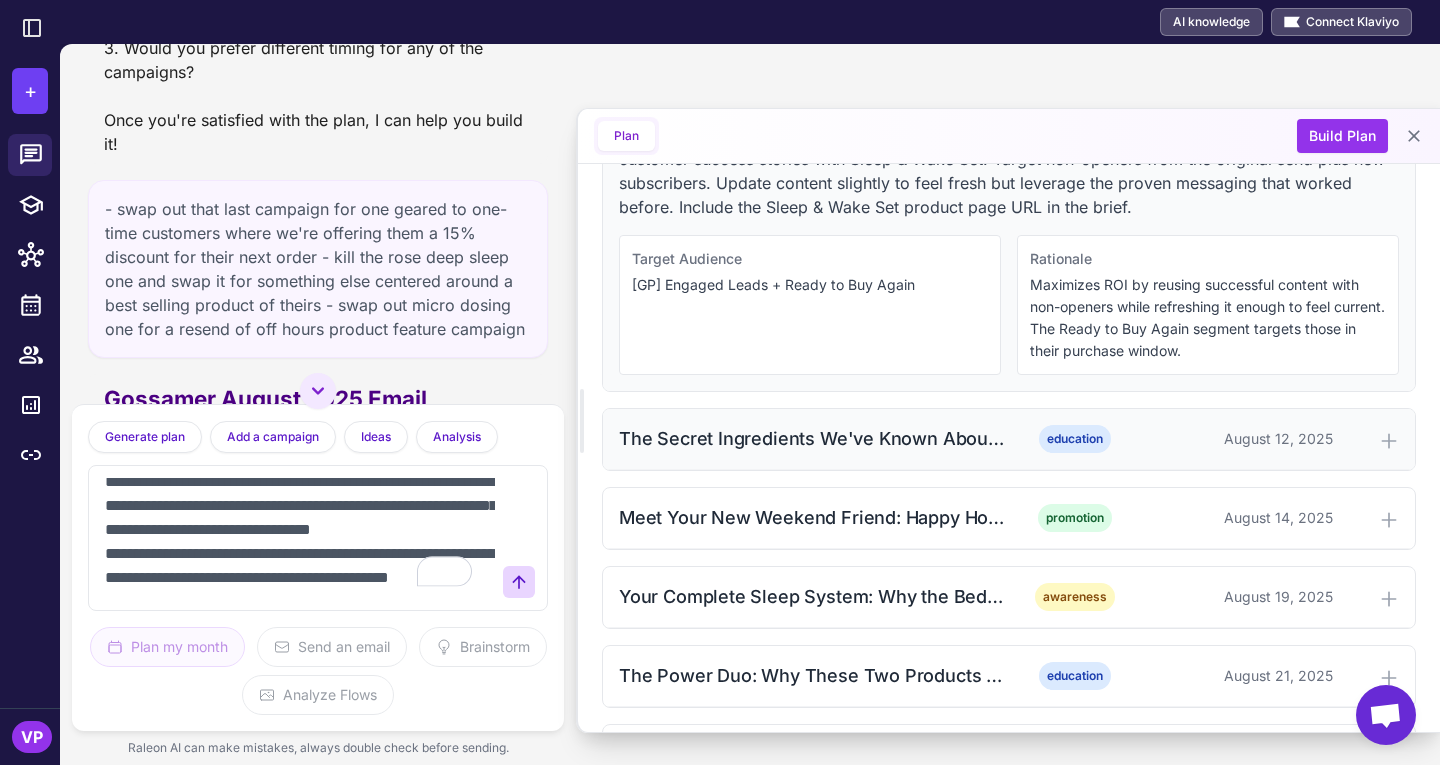 click on "The Secret Ingredients We've Known About Since the '70s" at bounding box center (812, 438) 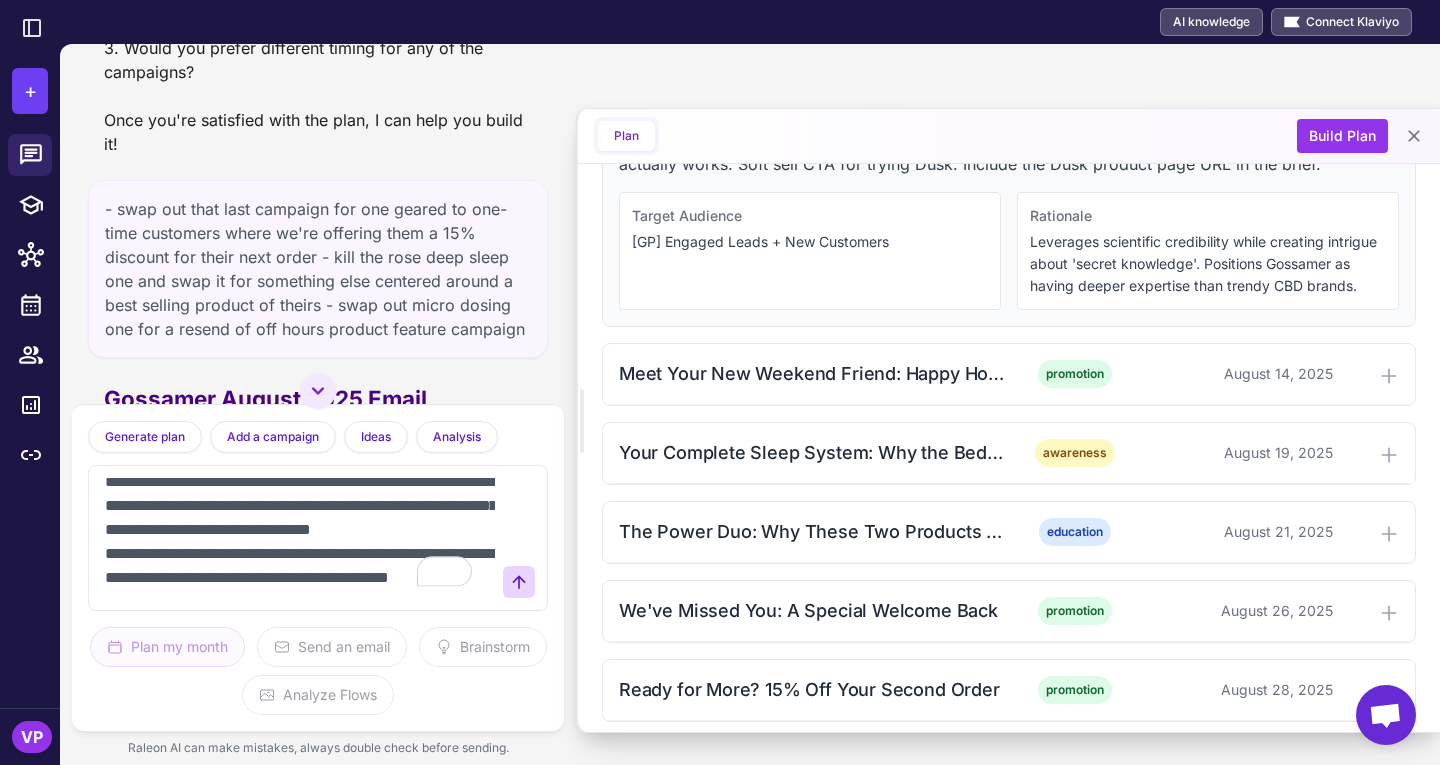 scroll, scrollTop: 1527, scrollLeft: 0, axis: vertical 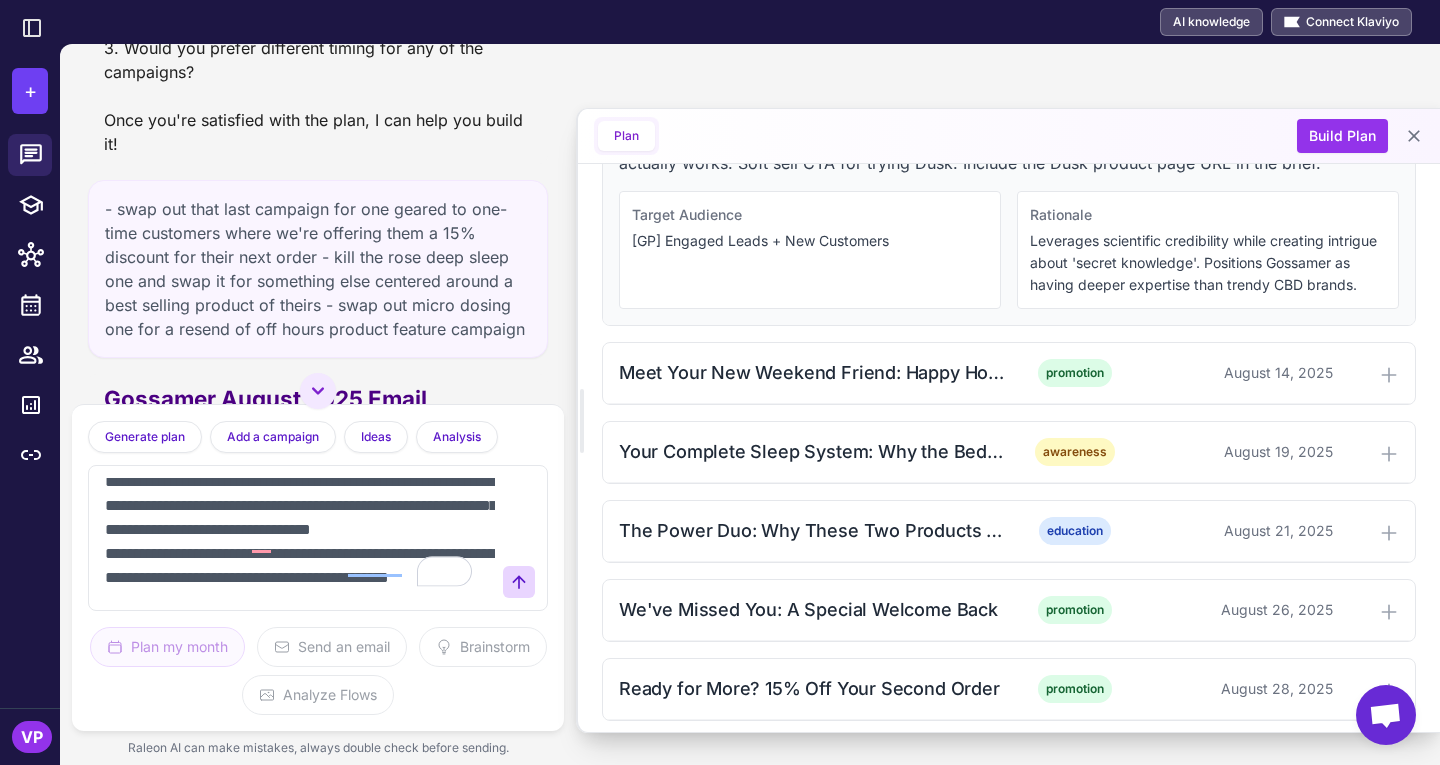 click on "**********" at bounding box center [298, 538] 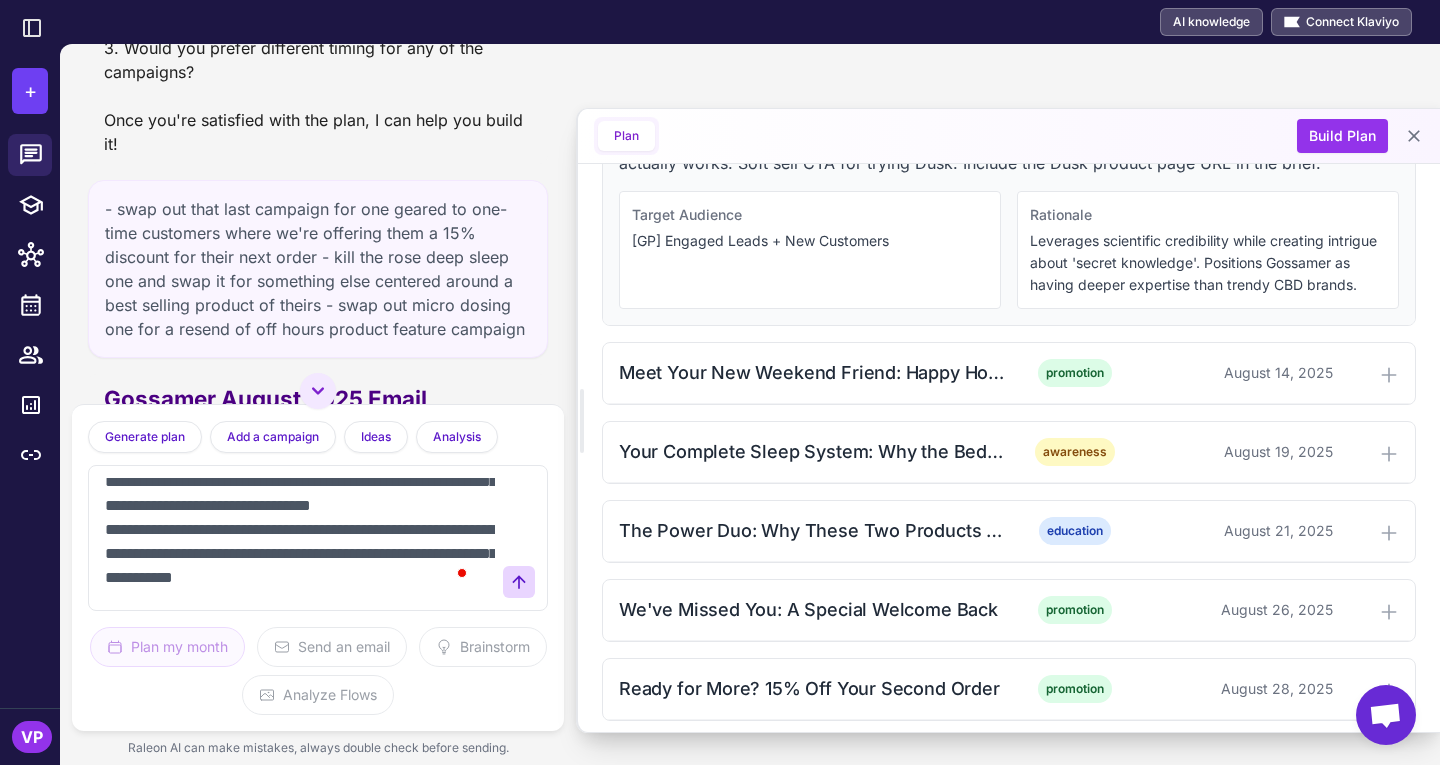 scroll, scrollTop: 77, scrollLeft: 0, axis: vertical 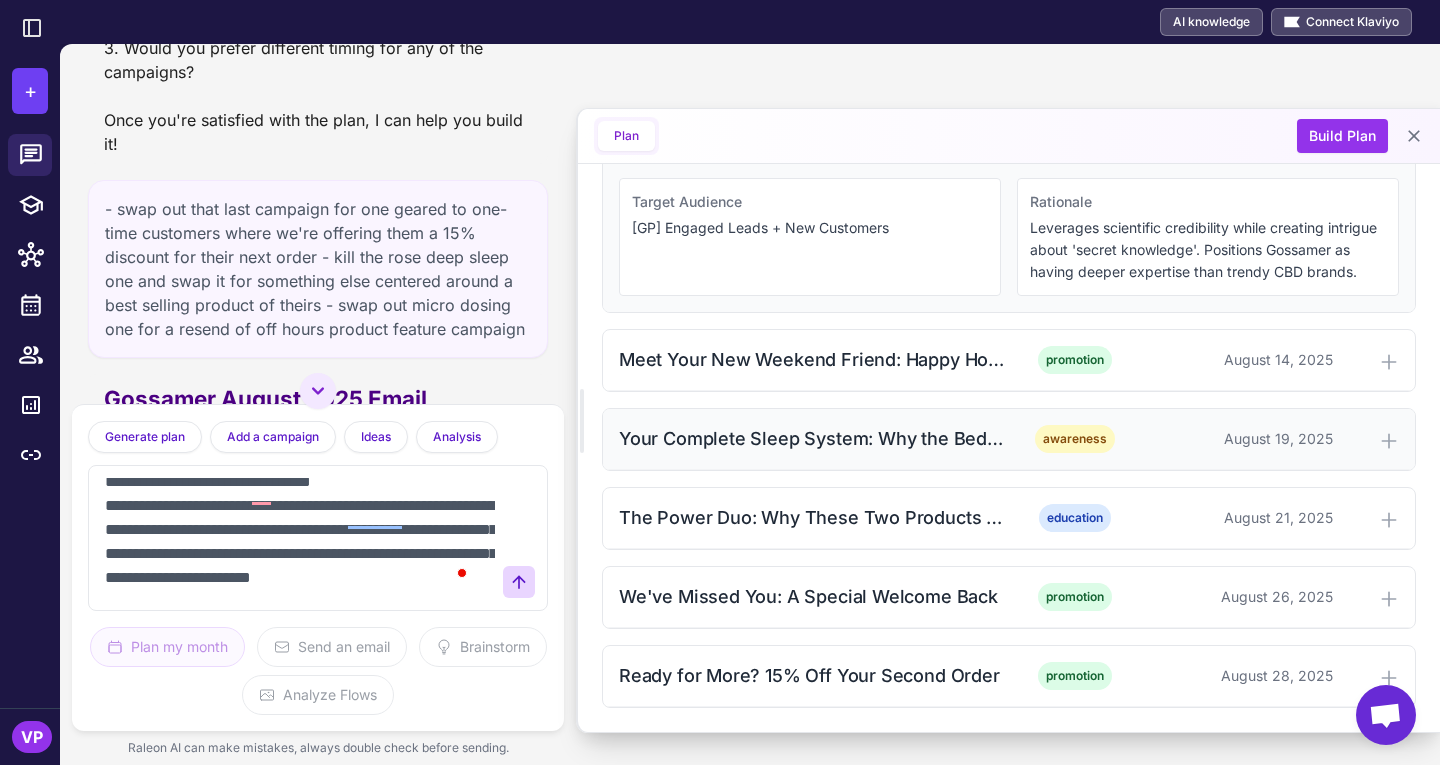 click on "Your Complete Sleep System: Why the Bedtime Box Changes Everything" at bounding box center [812, 438] 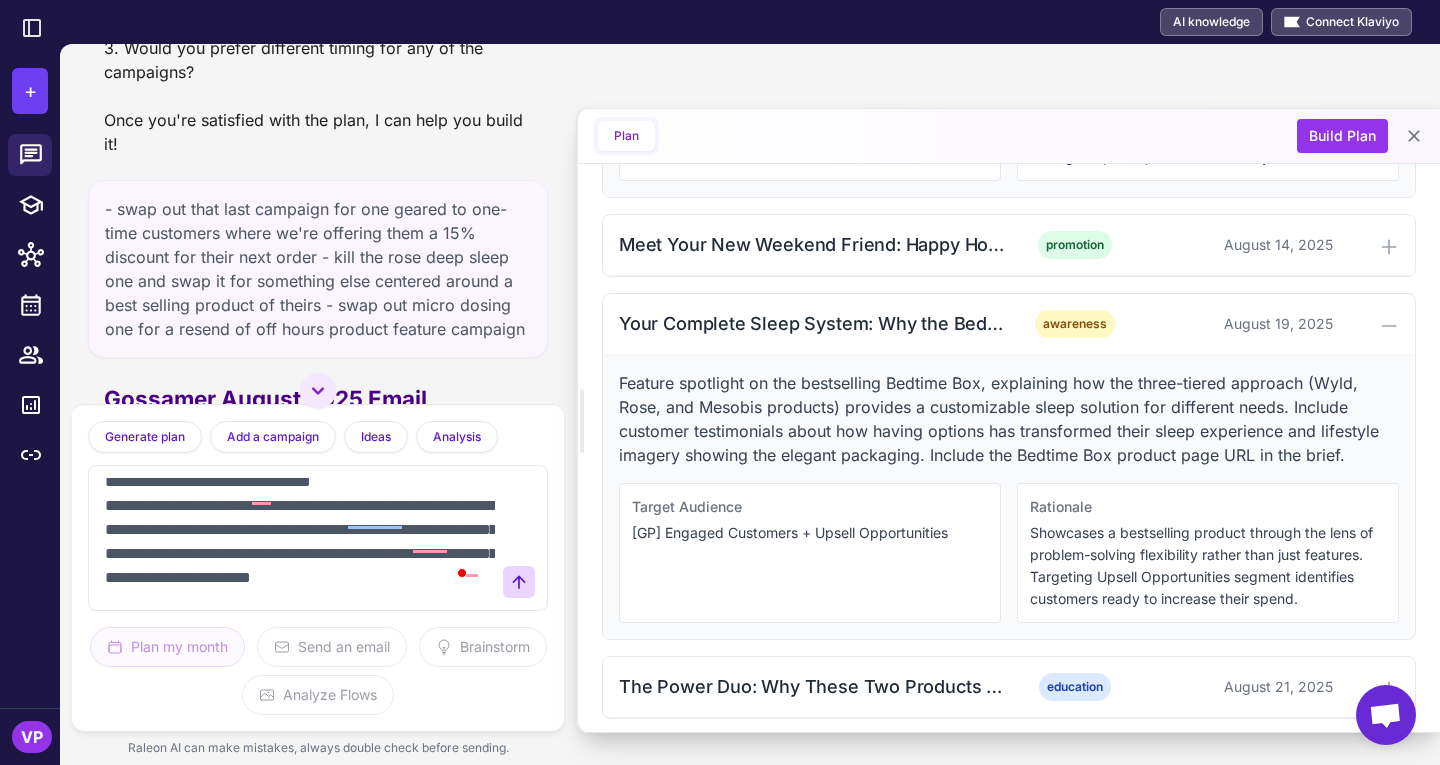 scroll, scrollTop: 1868, scrollLeft: 0, axis: vertical 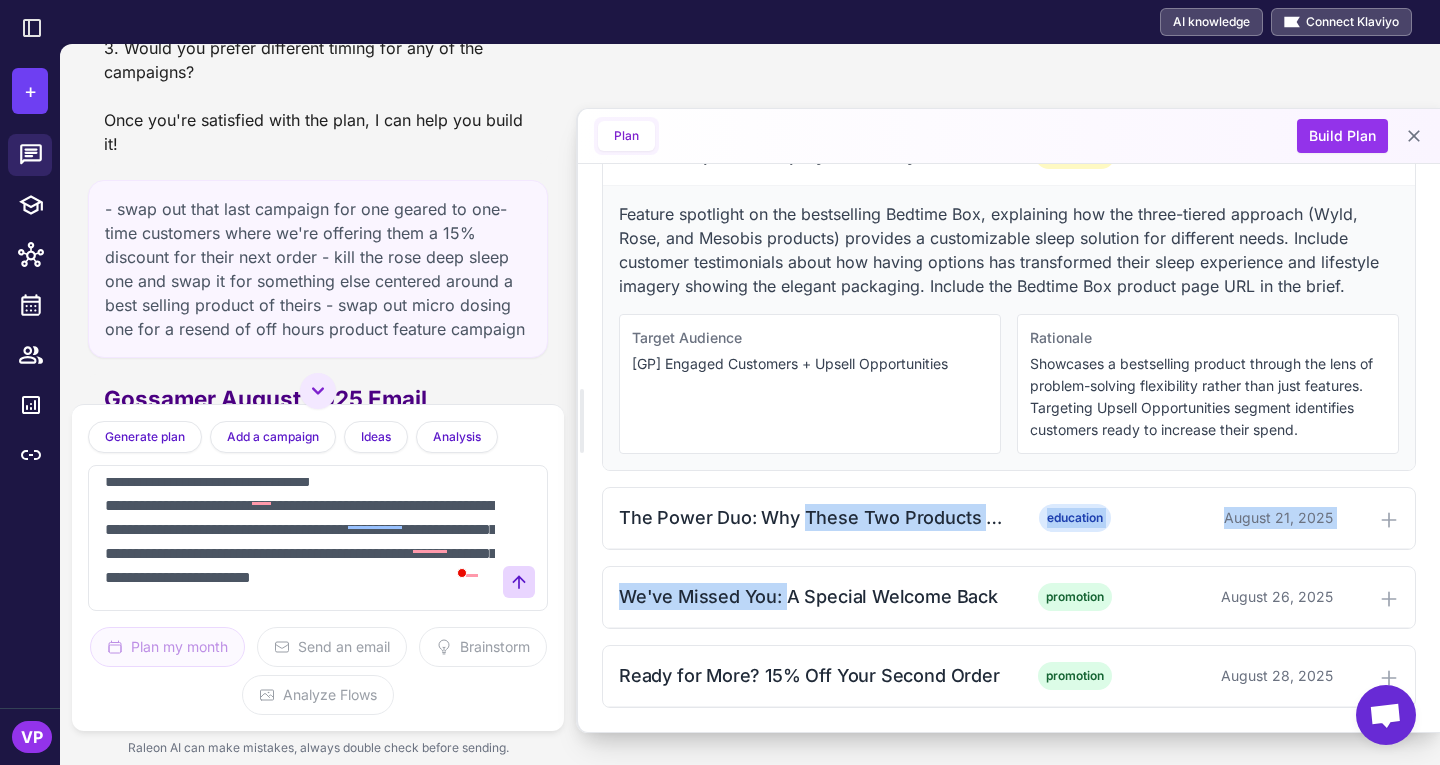 drag, startPoint x: 801, startPoint y: 510, endPoint x: 786, endPoint y: 562, distance: 54.120235 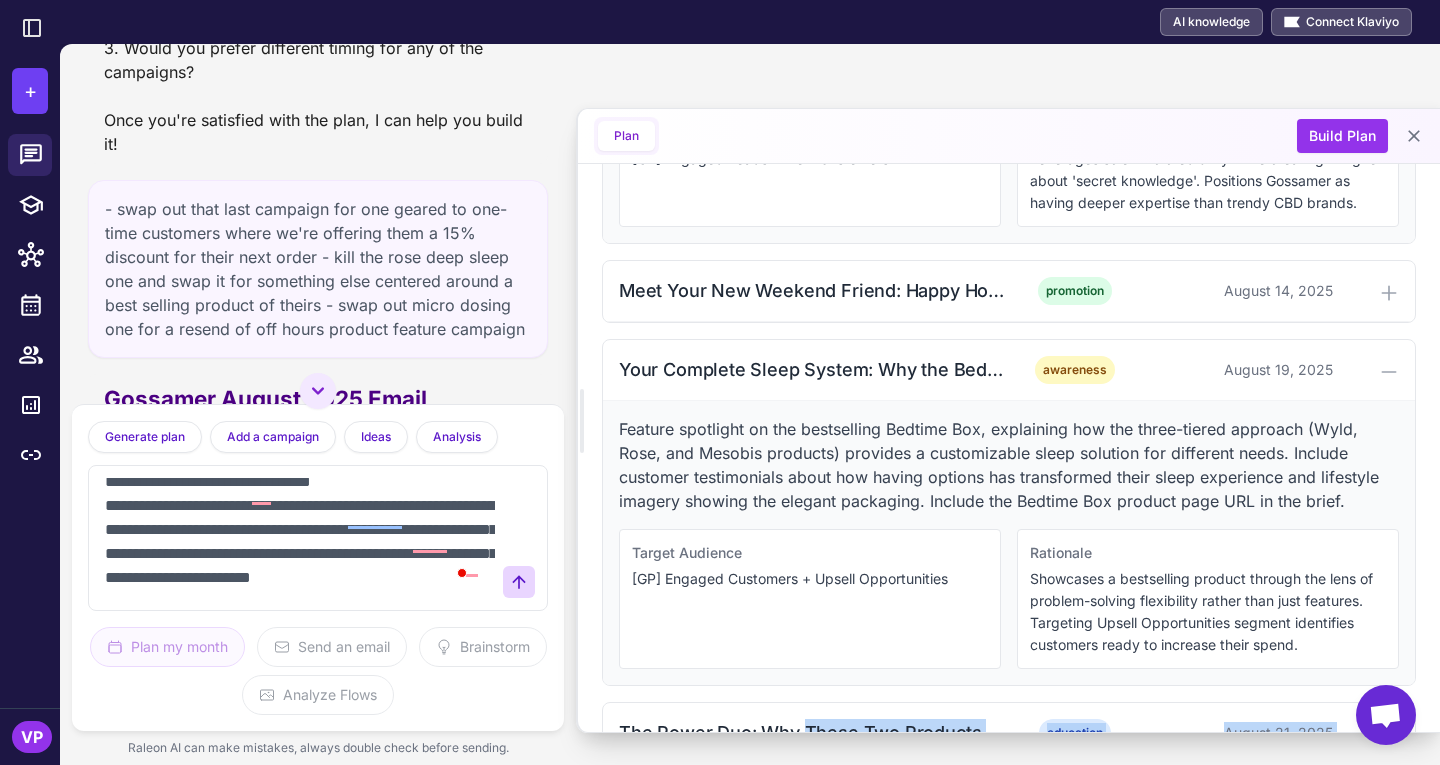 scroll, scrollTop: 1606, scrollLeft: 0, axis: vertical 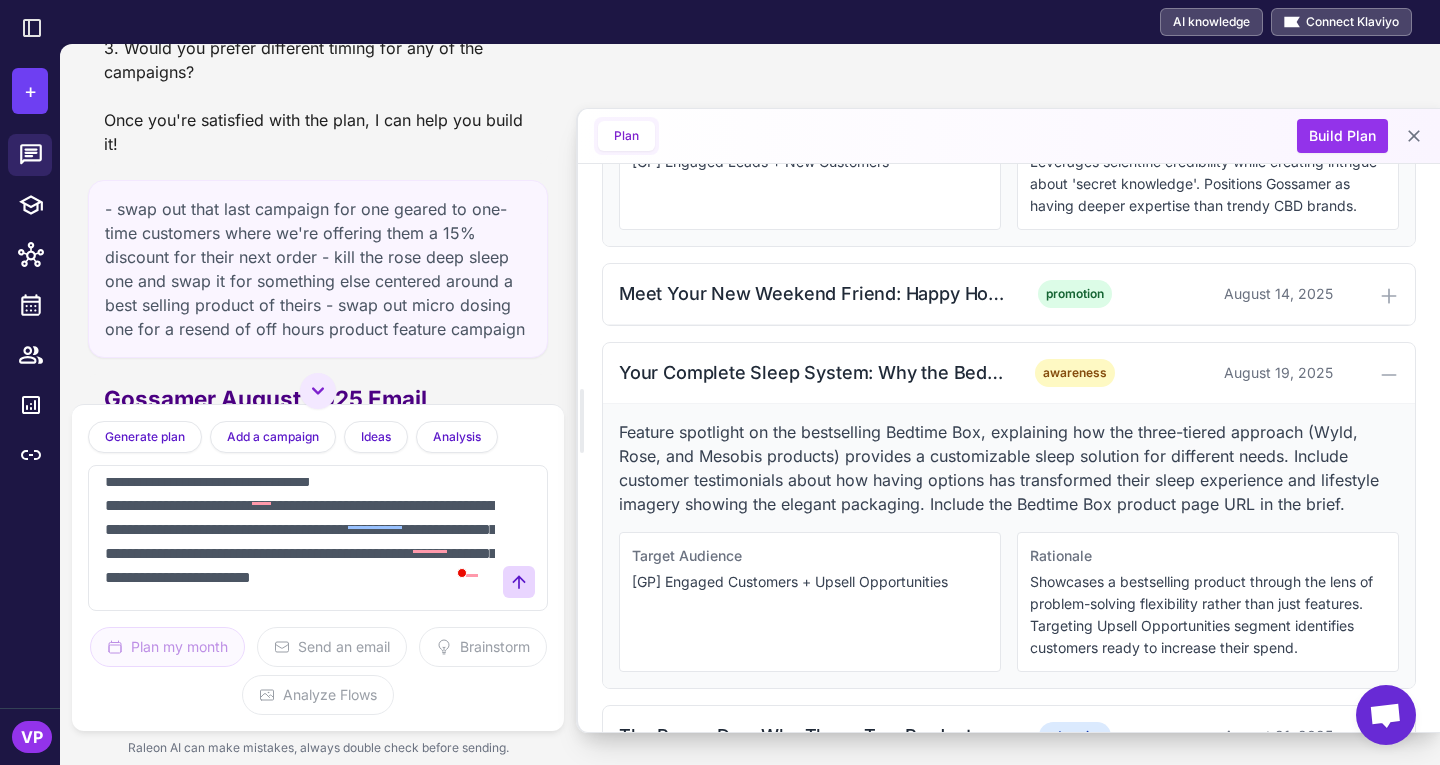 click on "**********" at bounding box center (298, 538) 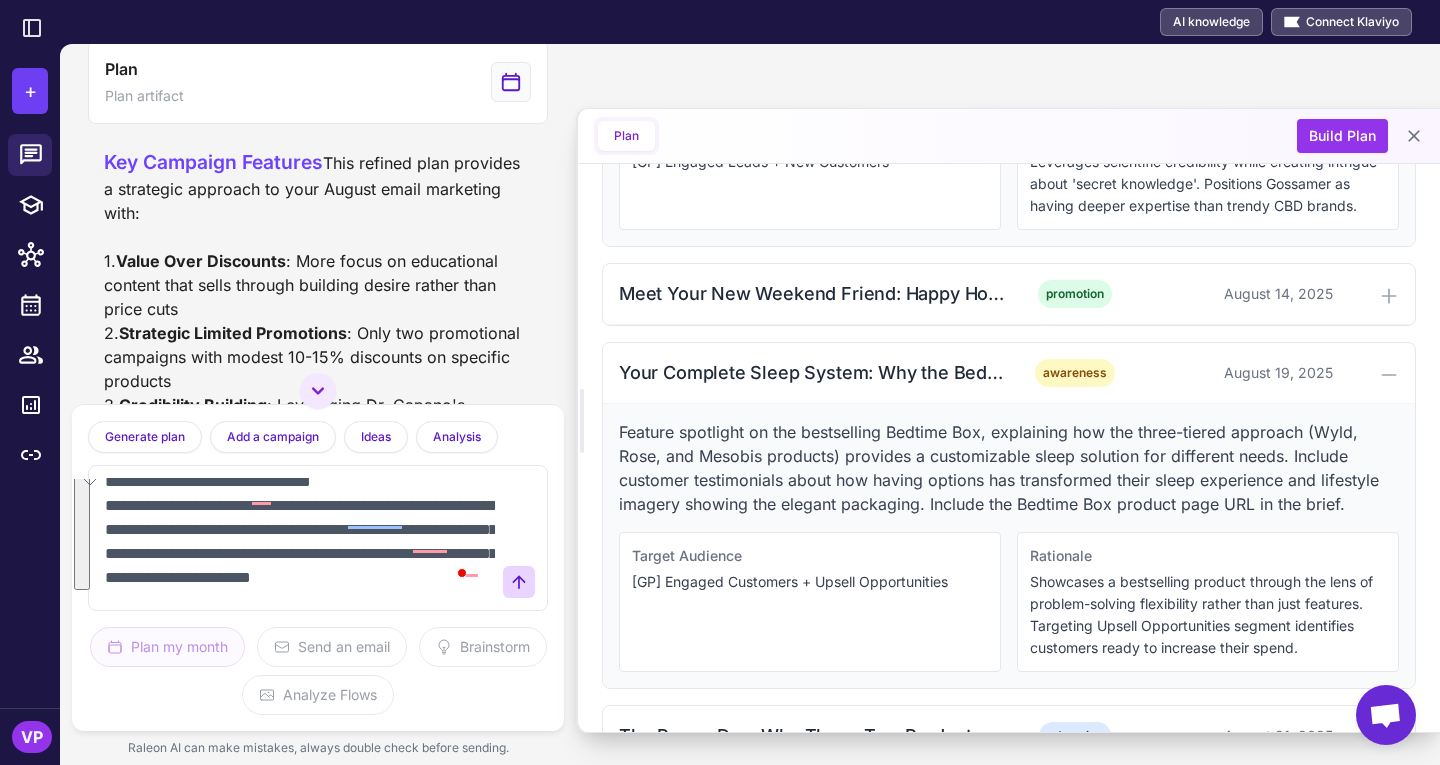 scroll, scrollTop: 4626, scrollLeft: 0, axis: vertical 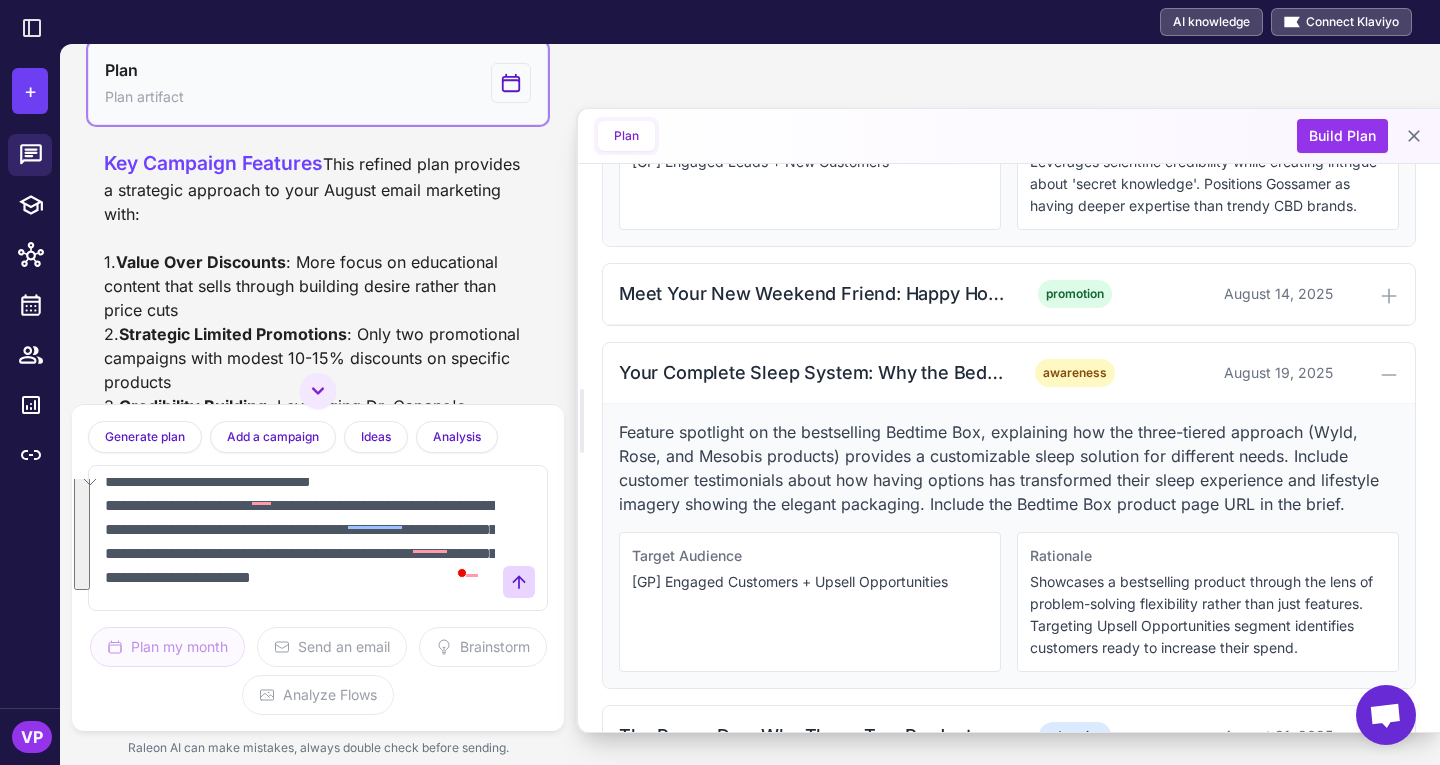 click on "Plan Plan artifact" at bounding box center (318, 83) 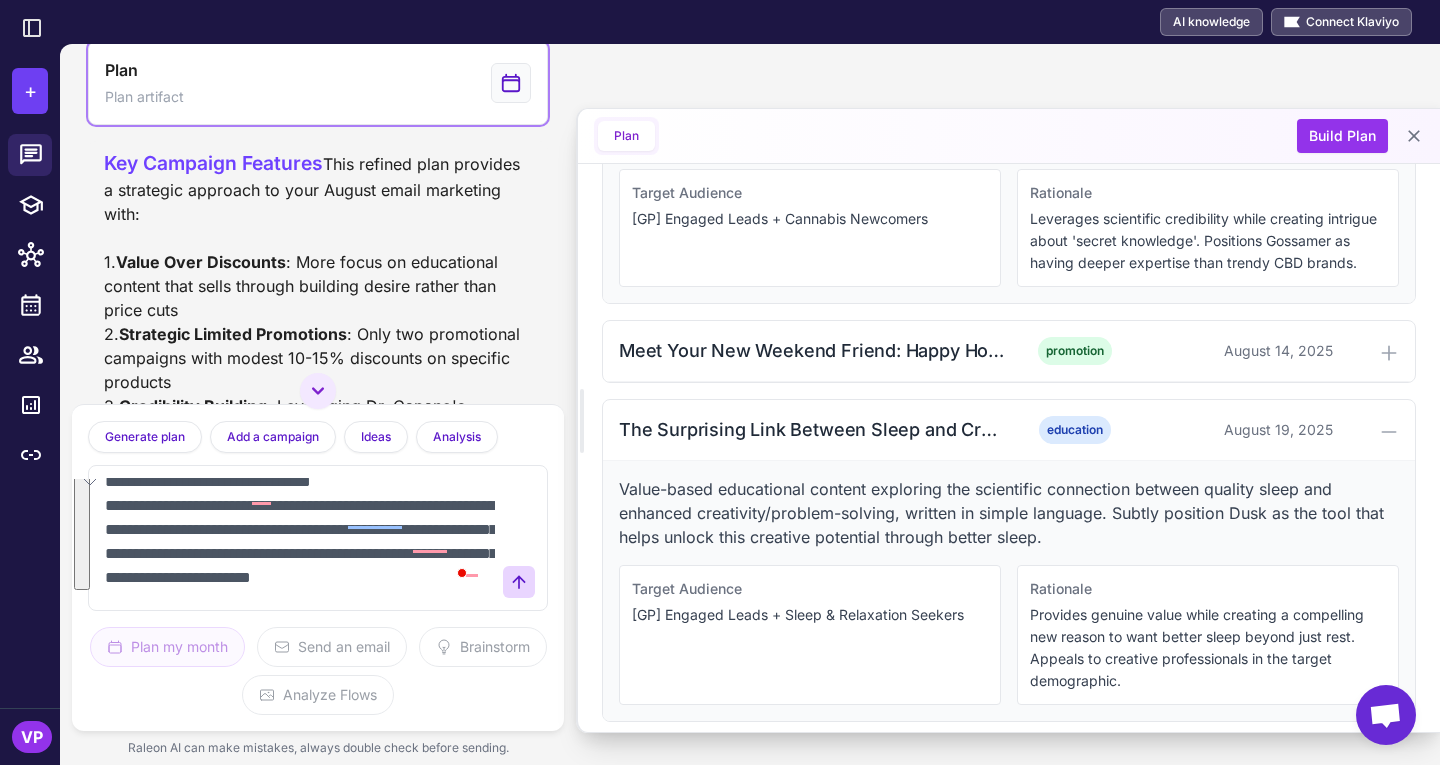scroll, scrollTop: 1500, scrollLeft: 0, axis: vertical 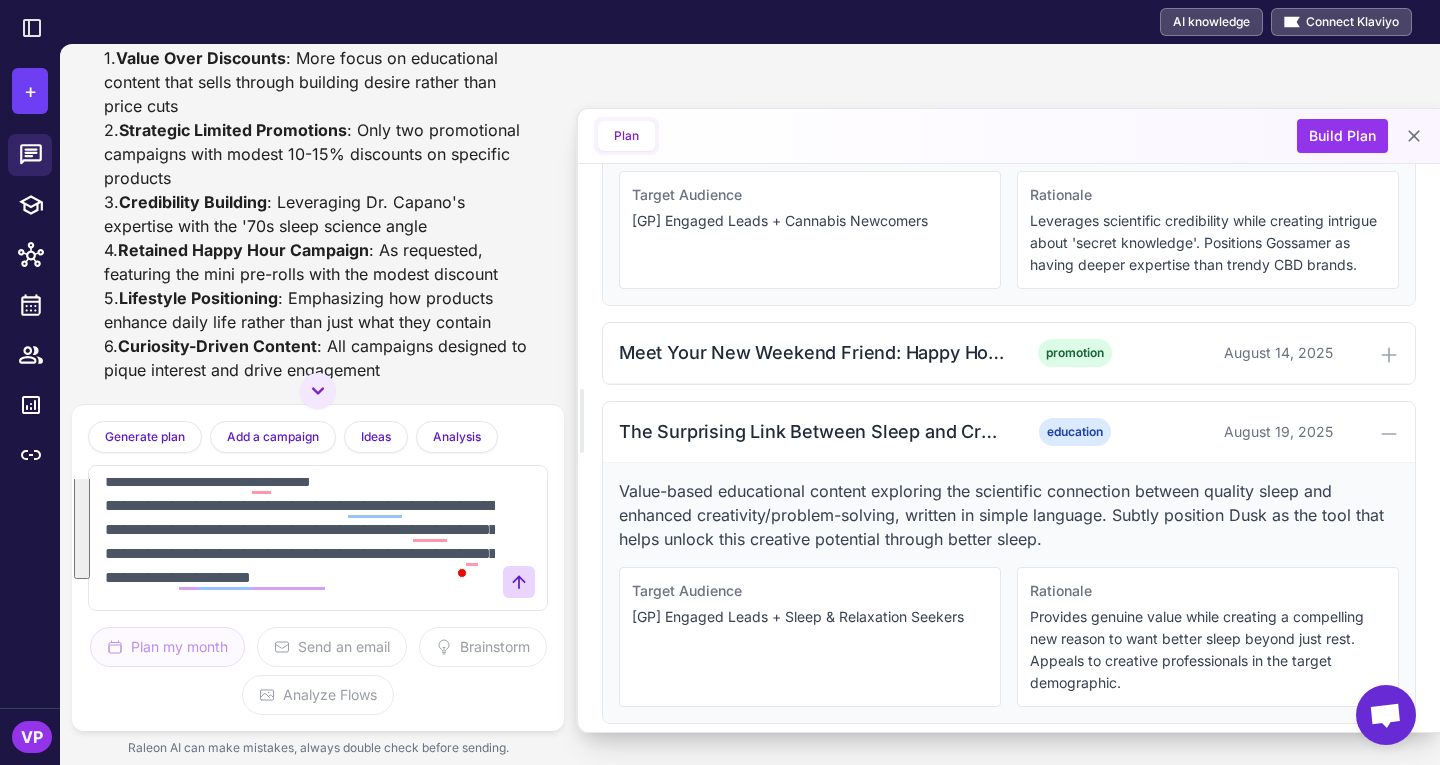 click on "**********" at bounding box center (298, 538) 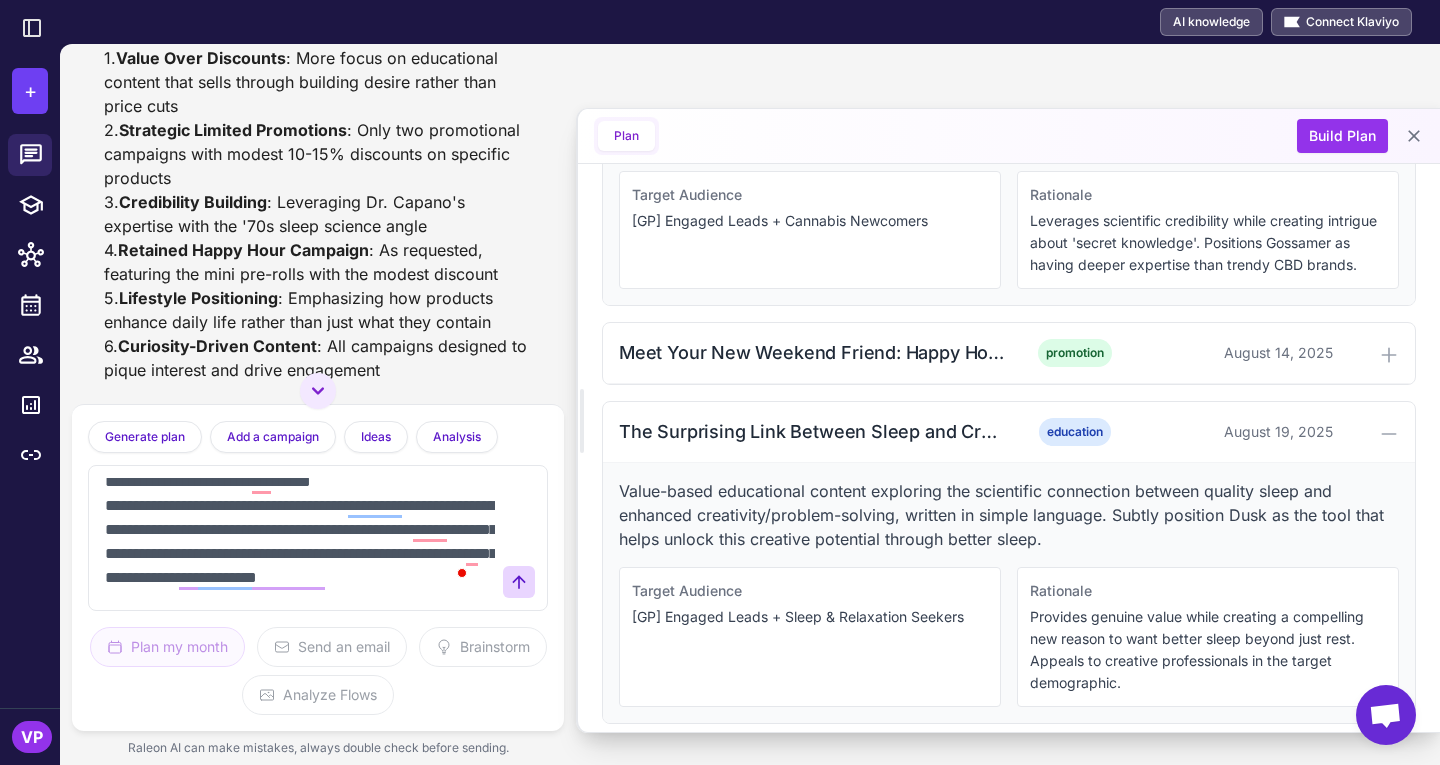 scroll, scrollTop: 125, scrollLeft: 0, axis: vertical 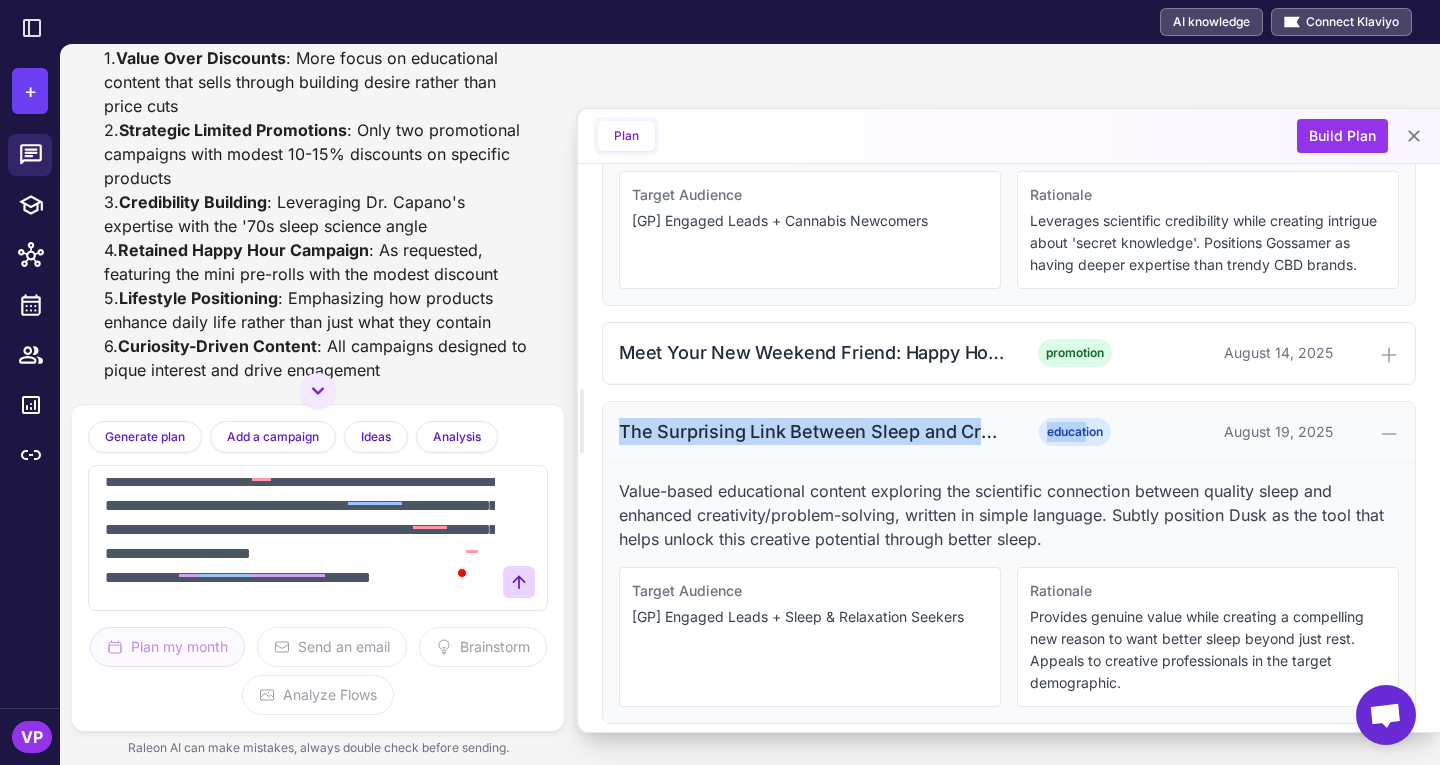 drag, startPoint x: 619, startPoint y: 469, endPoint x: 1078, endPoint y: 474, distance: 459.02722 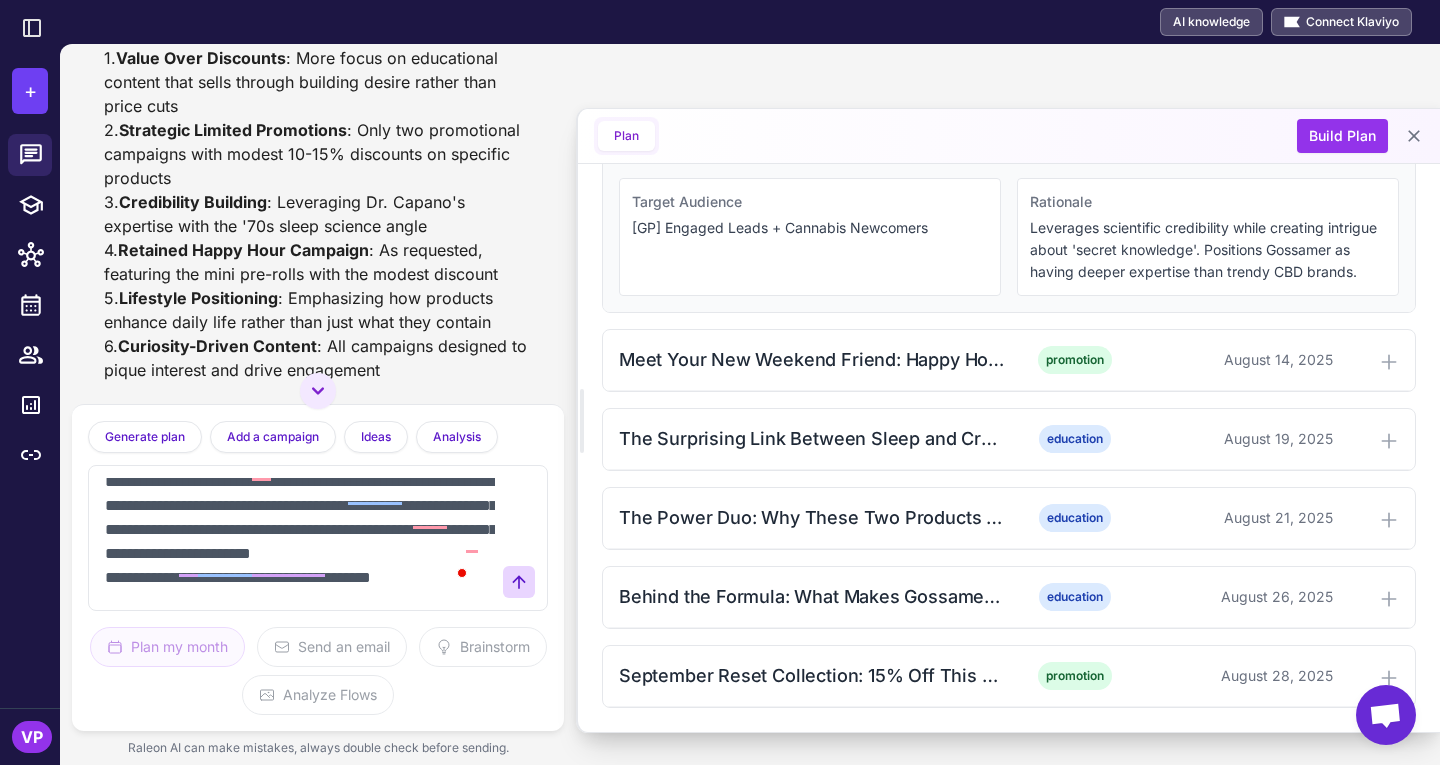 click on "**********" at bounding box center (298, 538) 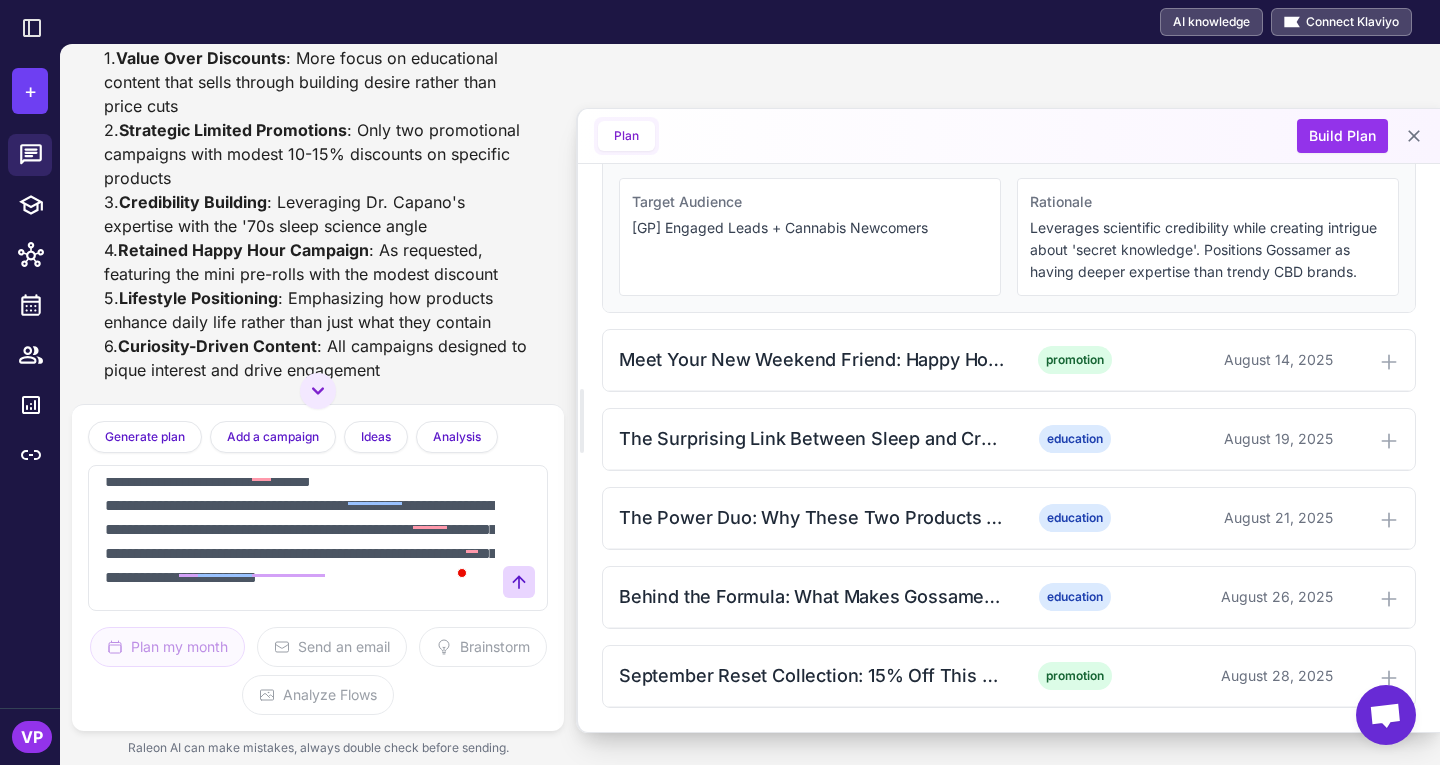 type on "**********" 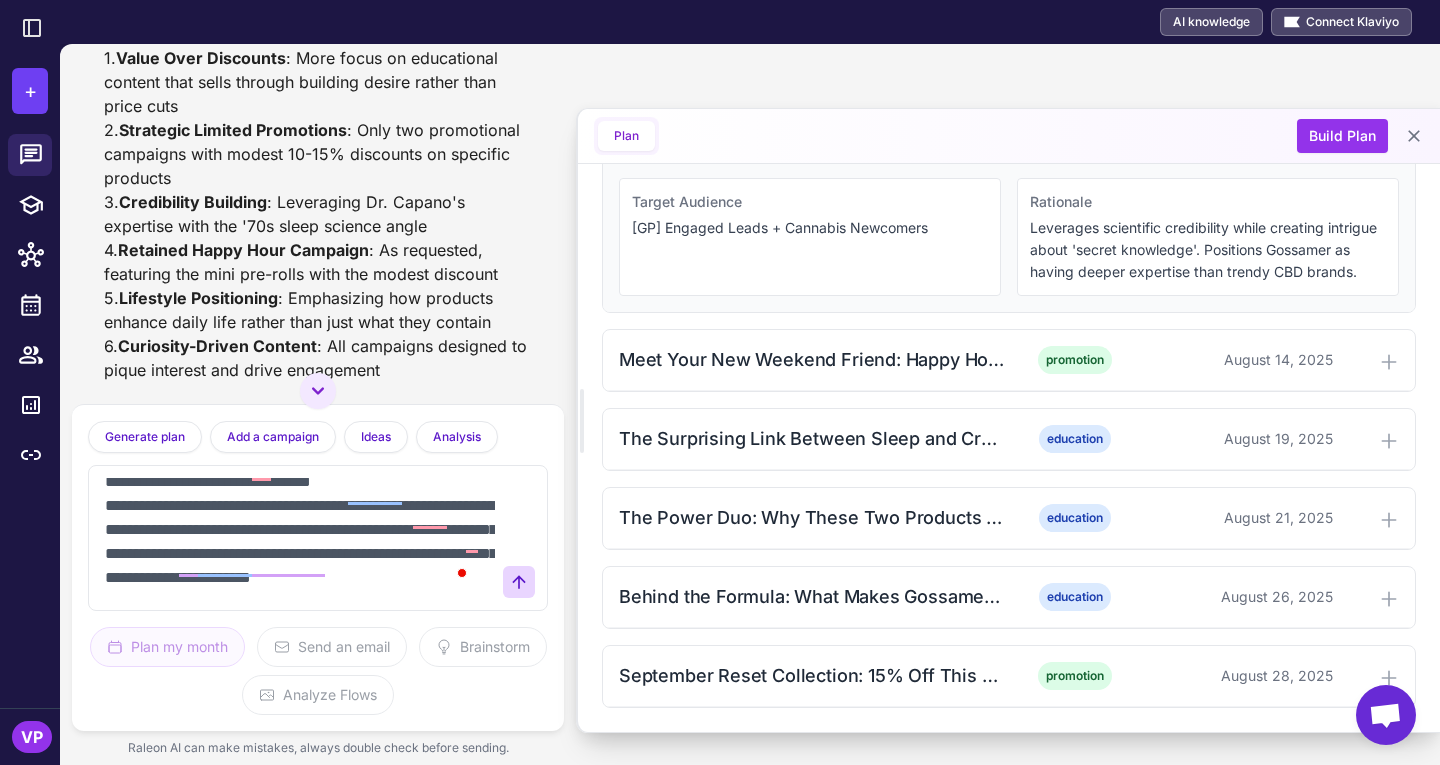 scroll, scrollTop: 112, scrollLeft: 0, axis: vertical 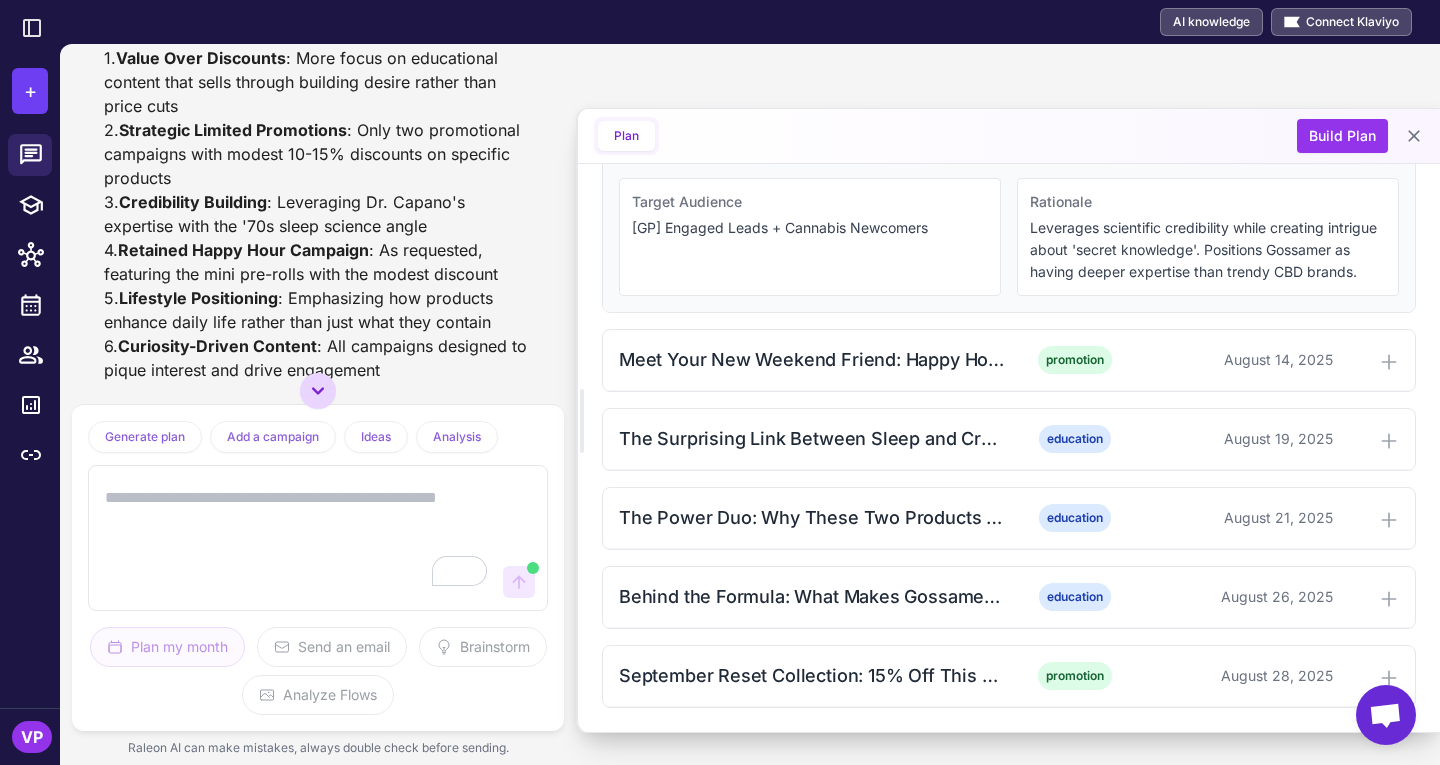 click 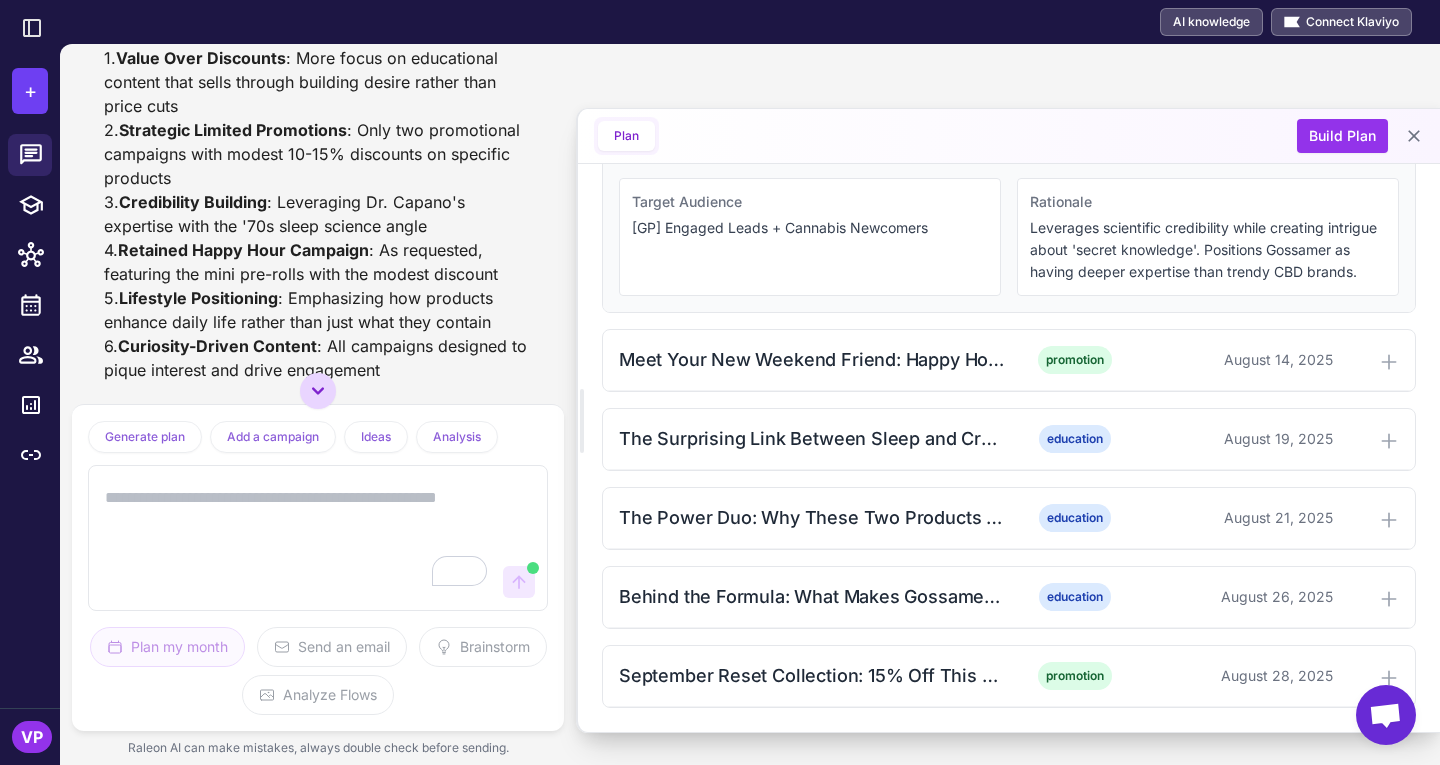 scroll, scrollTop: 11214, scrollLeft: 0, axis: vertical 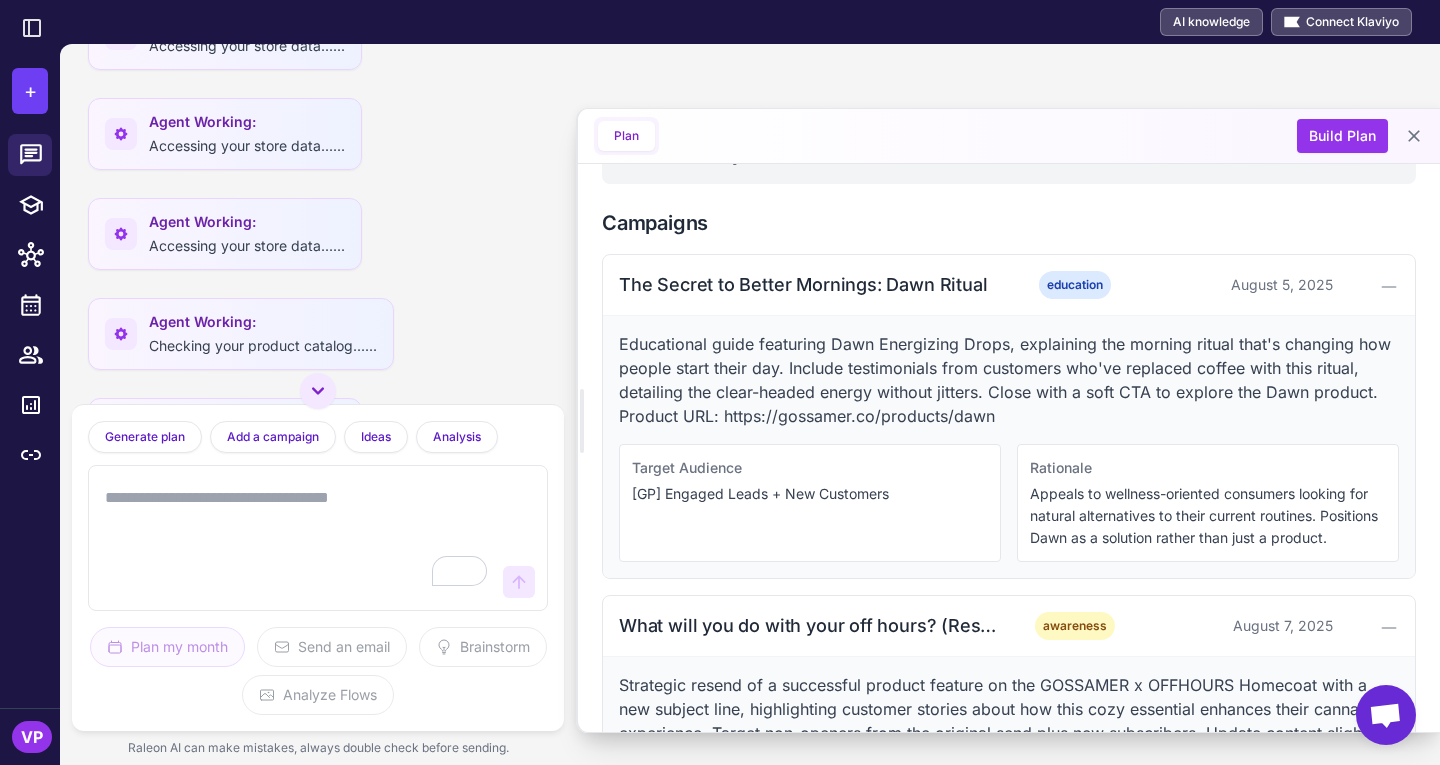 click at bounding box center [298, 538] 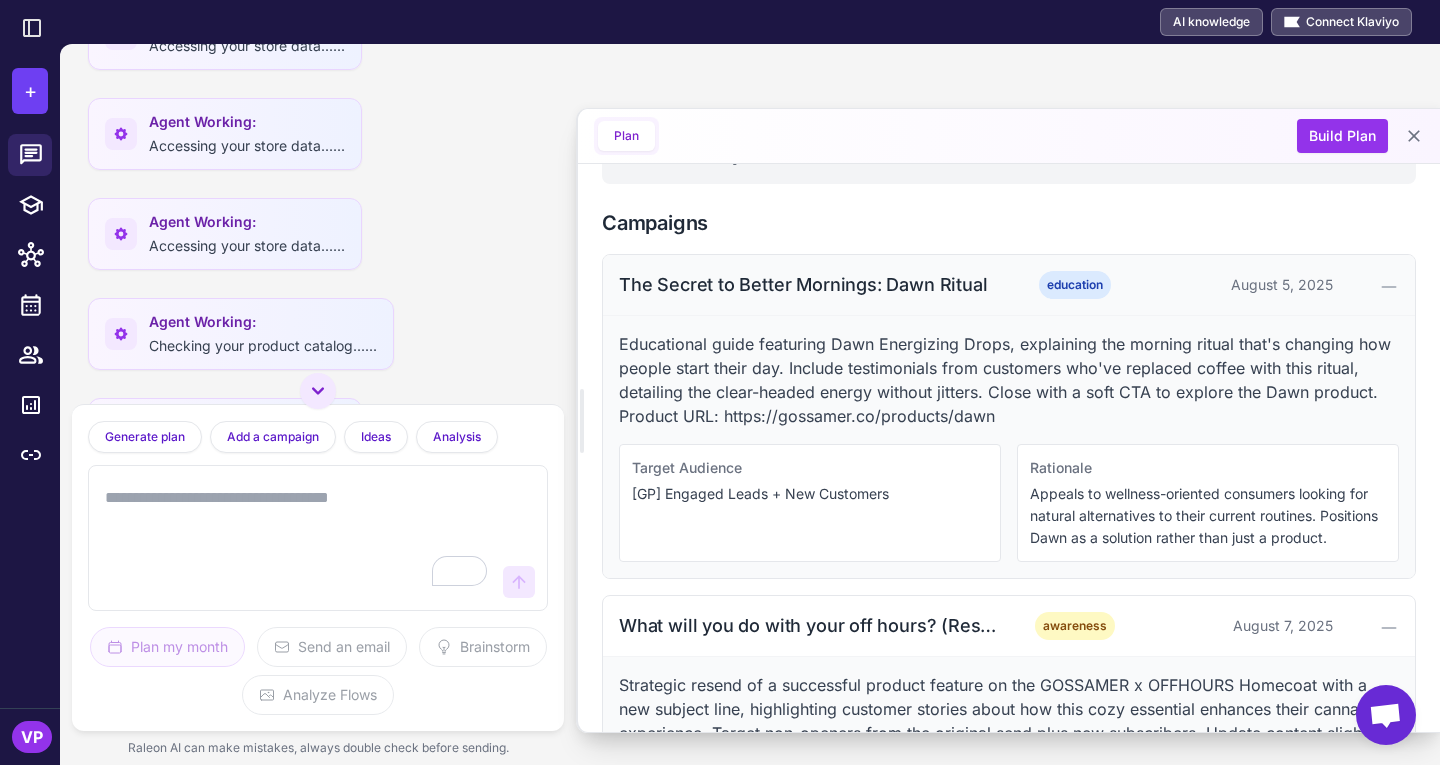 click on "The Secret to Better Mornings: Dawn Ritual" at bounding box center (812, 284) 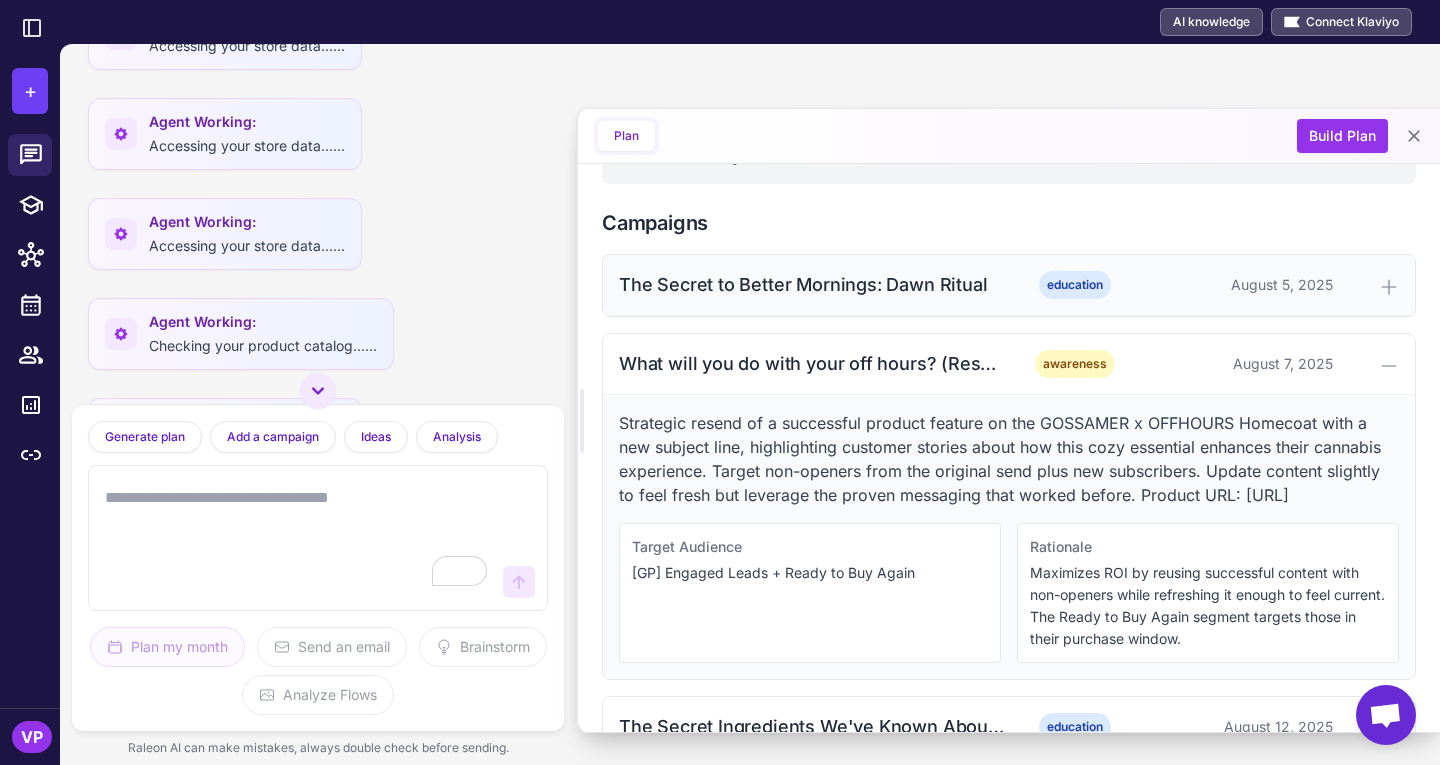click on "The Secret to Better Mornings: Dawn Ritual" at bounding box center [812, 284] 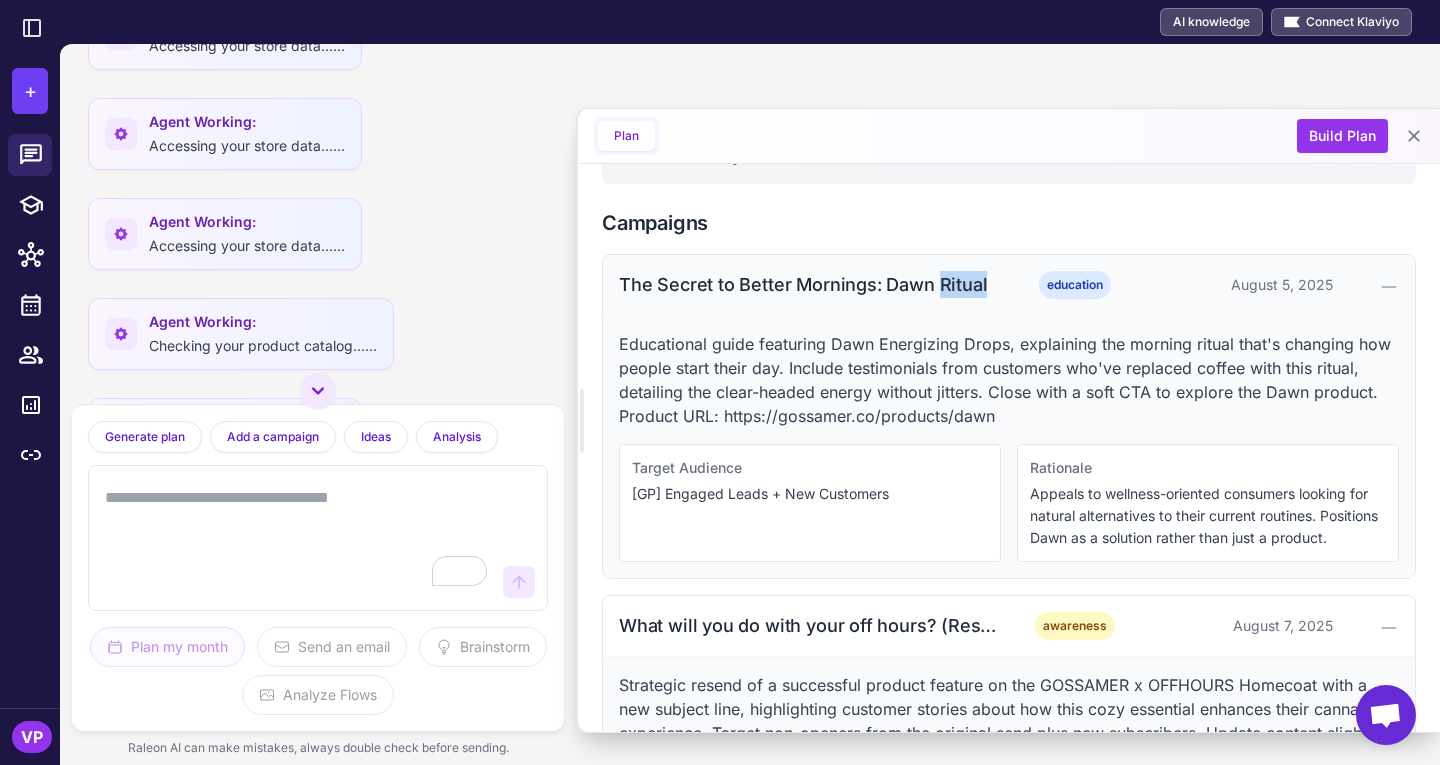 click on "The Secret to Better Mornings: Dawn Ritual" at bounding box center (812, 284) 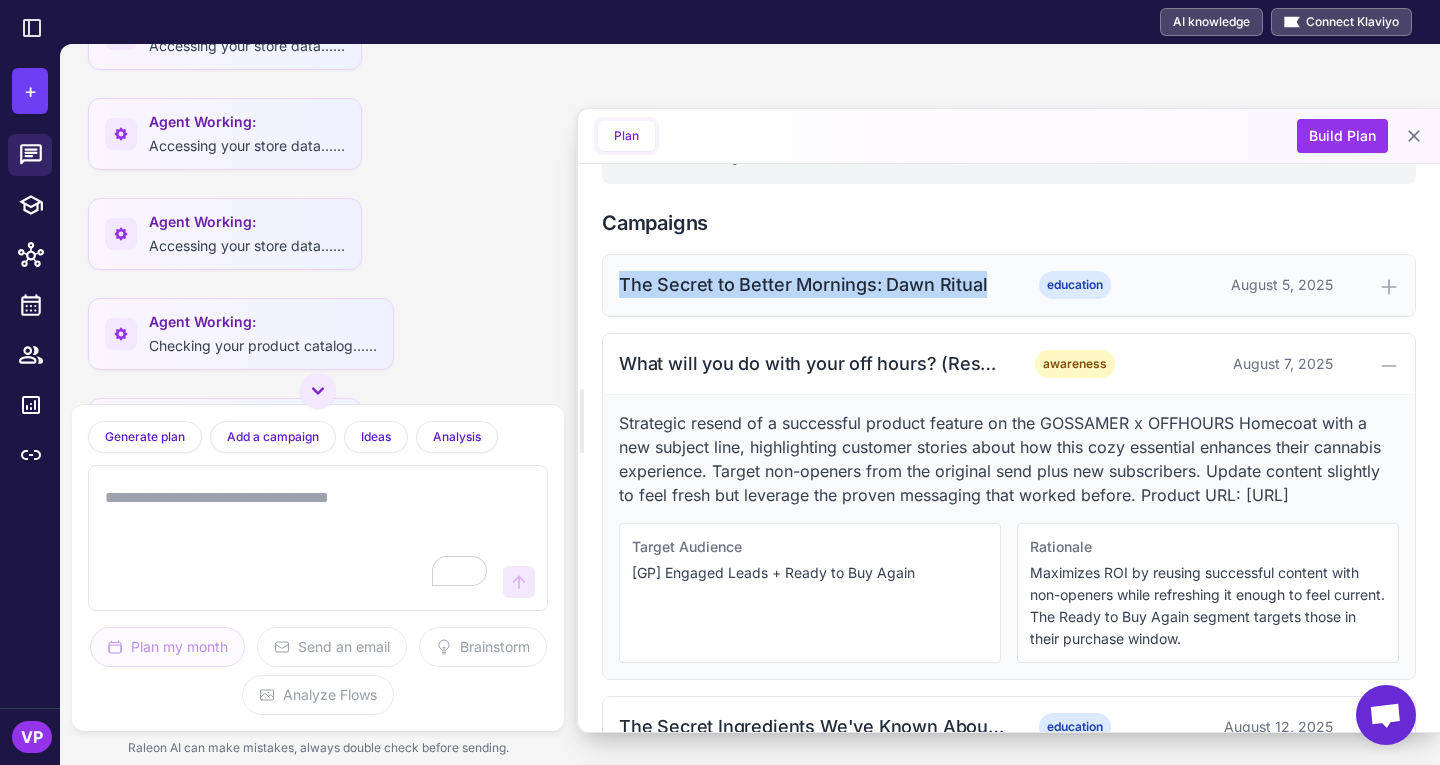 click on "The Secret to Better Mornings: Dawn Ritual" at bounding box center (812, 284) 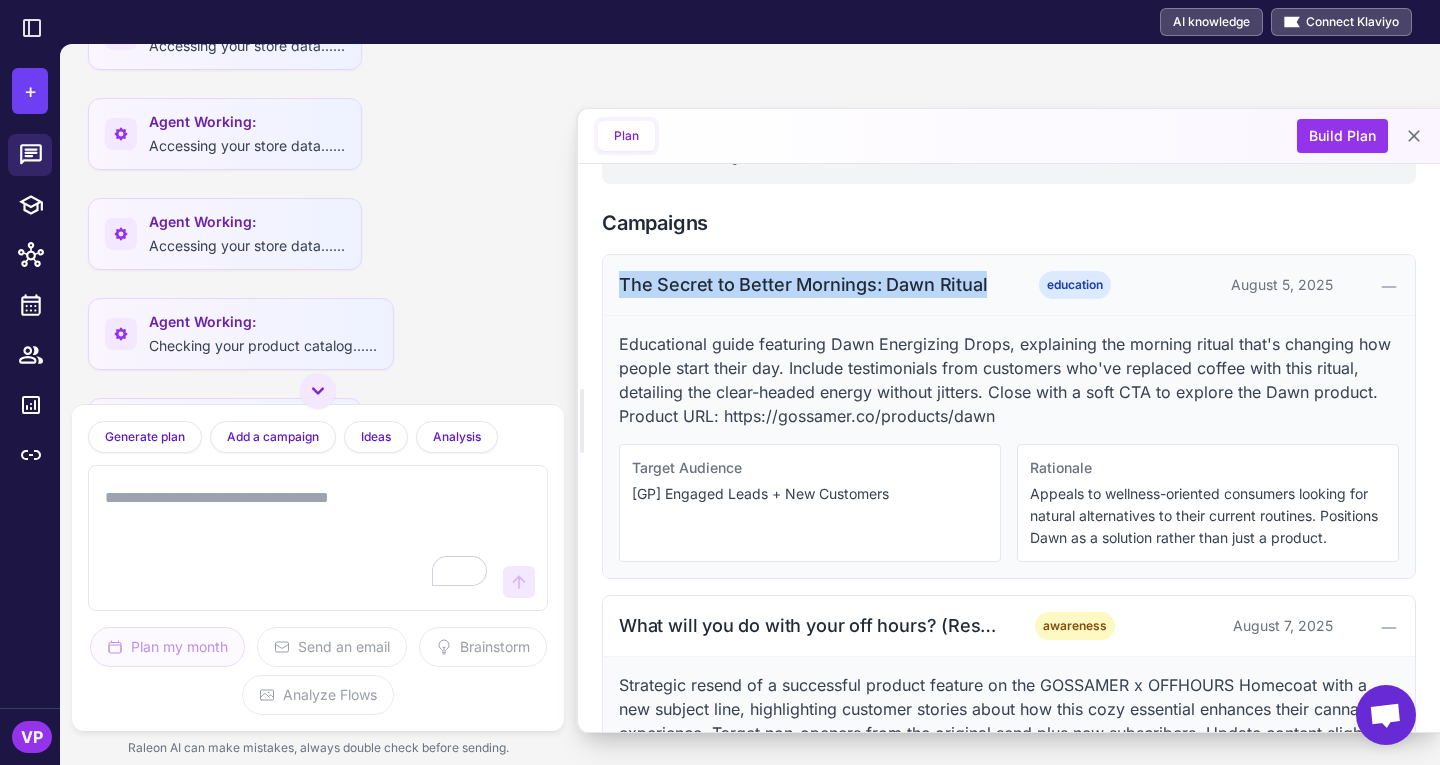 click on "The Secret to Better Mornings: Dawn Ritual" at bounding box center [812, 284] 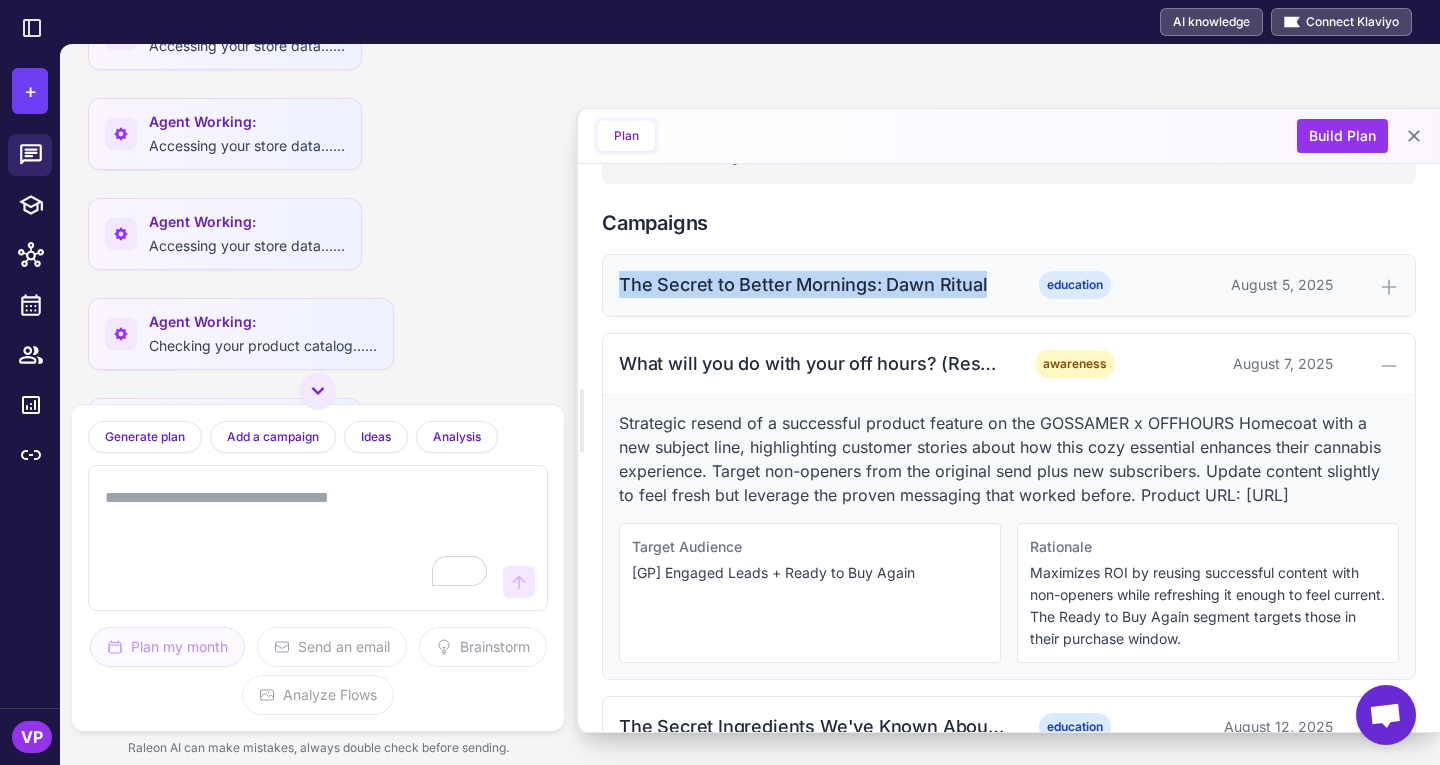 copy on "The Secret to Better Mornings: Dawn Ritual" 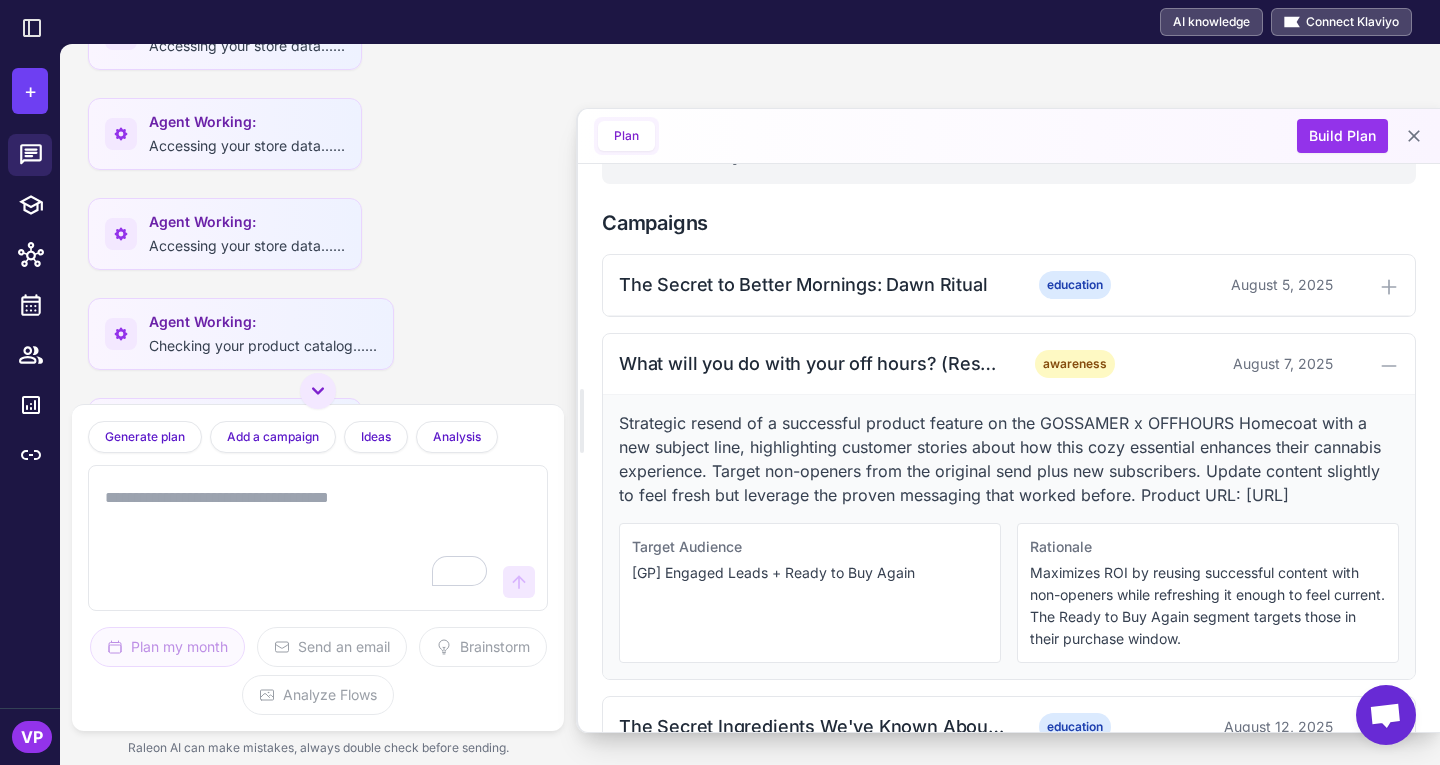click at bounding box center (298, 538) 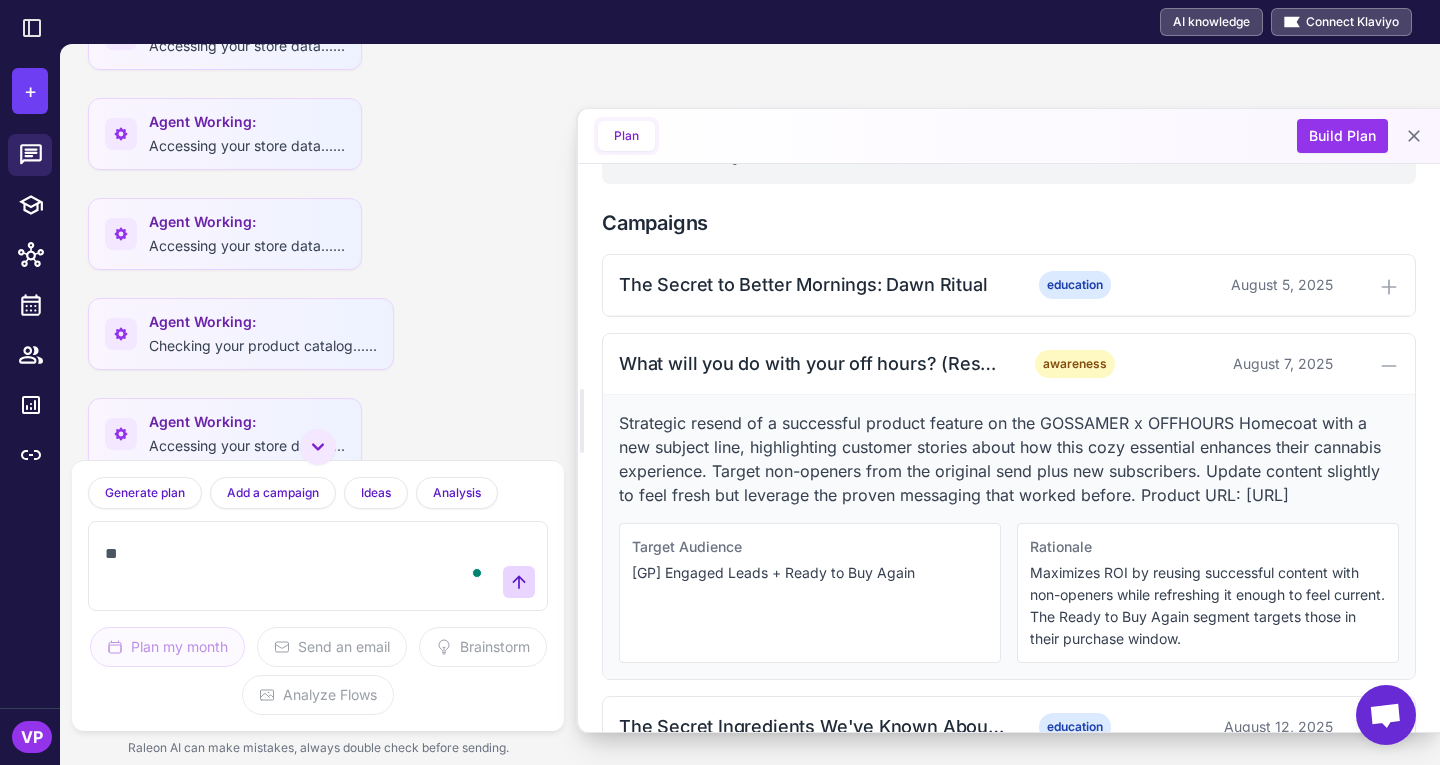 paste on "**********" 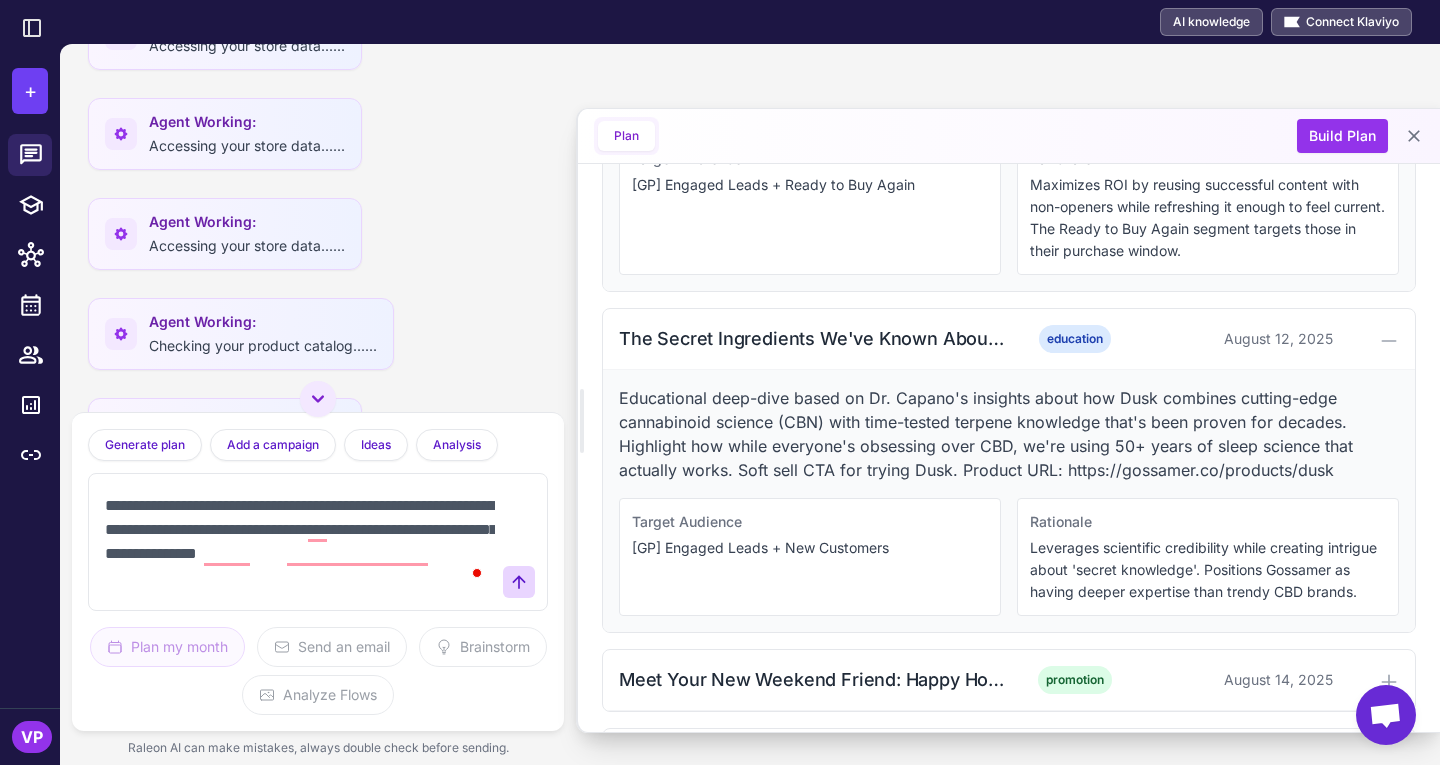 scroll, scrollTop: 963, scrollLeft: 0, axis: vertical 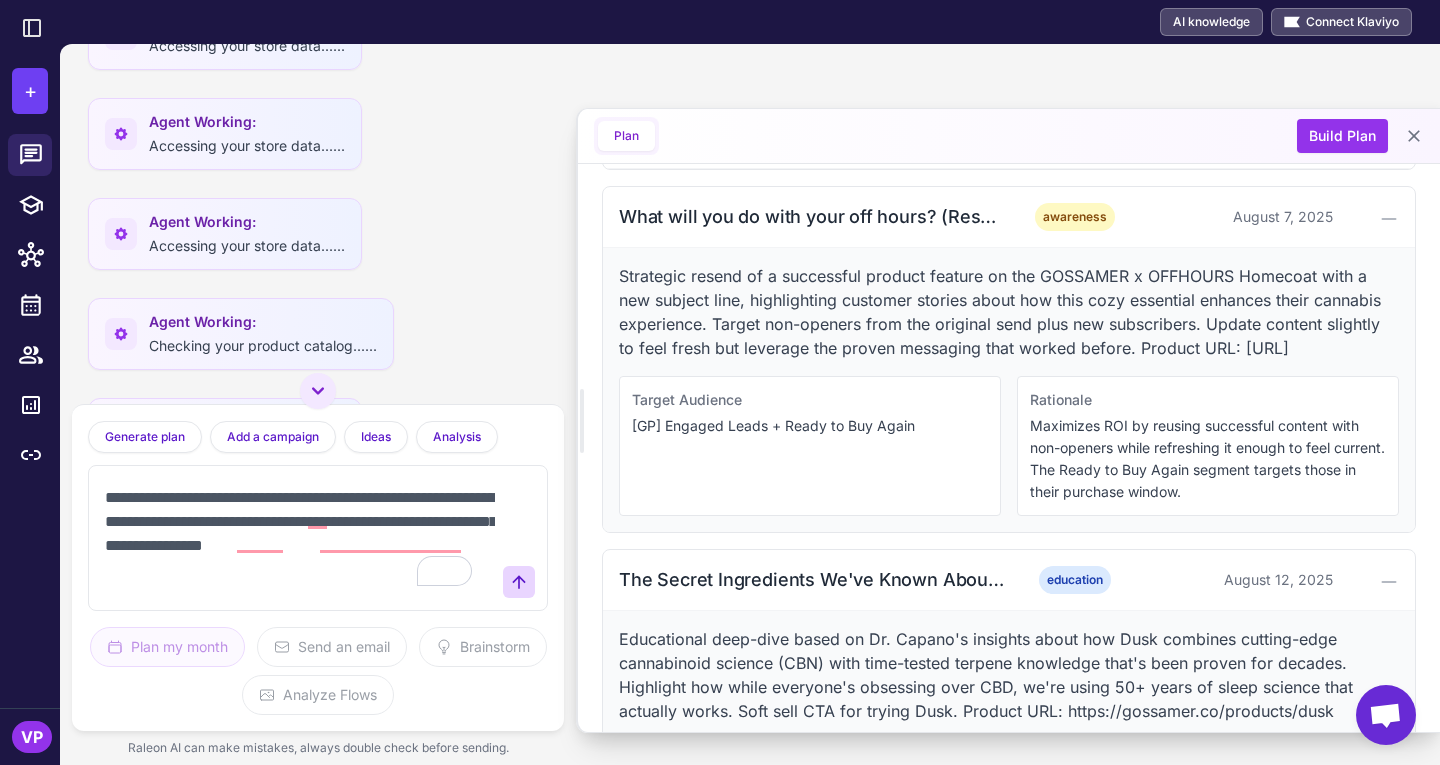 drag, startPoint x: 615, startPoint y: 371, endPoint x: 1110, endPoint y: 366, distance: 495.02524 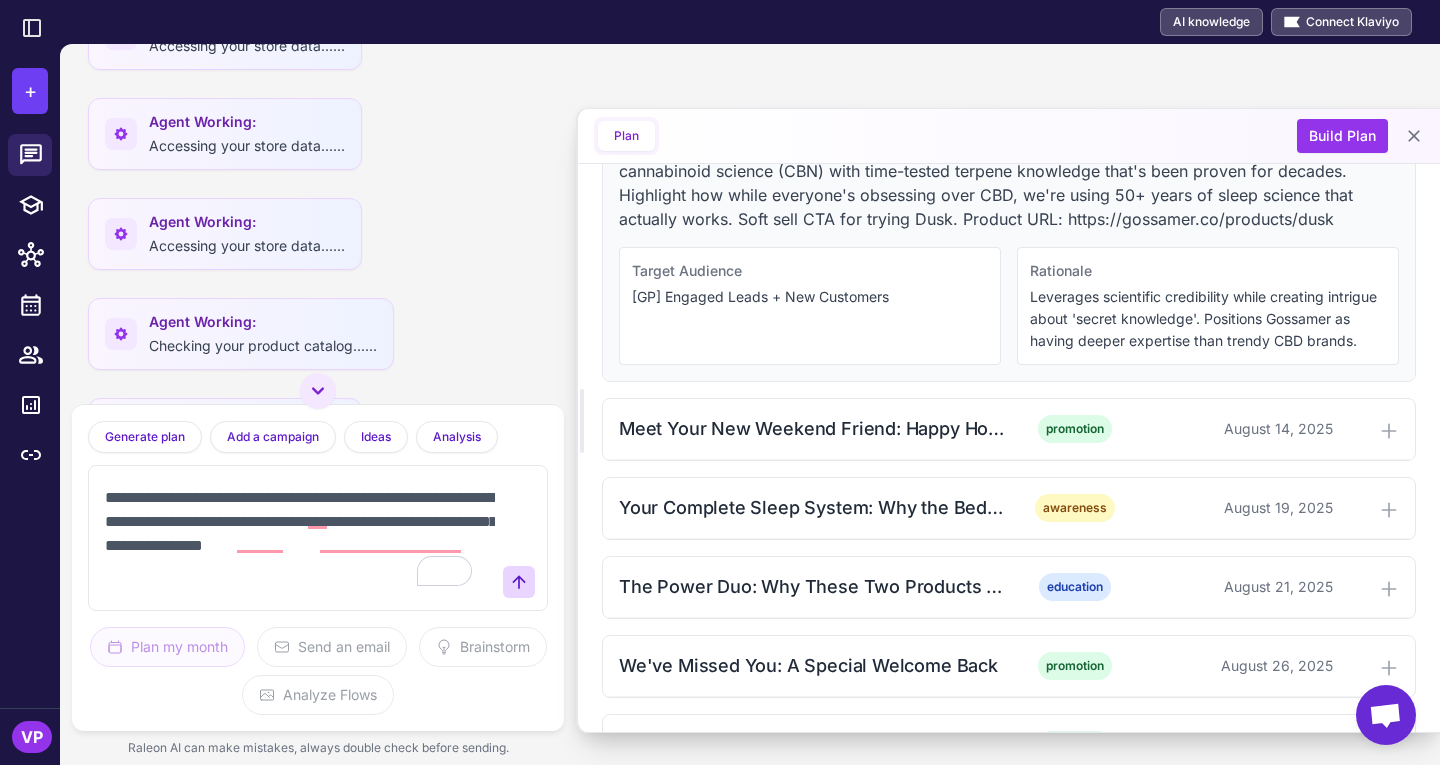 scroll, scrollTop: 1210, scrollLeft: 0, axis: vertical 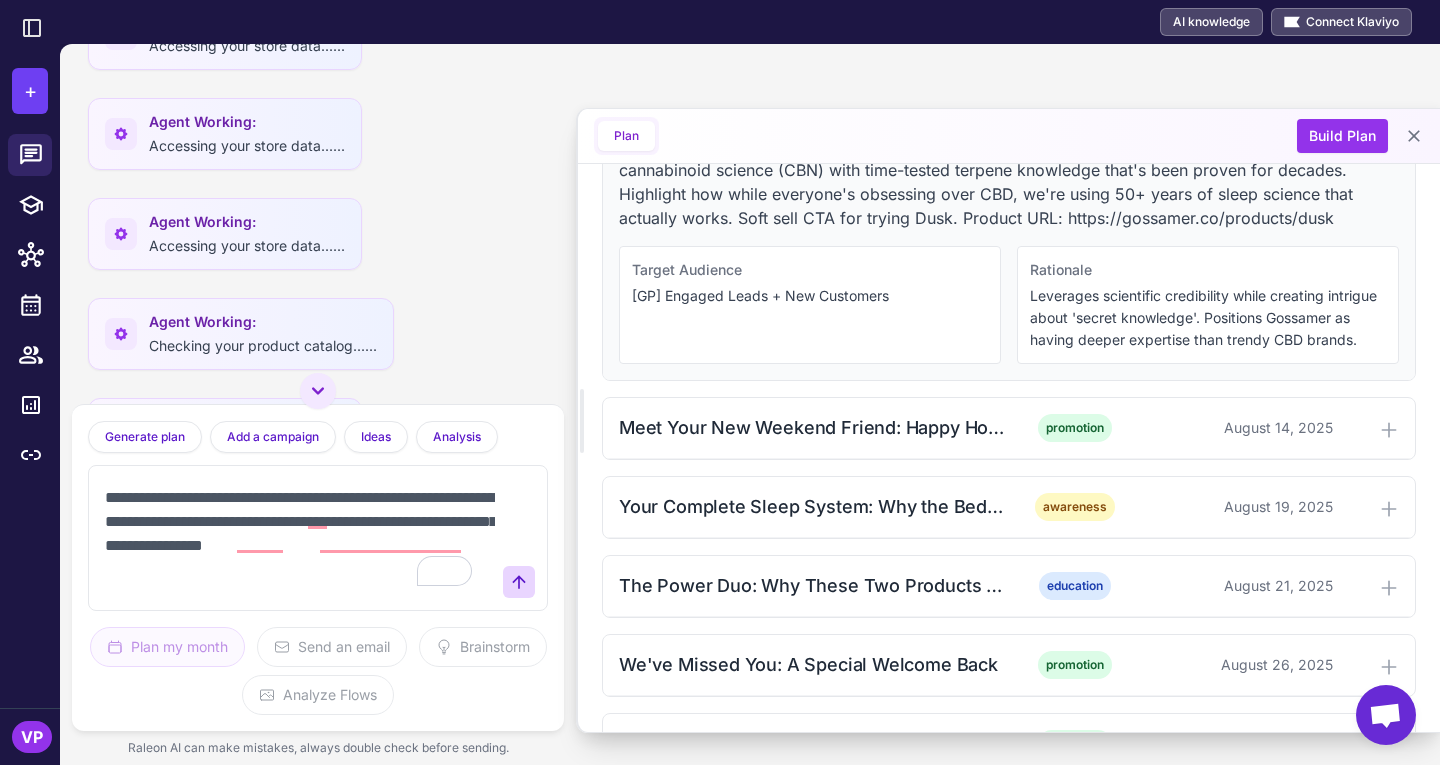 click on "**********" at bounding box center (298, 538) 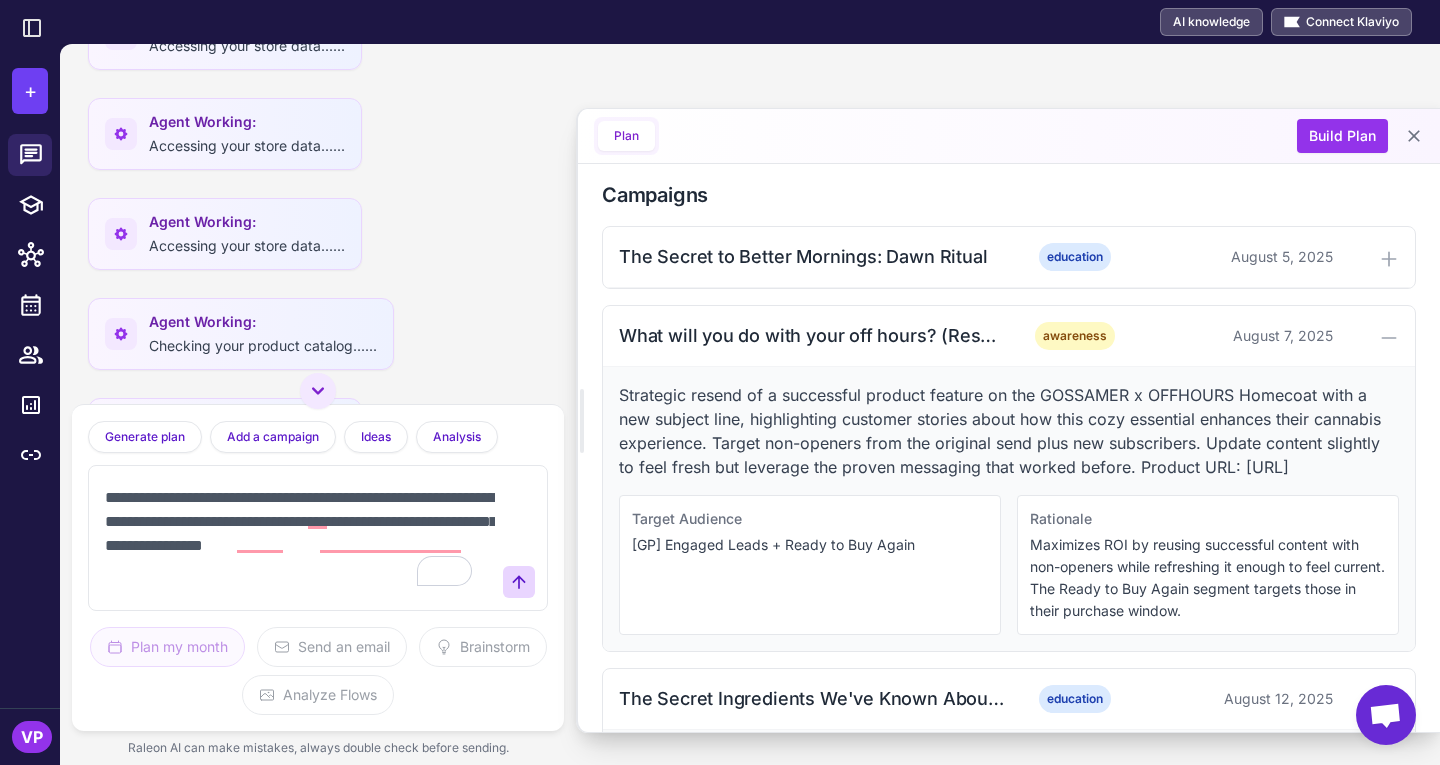 scroll, scrollTop: 591, scrollLeft: 0, axis: vertical 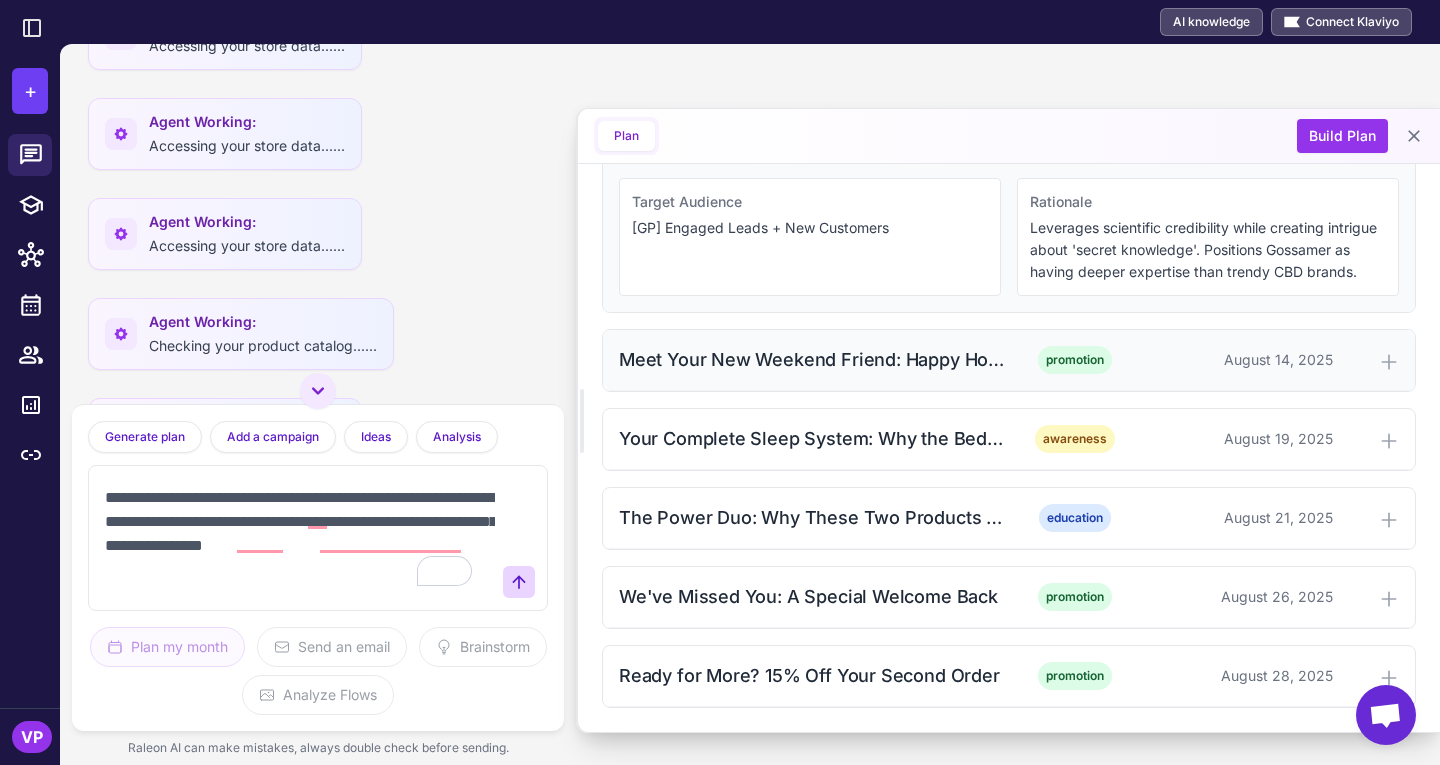 click on "Meet Your New Weekend Friend: Happy Hour Mini Pre-Rolls promotion August 14, 2025" at bounding box center [1009, 360] 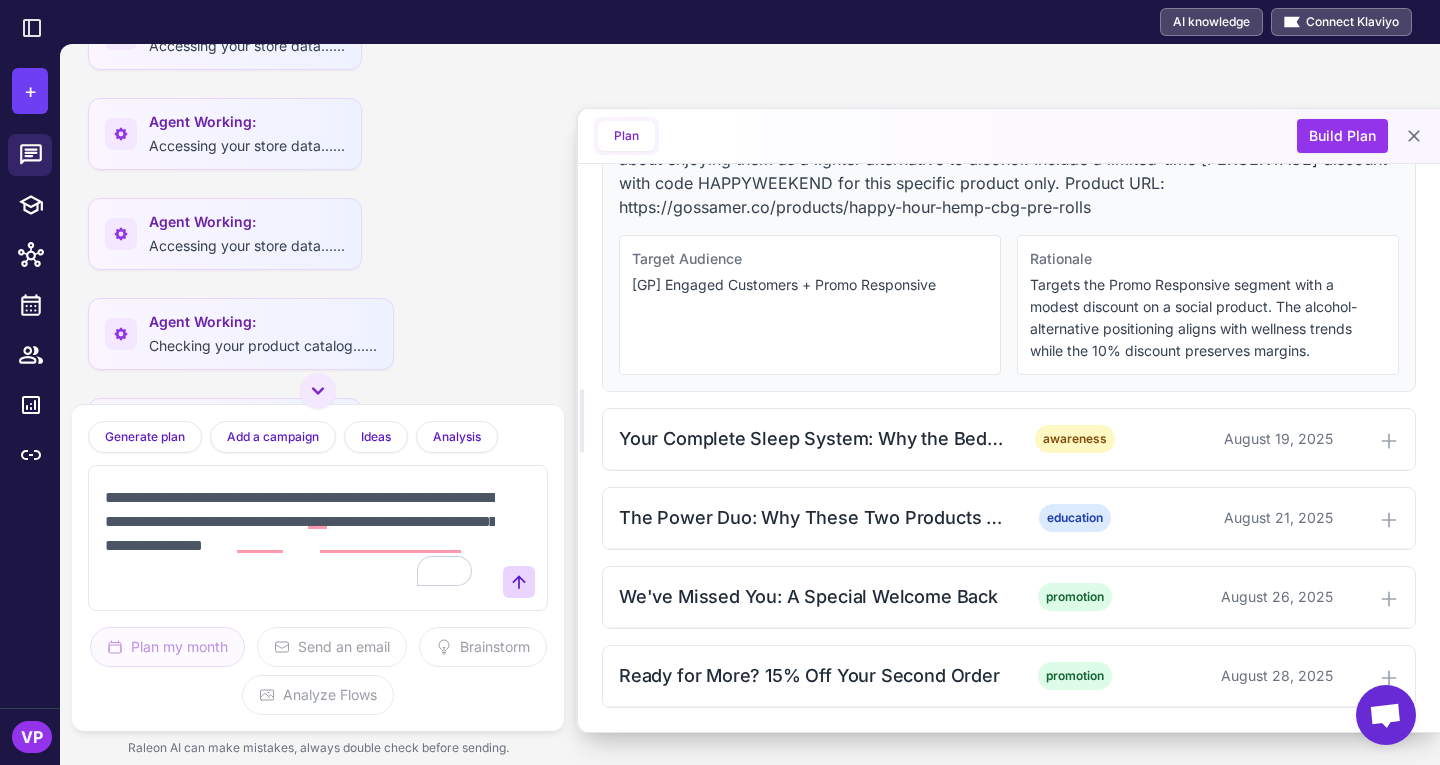 scroll, scrollTop: 1607, scrollLeft: 0, axis: vertical 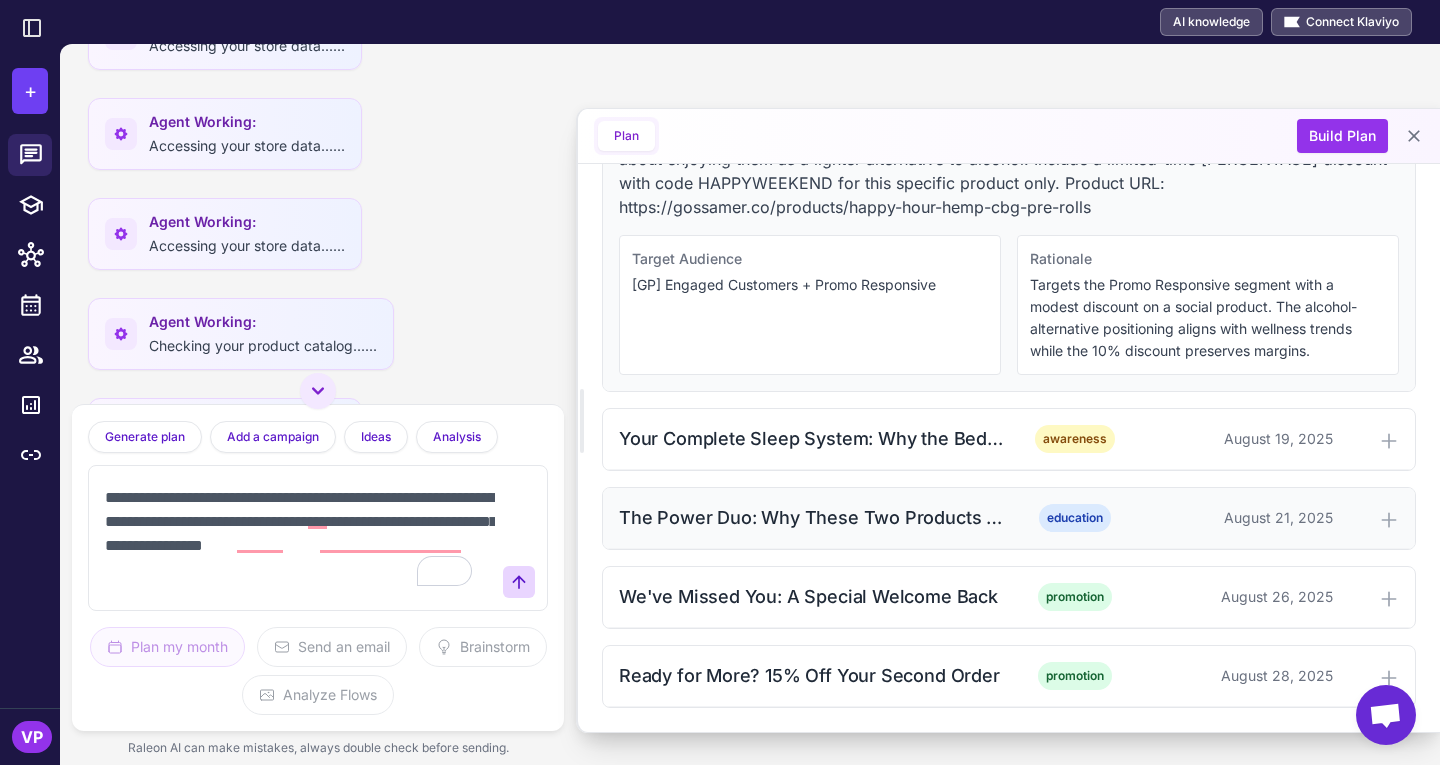 click on "The Power Duo: Why These Two Products Change Everything education [MONTH] [DAY], [YEAR]" at bounding box center [1009, 518] 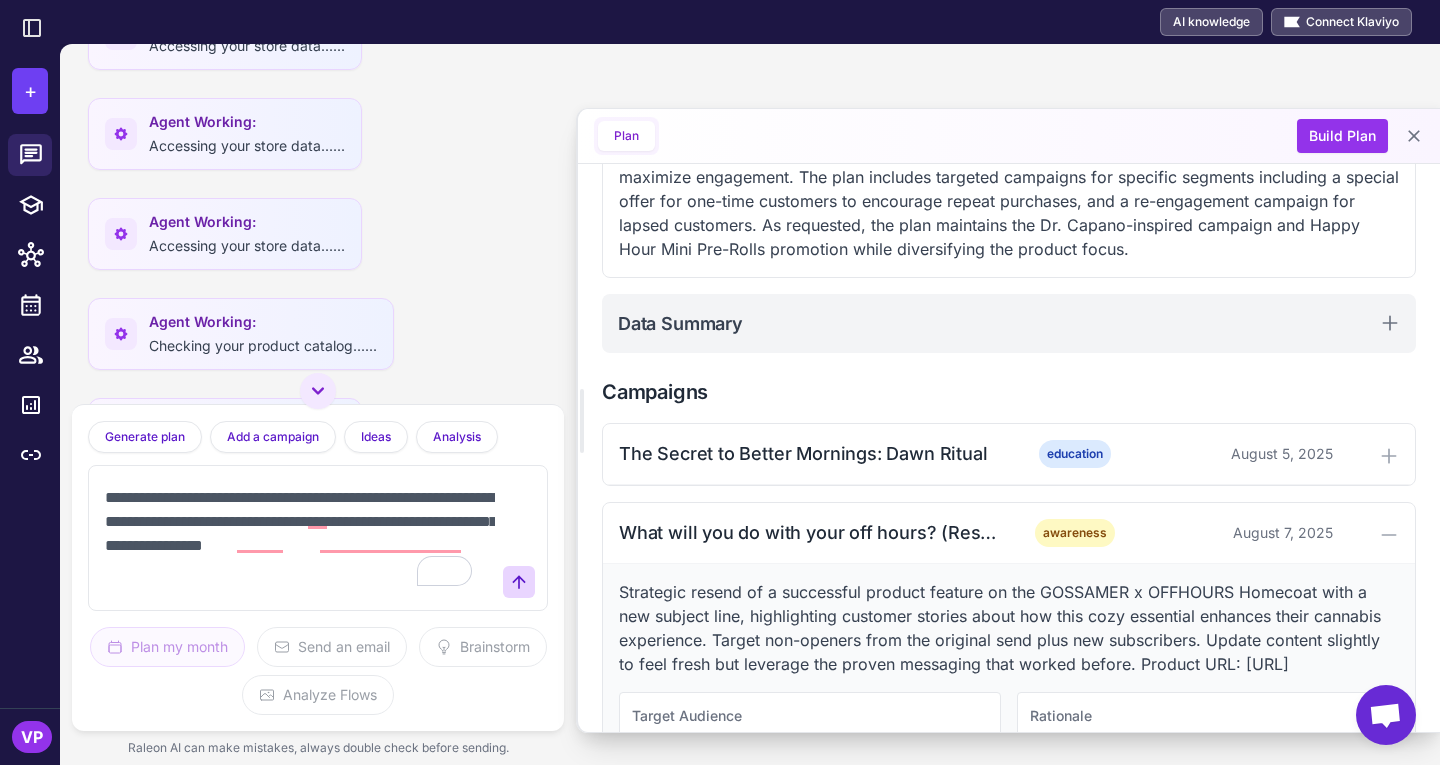 scroll, scrollTop: 404, scrollLeft: 0, axis: vertical 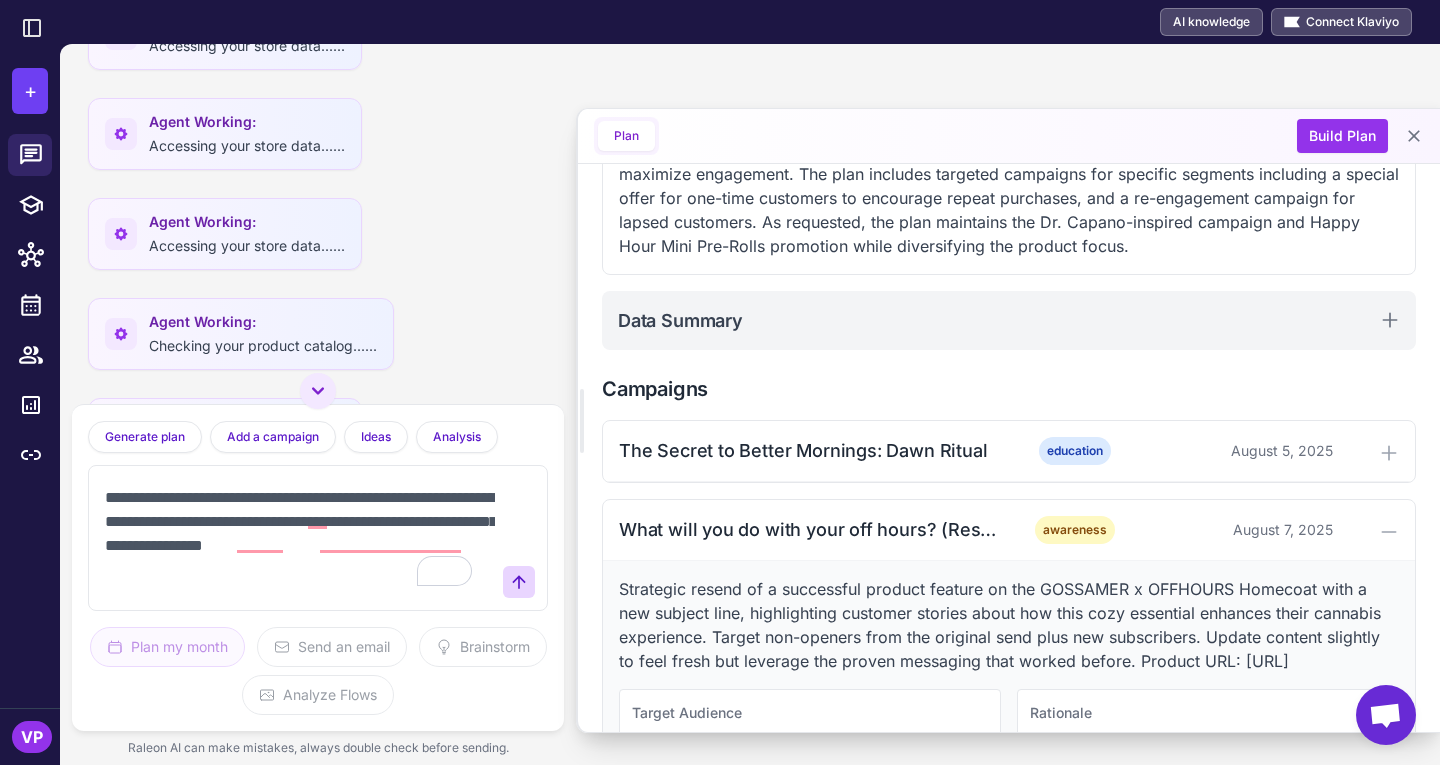 click on "August [YEAR] Engagement & Retention August 5, [YEAR] - August 28, [YEAR] Goal: Drive engagement and conversions through value-based education and carefully targeted promotions, with special focus on converting one-time customers to repeat buyers and showcasing bestselling products. Plan Analysis This August [YEAR] campaign plan for Gossamer balances educational content with strategic promotions, featuring key bestsellers like the Bedtime Box and leveraging a resend strategy to maximize engagement. The plan includes targeted campaigns for specific segments including a special offer for one-time customers to encourage repeat purchases, and a re-engagement campaign for lapsed customers. As requested, the plan maintains the Dr. Capano-inspired campaign and Happy Hour Mini Pre-Rolls promotion while diversifying the product focus. Data Summary Campaigns The Secret to Better Mornings: Dawn Ritual education August 5, [YEAR] What will you do with your off hours? (Resend) awareness August 7, [YEAR] Target Audience Rationale" at bounding box center (1009, 991) 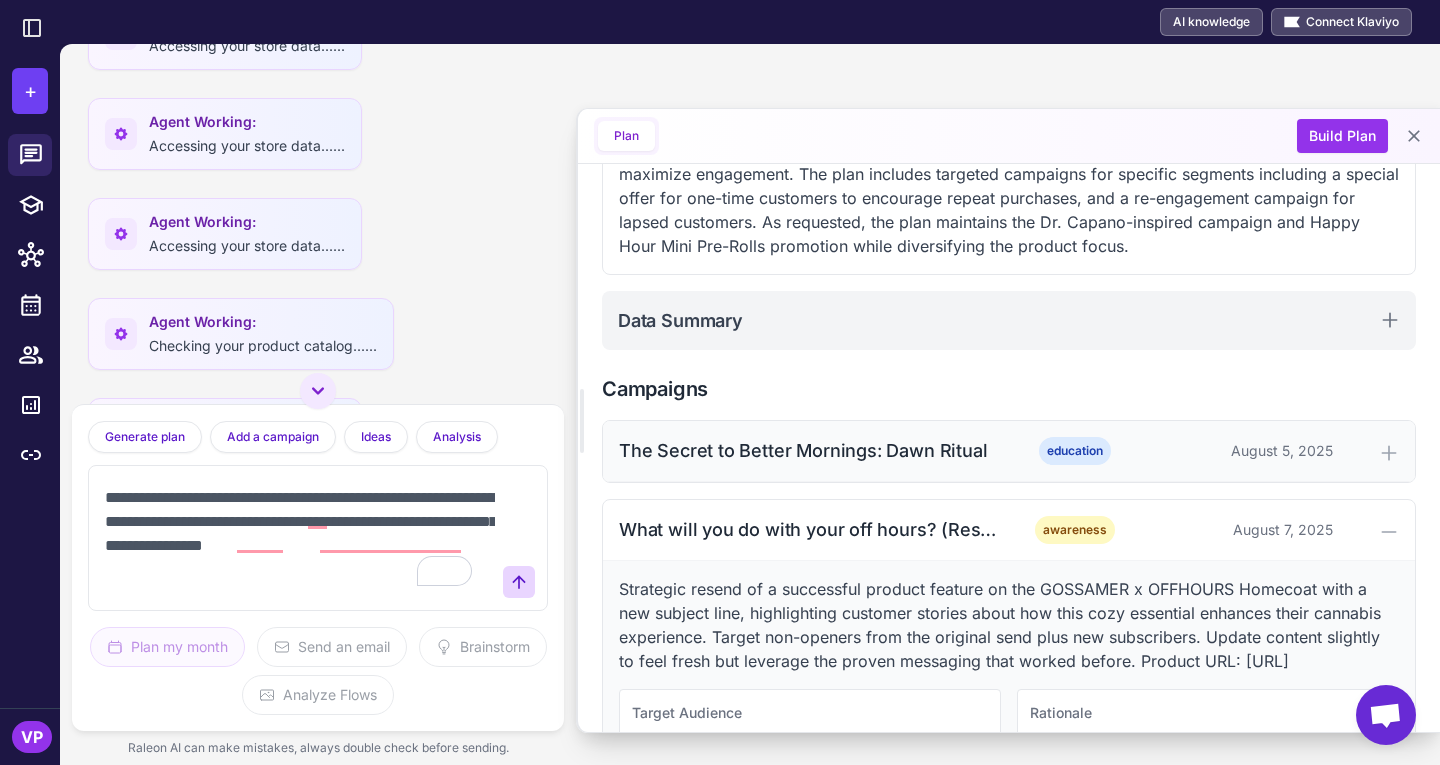 click on "The Secret to Better Mornings: Dawn Ritual" at bounding box center (812, 450) 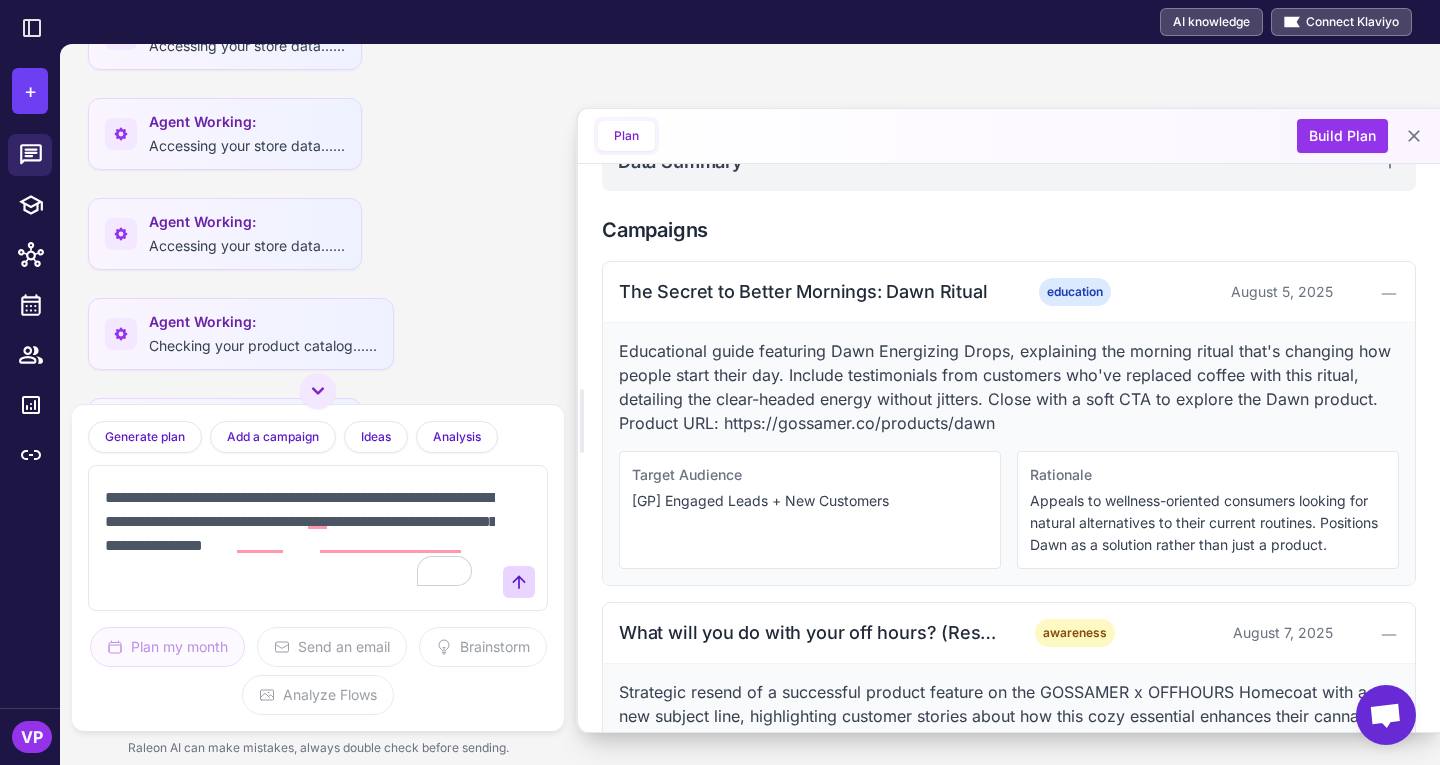 scroll, scrollTop: 564, scrollLeft: 0, axis: vertical 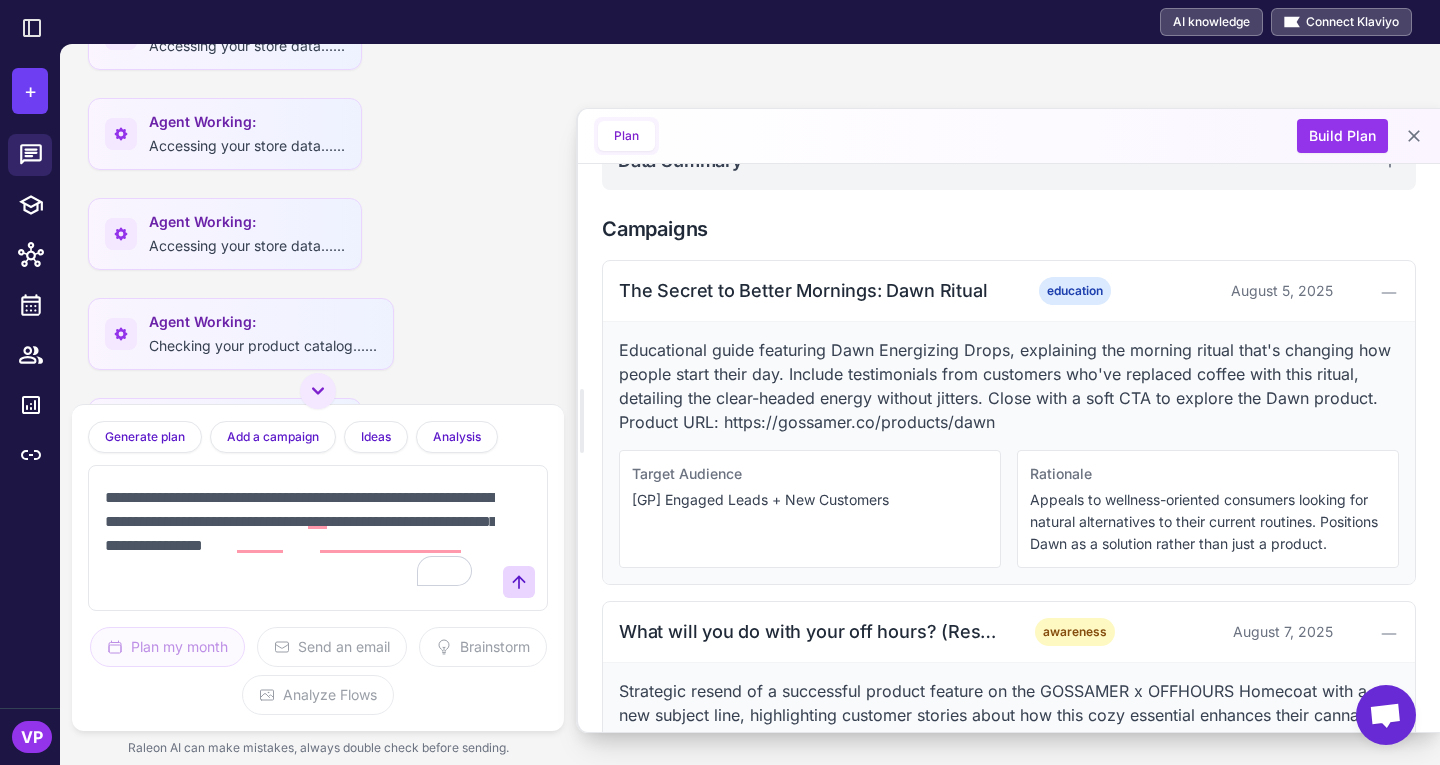 click on "**********" at bounding box center [298, 538] 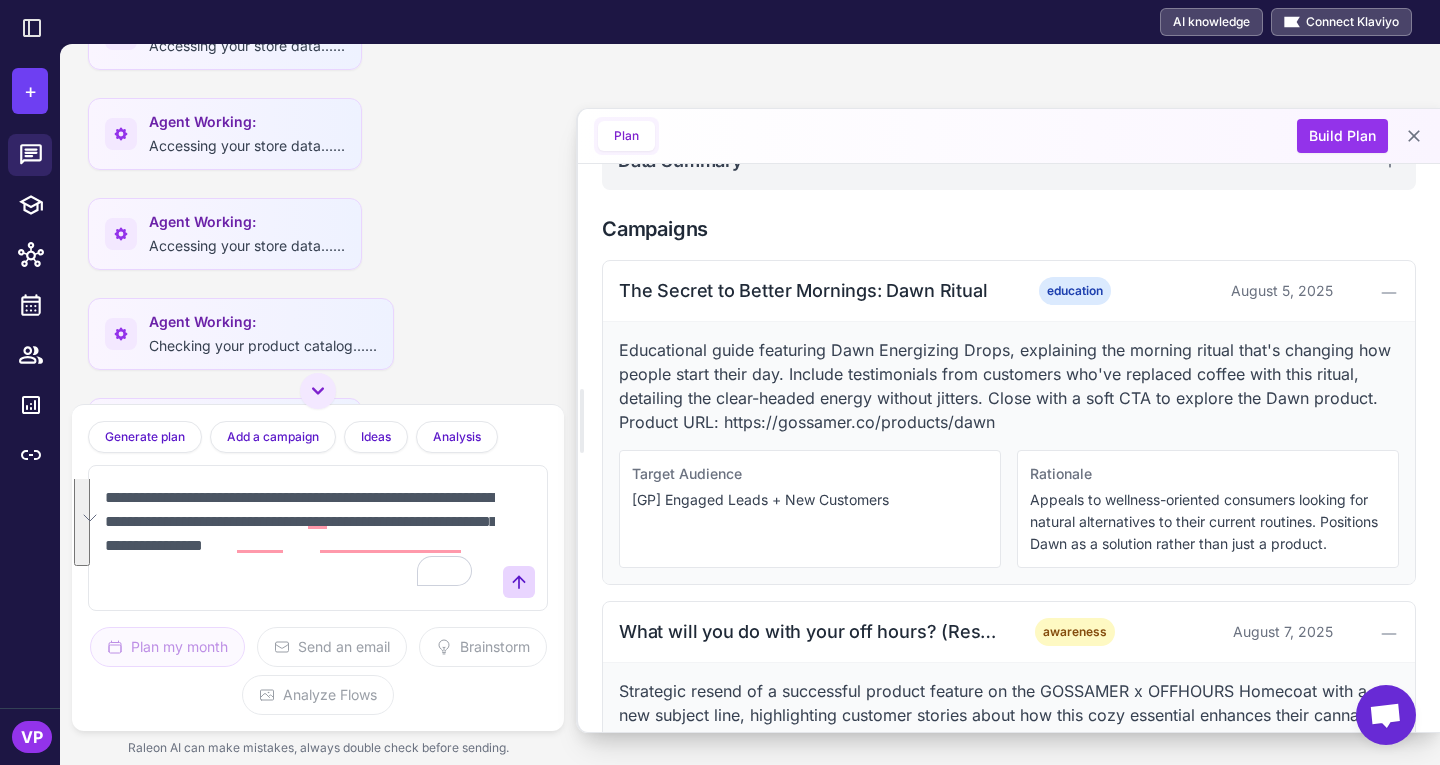 scroll, scrollTop: 0, scrollLeft: 0, axis: both 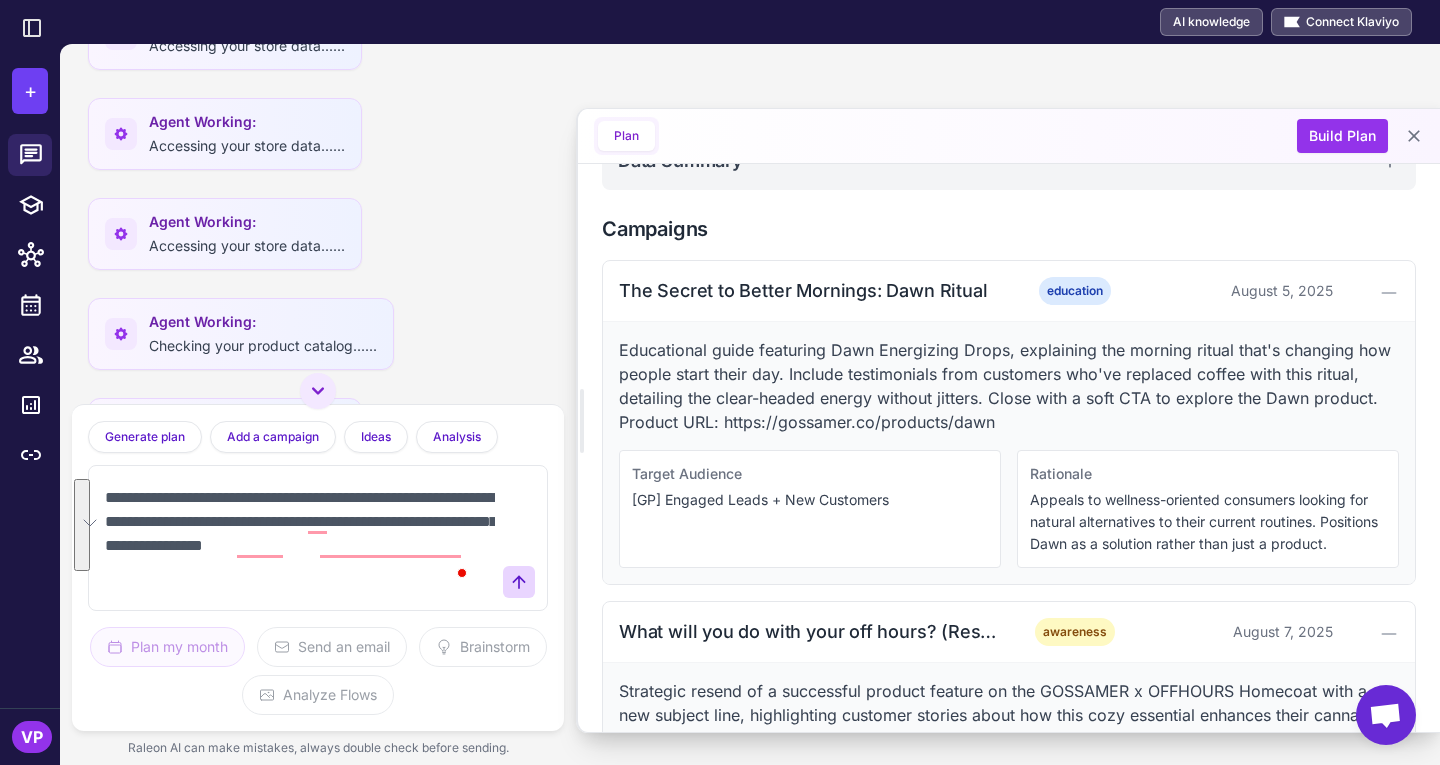 click on "**********" at bounding box center (298, 538) 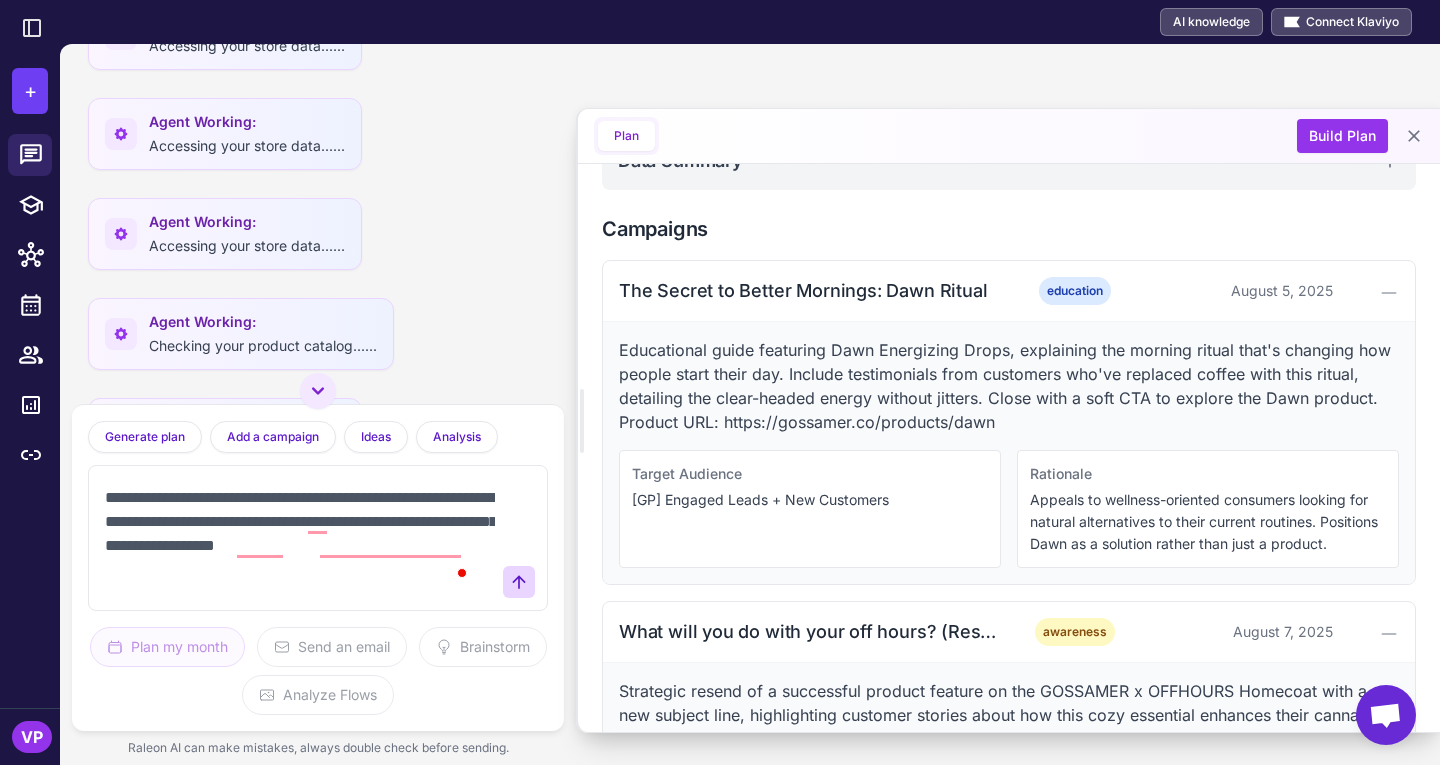 scroll, scrollTop: 29, scrollLeft: 0, axis: vertical 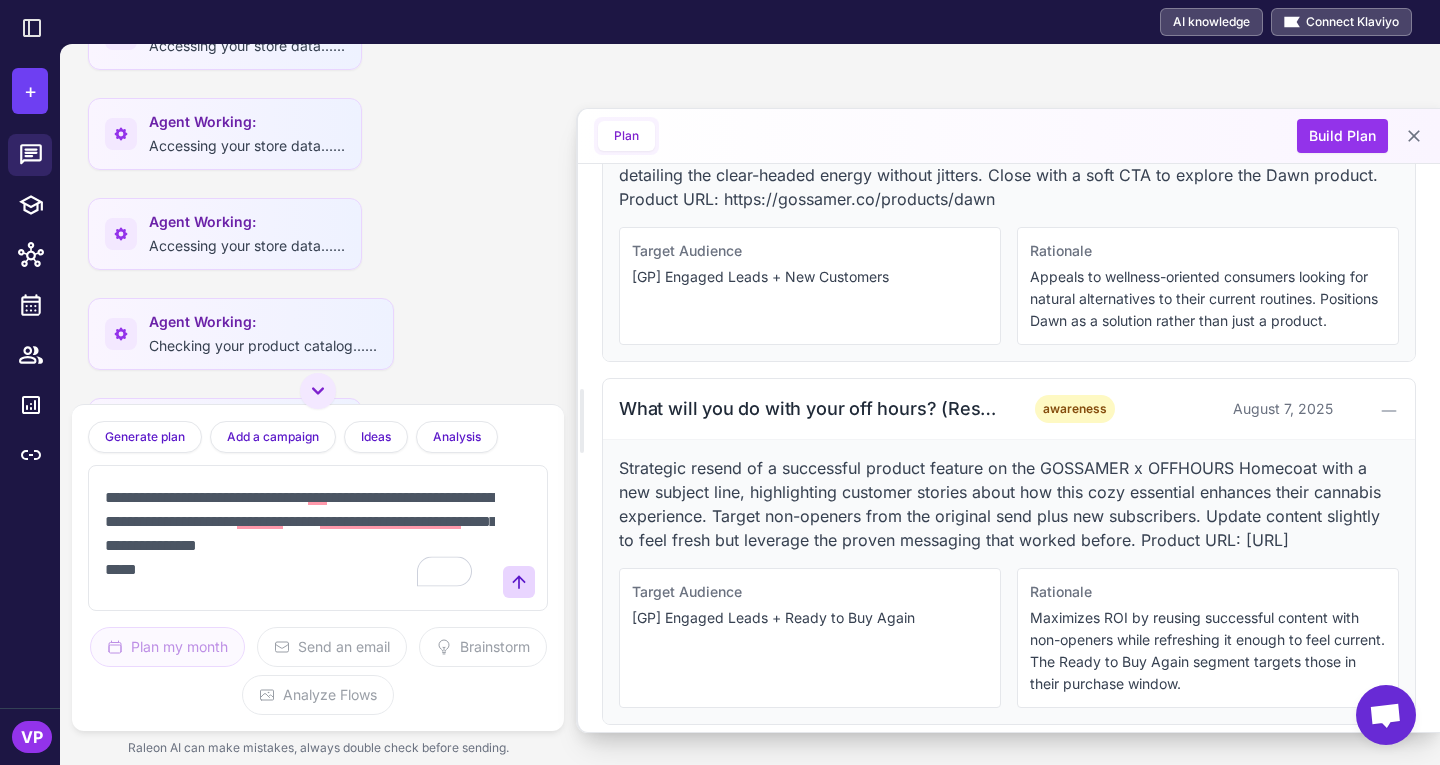 click on "**********" at bounding box center [298, 538] 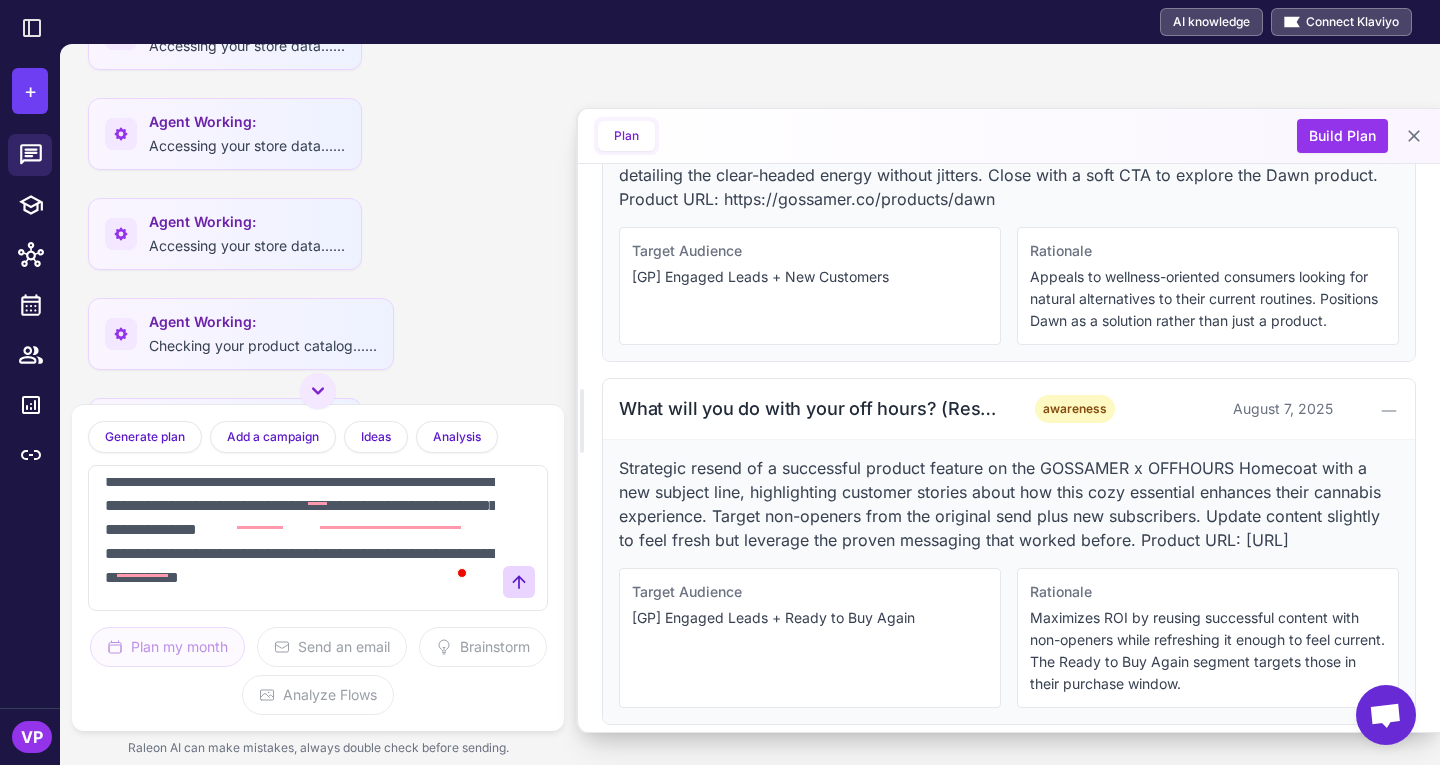 click on "**********" at bounding box center [298, 538] 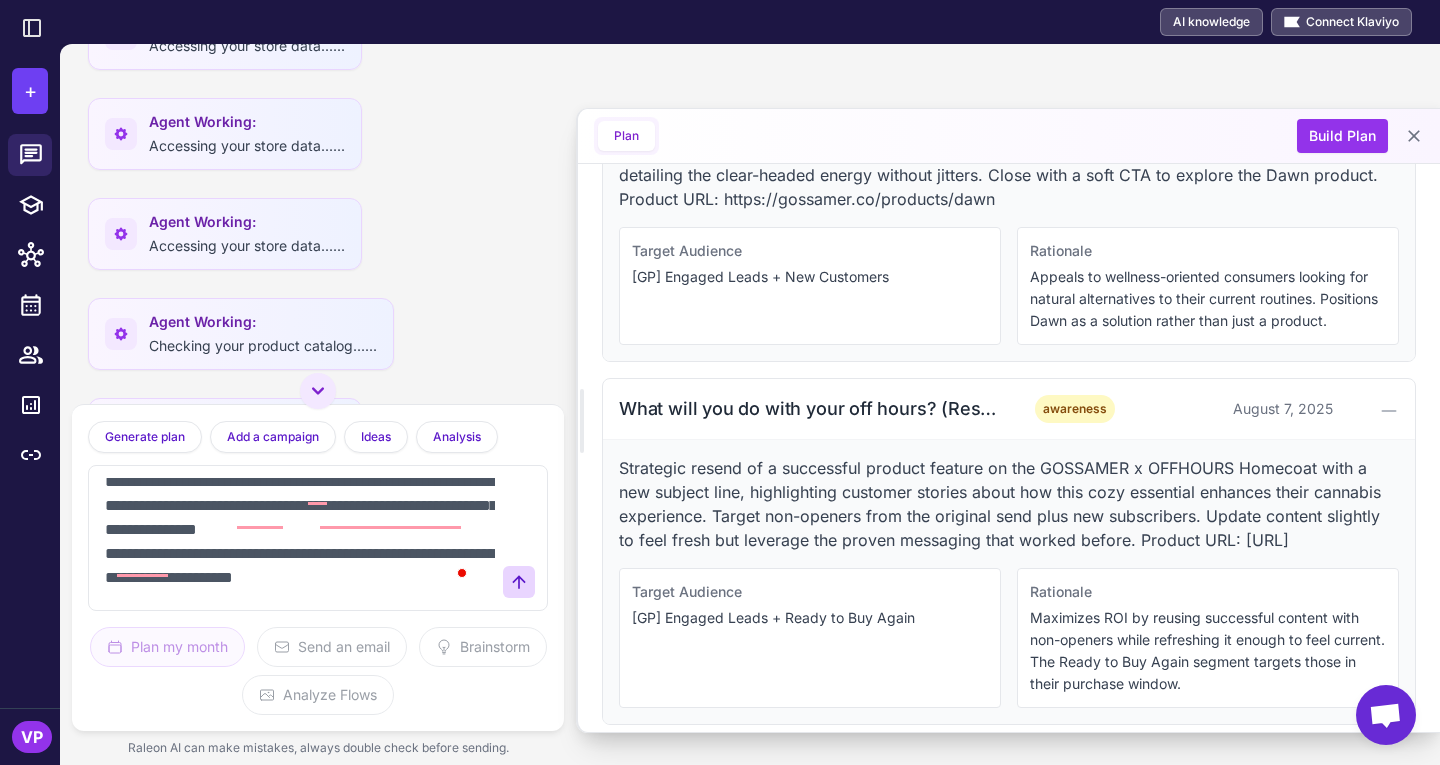 paste on "**********" 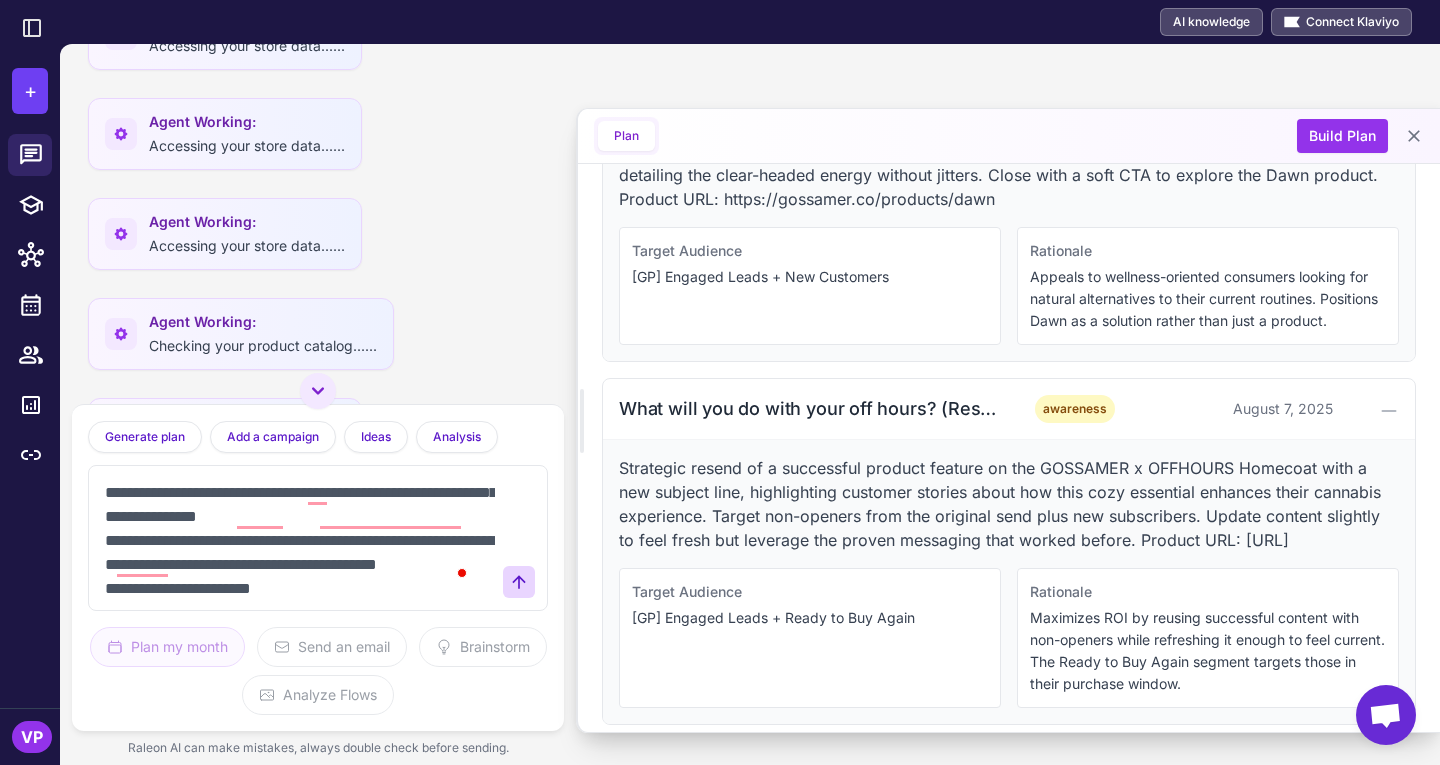 scroll, scrollTop: 485, scrollLeft: 0, axis: vertical 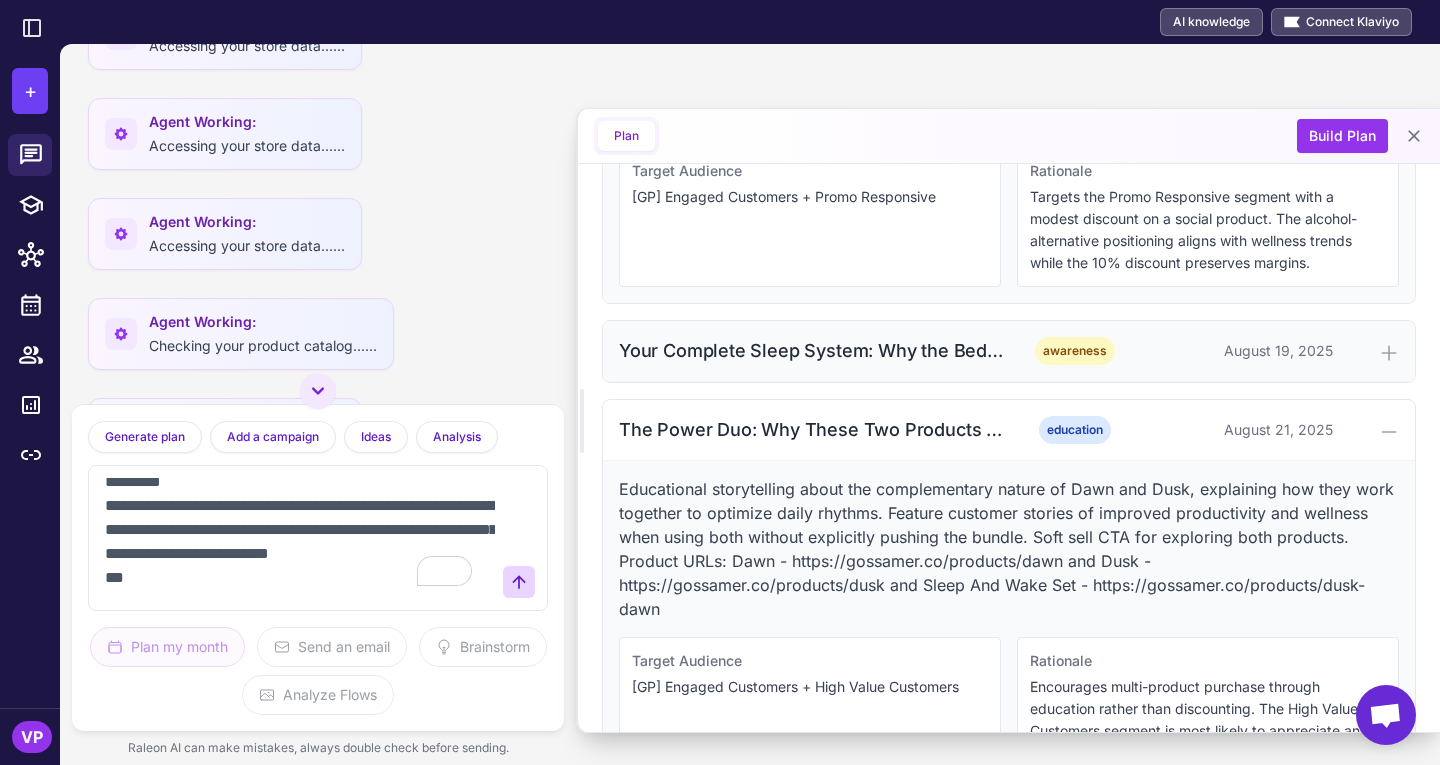 click on "Your Complete Sleep System: Why the Bedtime Box Changes Everything awareness August [DATE], [YEAR]" at bounding box center [1009, 351] 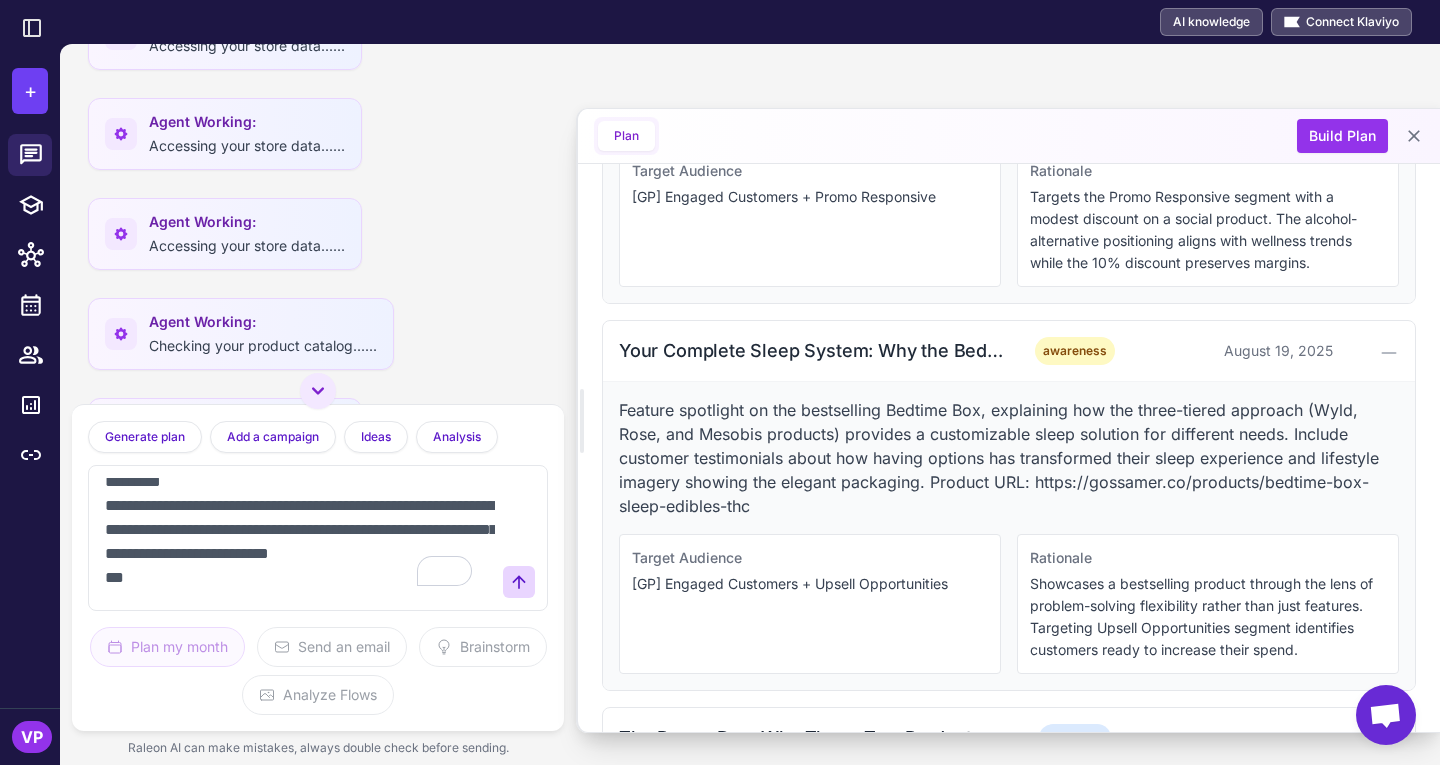 click on "**********" at bounding box center (298, 538) 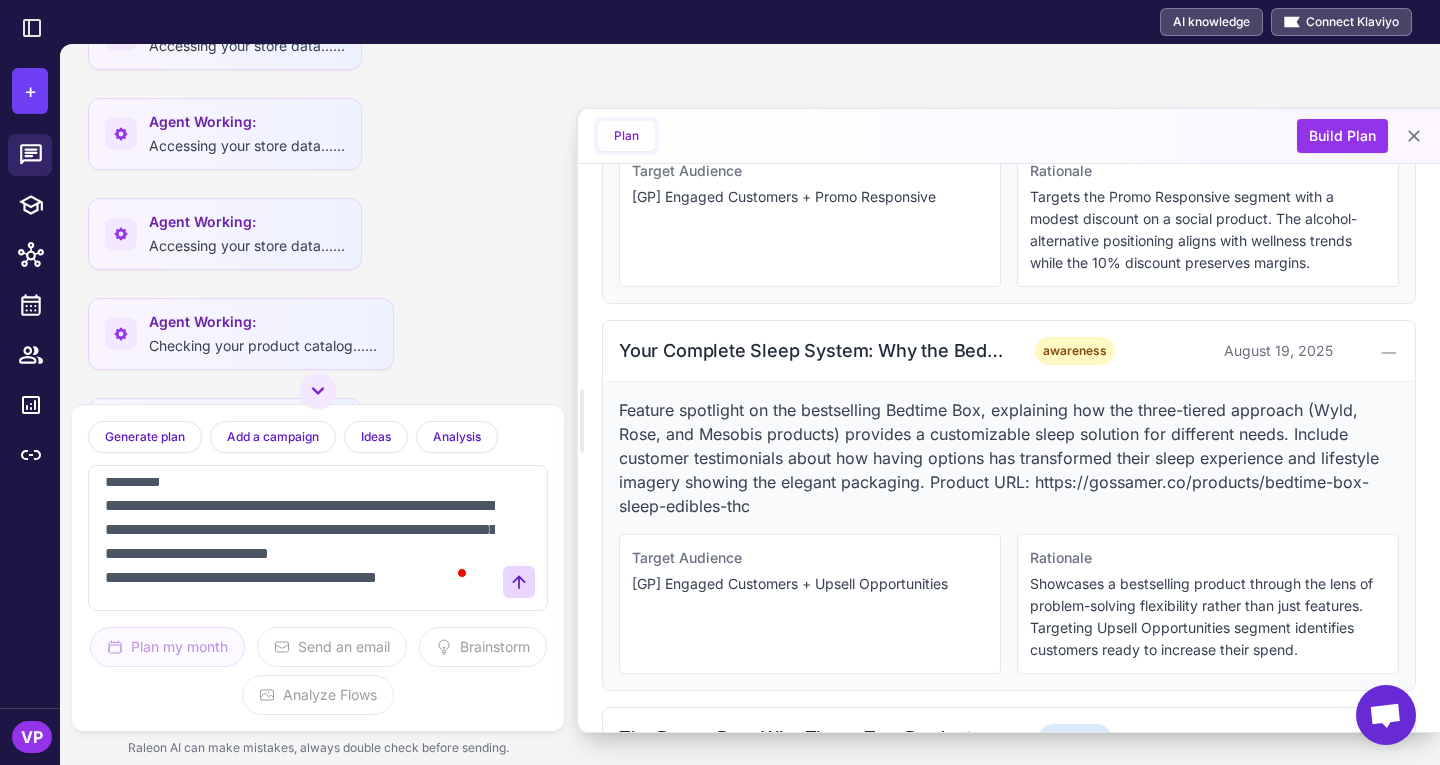 click on "**********" at bounding box center [298, 538] 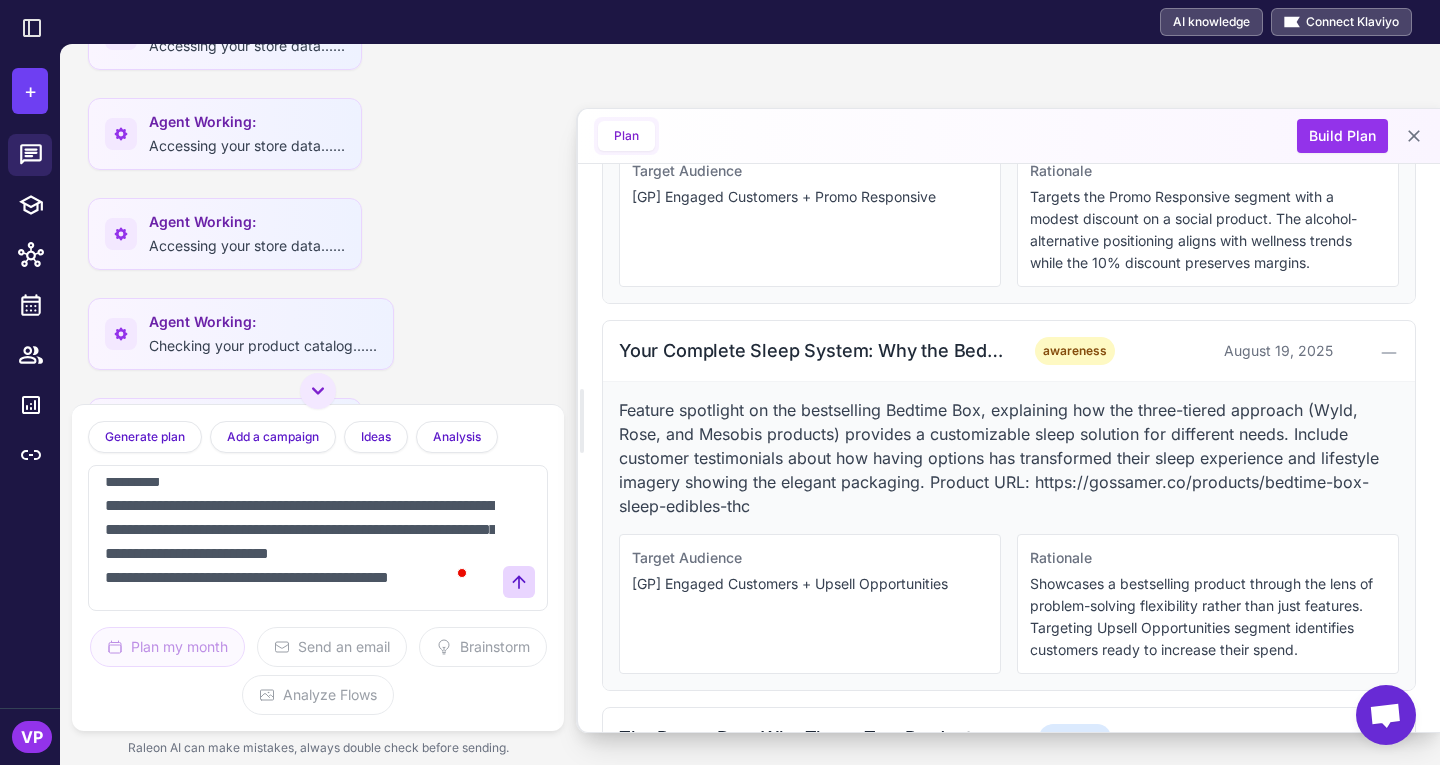 paste on "**********" 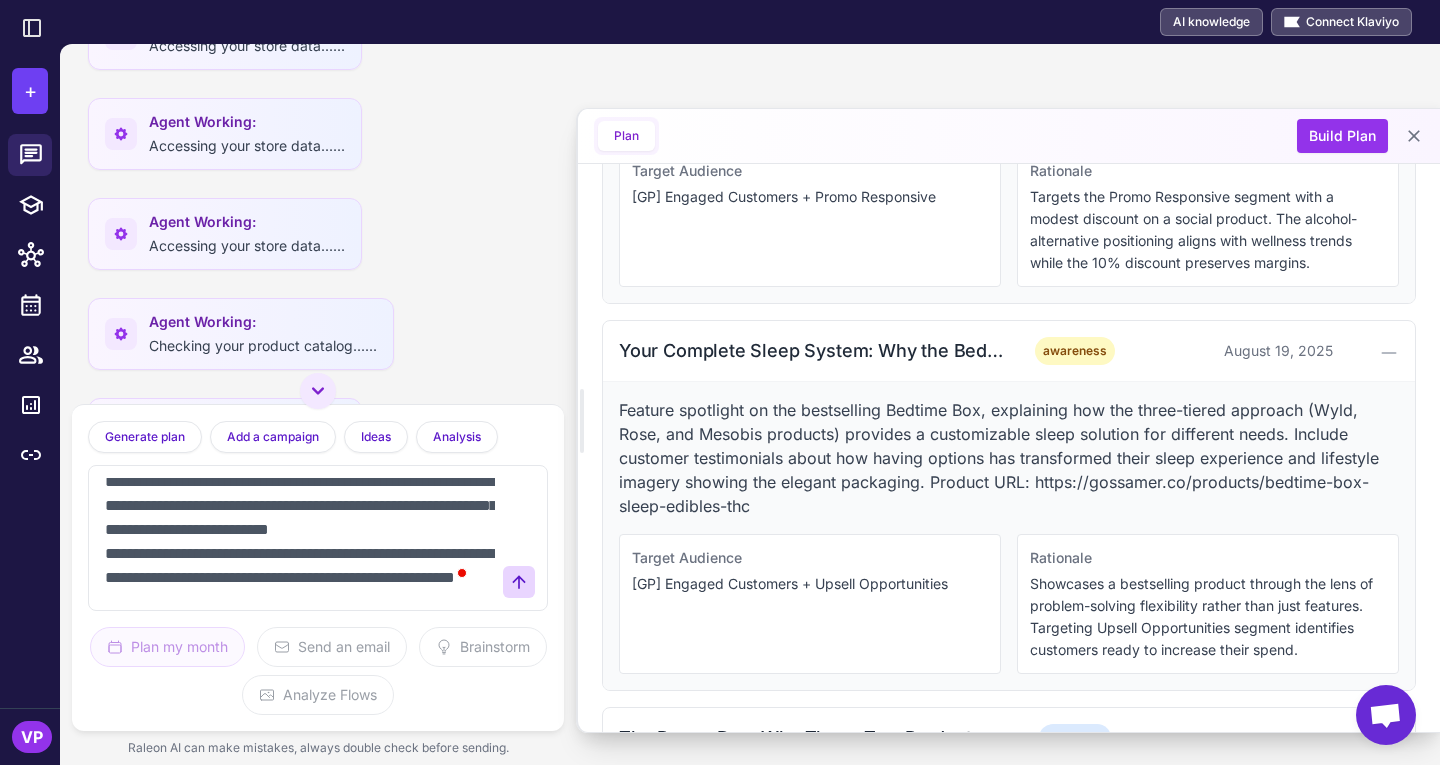 scroll, scrollTop: 557, scrollLeft: 0, axis: vertical 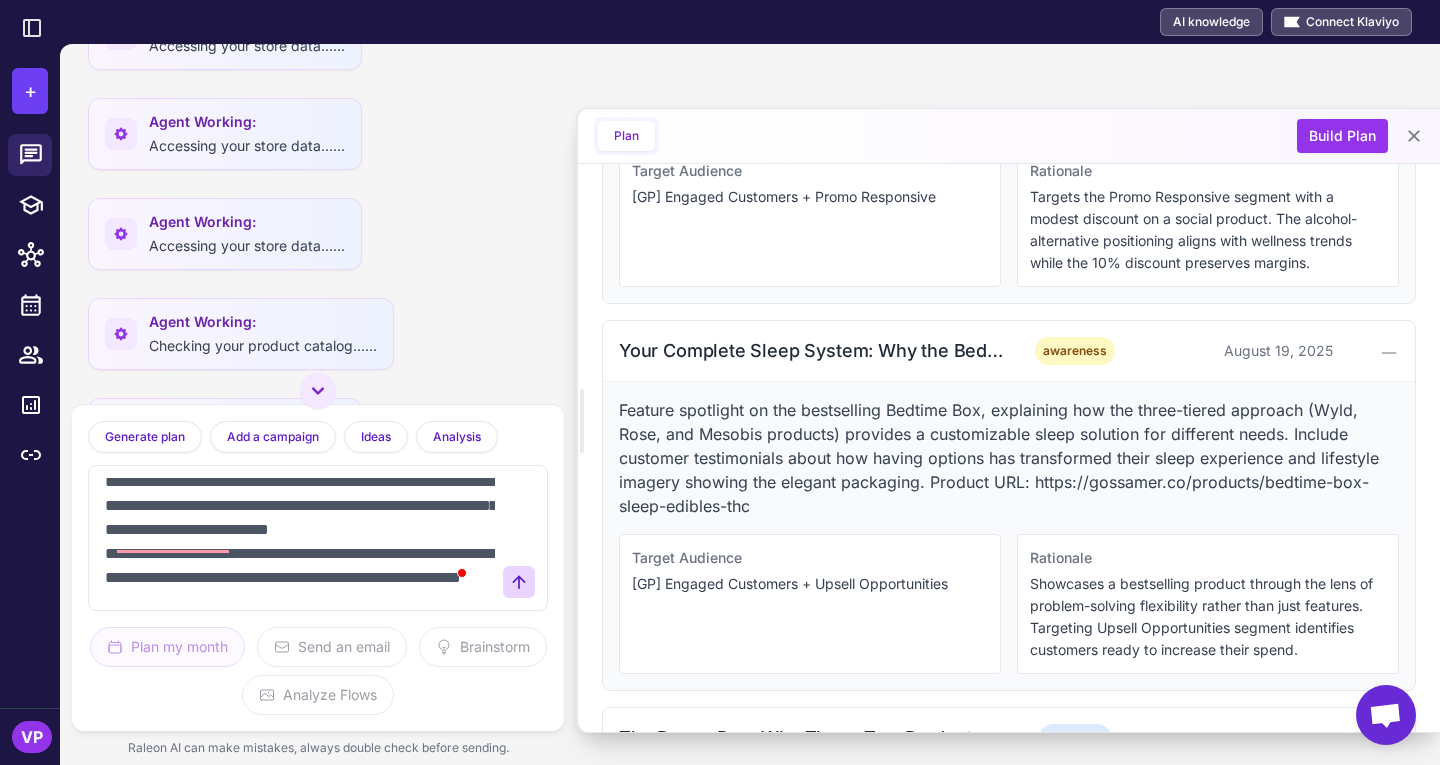 click at bounding box center [298, 538] 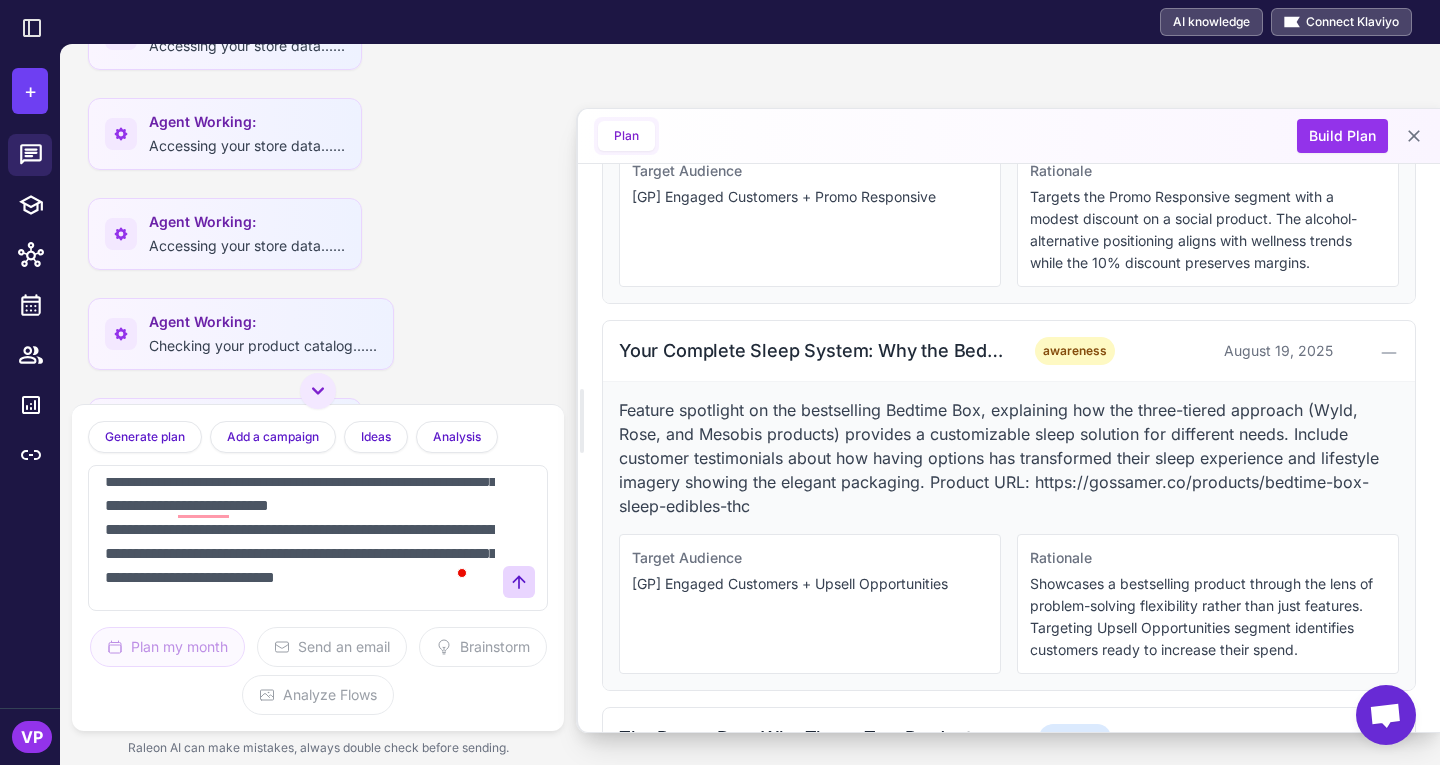 paste on "**********" 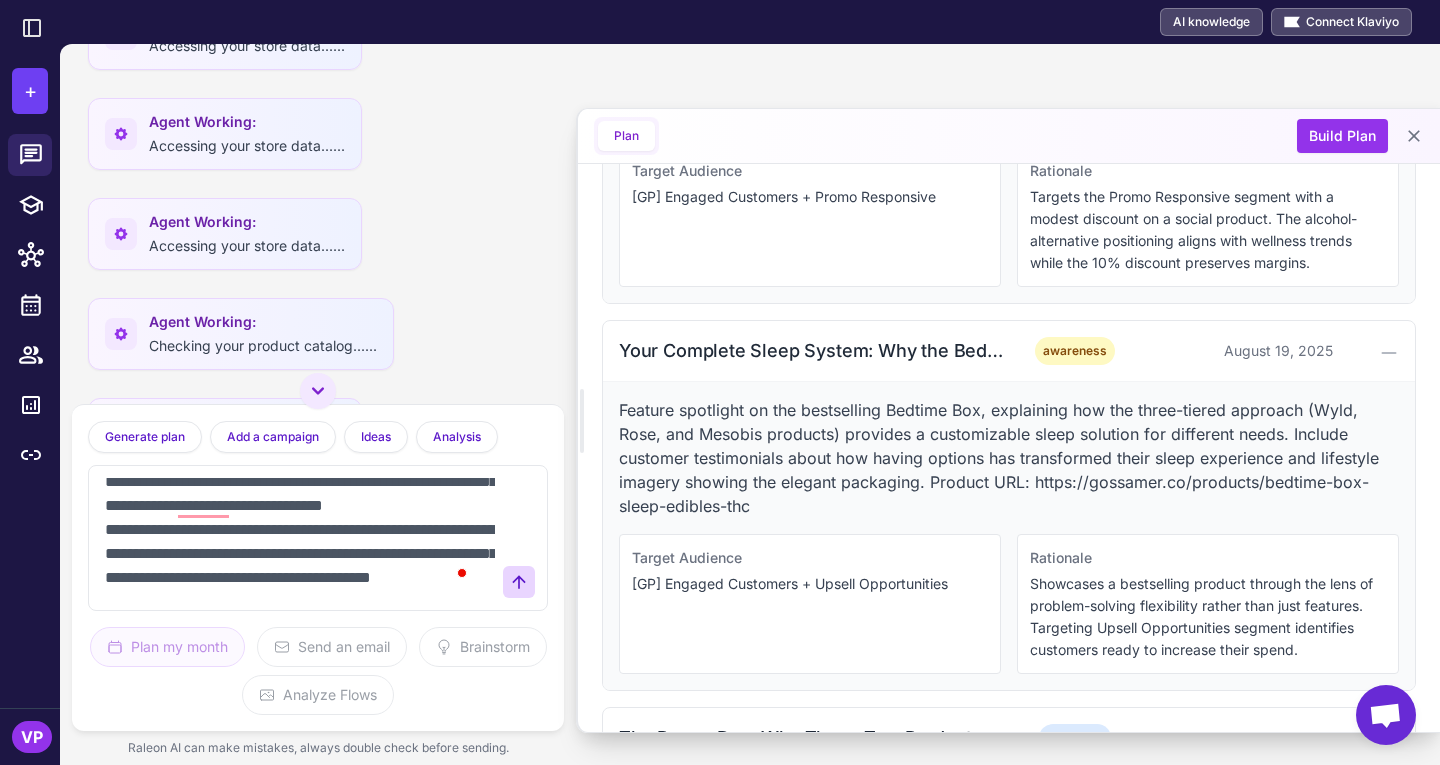 scroll, scrollTop: 677, scrollLeft: 0, axis: vertical 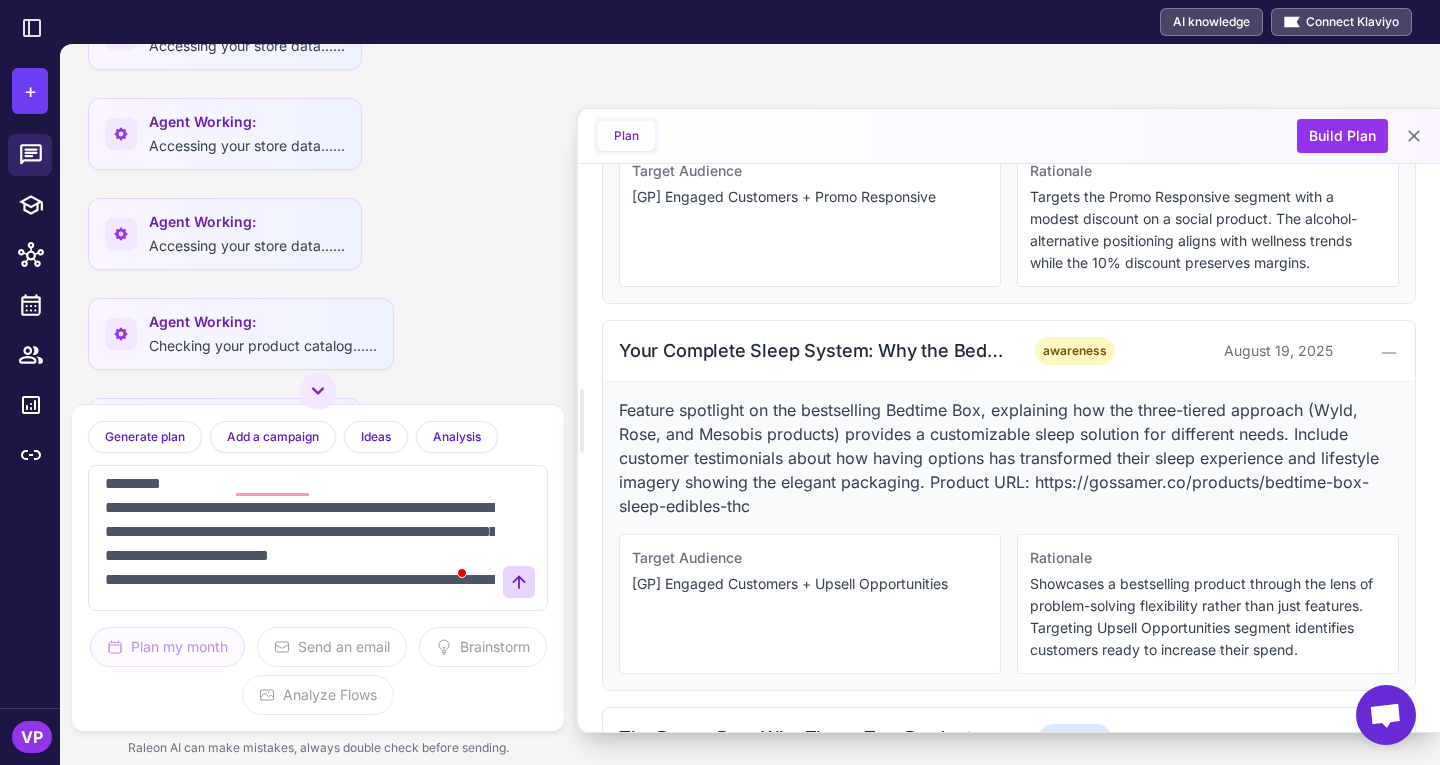 drag, startPoint x: 388, startPoint y: 506, endPoint x: 399, endPoint y: 547, distance: 42.44997 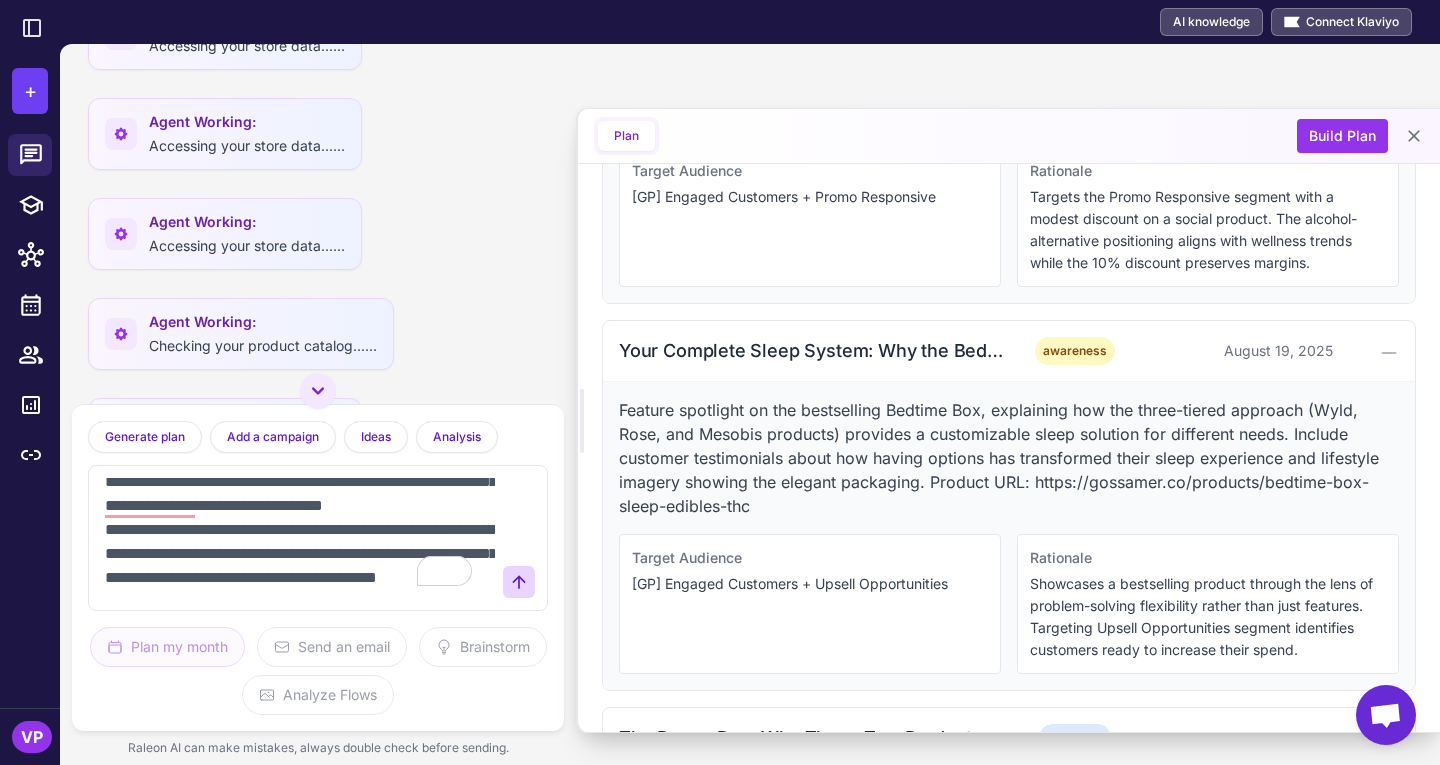 click at bounding box center [298, 538] 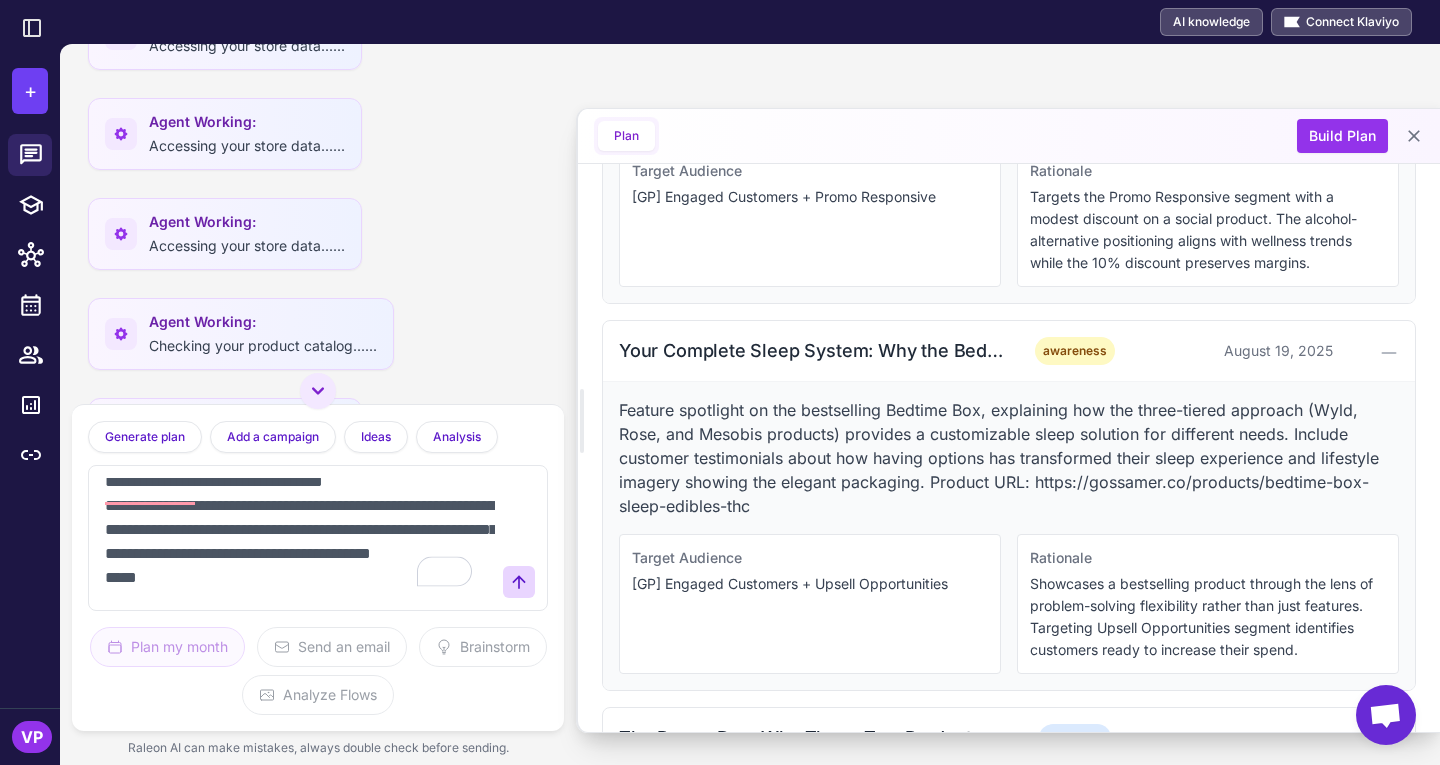 type on "**********" 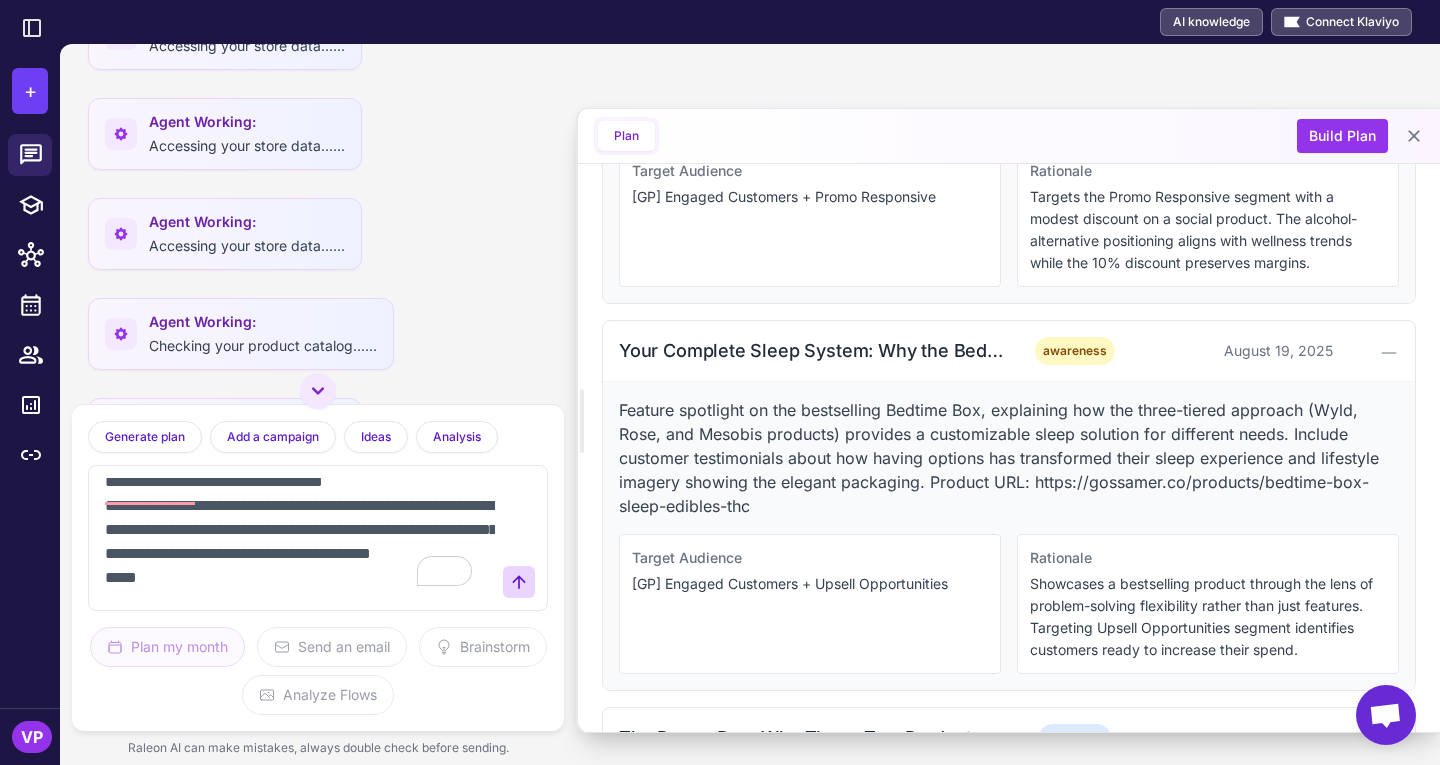 click at bounding box center [298, 538] 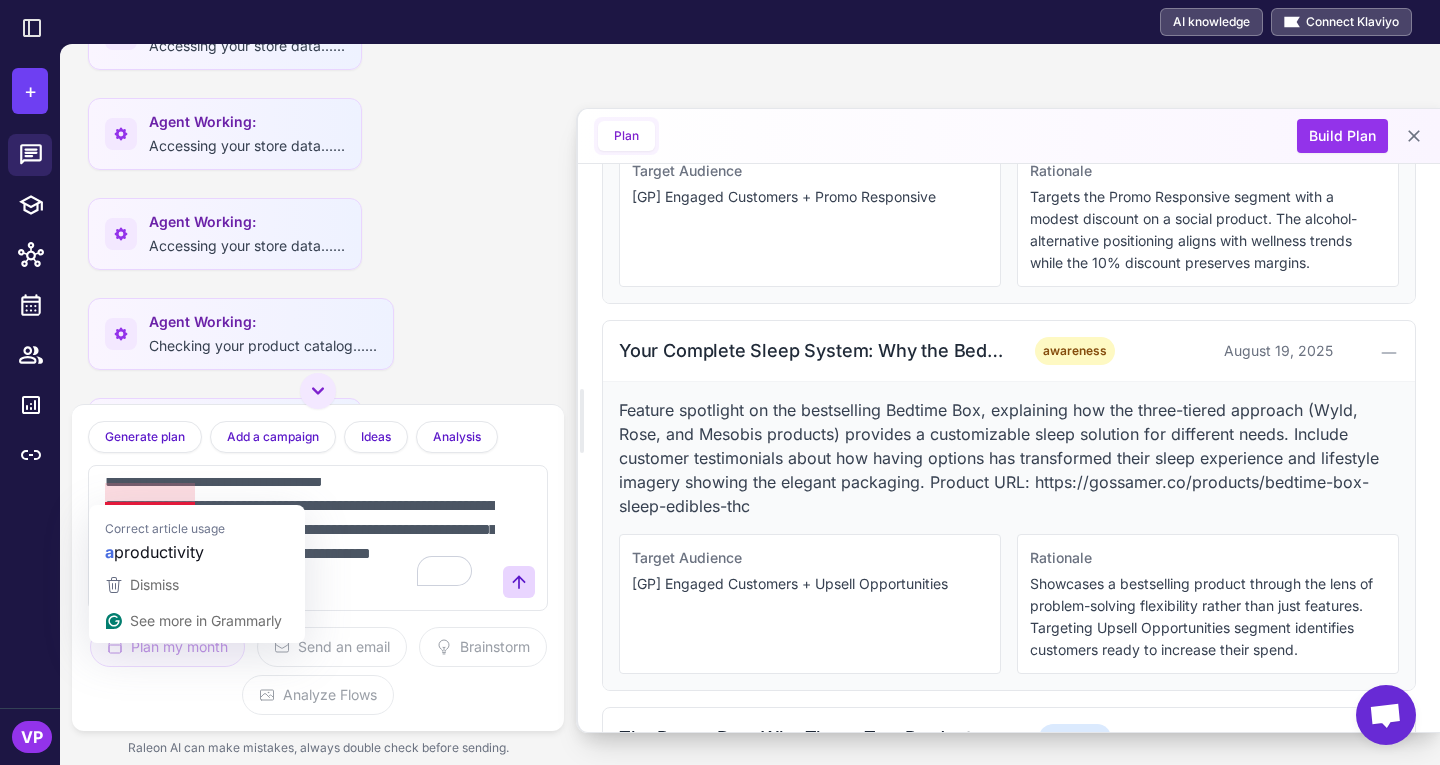 click at bounding box center [298, 538] 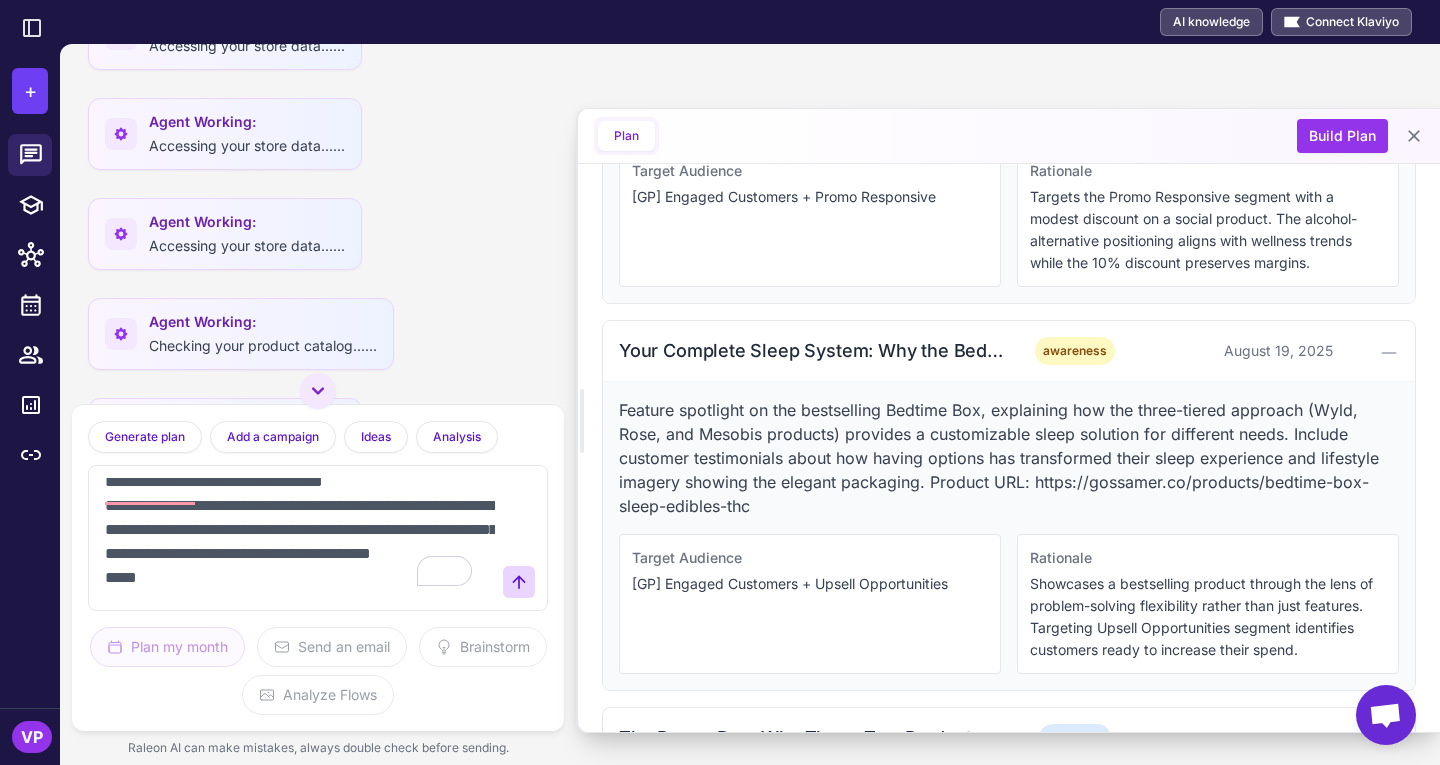 click at bounding box center (318, 538) 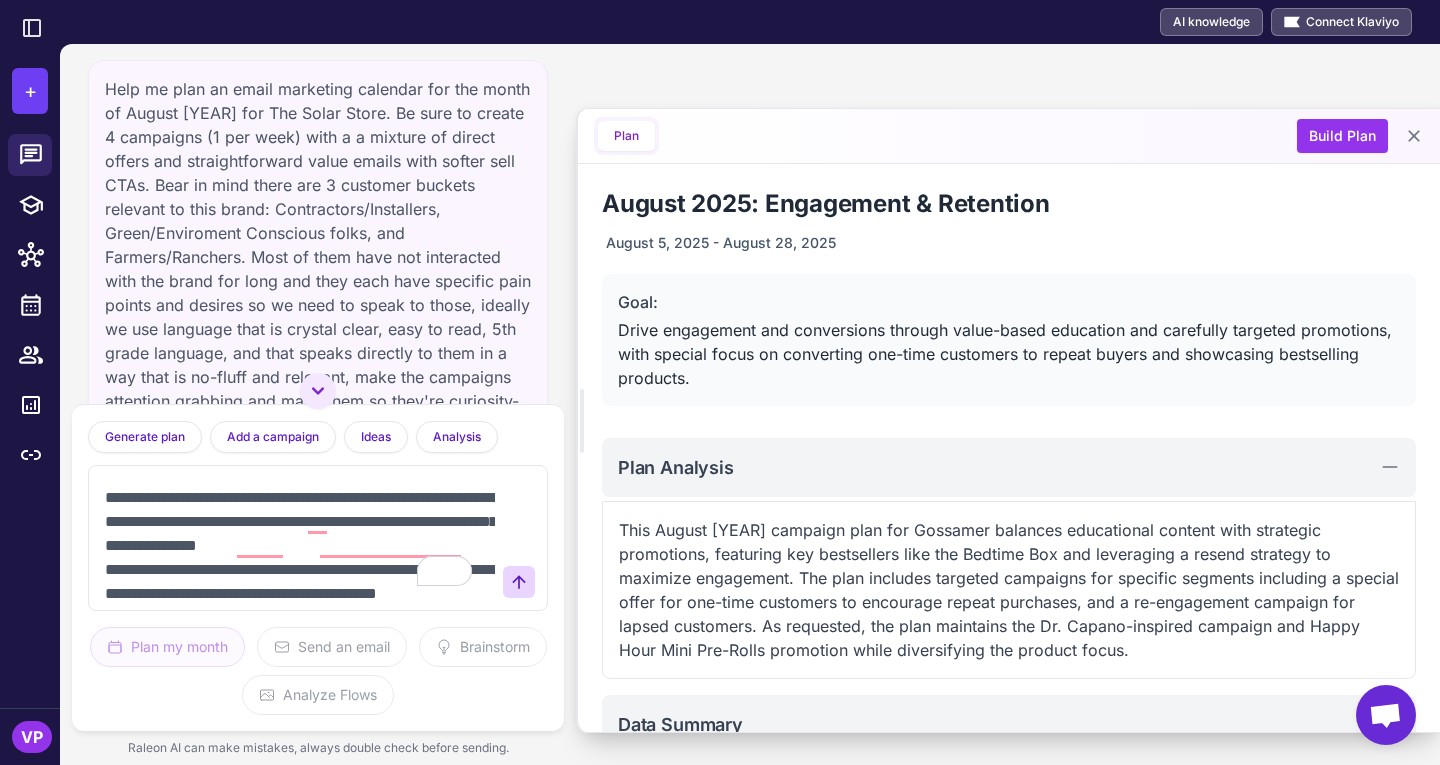 scroll, scrollTop: 0, scrollLeft: 0, axis: both 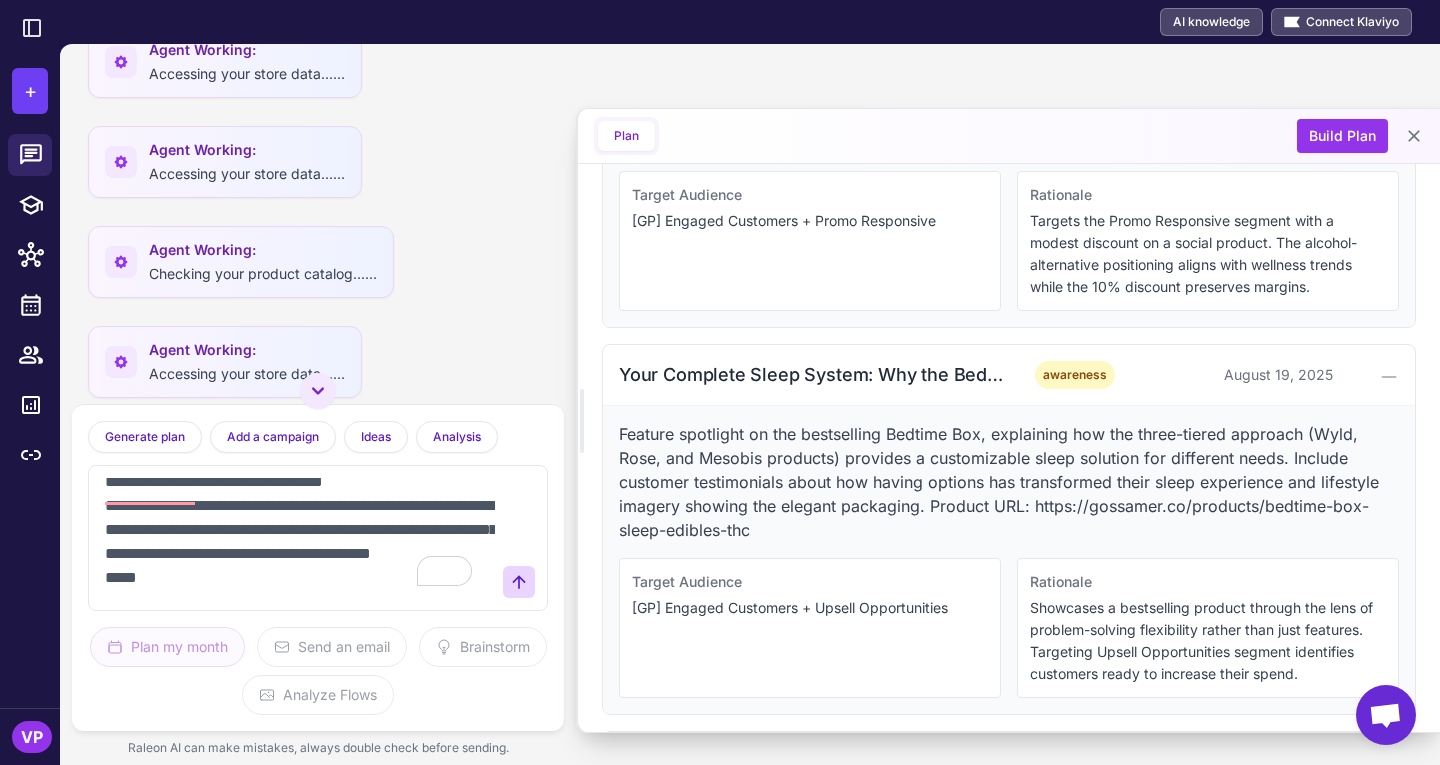 paste on "**********" 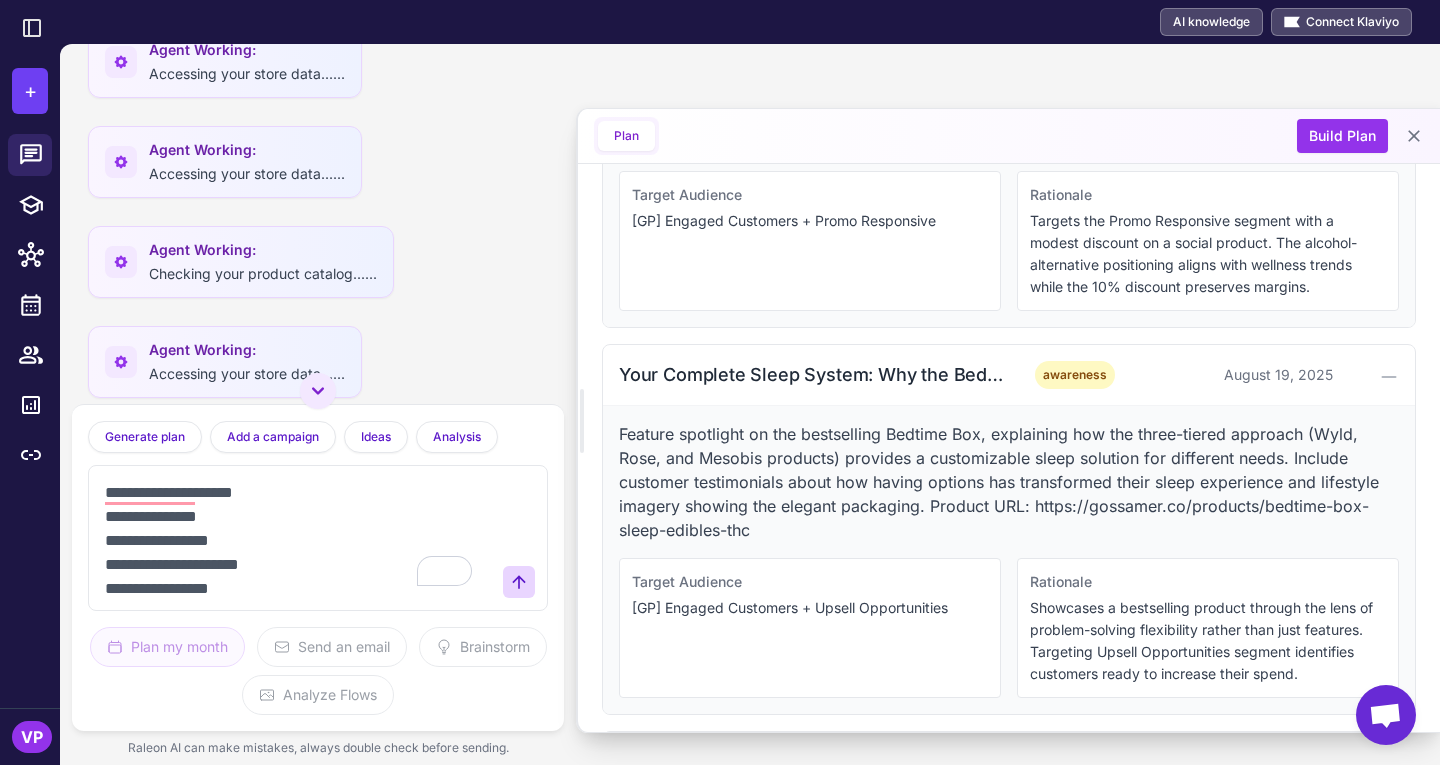 scroll, scrollTop: 1037, scrollLeft: 0, axis: vertical 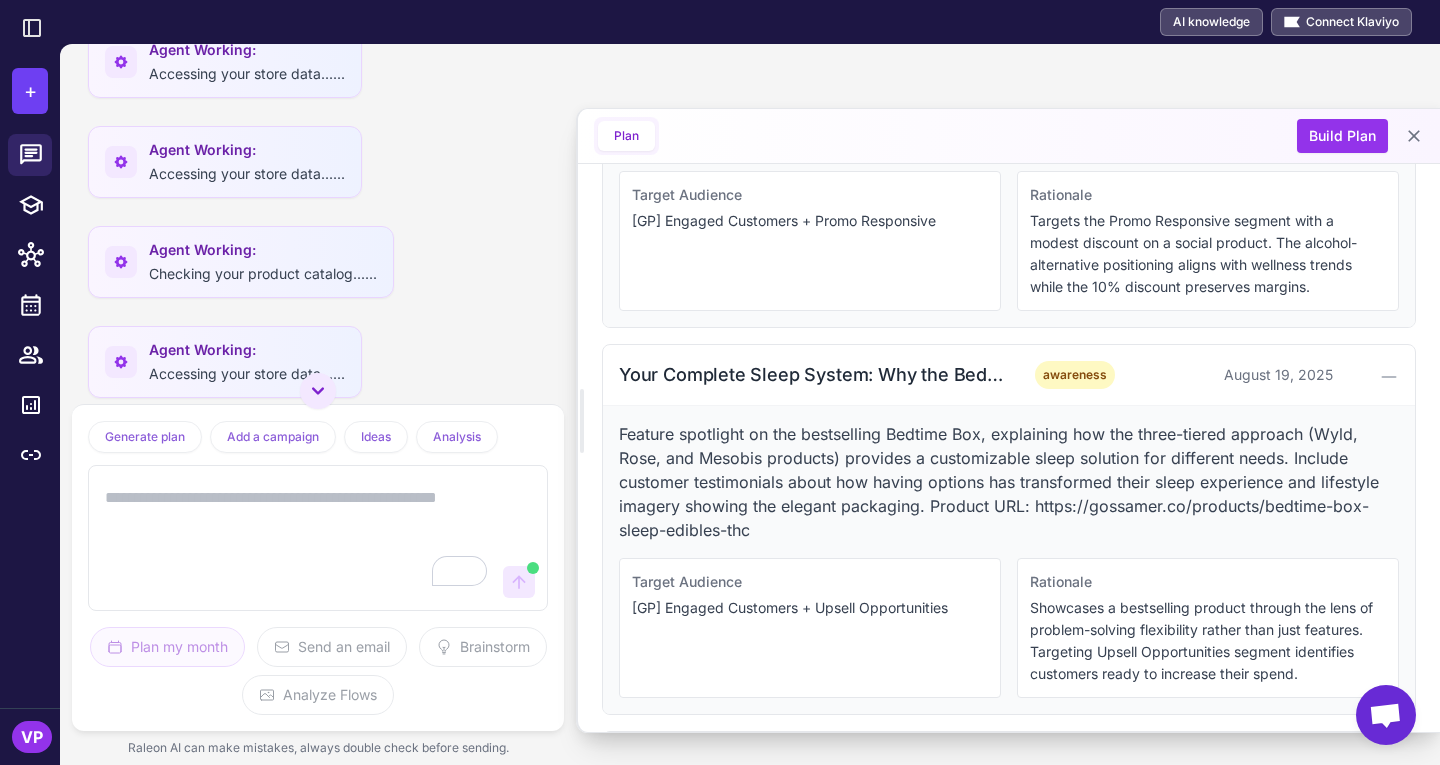 type 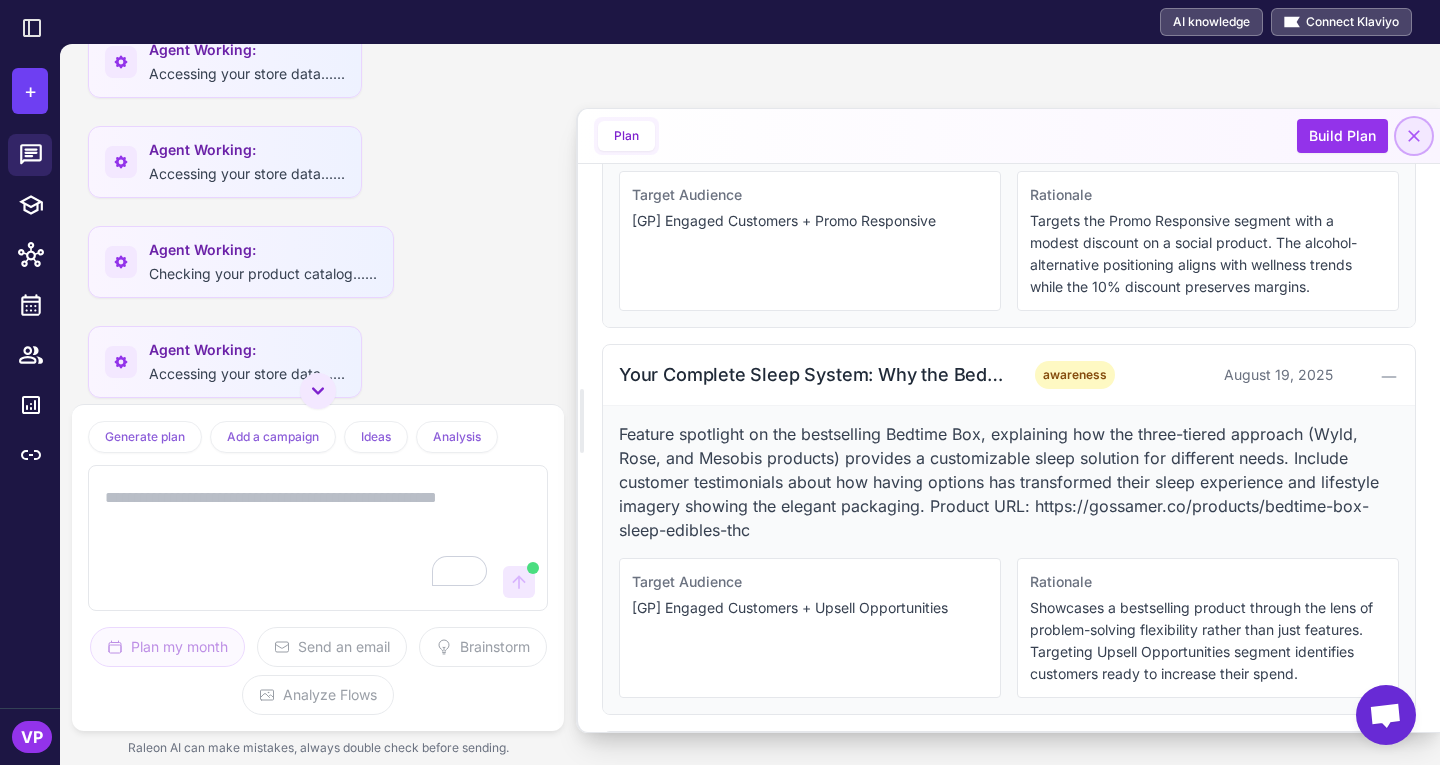 click 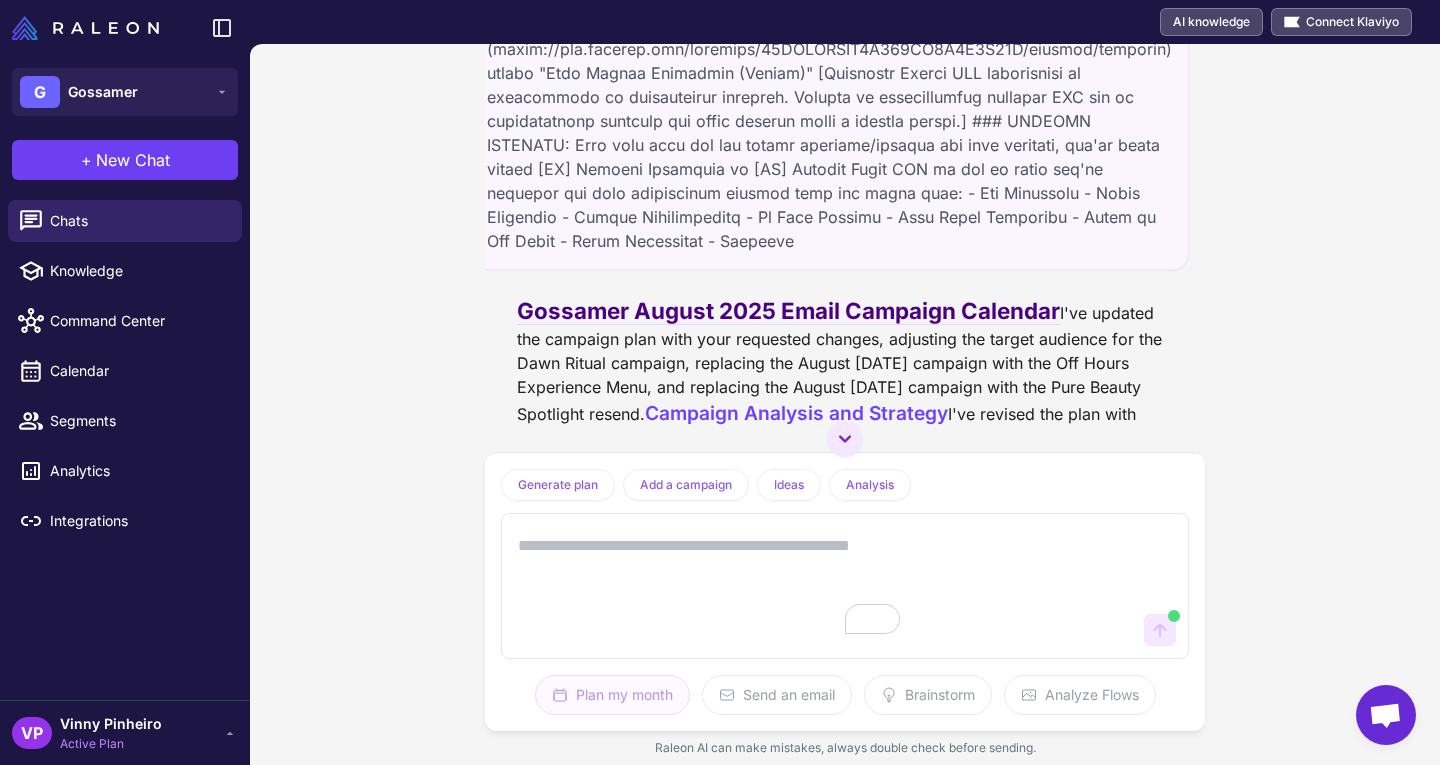 scroll, scrollTop: 10905, scrollLeft: 0, axis: vertical 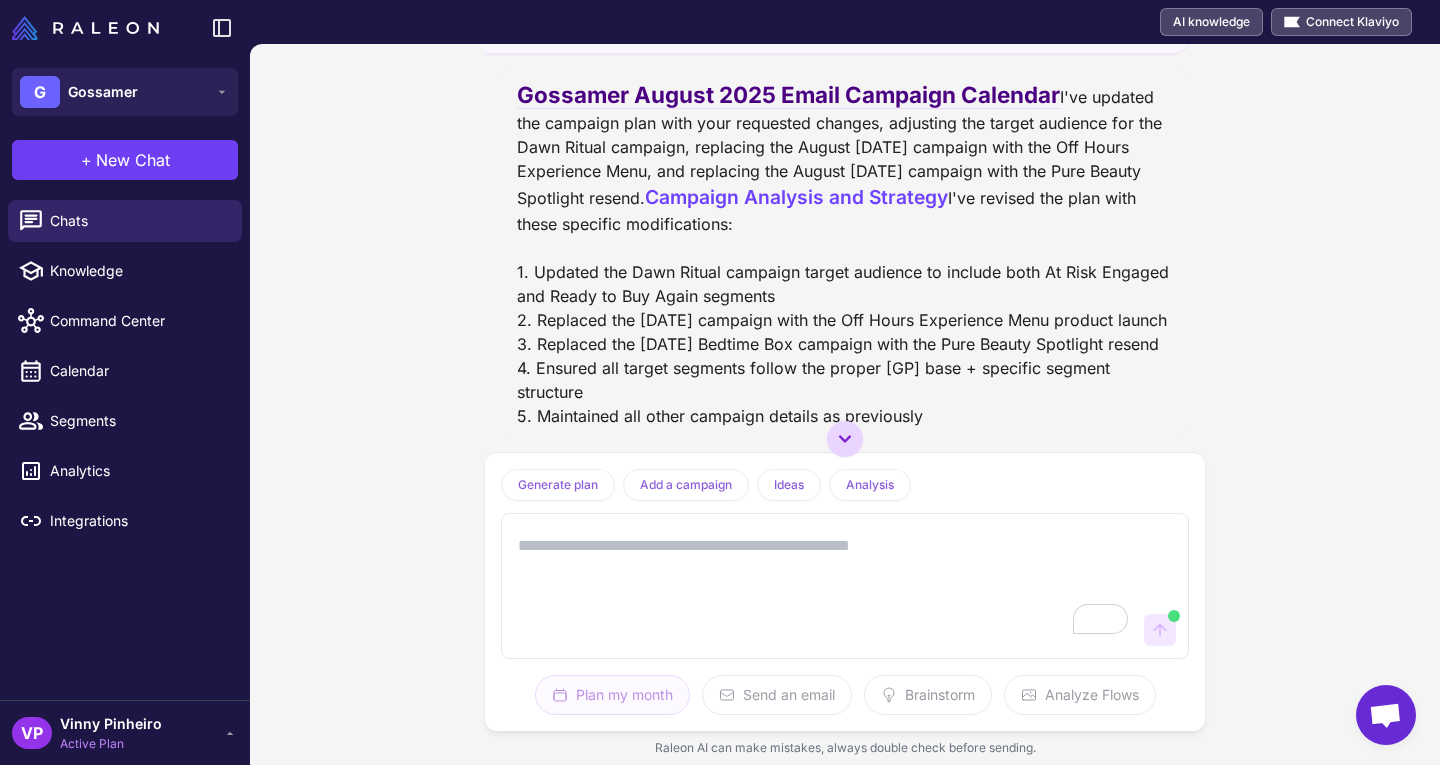 click at bounding box center [845, 439] 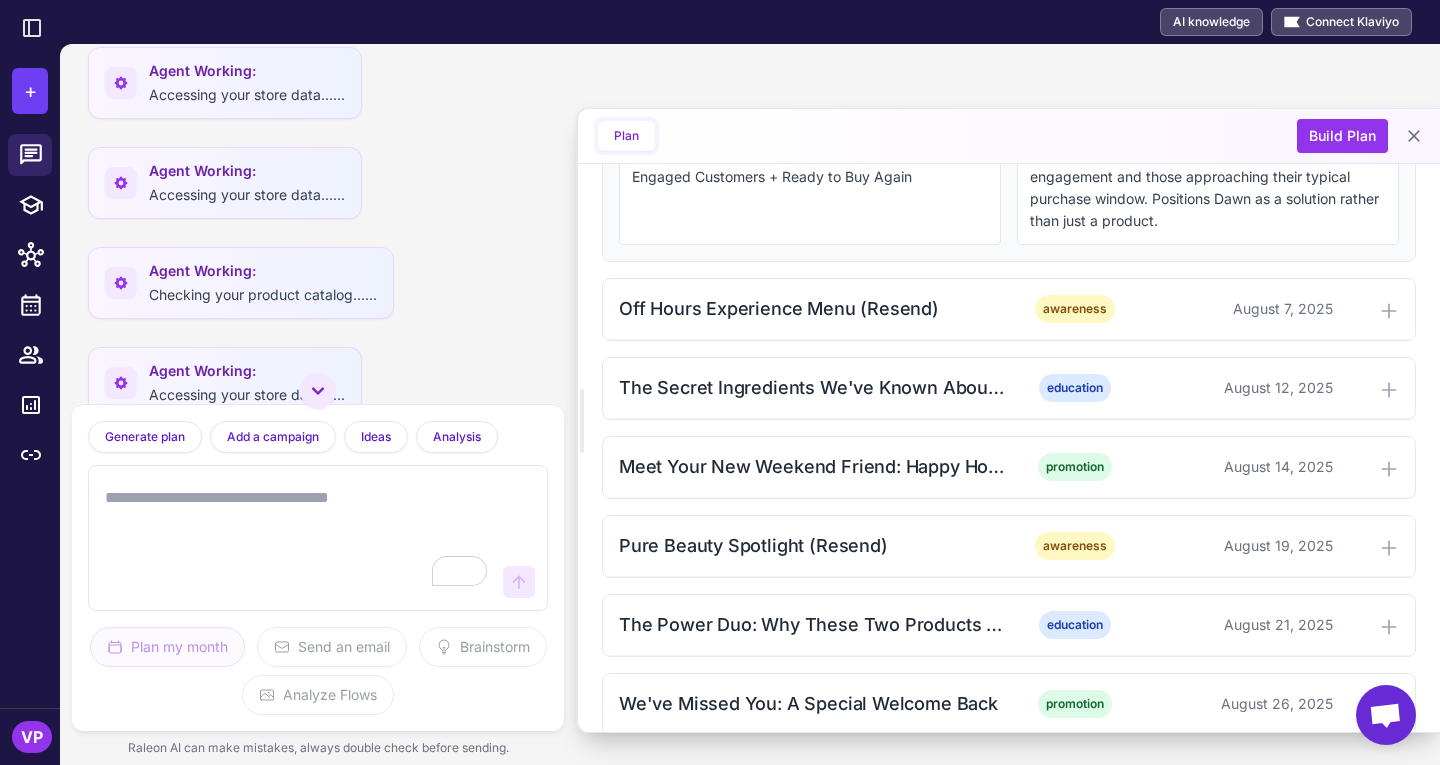 scroll, scrollTop: 934, scrollLeft: 0, axis: vertical 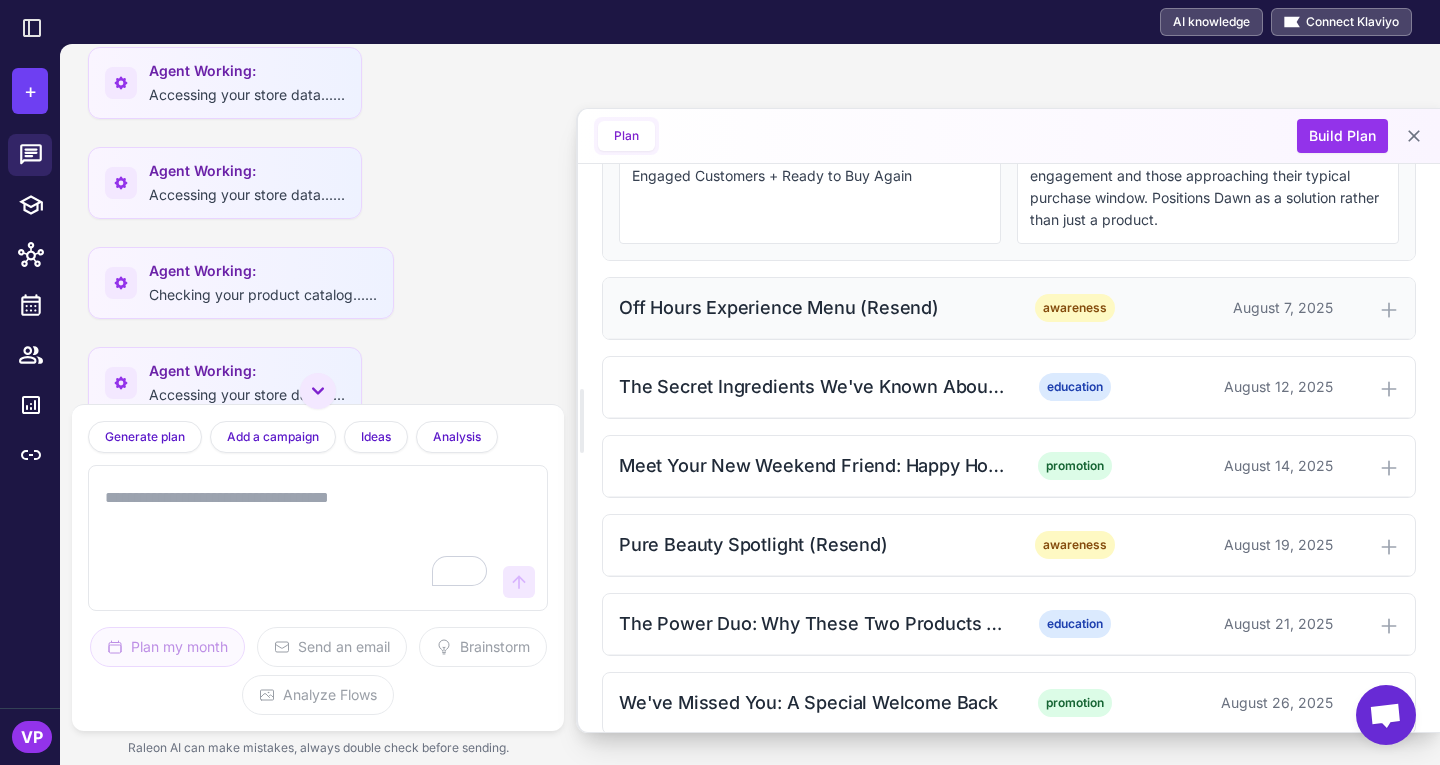 click on "Off Hours Experience Menu (Resend) awareness August 7, 2025" at bounding box center (1009, 308) 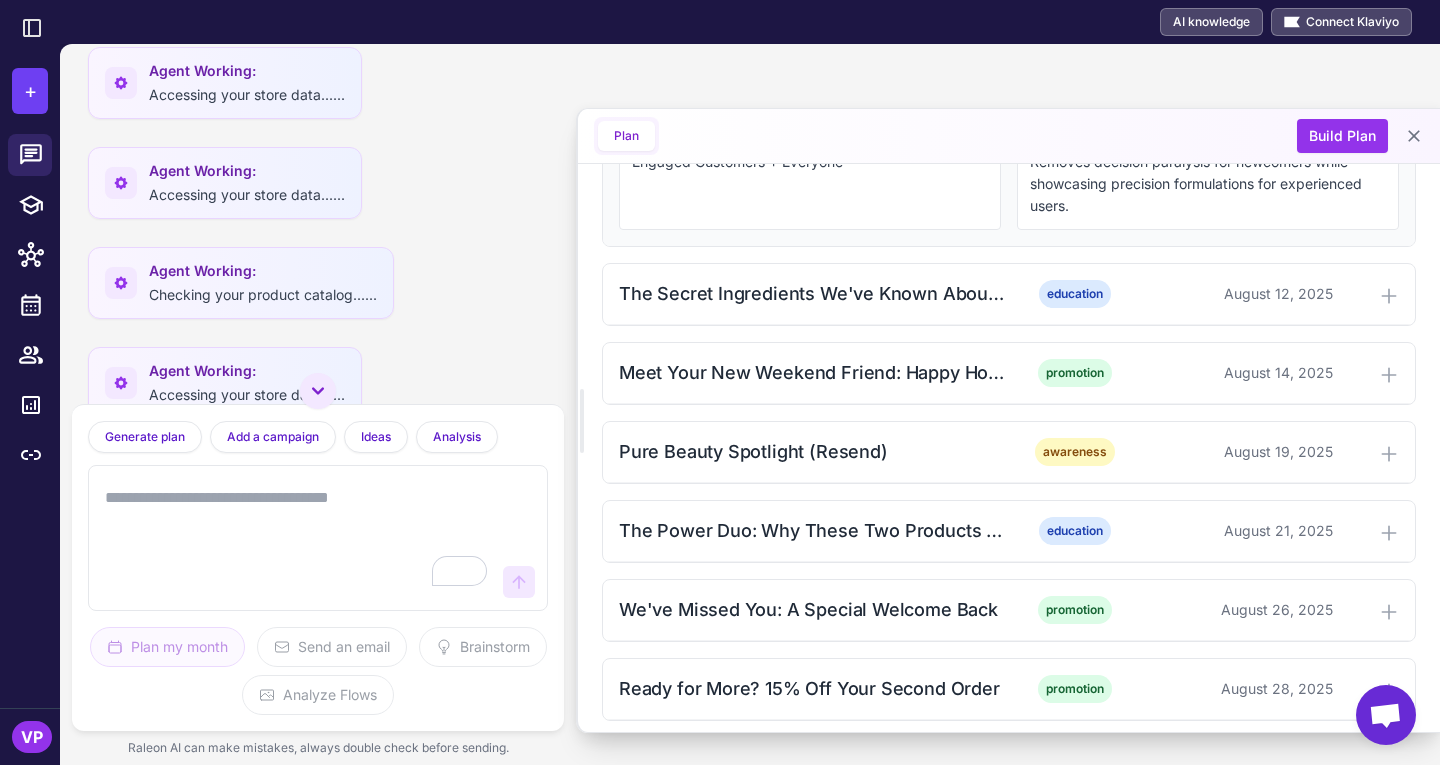 scroll, scrollTop: 1337, scrollLeft: 0, axis: vertical 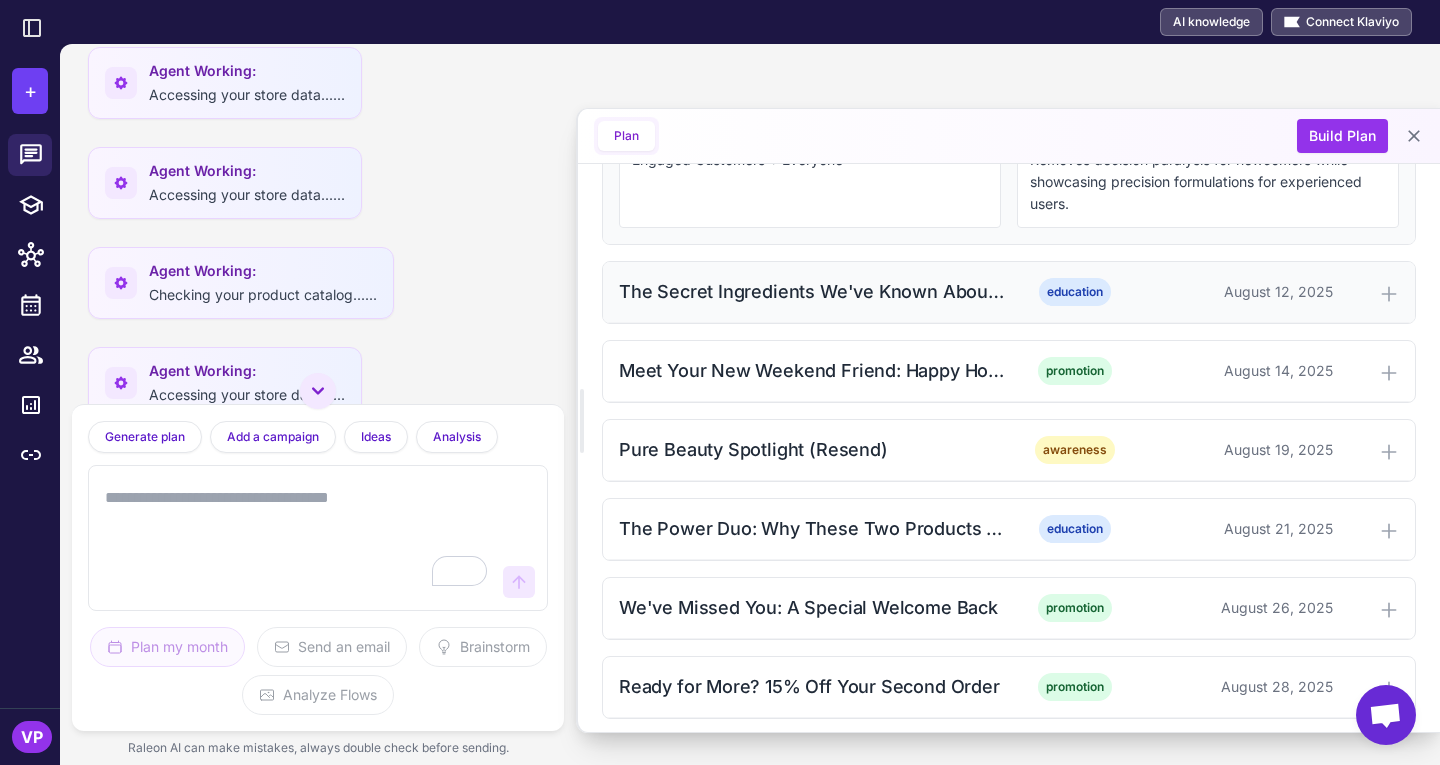 click on "The Secret Ingredients We've Known About Since the '70s education [DATE]" at bounding box center [1009, 292] 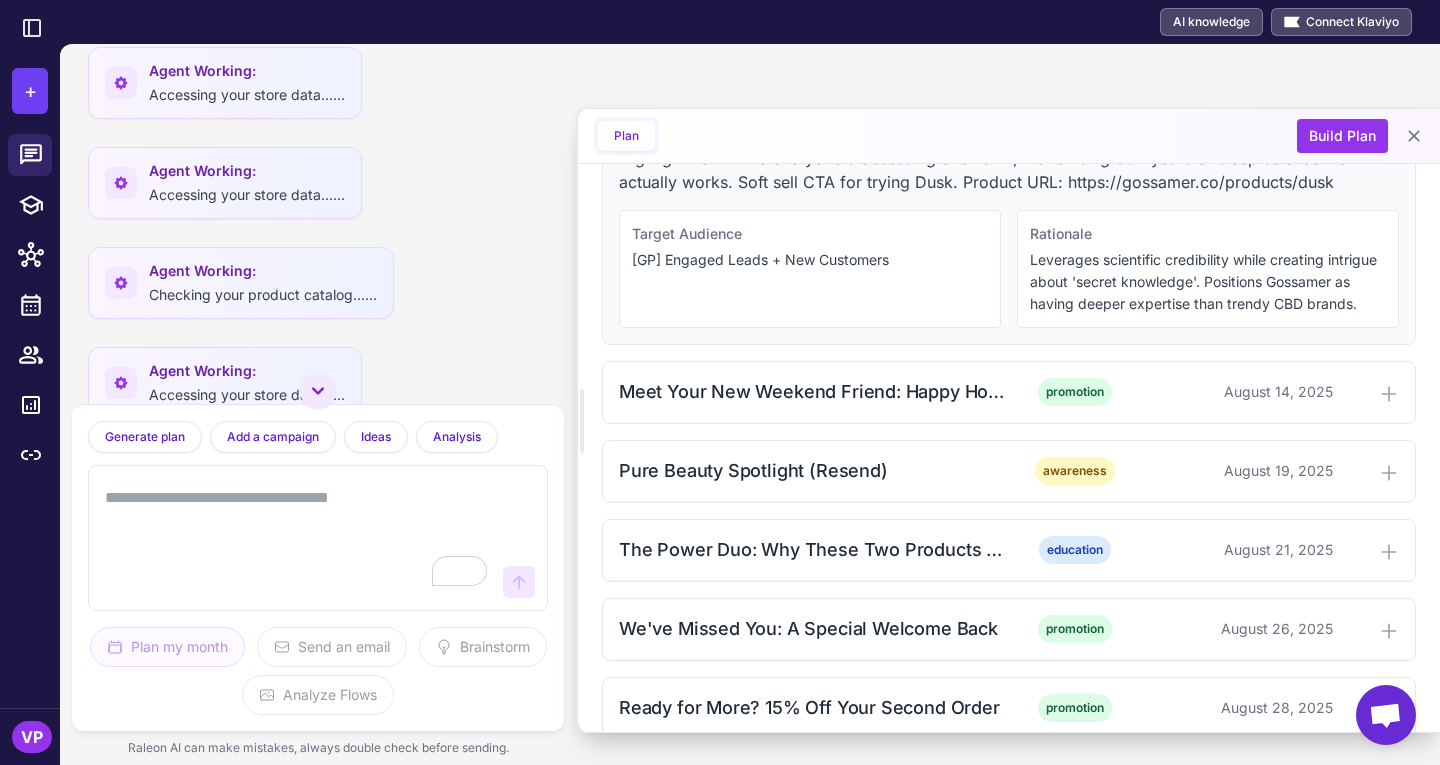 scroll, scrollTop: 1594, scrollLeft: 0, axis: vertical 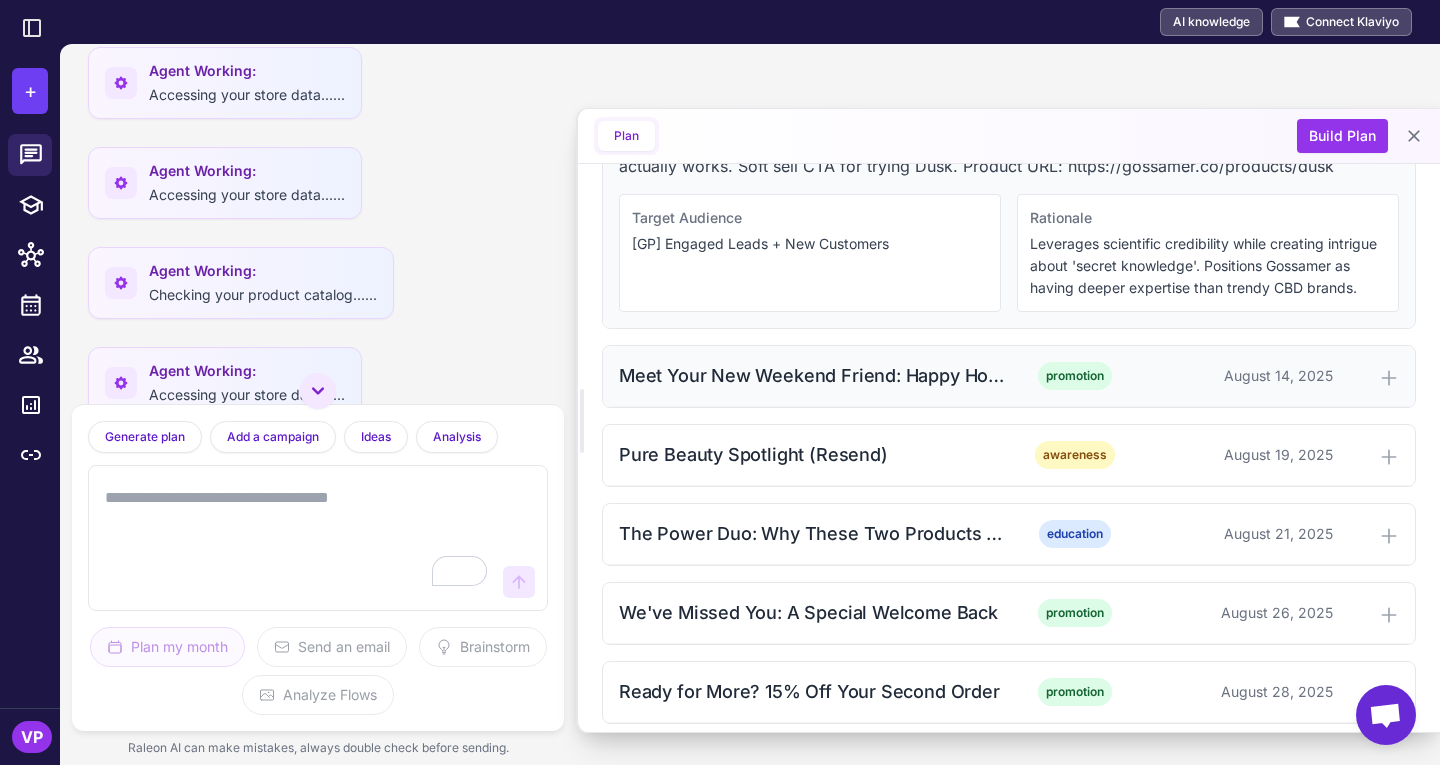 click on "Meet Your New Weekend Friend: Happy Hour Mini Pre-Rolls" at bounding box center [812, 375] 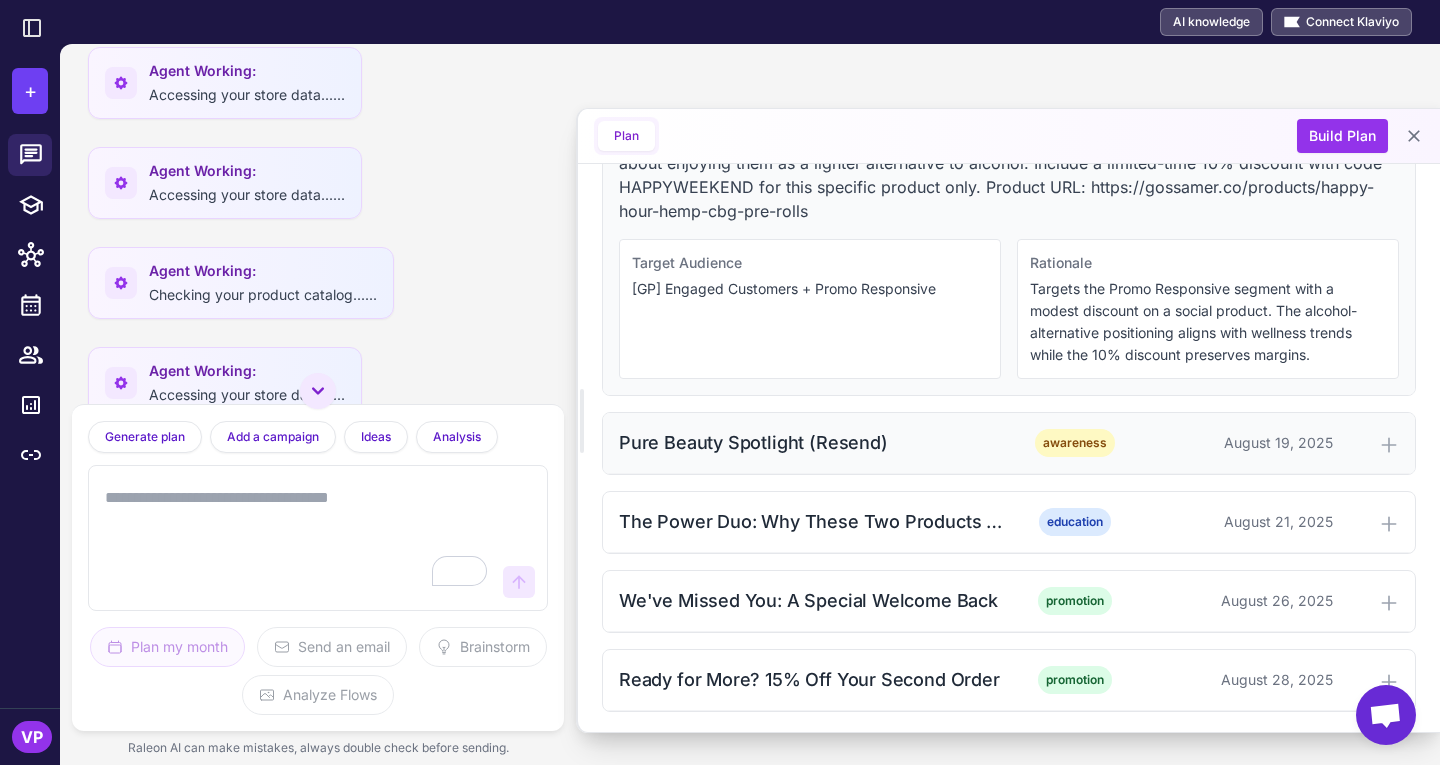 click on "Pure Beauty Spotlight (Resend)" at bounding box center [812, 442] 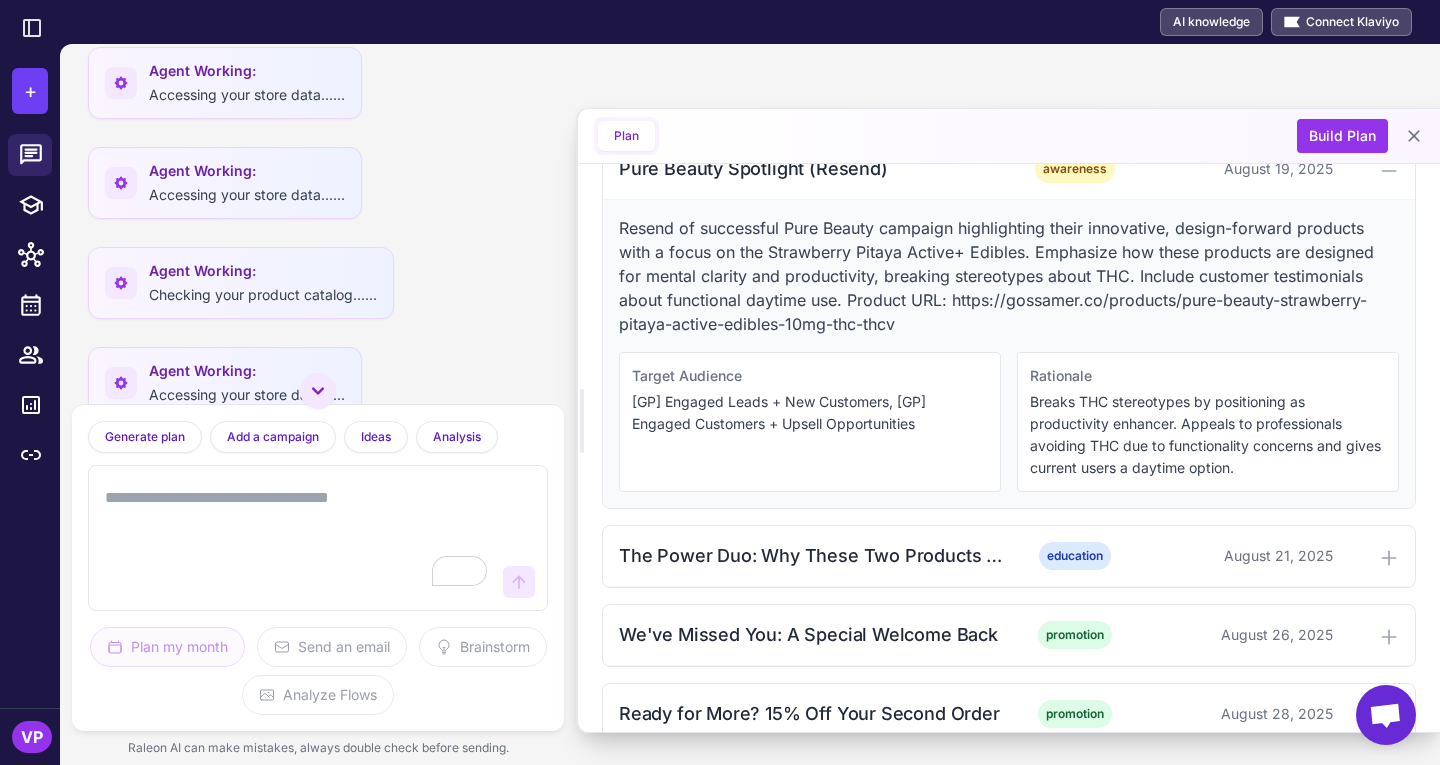 scroll, scrollTop: 2167, scrollLeft: 0, axis: vertical 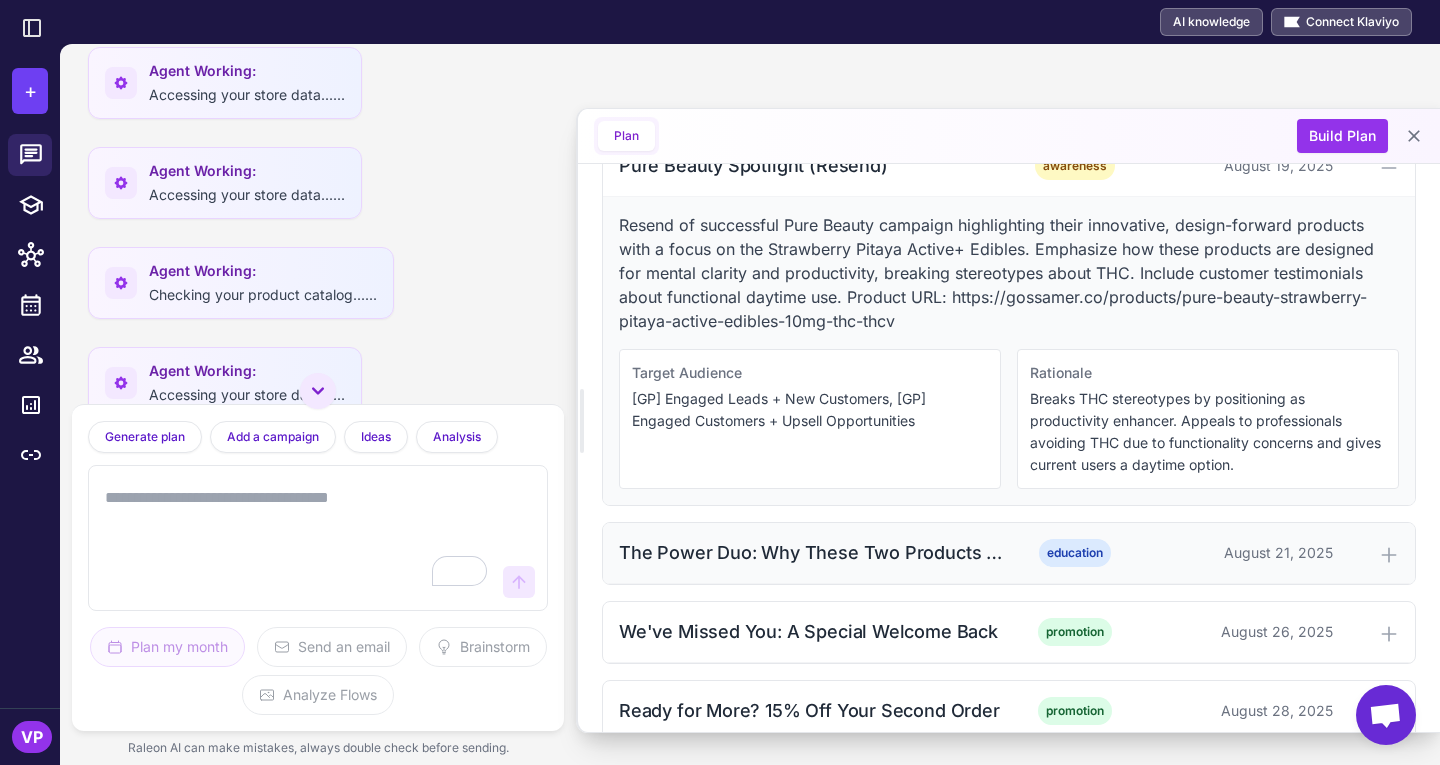 drag, startPoint x: 898, startPoint y: 585, endPoint x: 855, endPoint y: 585, distance: 43 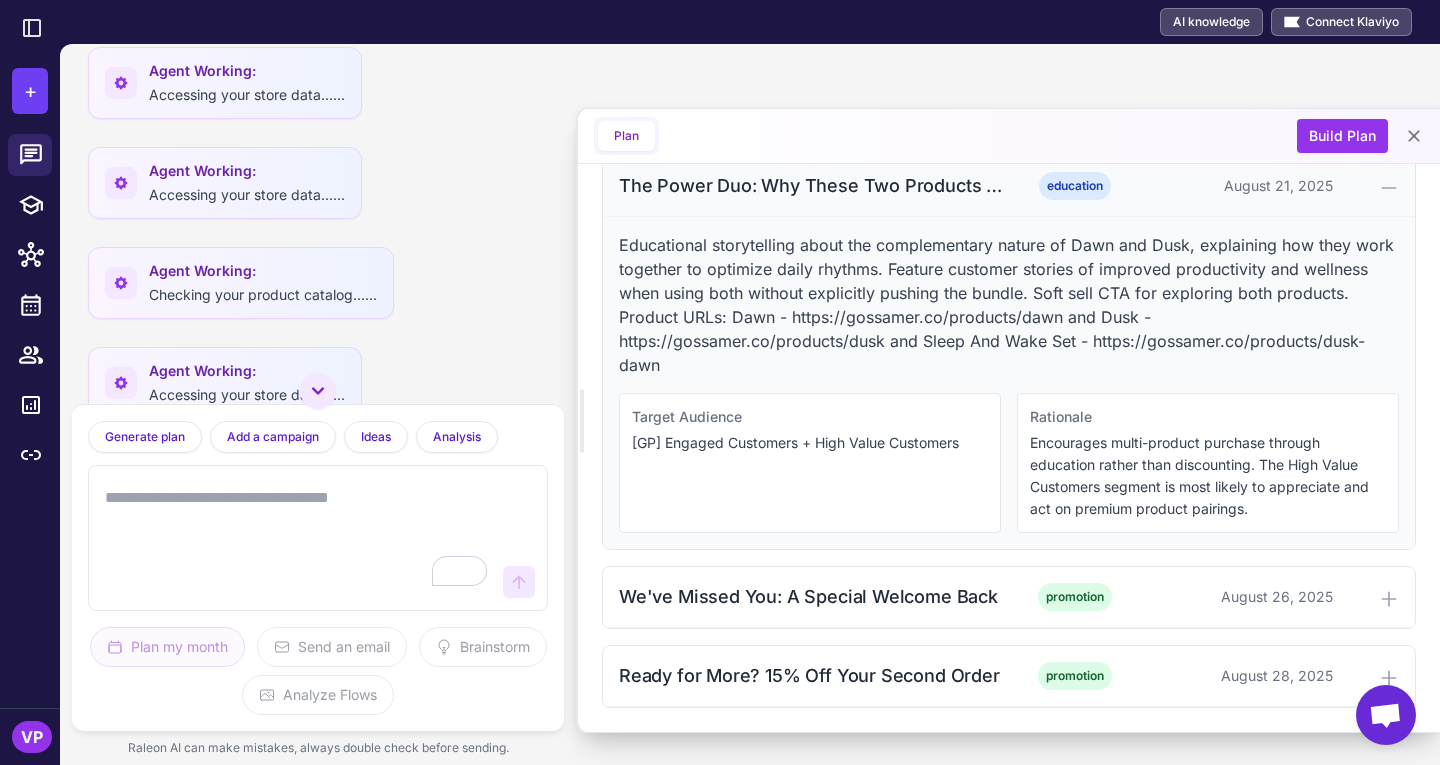 scroll, scrollTop: 2556, scrollLeft: 0, axis: vertical 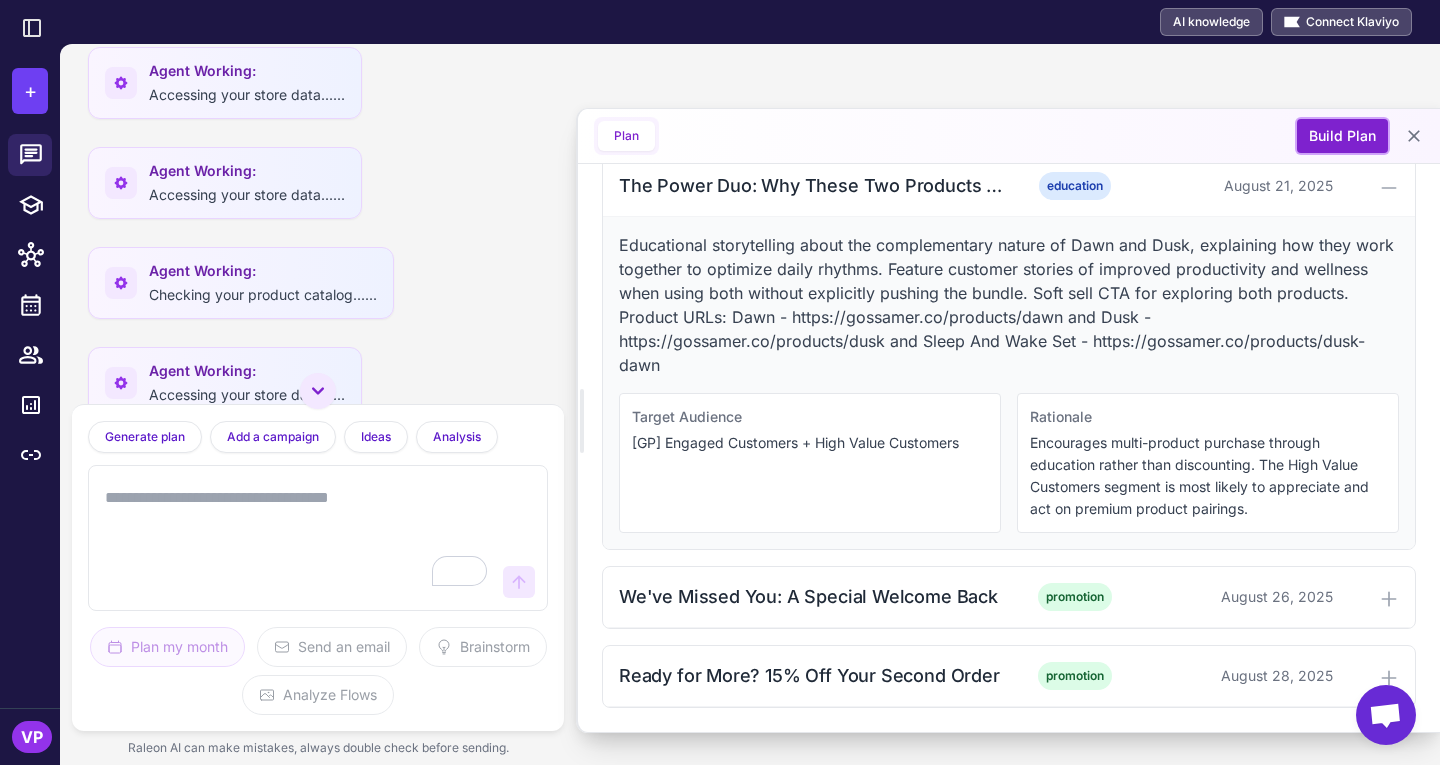 click on "Build Plan" at bounding box center (1342, 136) 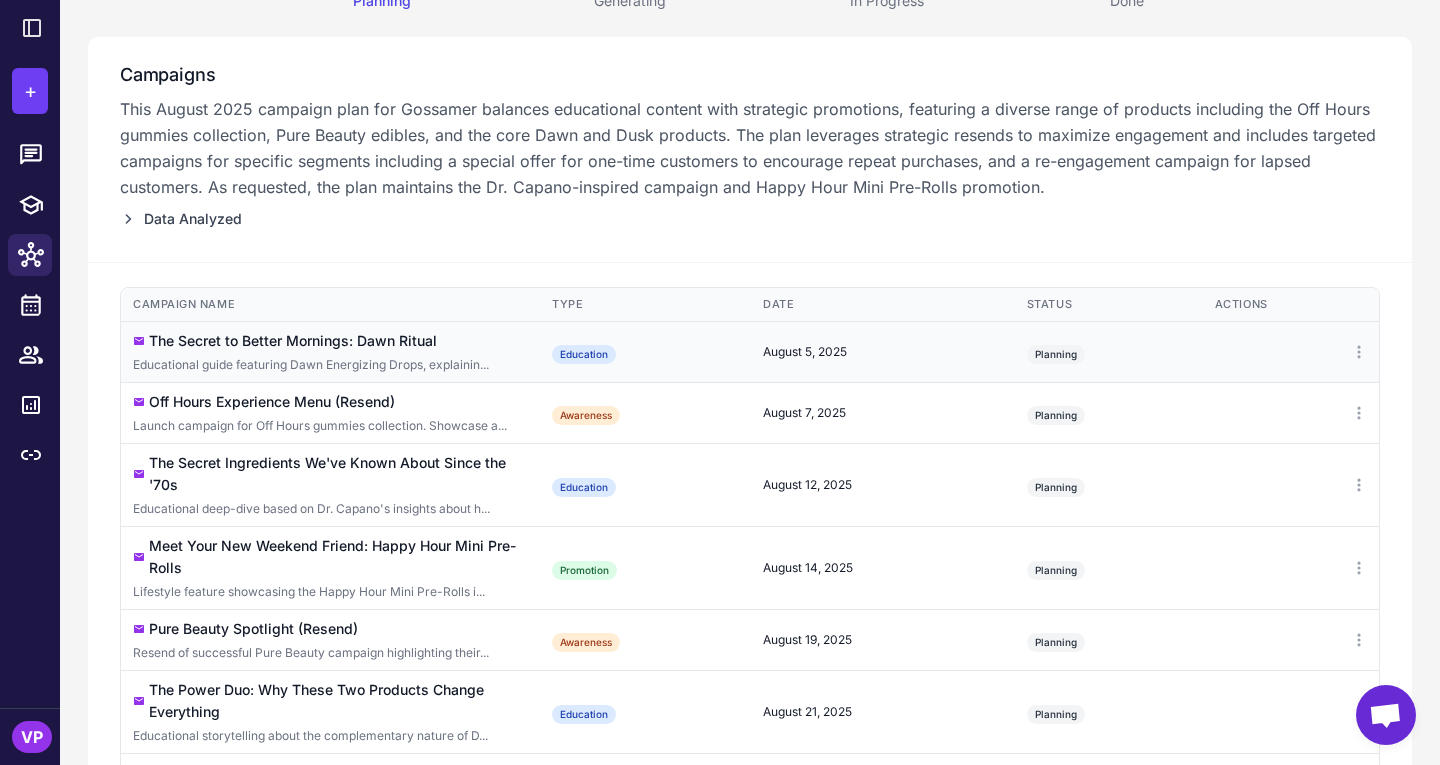 scroll, scrollTop: 236, scrollLeft: 0, axis: vertical 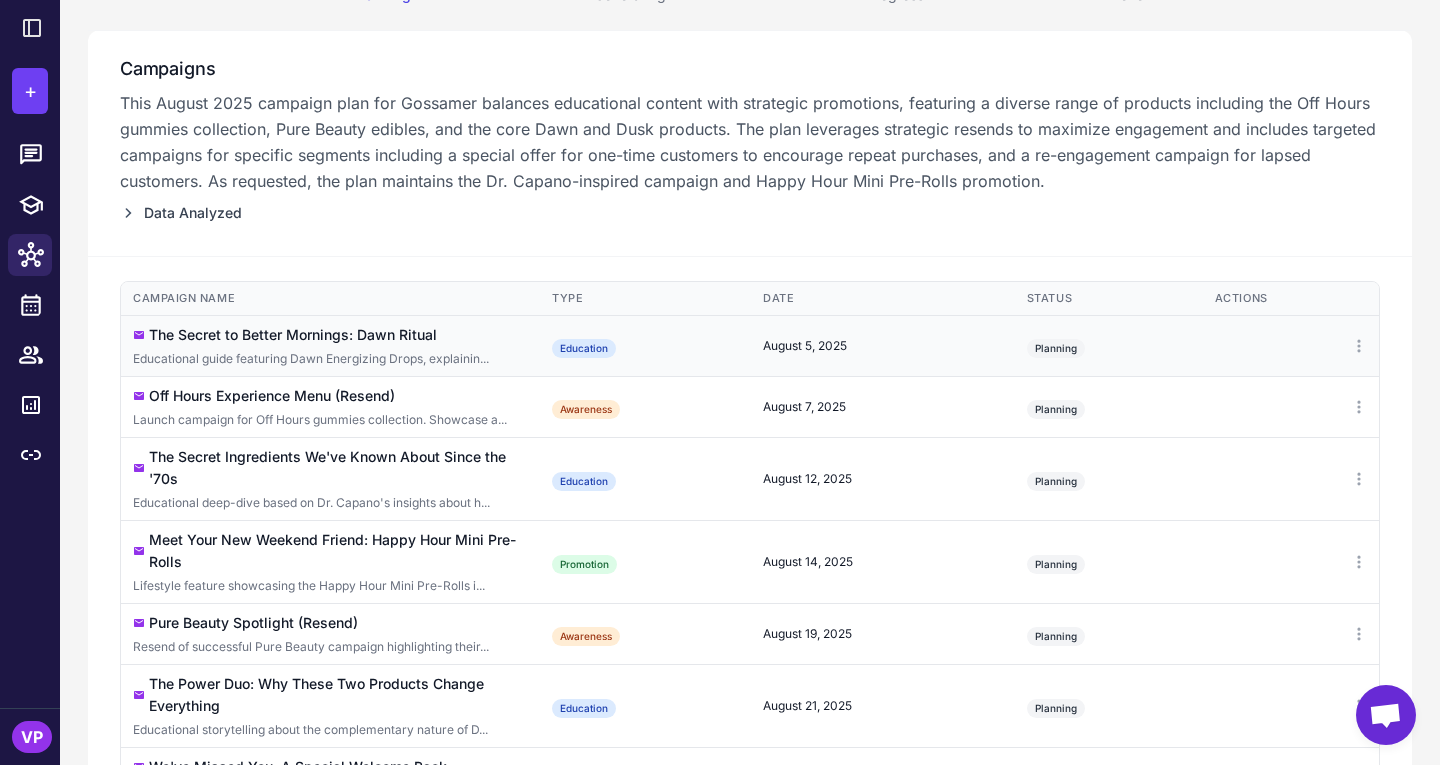 click on "Educational guide featuring Dawn Energizing Drops, explainin..." at bounding box center (330, 359) 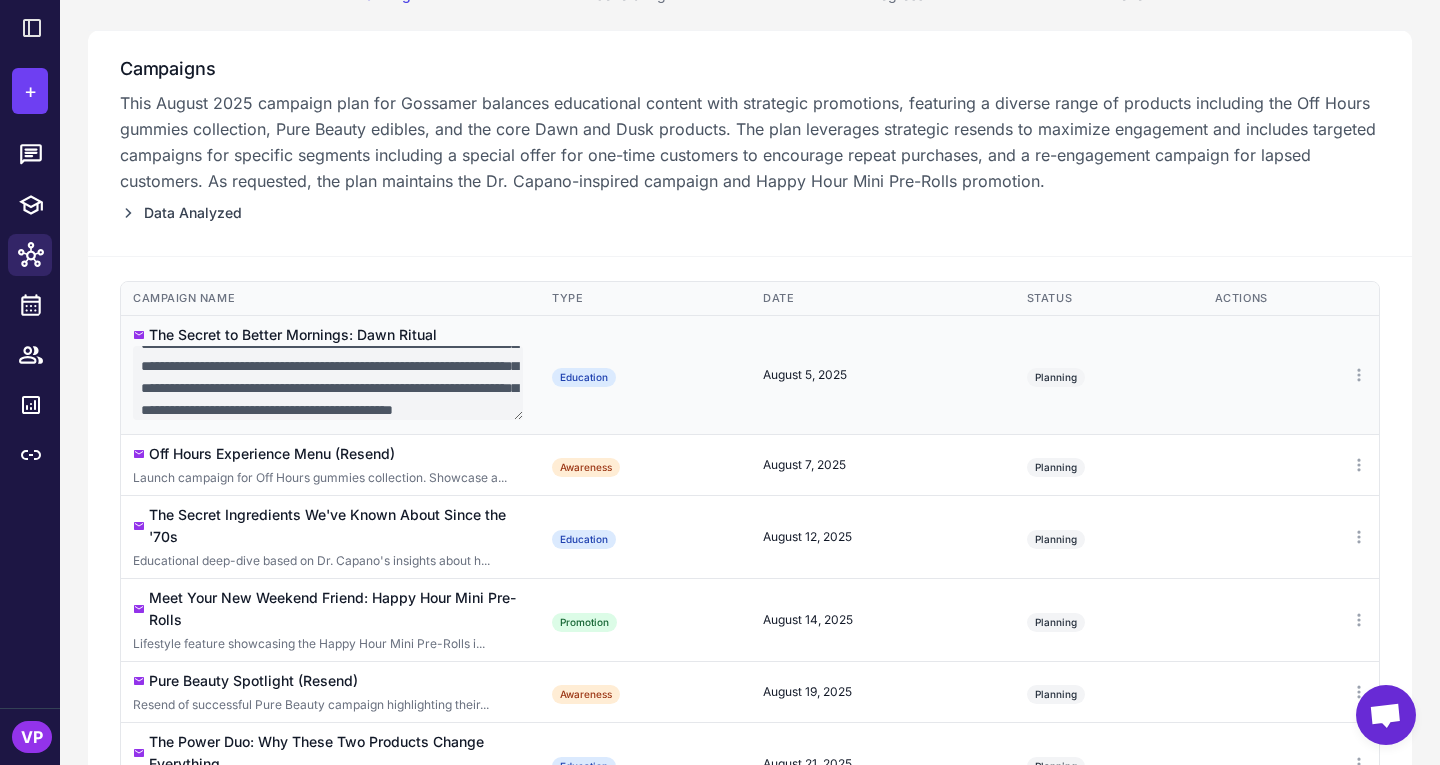 scroll, scrollTop: 37, scrollLeft: 0, axis: vertical 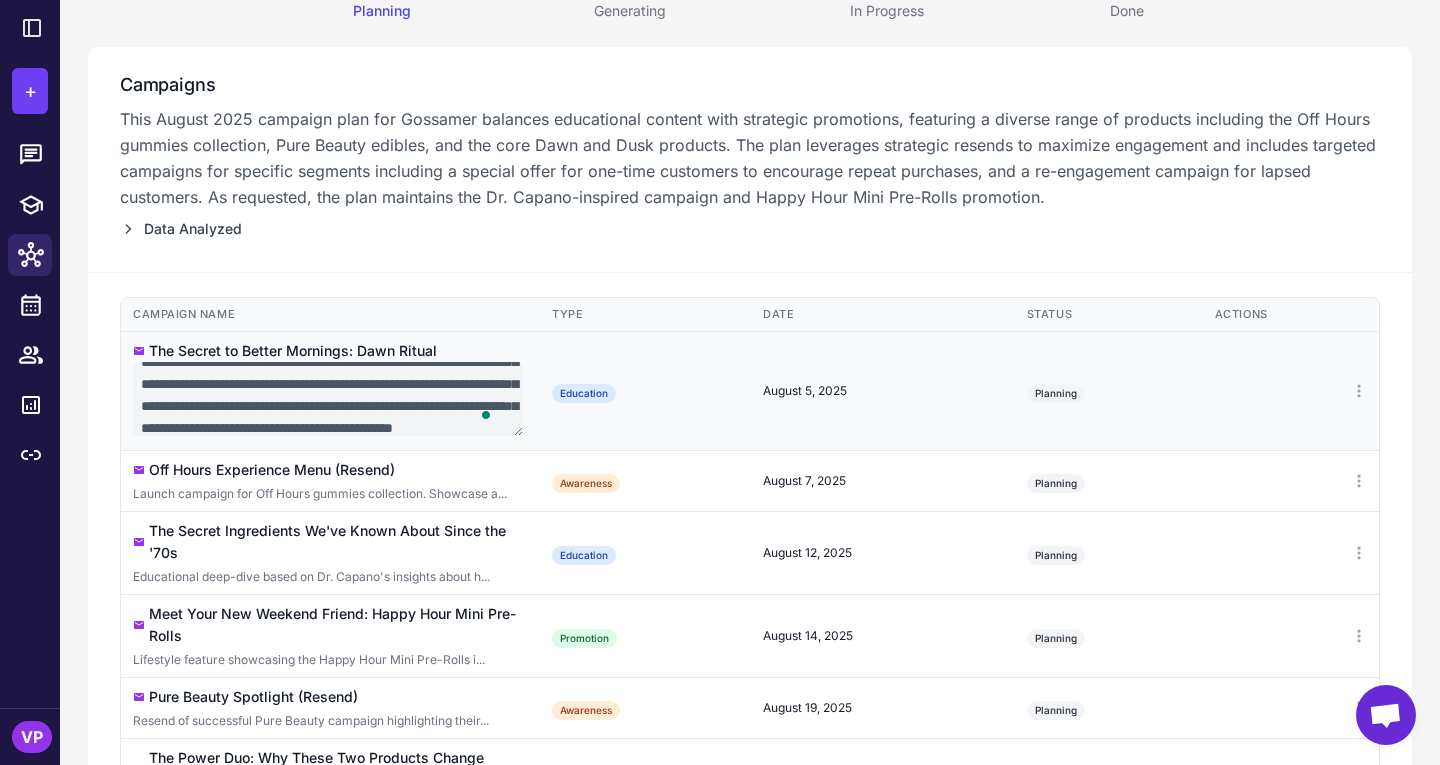 click on "**********" at bounding box center (328, 399) 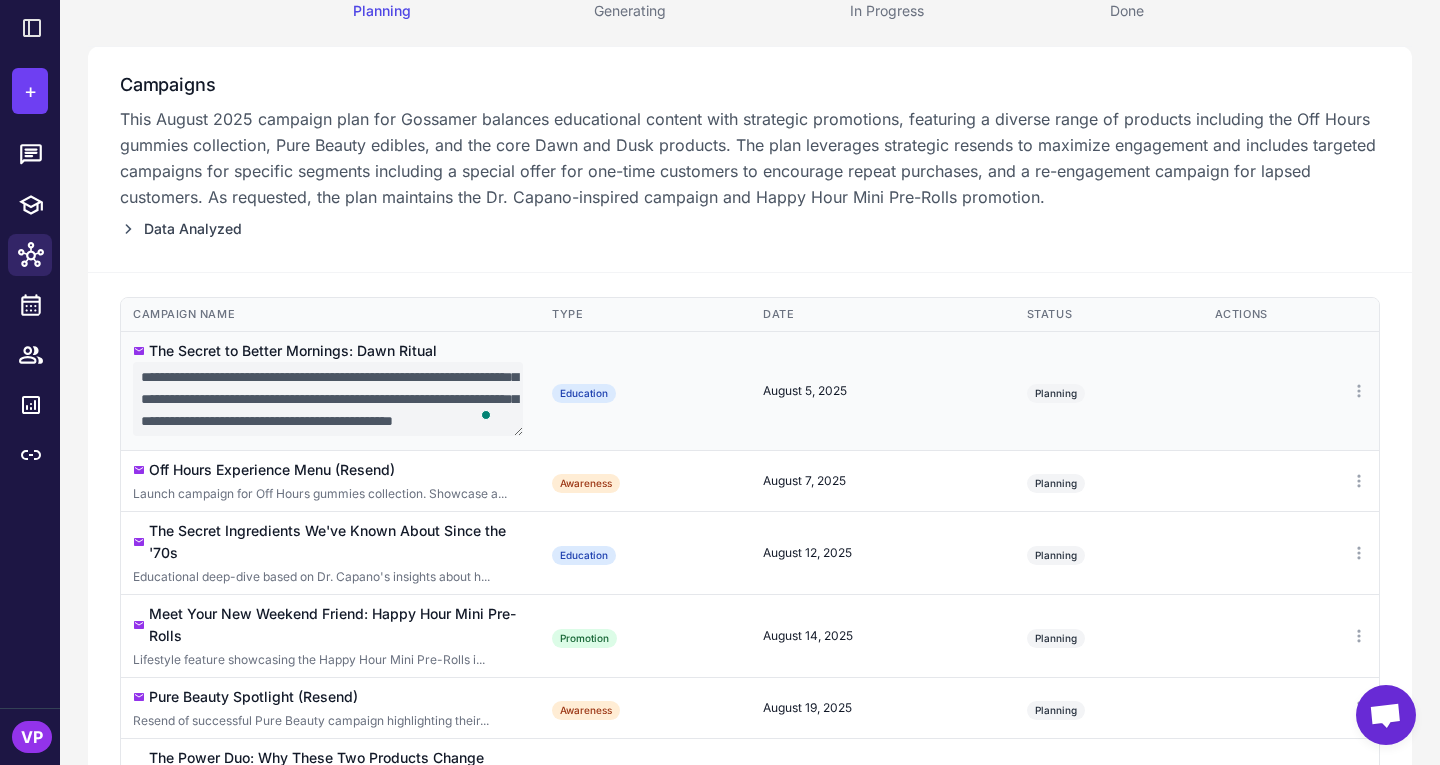scroll, scrollTop: 88, scrollLeft: 0, axis: vertical 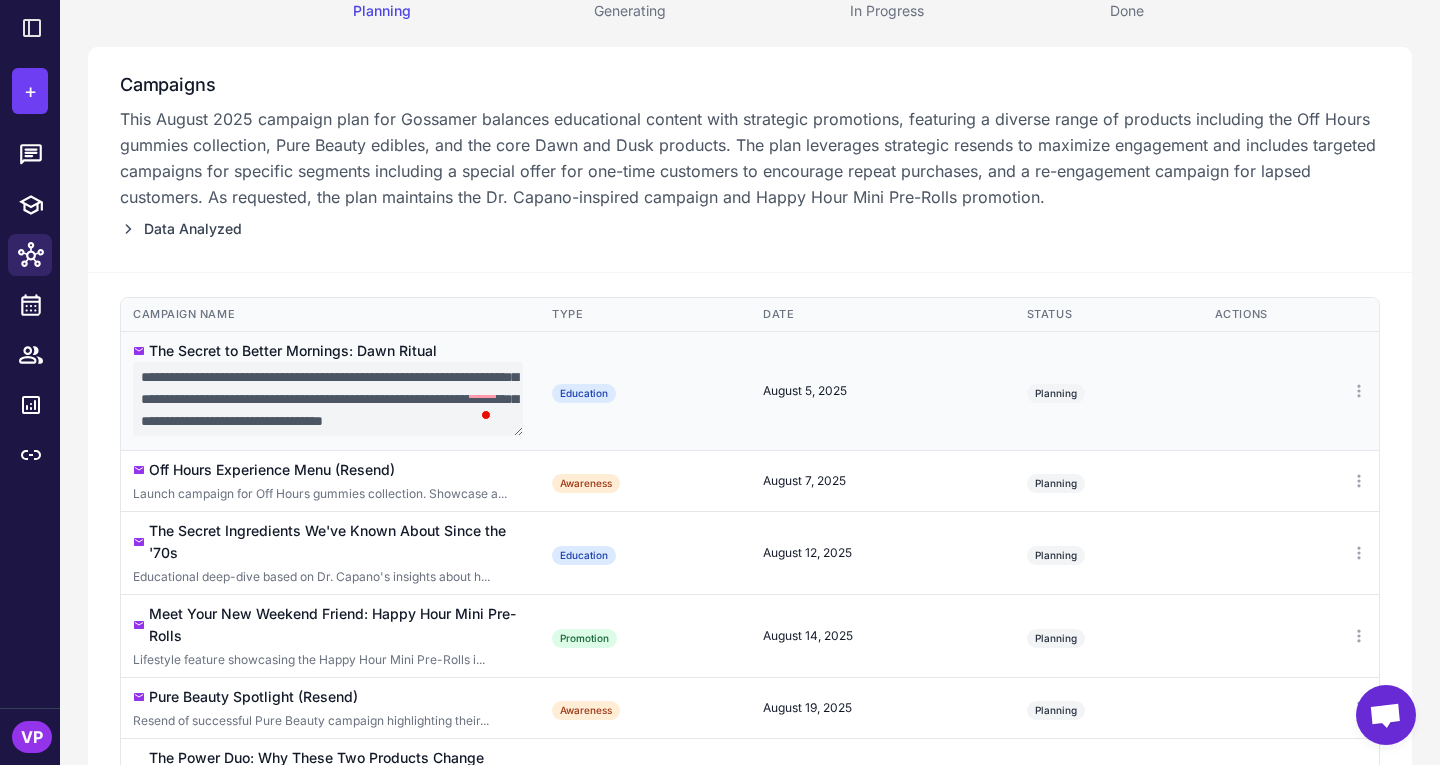 click on "**********" at bounding box center (328, 399) 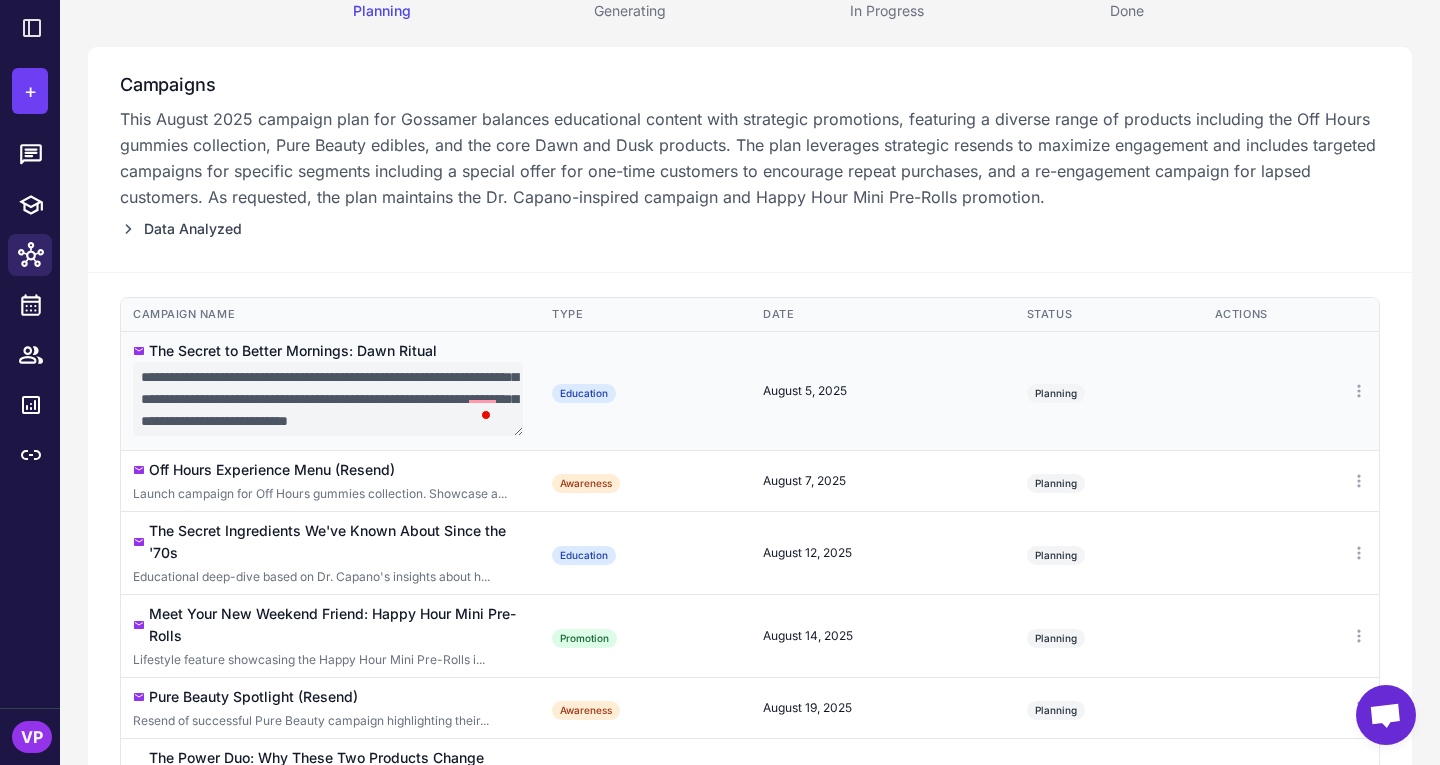 type on "**********" 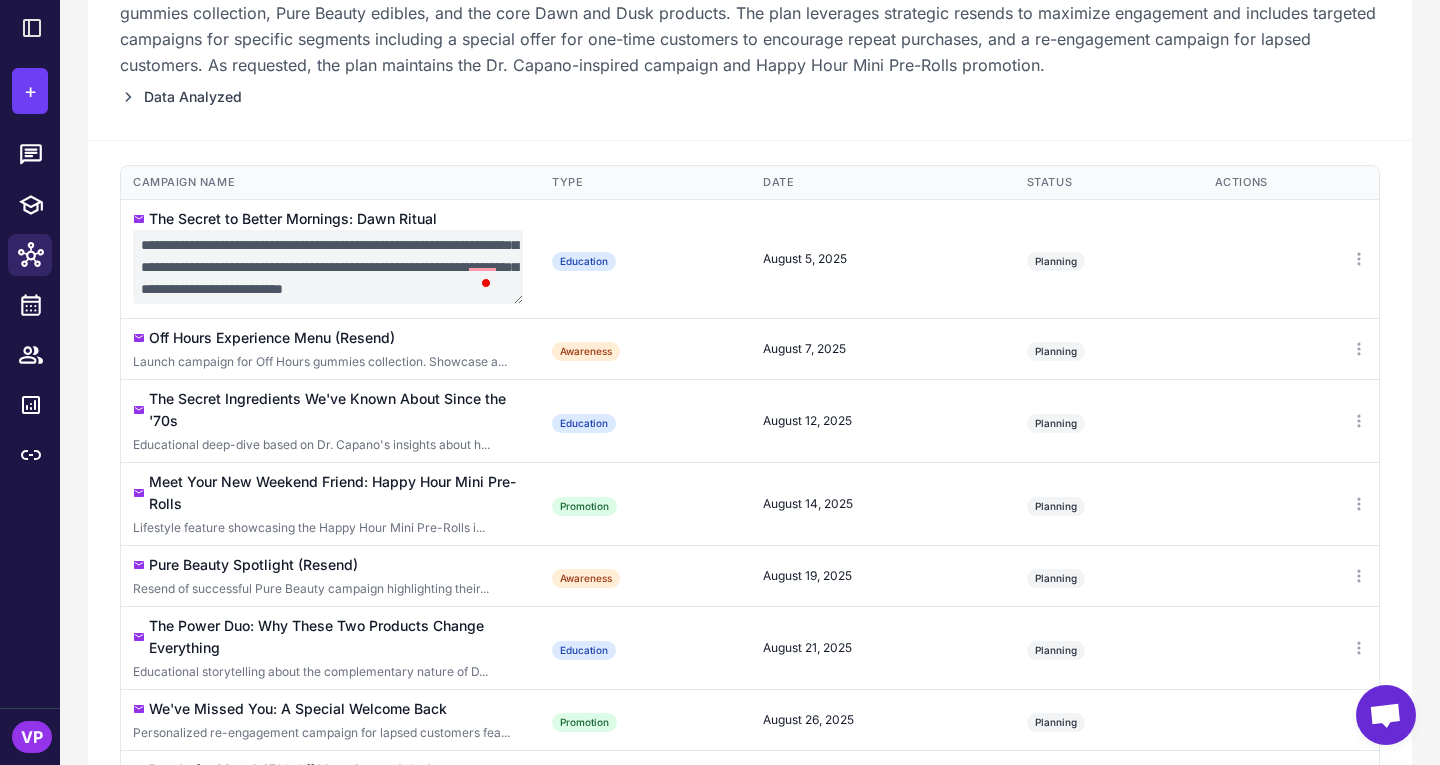 click on "**********" at bounding box center (750, 461) 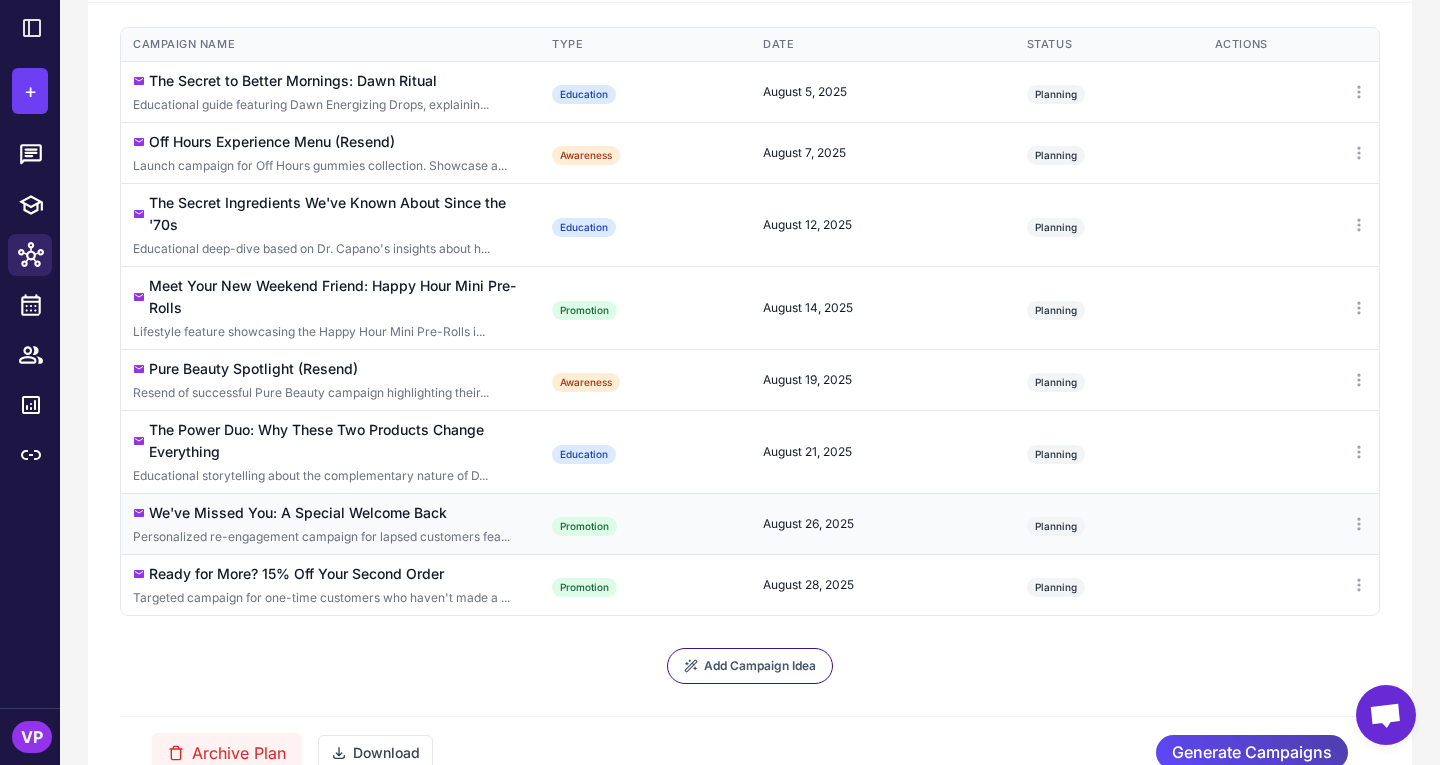 click on "We've Missed You: A Special Welcome Back" at bounding box center (298, 513) 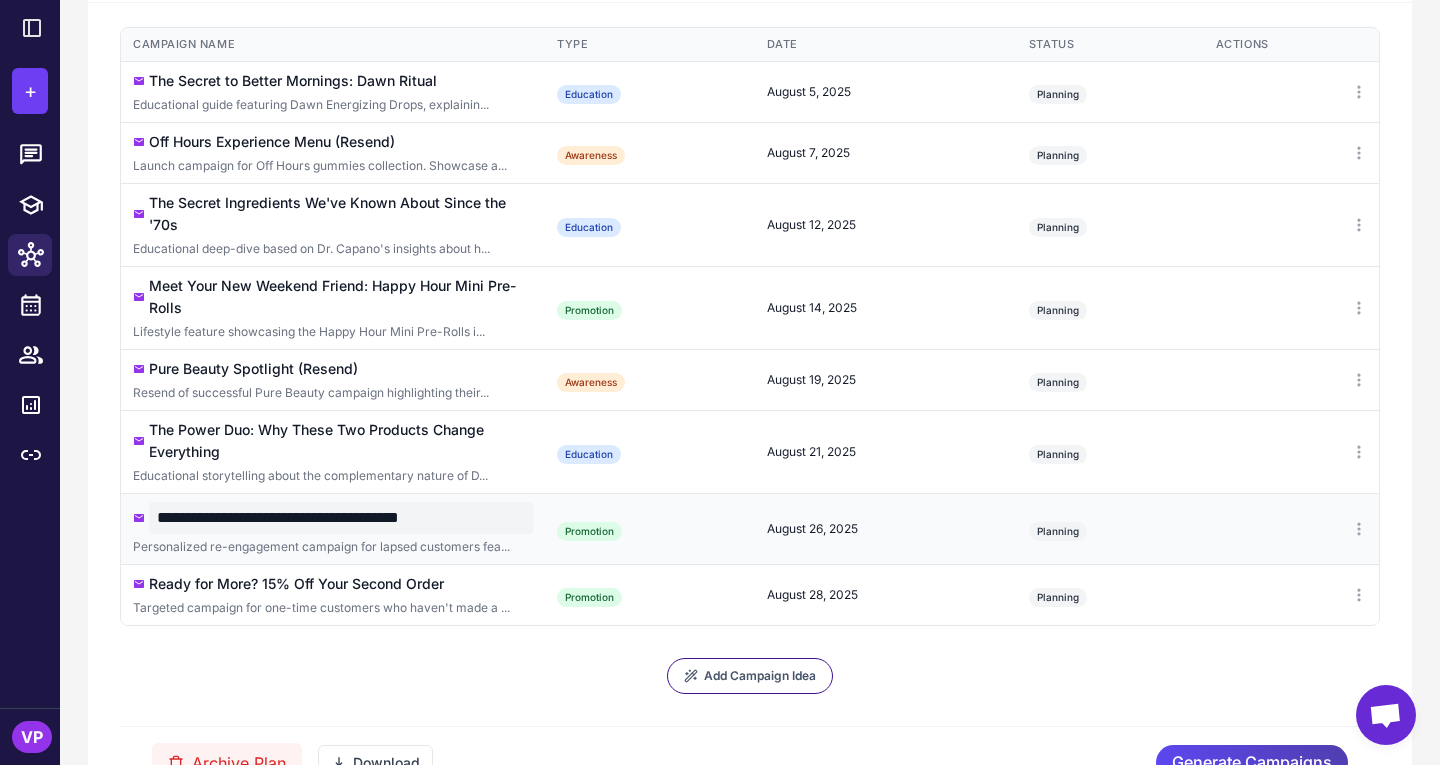 click on "Personalized re-engagement campaign for lapsed customers fea..." at bounding box center [333, 547] 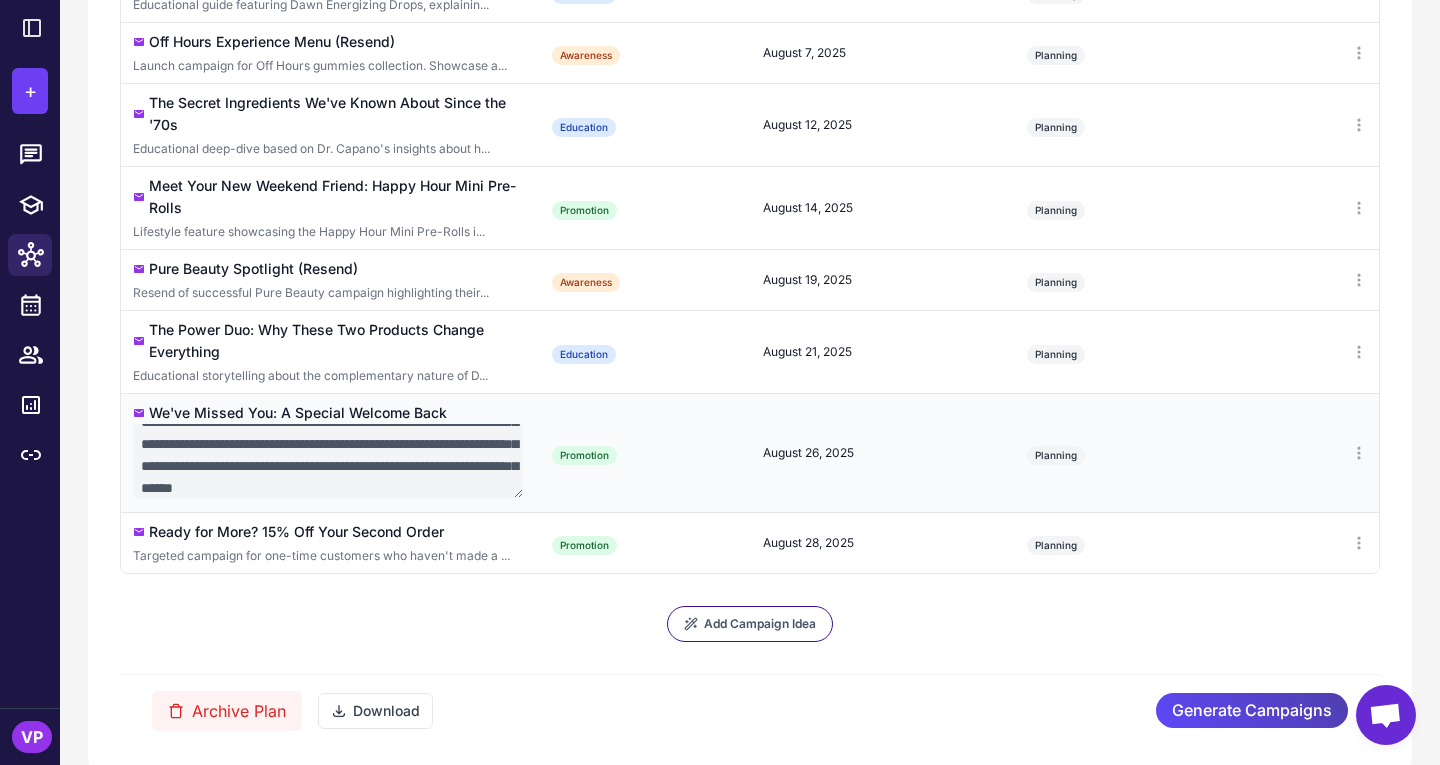 click on "Campaign Name Type Target Segment Date Status Actions The Secret to Better Mornings: Dawn Ritual Educational guide featuring Dawn Energizing Drops, explainin... Education [GP] Engaged Leads + At Risk Engaged, [GP] Engaged Customers + Ready to Buy Again August [DATE], [YEAR]  Planning  Off Hours Experience Menu (Resend) Launch campaign for Off Hours gummies collection. Showcase a... Awareness [GP] Engaged Leads + New Customers, [GP] Engaged Customers + Everyone August [DATE], [YEAR]  Planning  The Secret Ingredients We've Known About Since the '70s Educational deep-dive based on Dr. Capano's insights about h... Education [GP] Engaged Leads + New Customers August [DATE], [YEAR]  Planning  Meet Your New Weekend Friend: Happy Hour Mini Pre-Rolls Lifestyle feature showcasing the Happy Hour Mini Pre-Rolls i... Promotion [GP] Engaged Customers + Promo Responsive August [DATE], [YEAR]  Planning  Pure Beauty Spotlight (Resend) Resend of successful Pure Beauty campaign highlighting their... Awareness August [DATE], [YEAR]  Planning  Education" at bounding box center [750, 337] 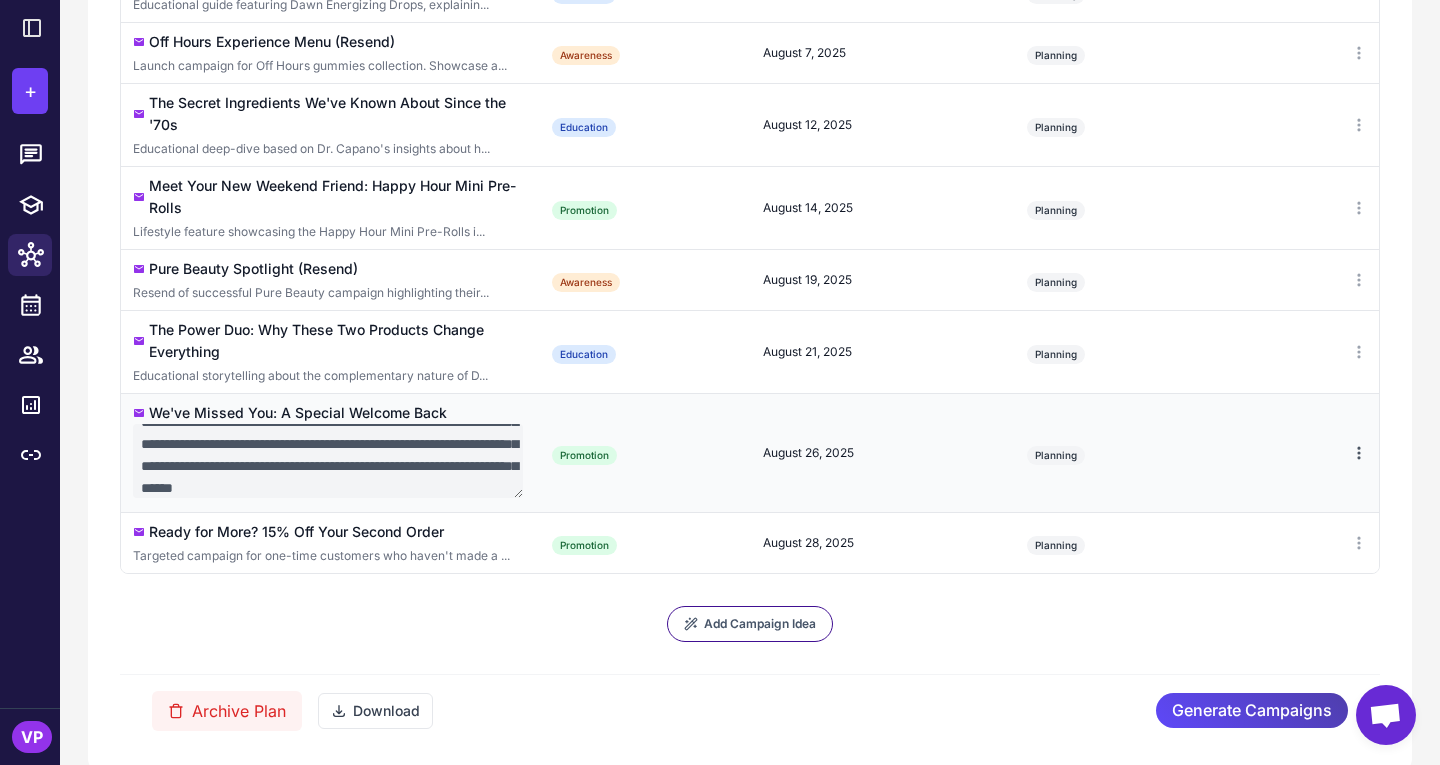 click 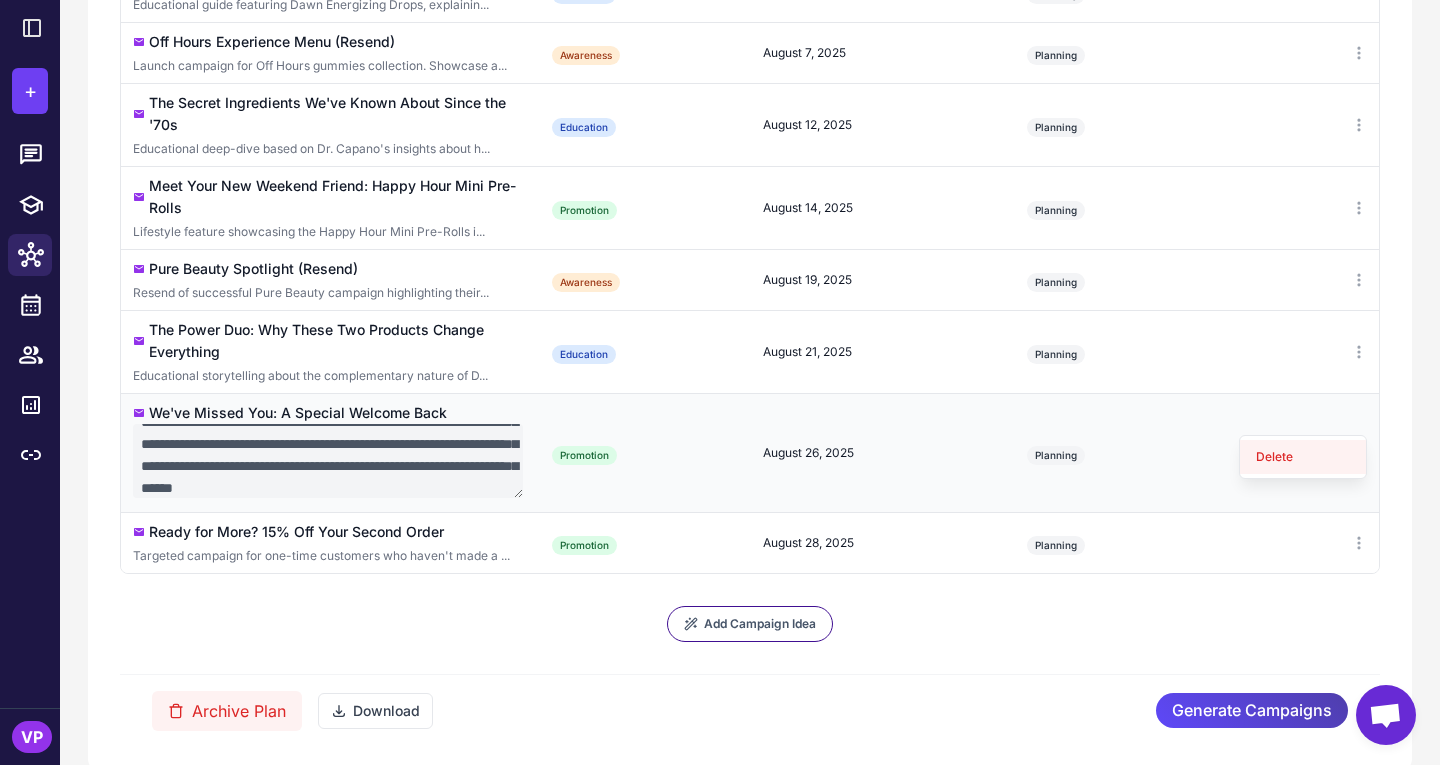 click on "Delete" at bounding box center [1303, 457] 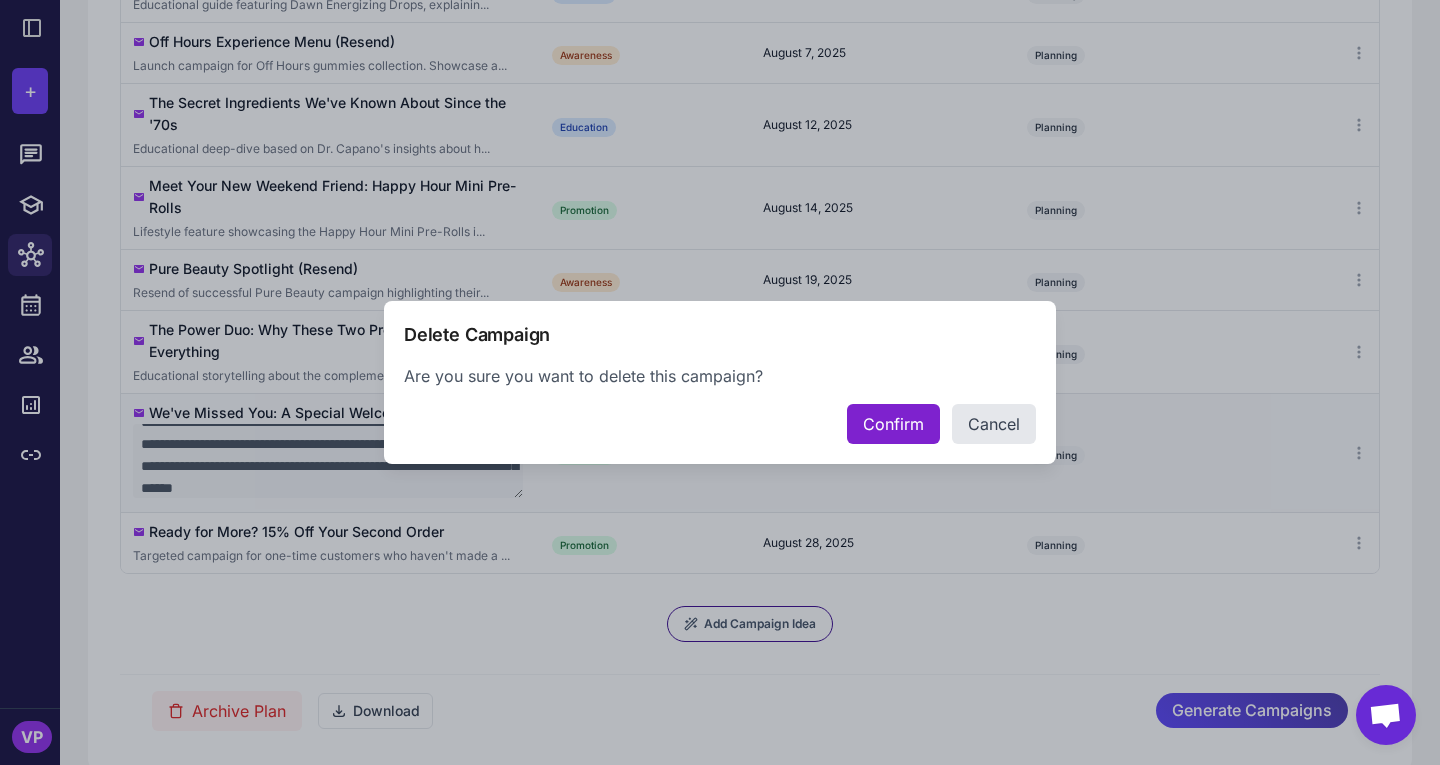 click on "Confirm" at bounding box center (893, 424) 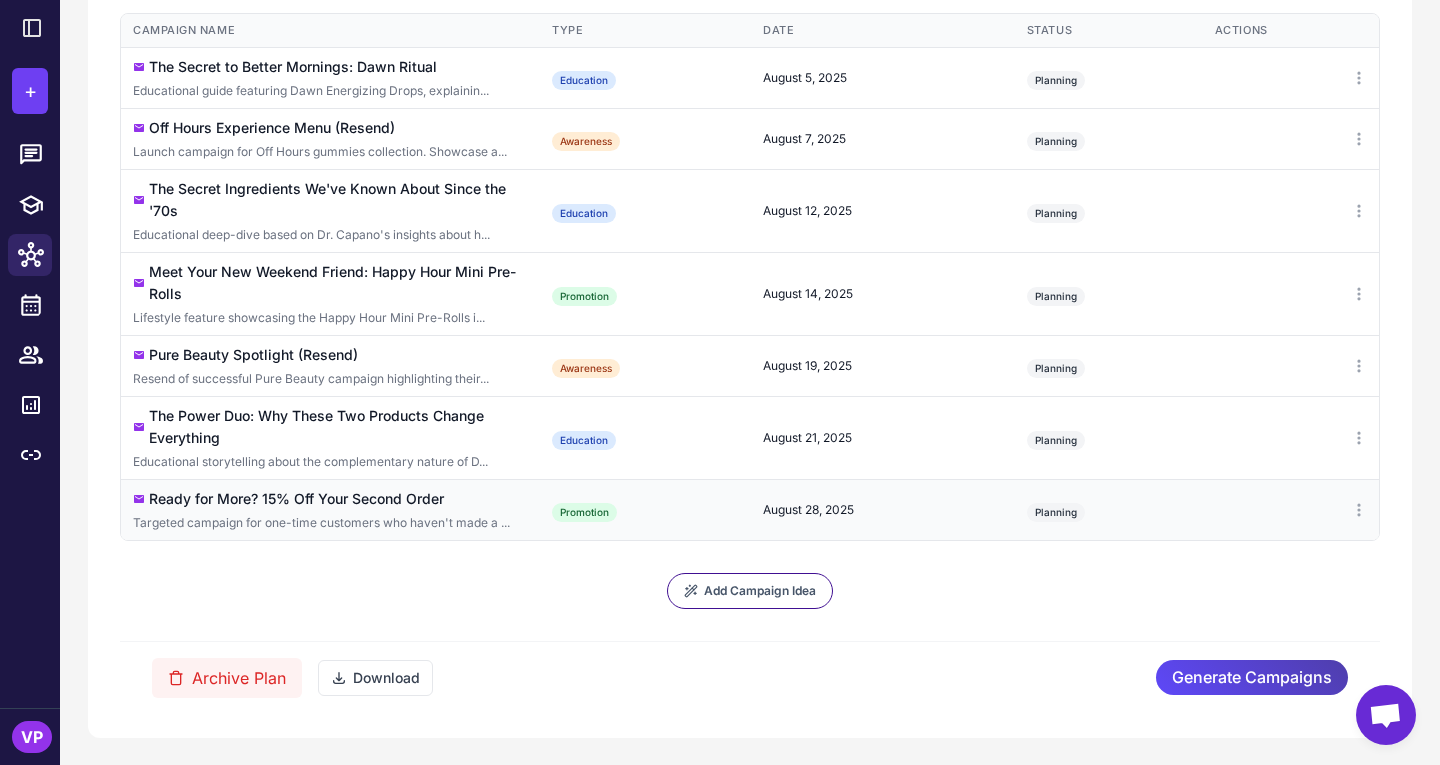 click on "August 28, 2025" at bounding box center [883, 510] 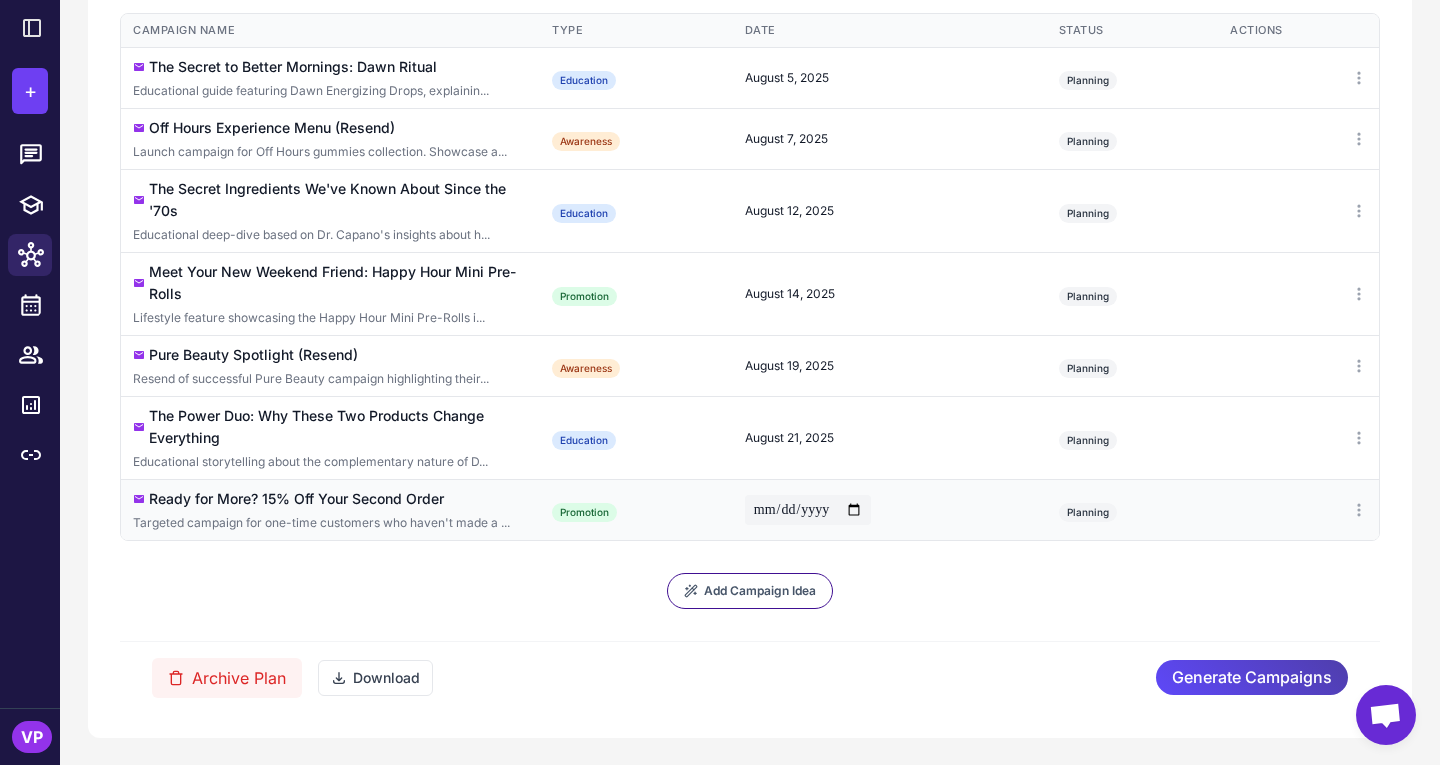 click on "**********" at bounding box center [808, 510] 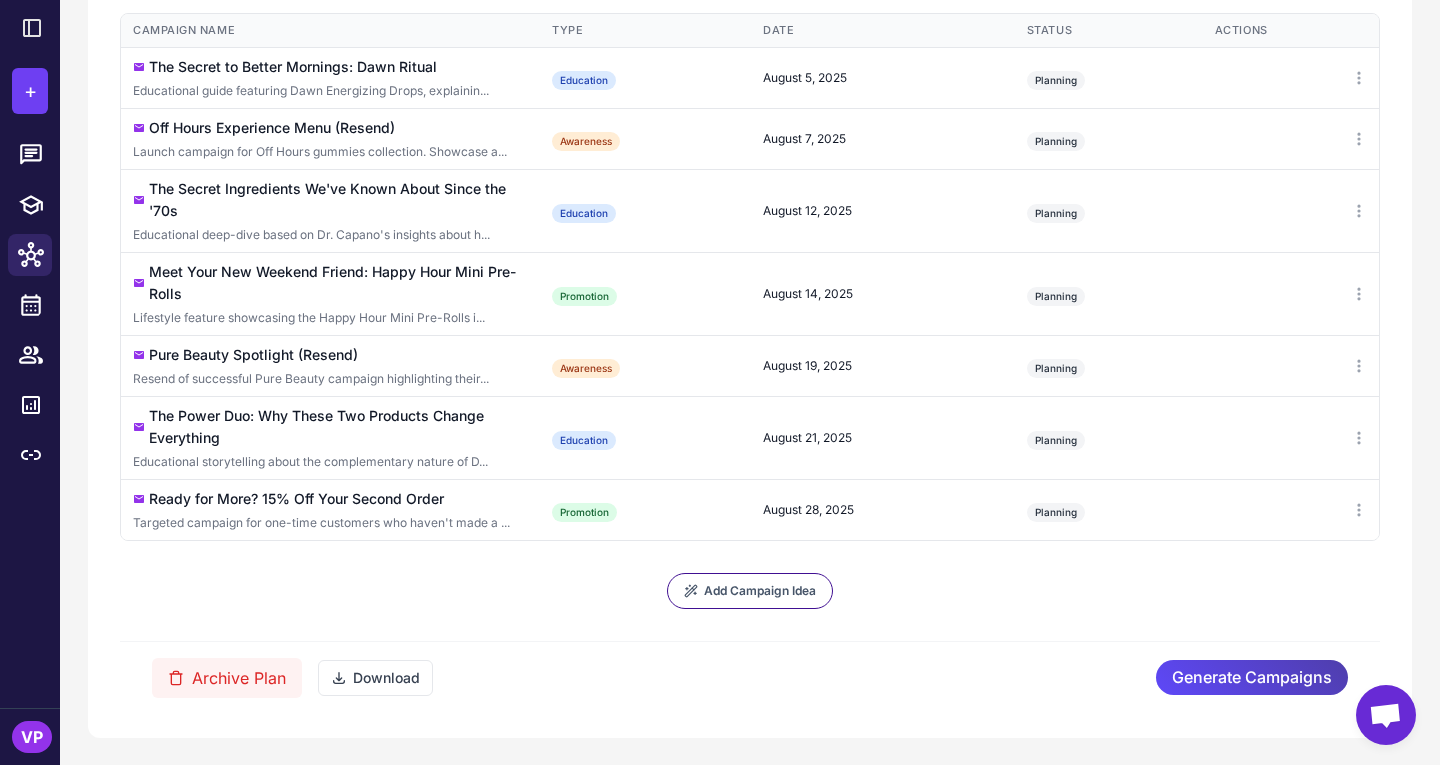 click on "Add Campaign Idea" at bounding box center (750, 591) 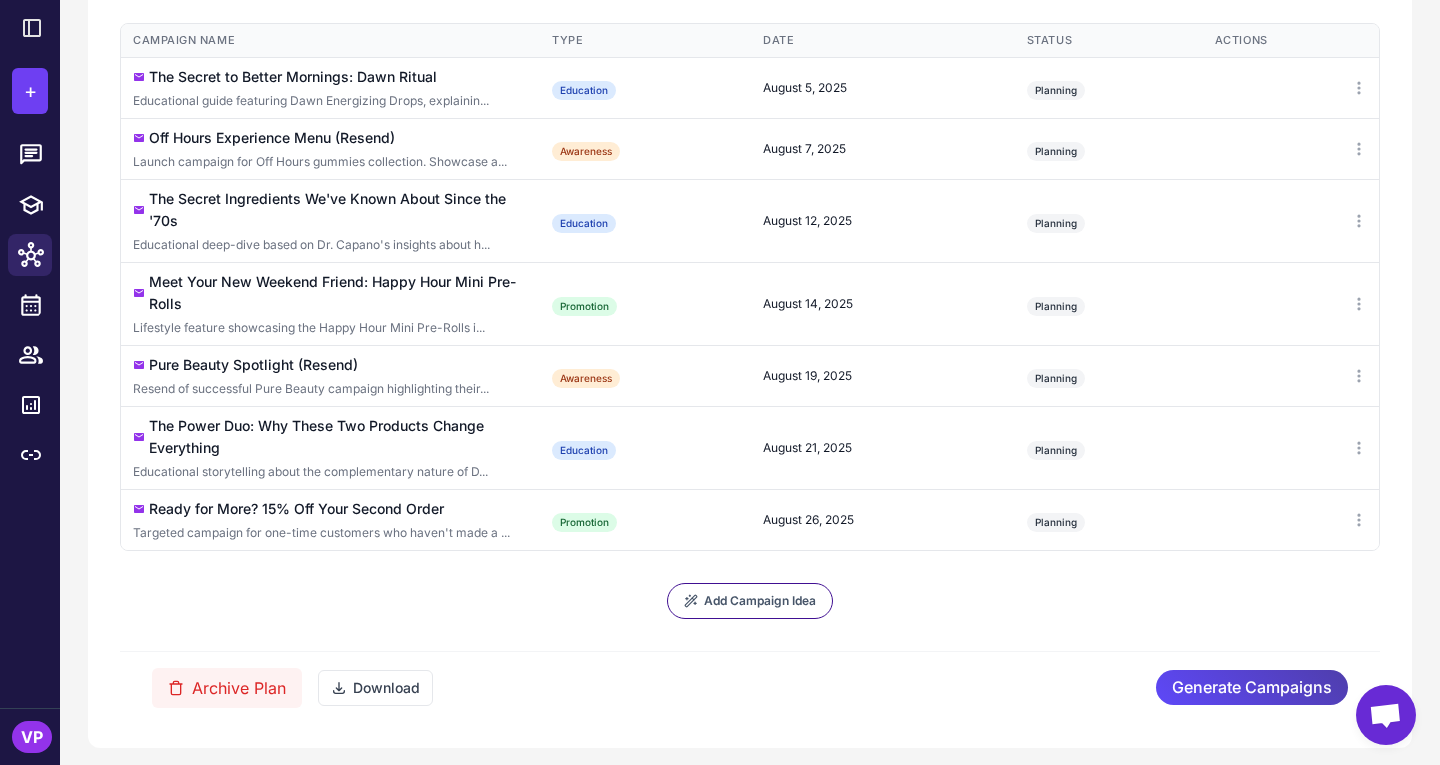 scroll, scrollTop: 375, scrollLeft: 0, axis: vertical 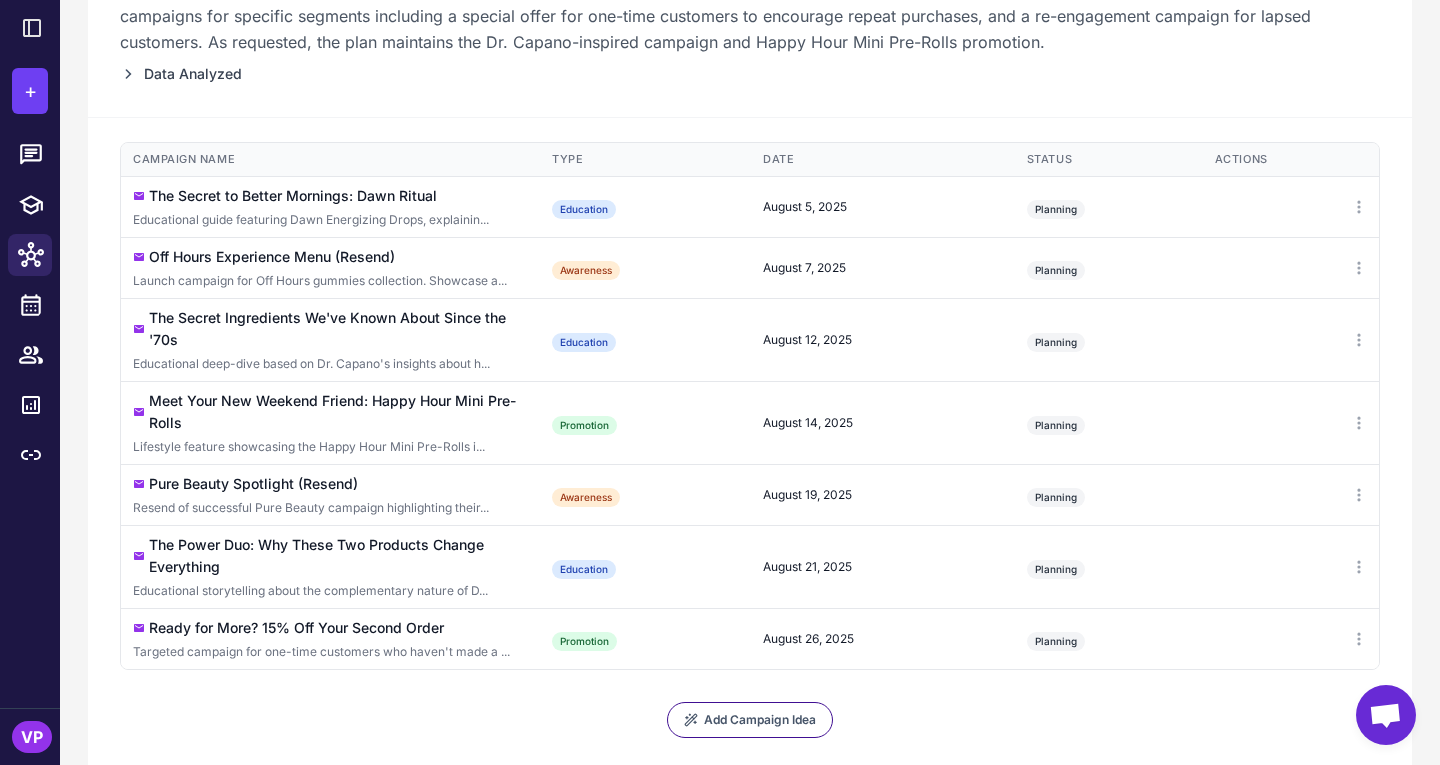 click on "Data Analyzed" at bounding box center [750, 74] 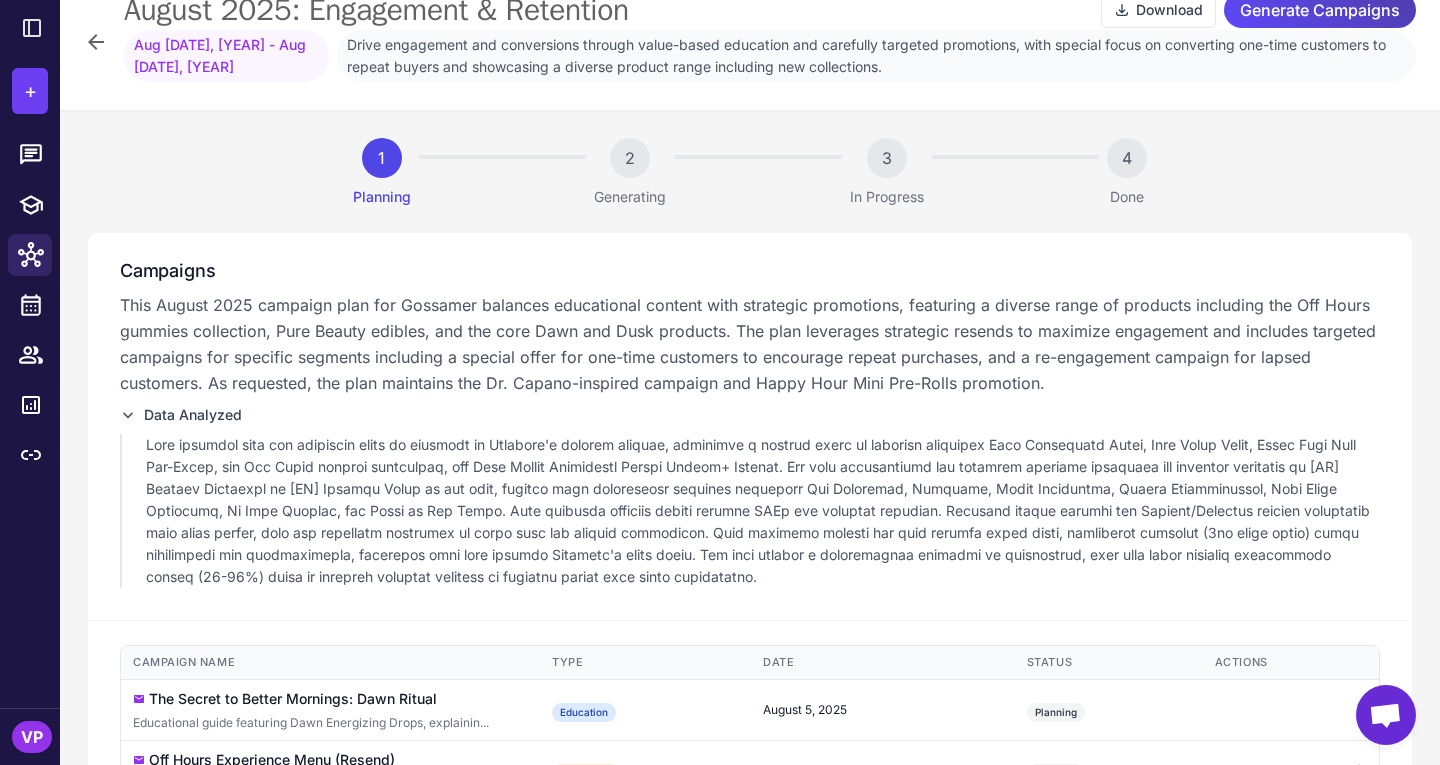 scroll, scrollTop: 33, scrollLeft: 0, axis: vertical 